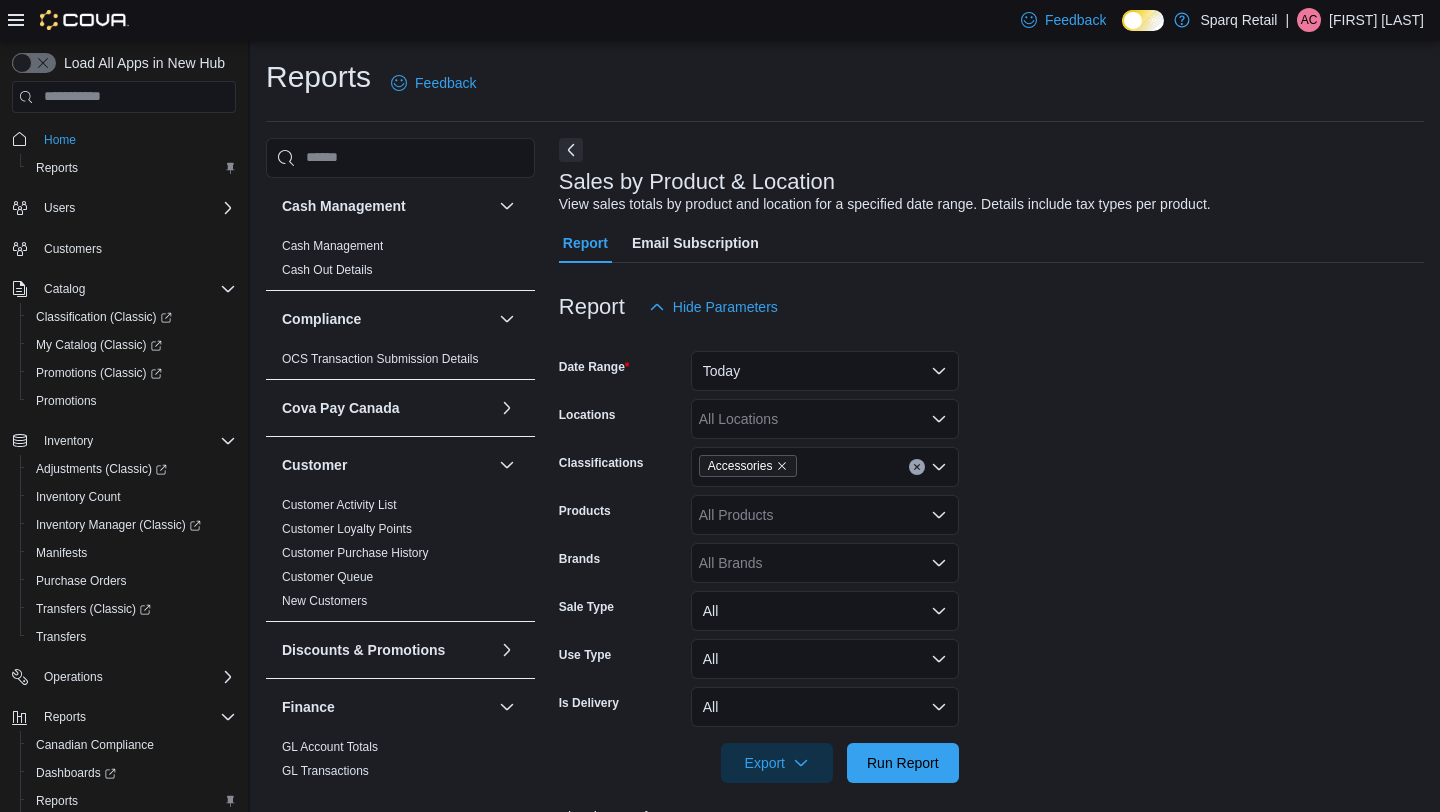 scroll, scrollTop: 684, scrollLeft: 0, axis: vertical 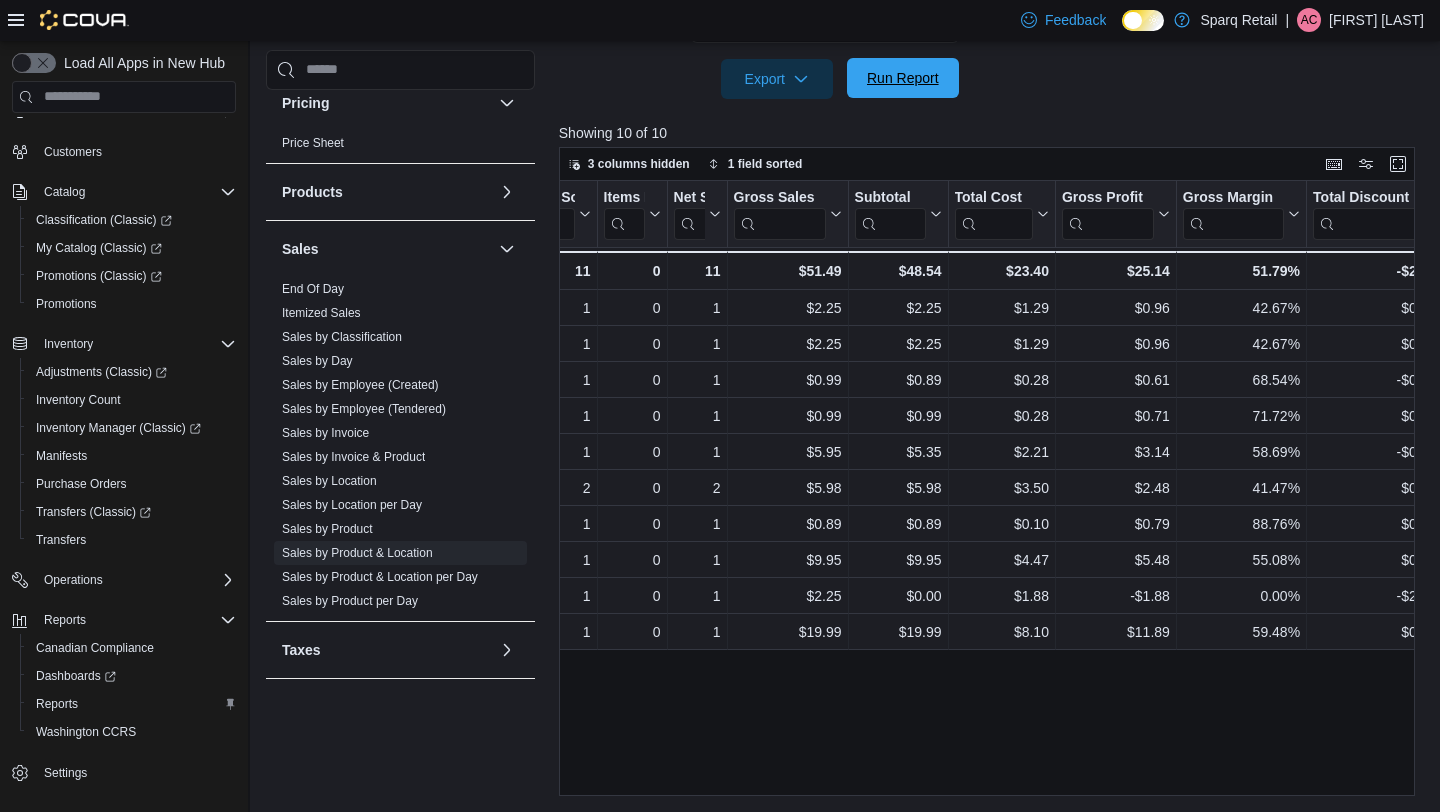 click on "Run Report" at bounding box center [903, 78] 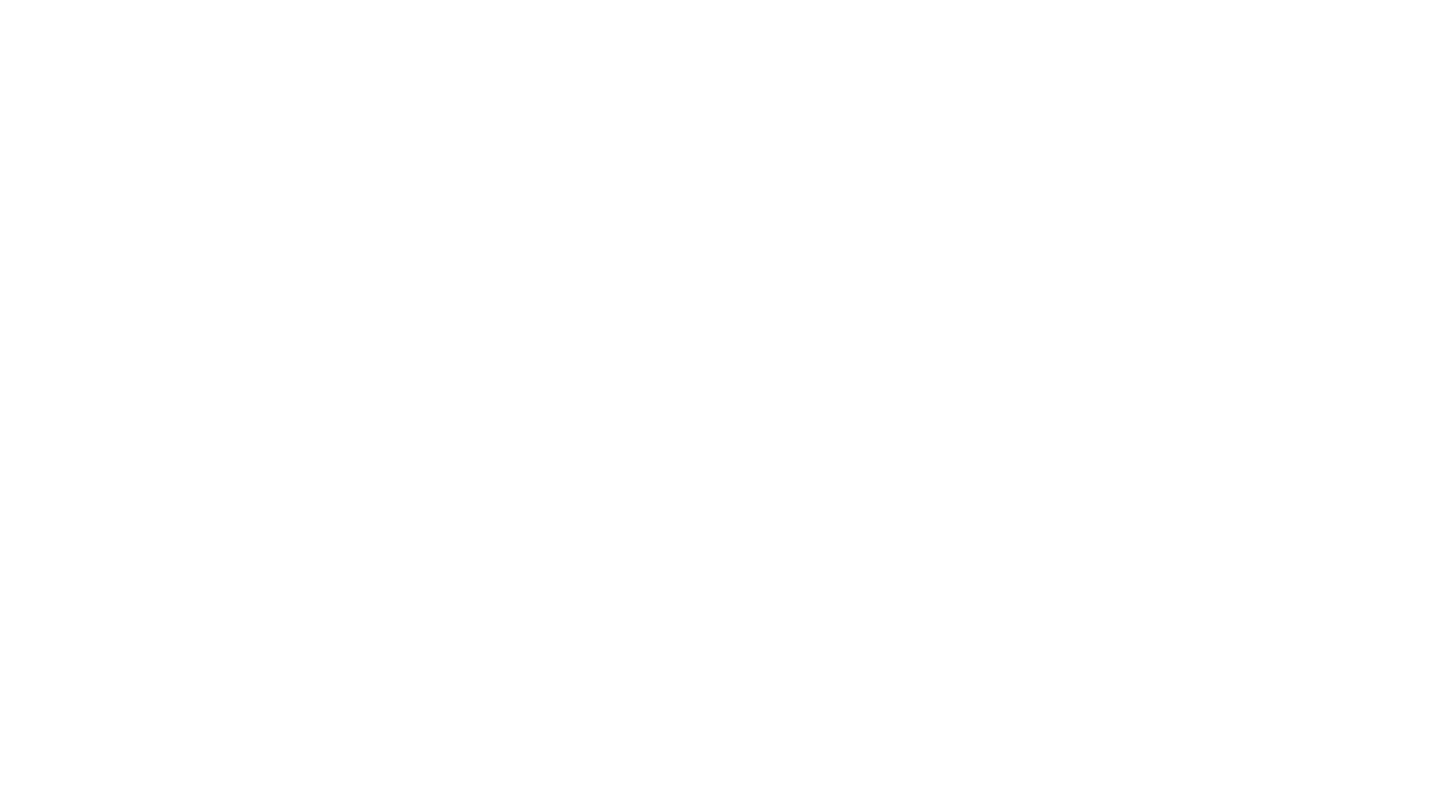 scroll, scrollTop: 0, scrollLeft: 0, axis: both 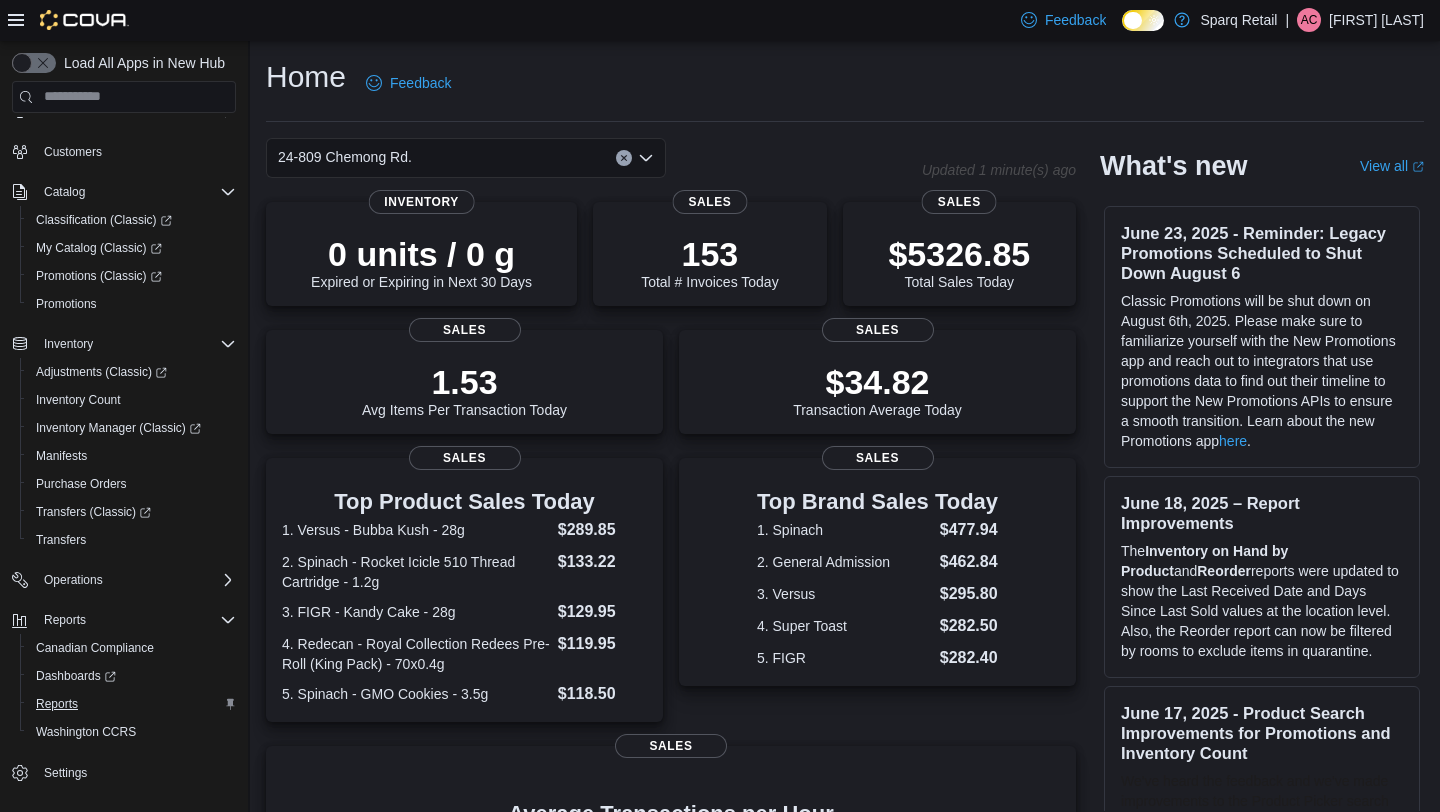 click on "Reports" at bounding box center [57, 704] 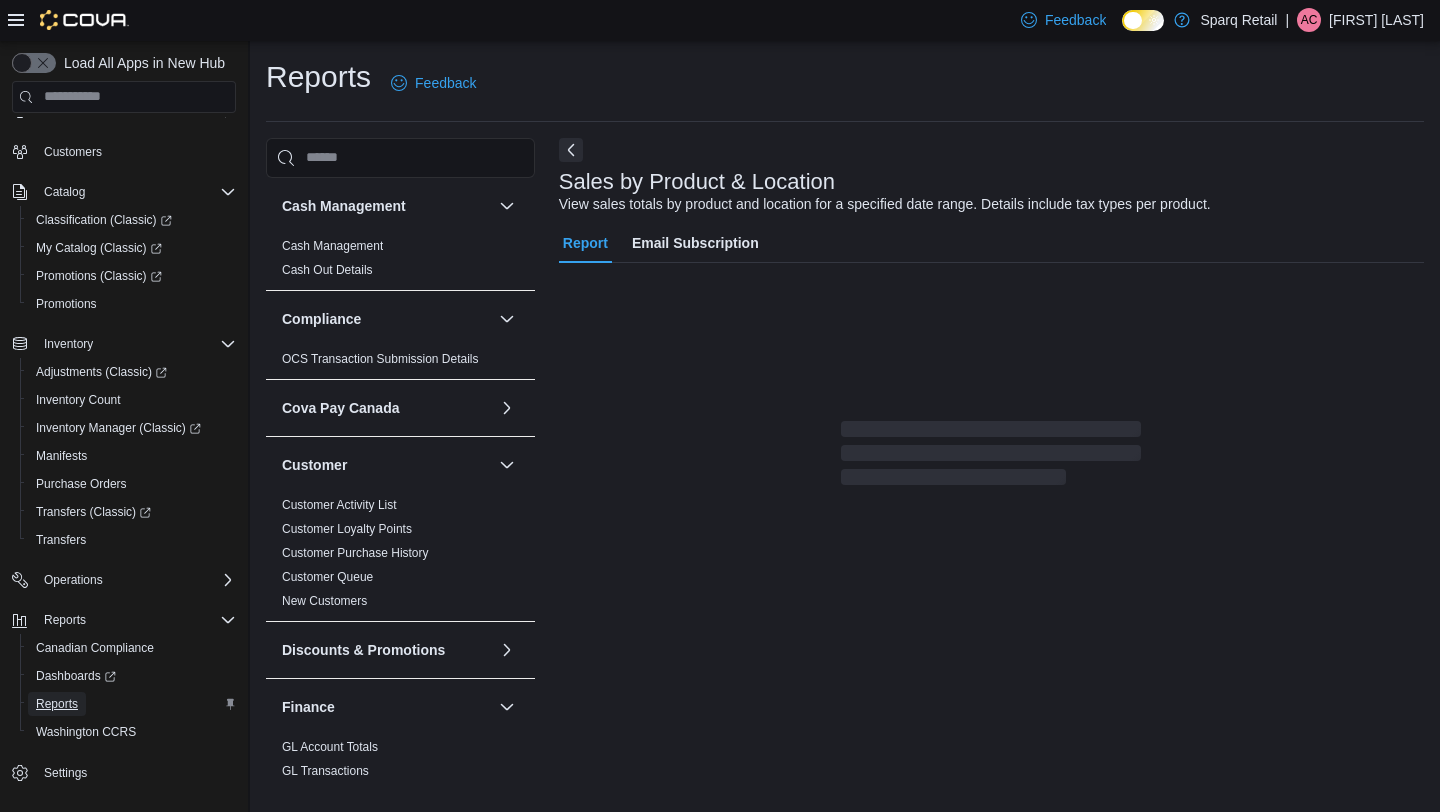 scroll, scrollTop: 10, scrollLeft: 0, axis: vertical 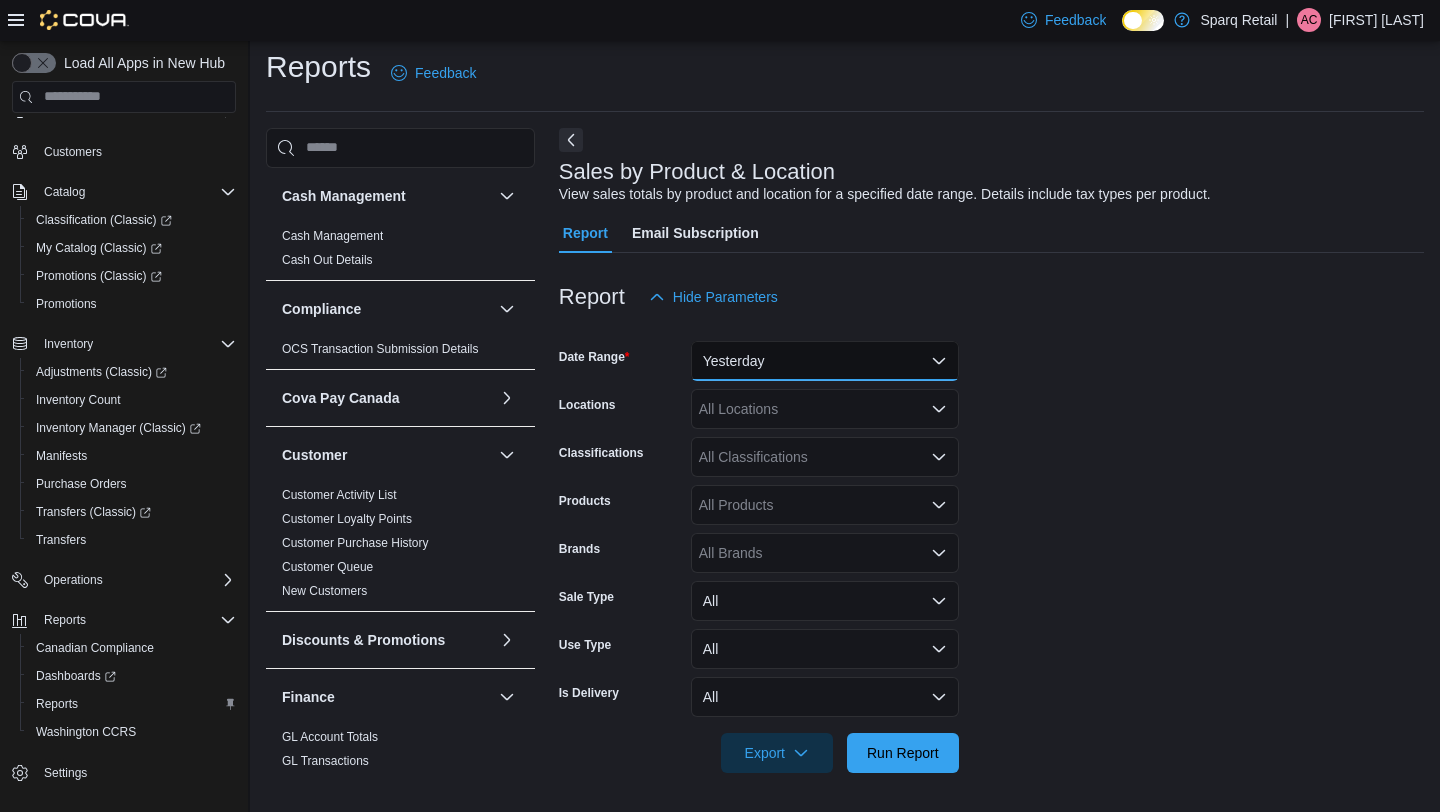 click on "Yesterday" at bounding box center [825, 361] 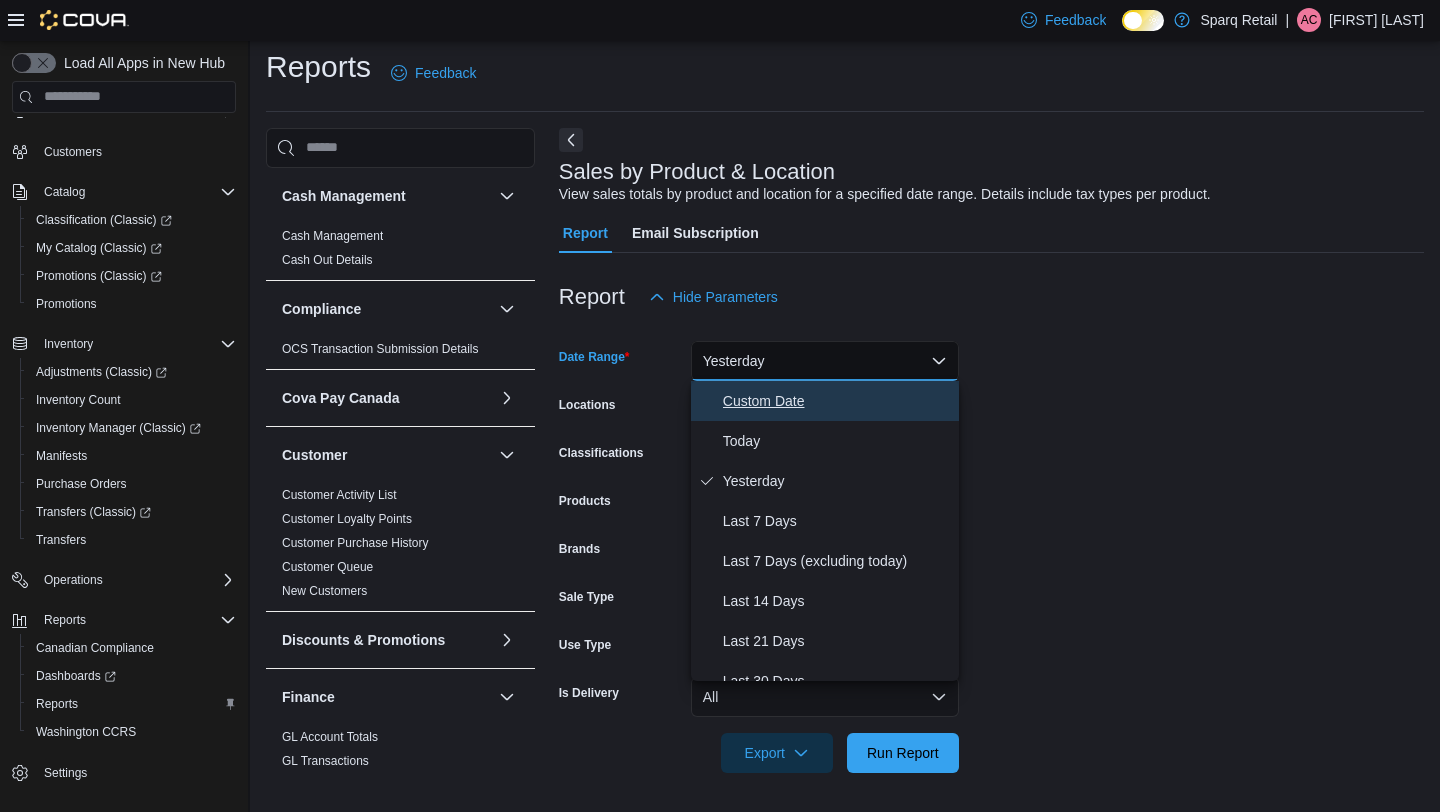 click on "Custom Date" at bounding box center [837, 401] 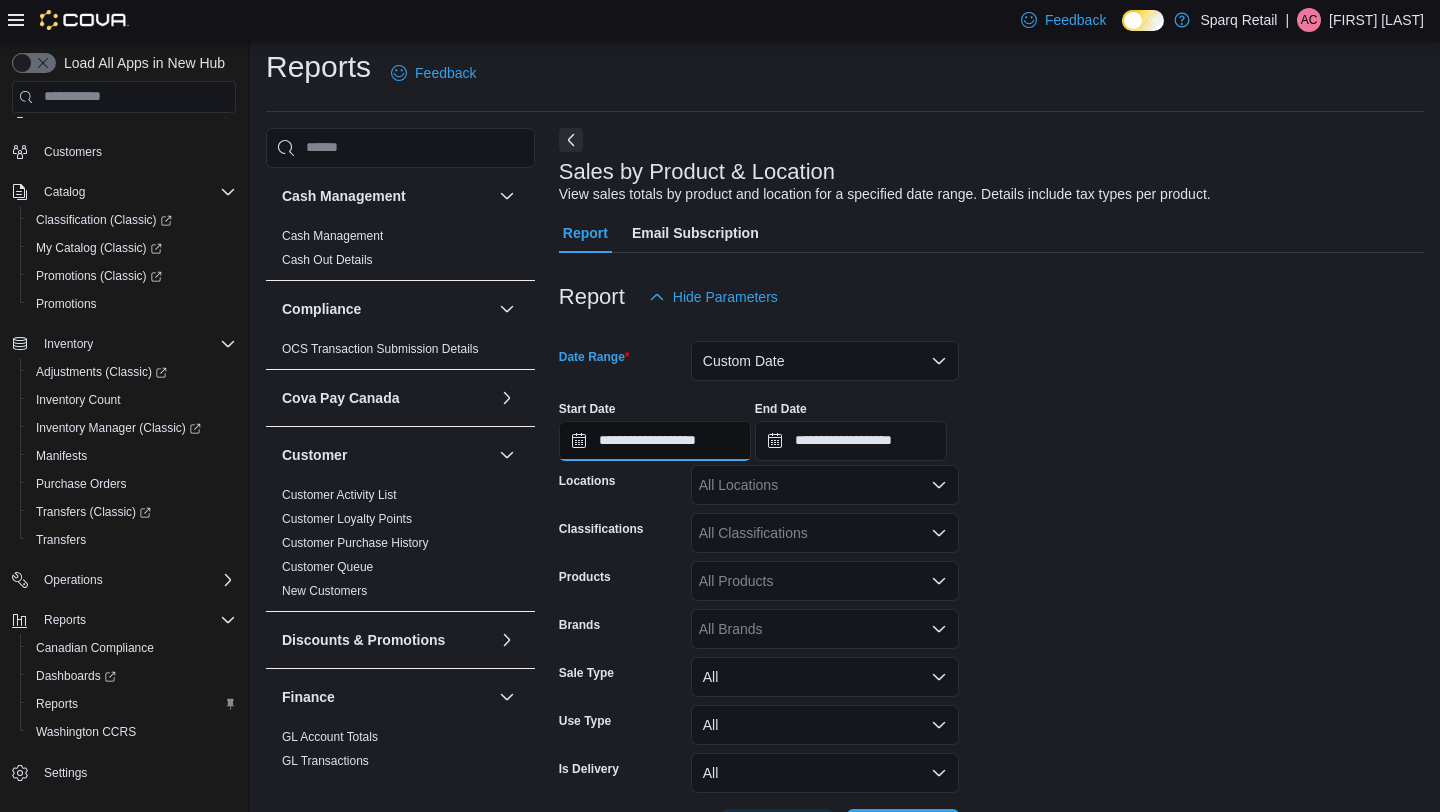 click on "**********" at bounding box center (655, 441) 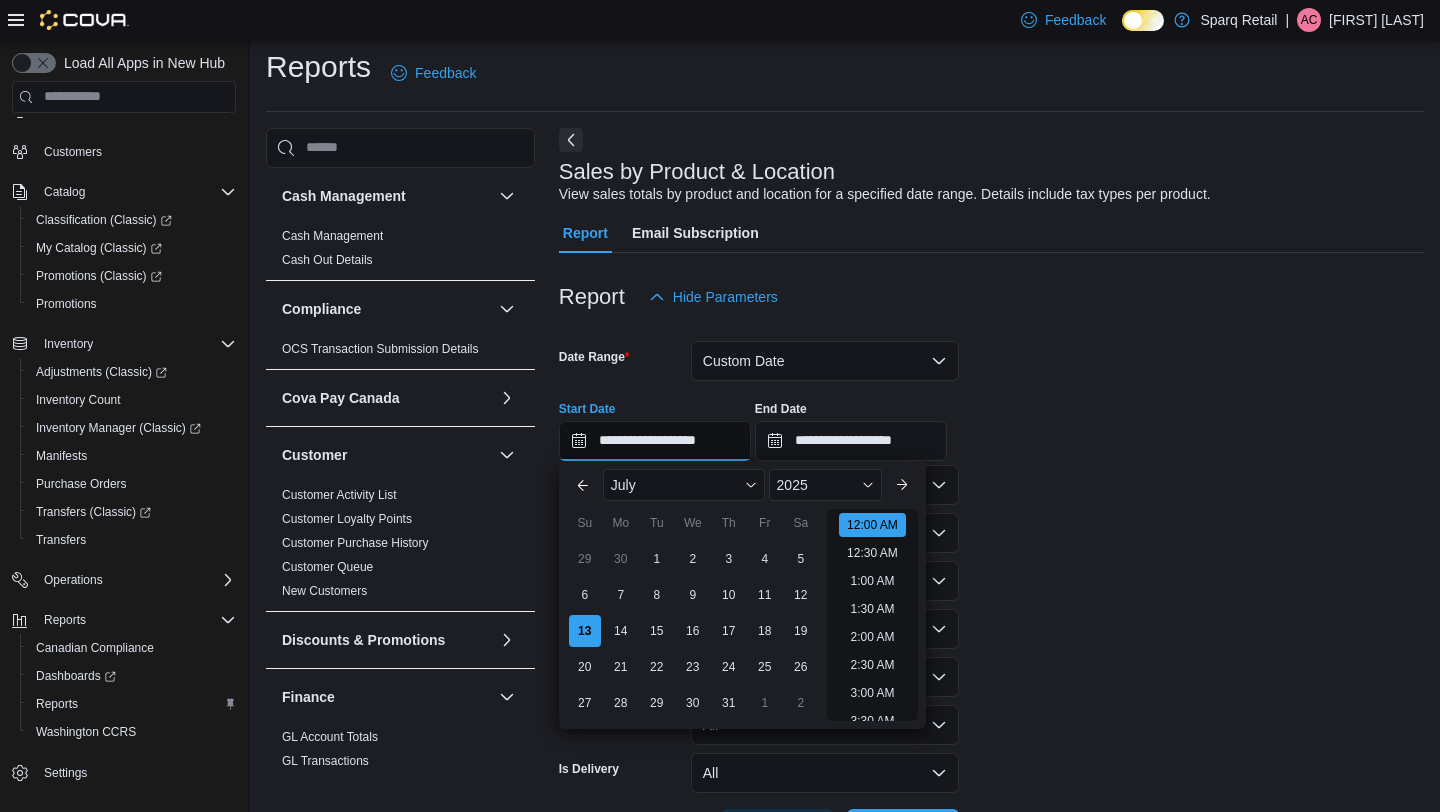 scroll, scrollTop: 62, scrollLeft: 0, axis: vertical 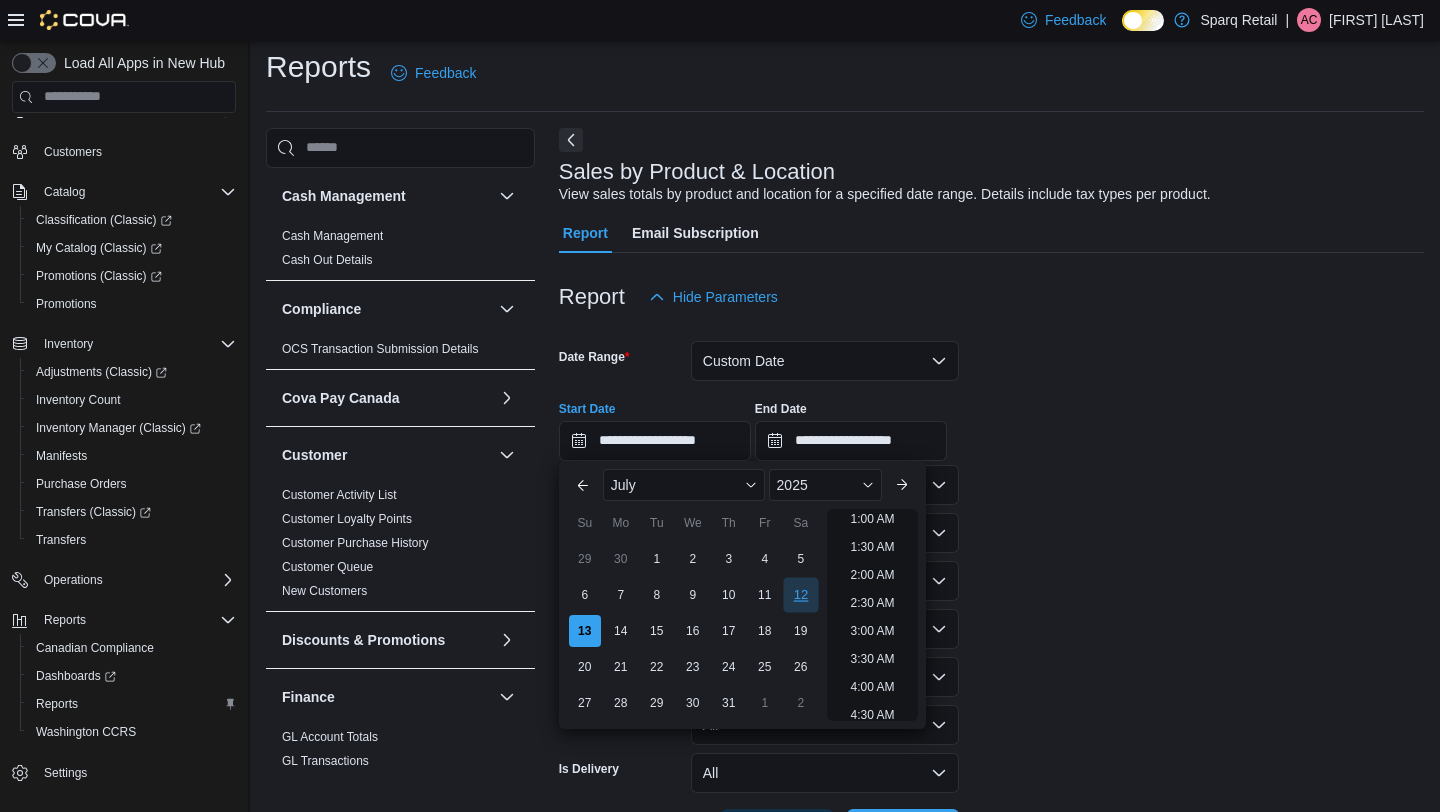 click on "12" at bounding box center (800, 594) 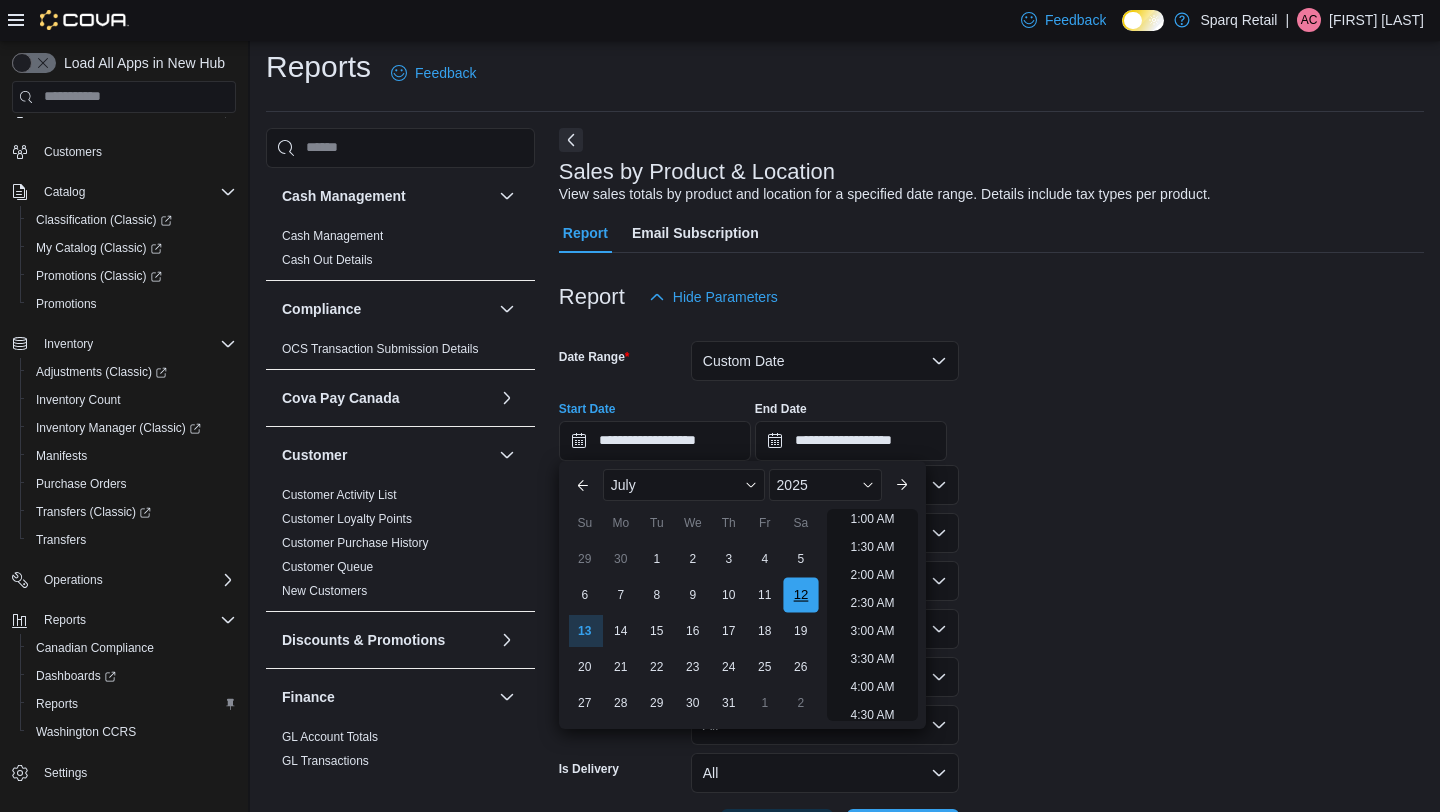 scroll, scrollTop: 4, scrollLeft: 0, axis: vertical 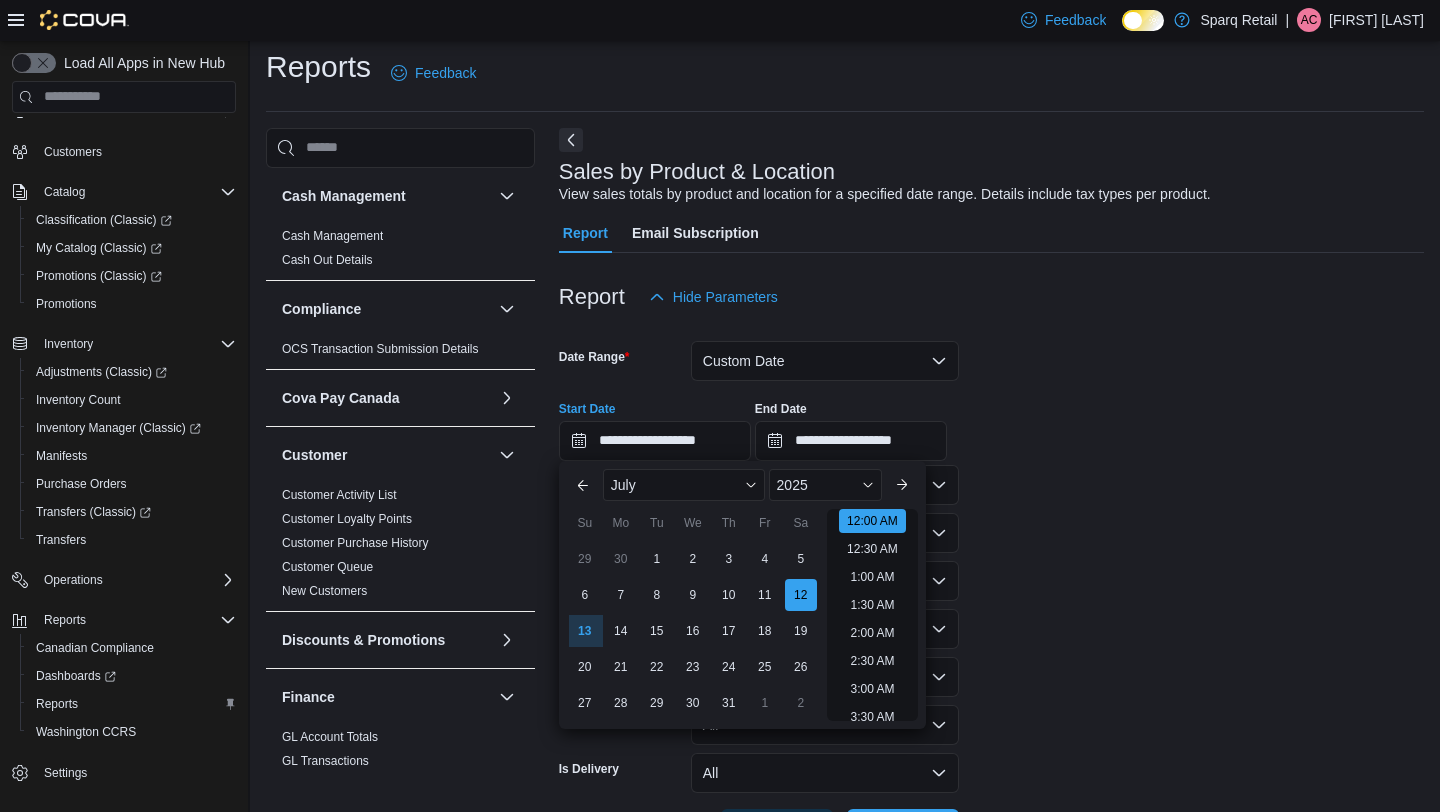 click on "**********" at bounding box center (991, 583) 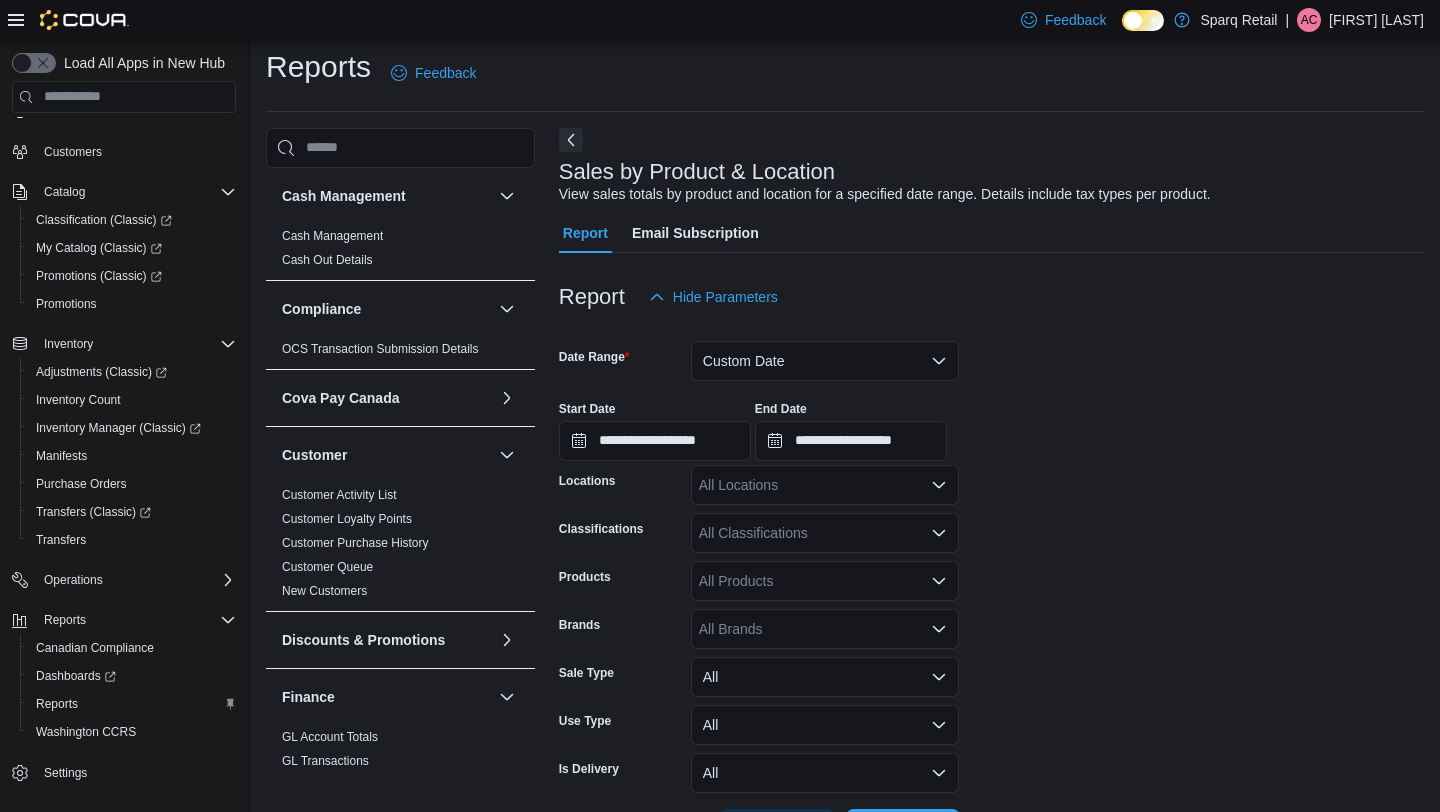 click on "All Classifications" at bounding box center (825, 533) 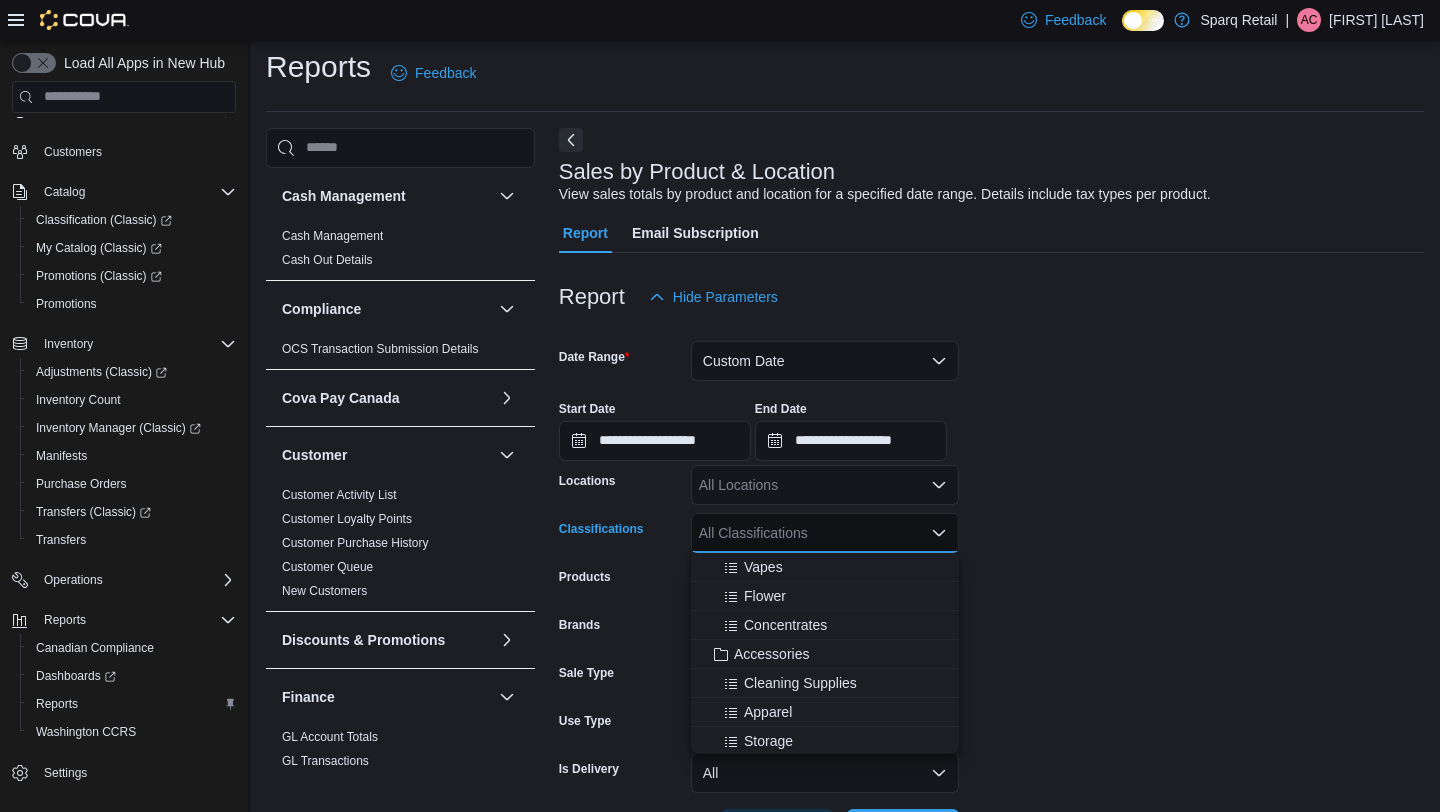 scroll, scrollTop: 291, scrollLeft: 0, axis: vertical 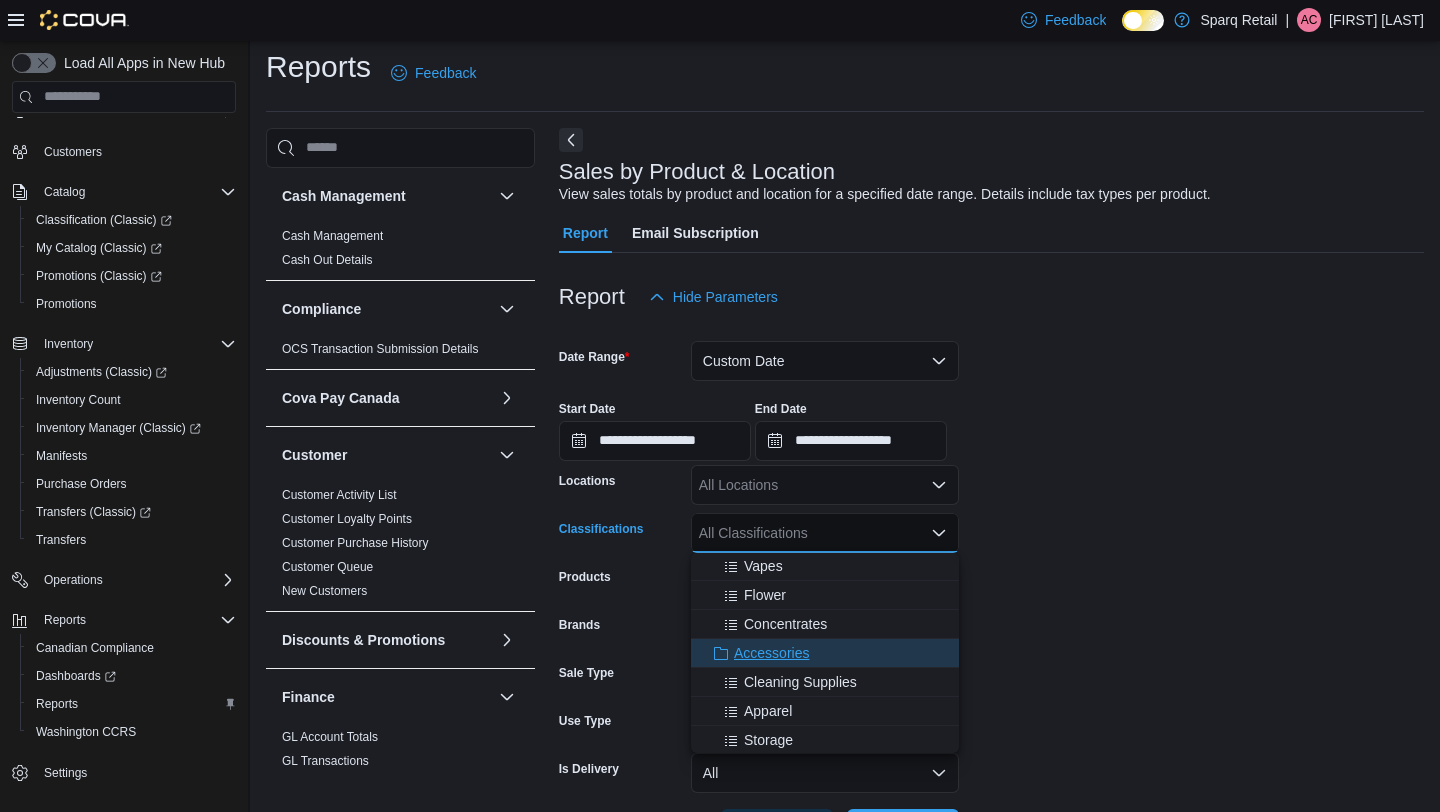 click on "Accessories" at bounding box center (771, 653) 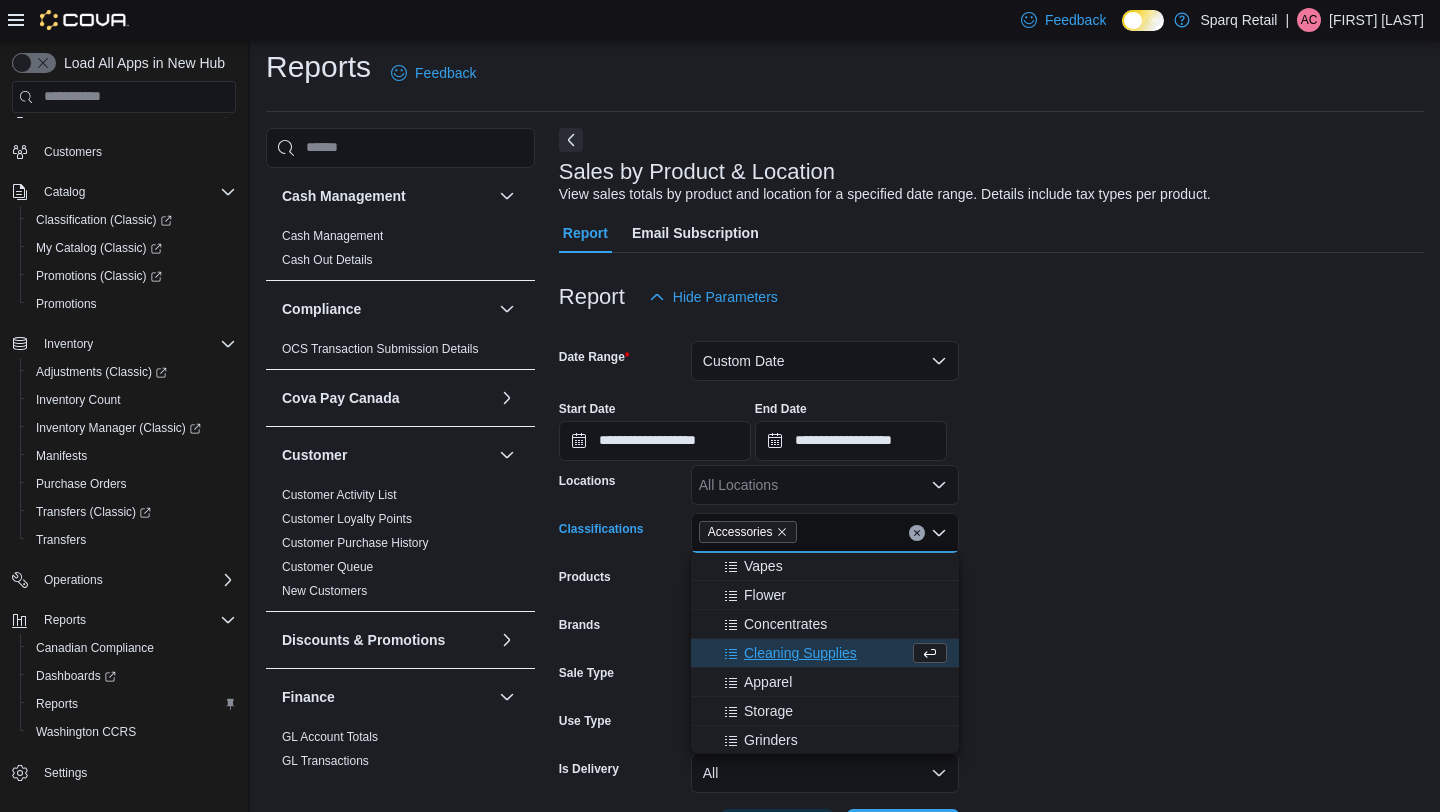 click on "**********" at bounding box center [991, 583] 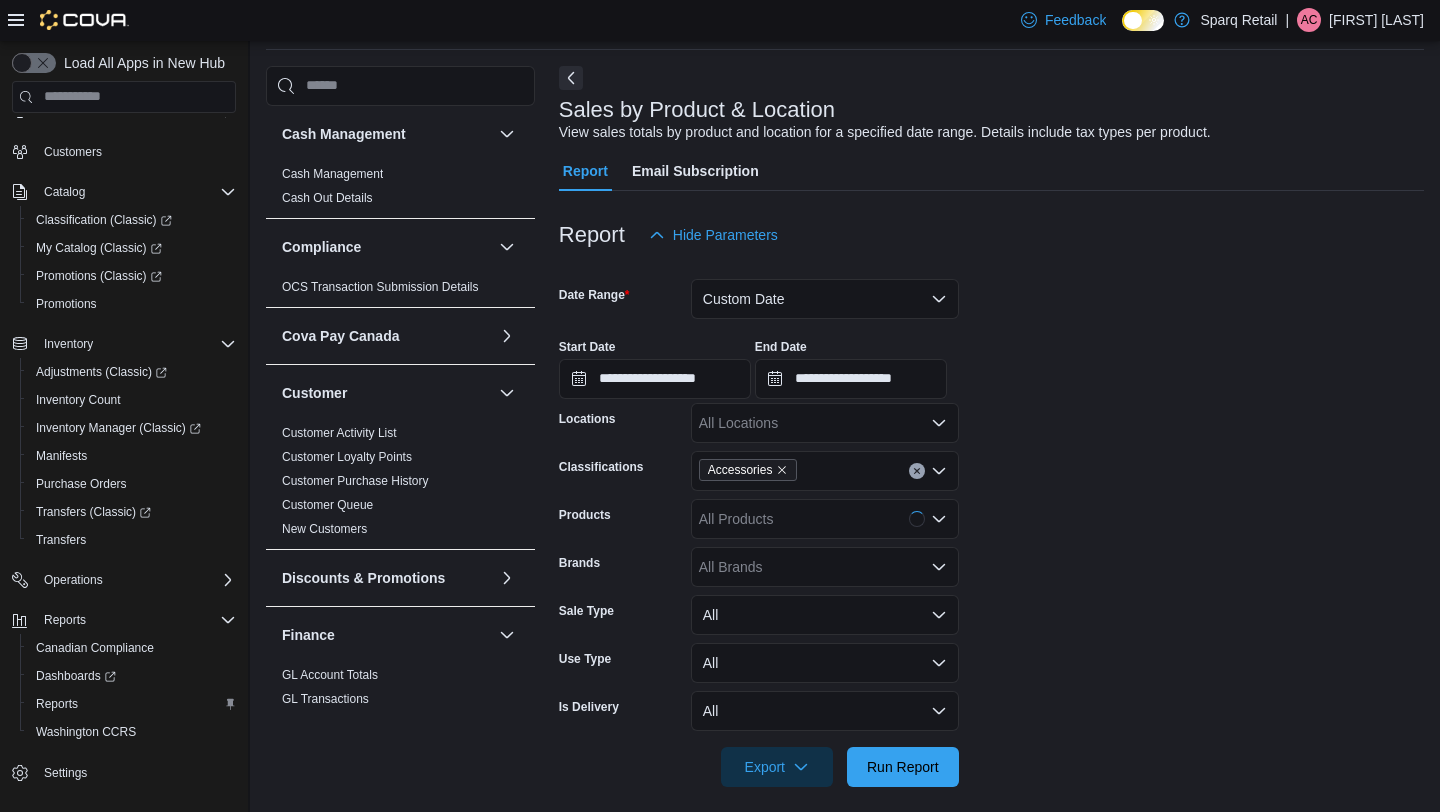 scroll, scrollTop: 81, scrollLeft: 0, axis: vertical 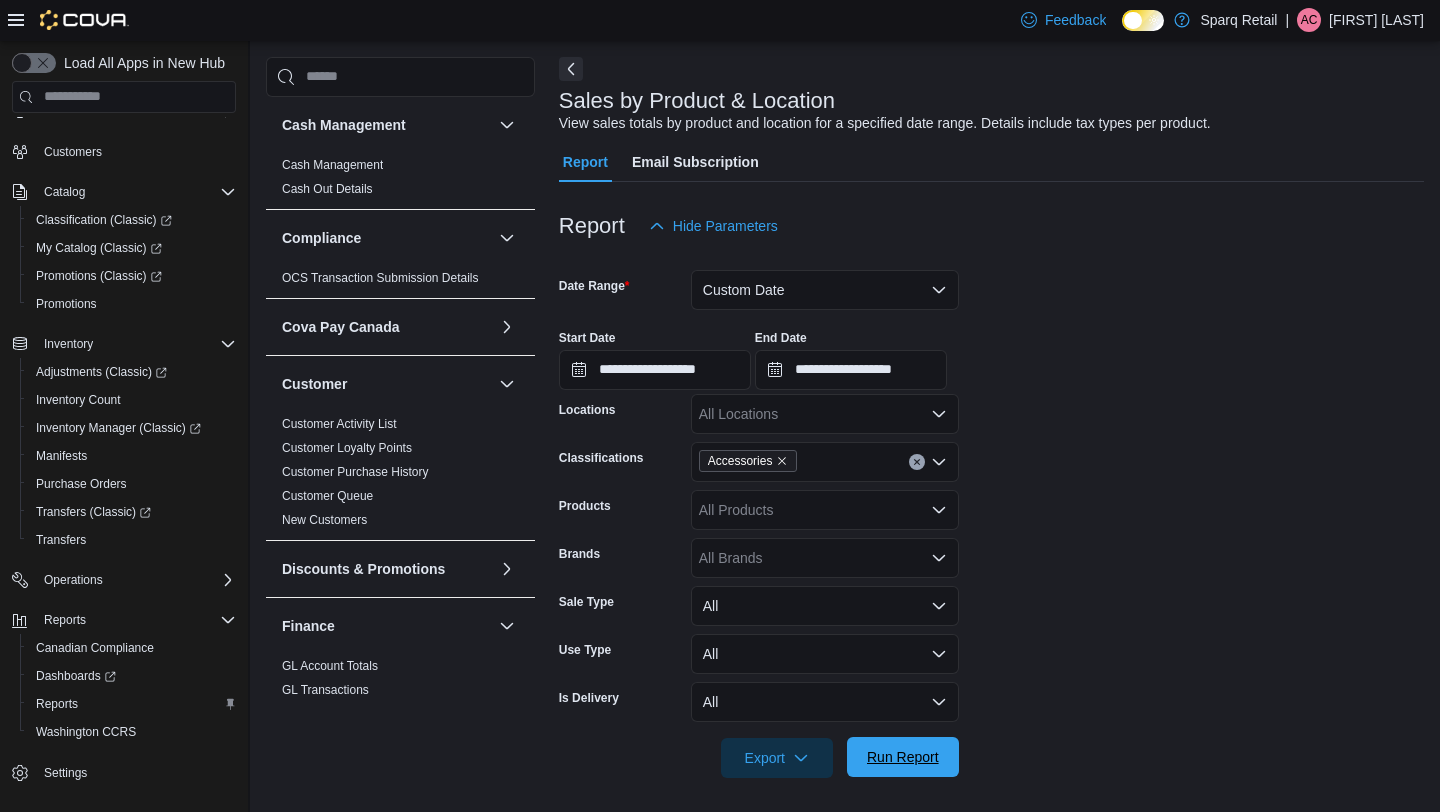 click on "Run Report" at bounding box center [903, 757] 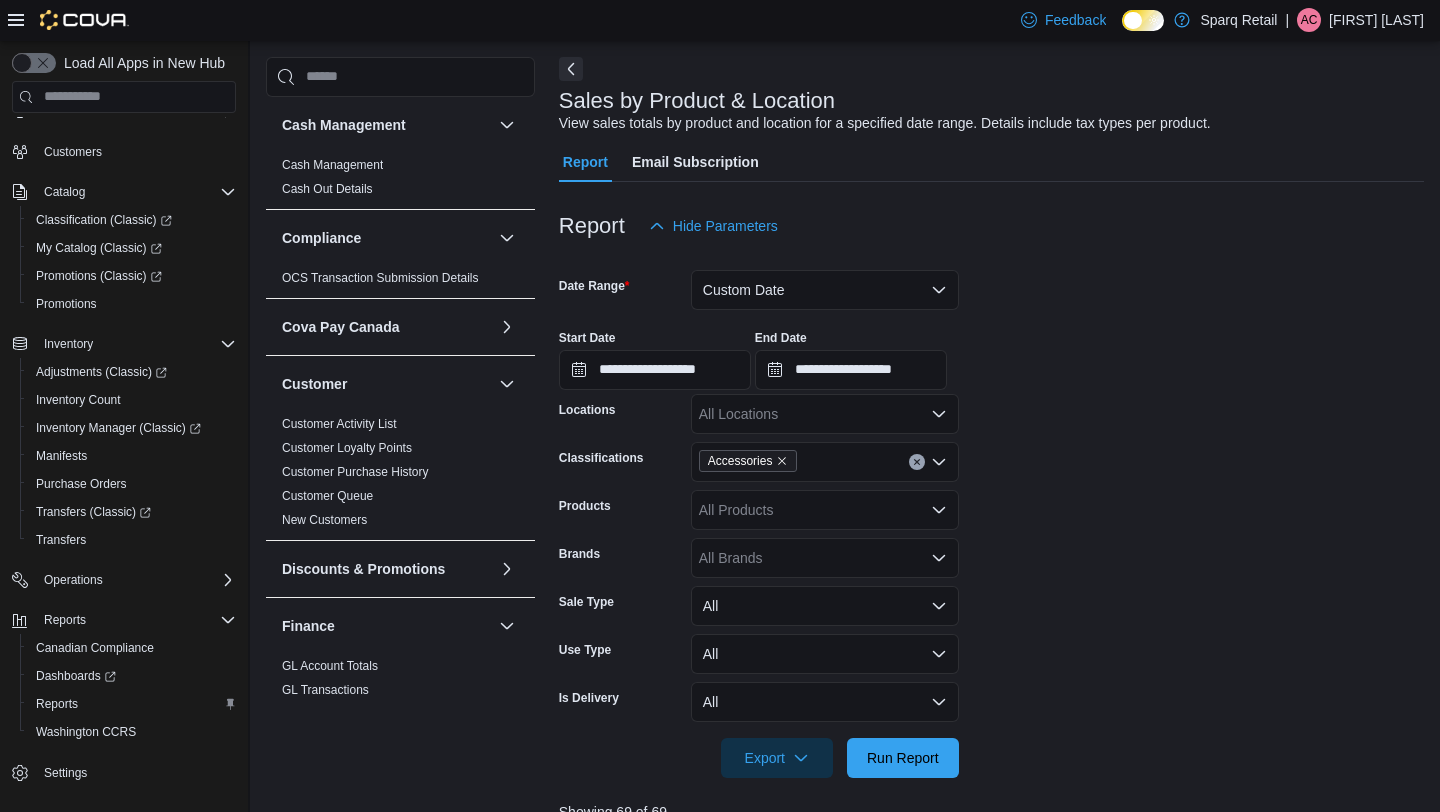 scroll, scrollTop: 760, scrollLeft: 0, axis: vertical 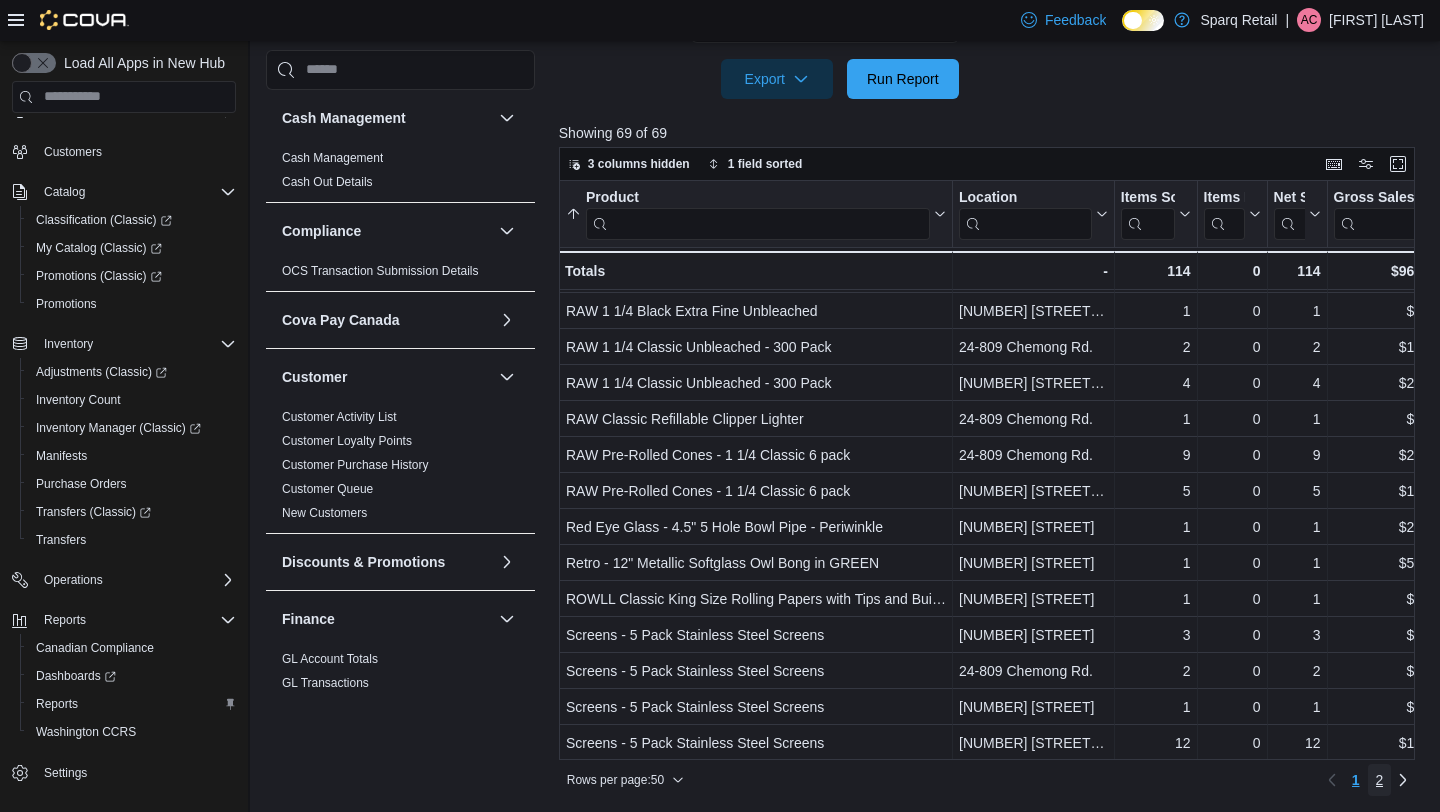 click on "2" at bounding box center (1380, 780) 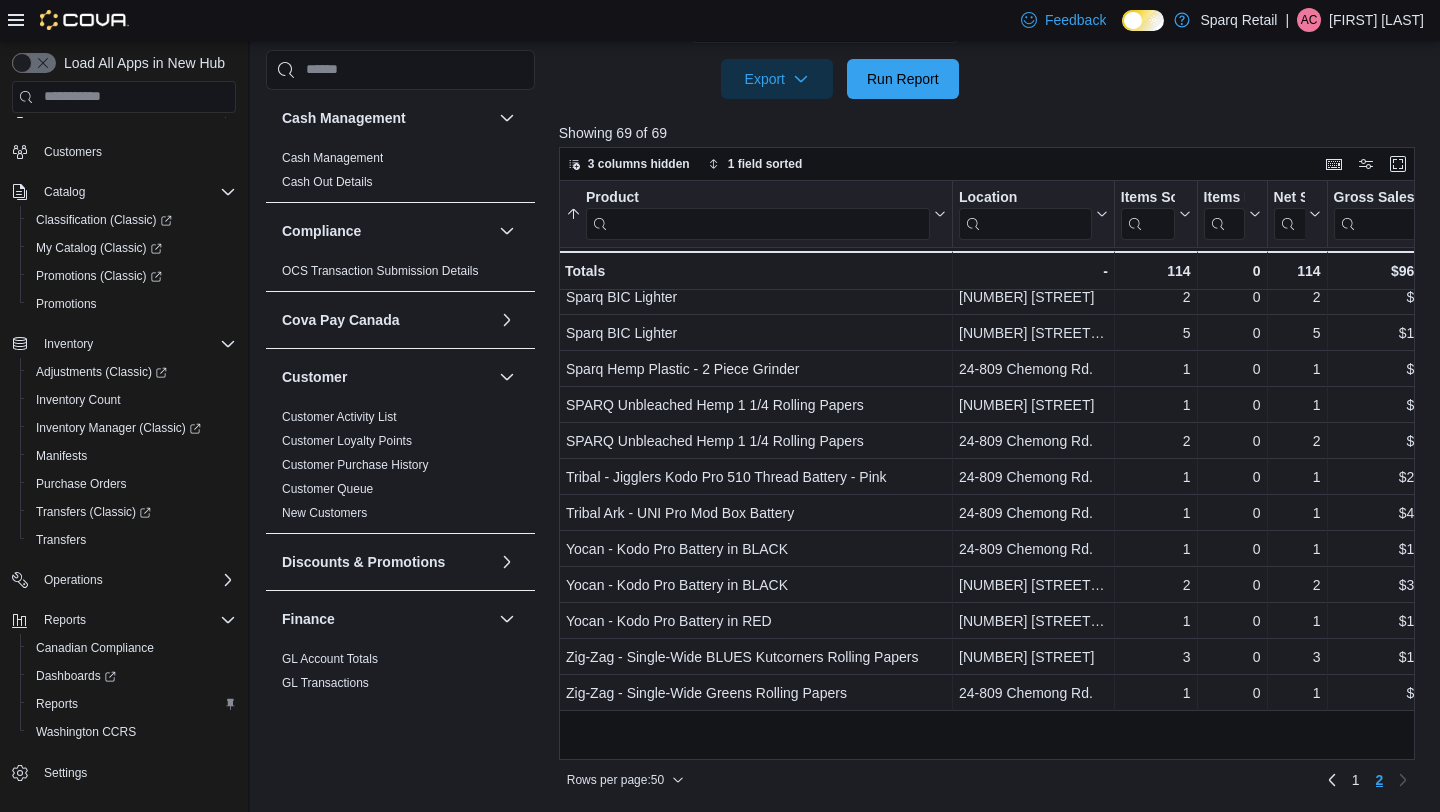 scroll, scrollTop: 0, scrollLeft: 0, axis: both 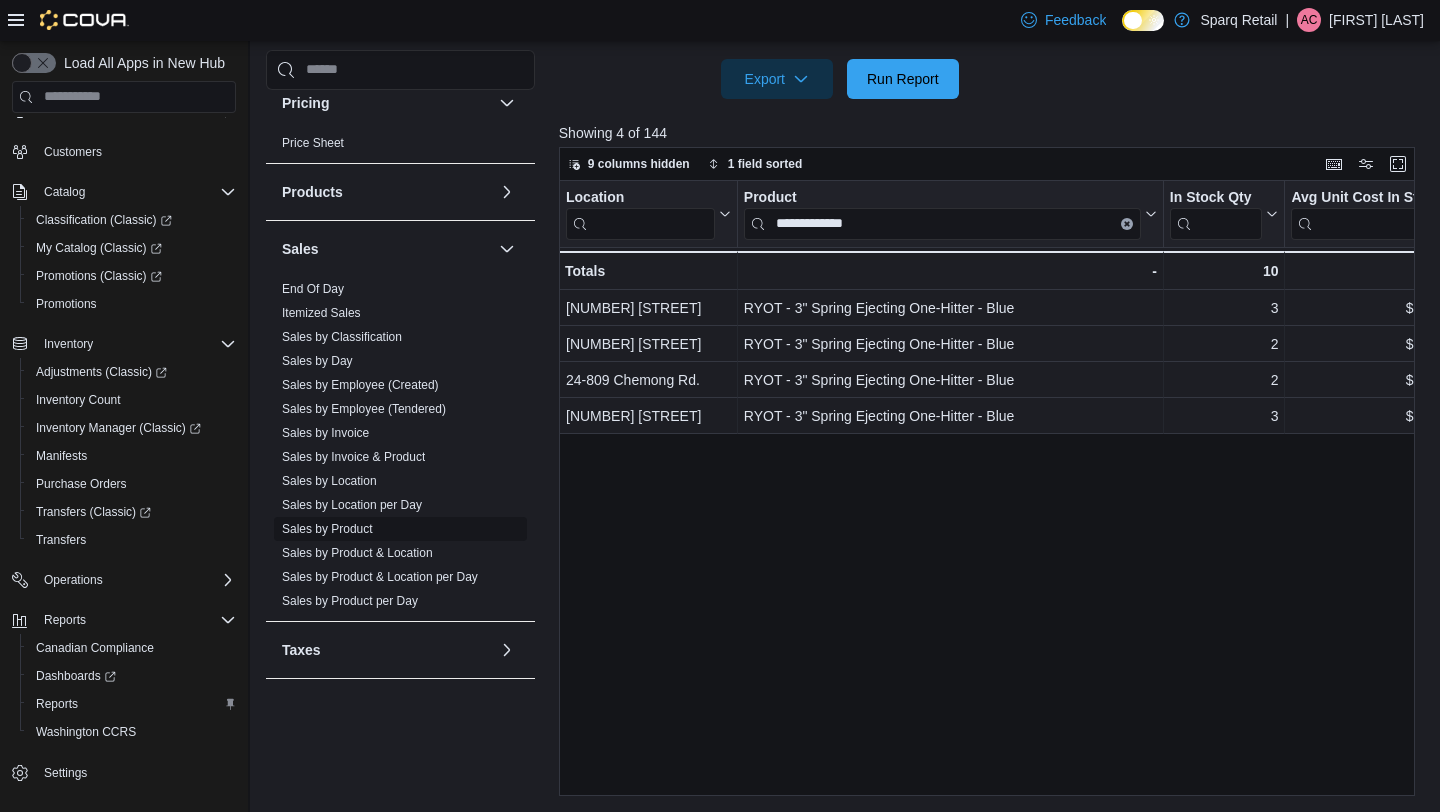 click on "Sales by Product" at bounding box center (327, 529) 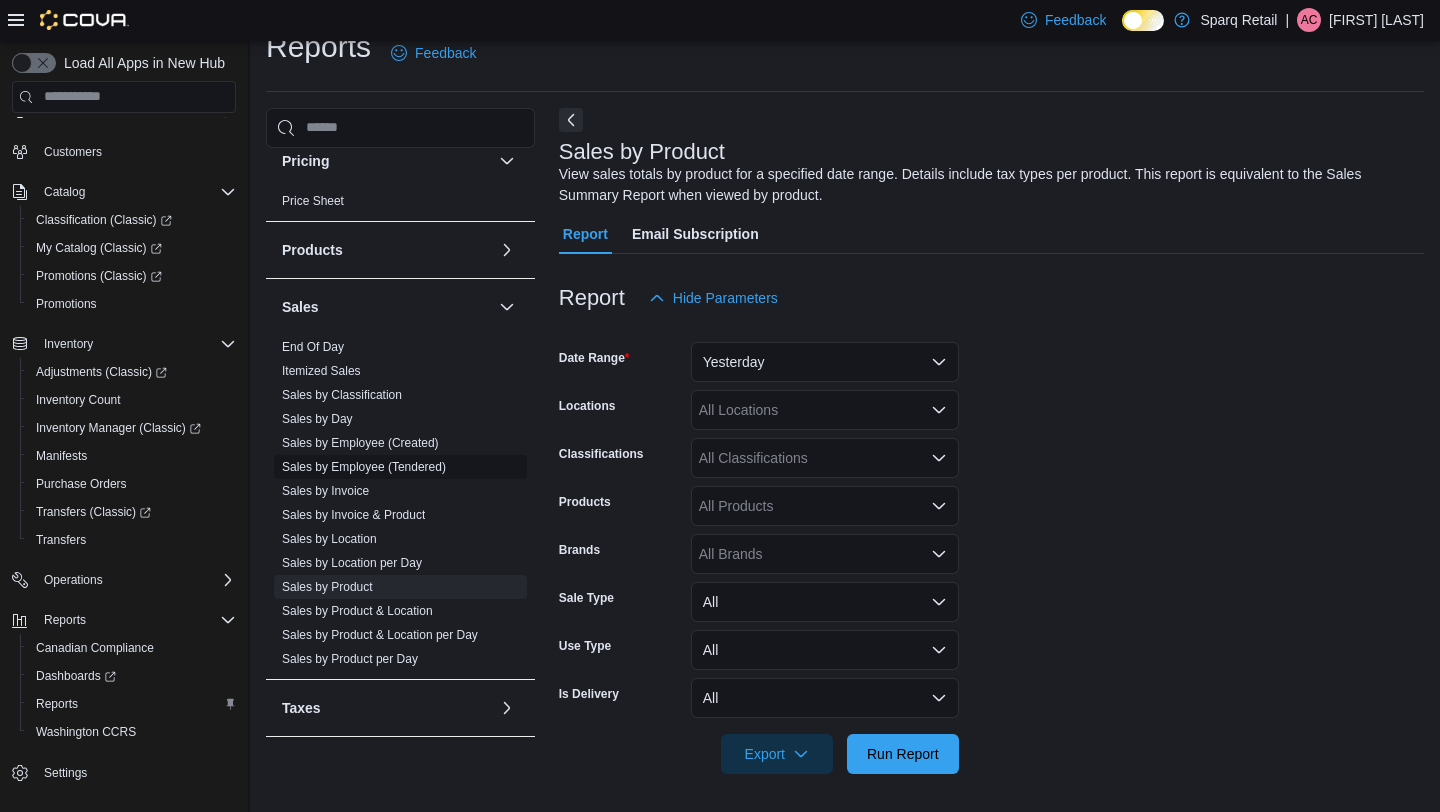 scroll, scrollTop: 31, scrollLeft: 0, axis: vertical 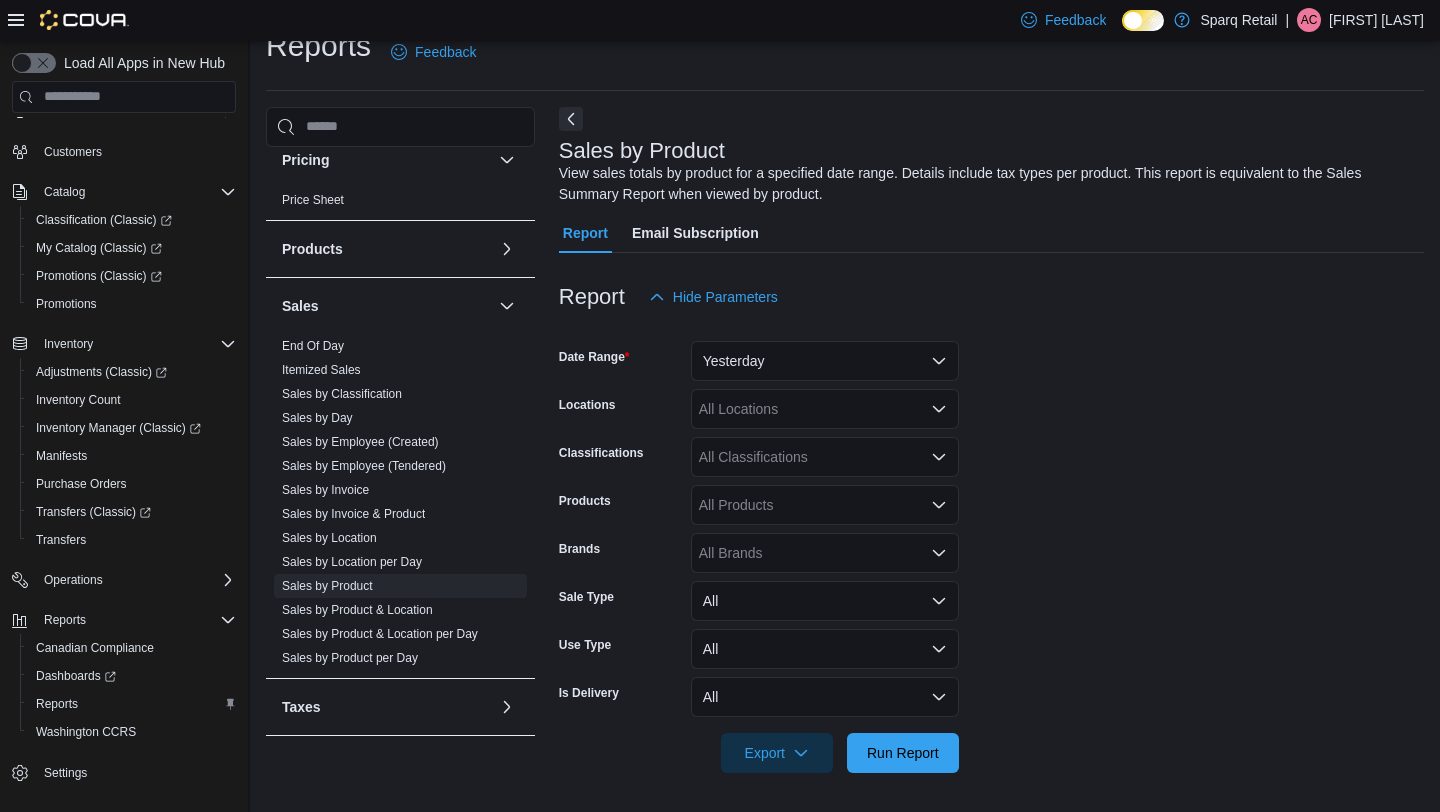click on "Date Range Yesterday Locations All Locations Classifications All Classifications Products All Products Brands All Brands Sale Type All Use Type All Is Delivery All Export  Run Report" at bounding box center [991, 545] 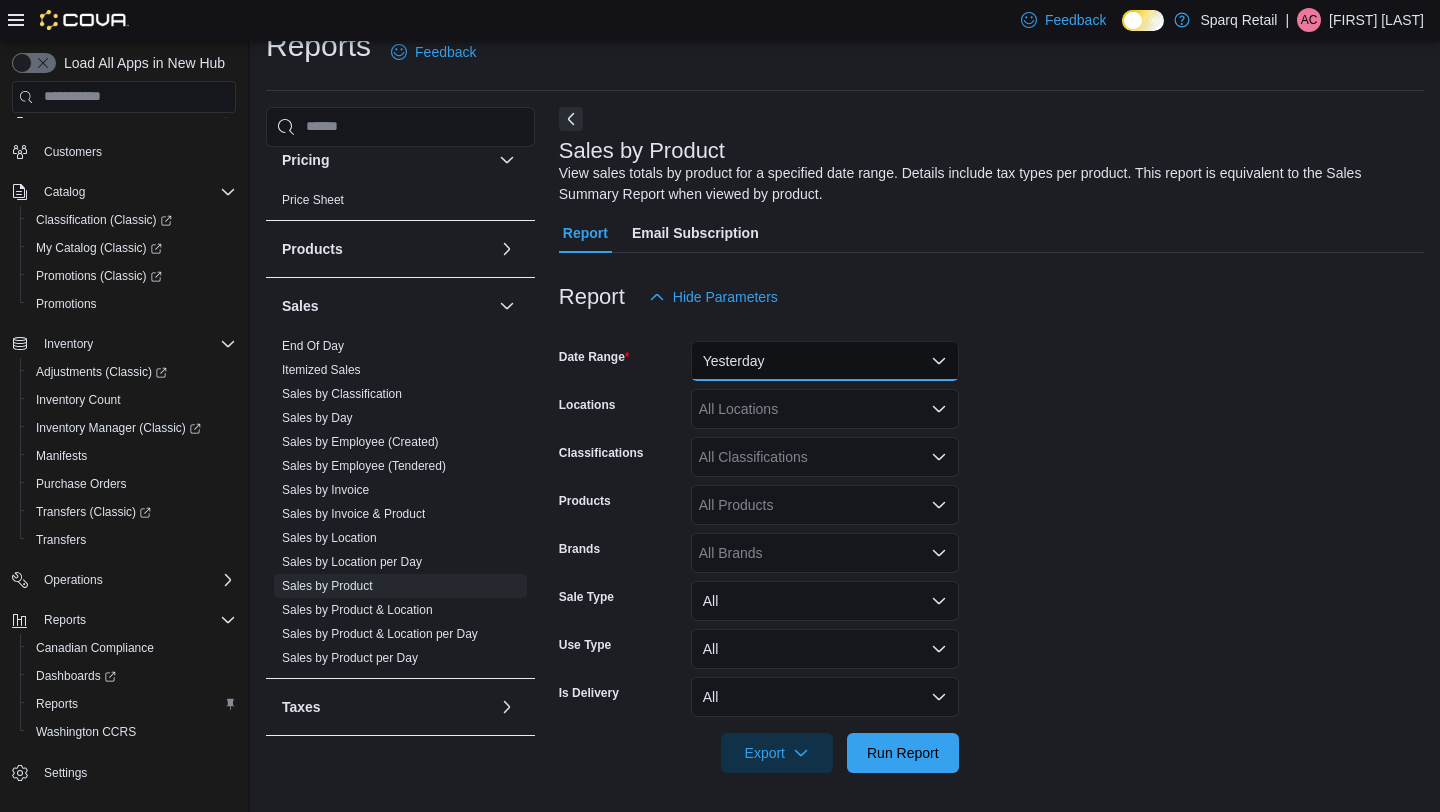click on "Yesterday" at bounding box center (825, 361) 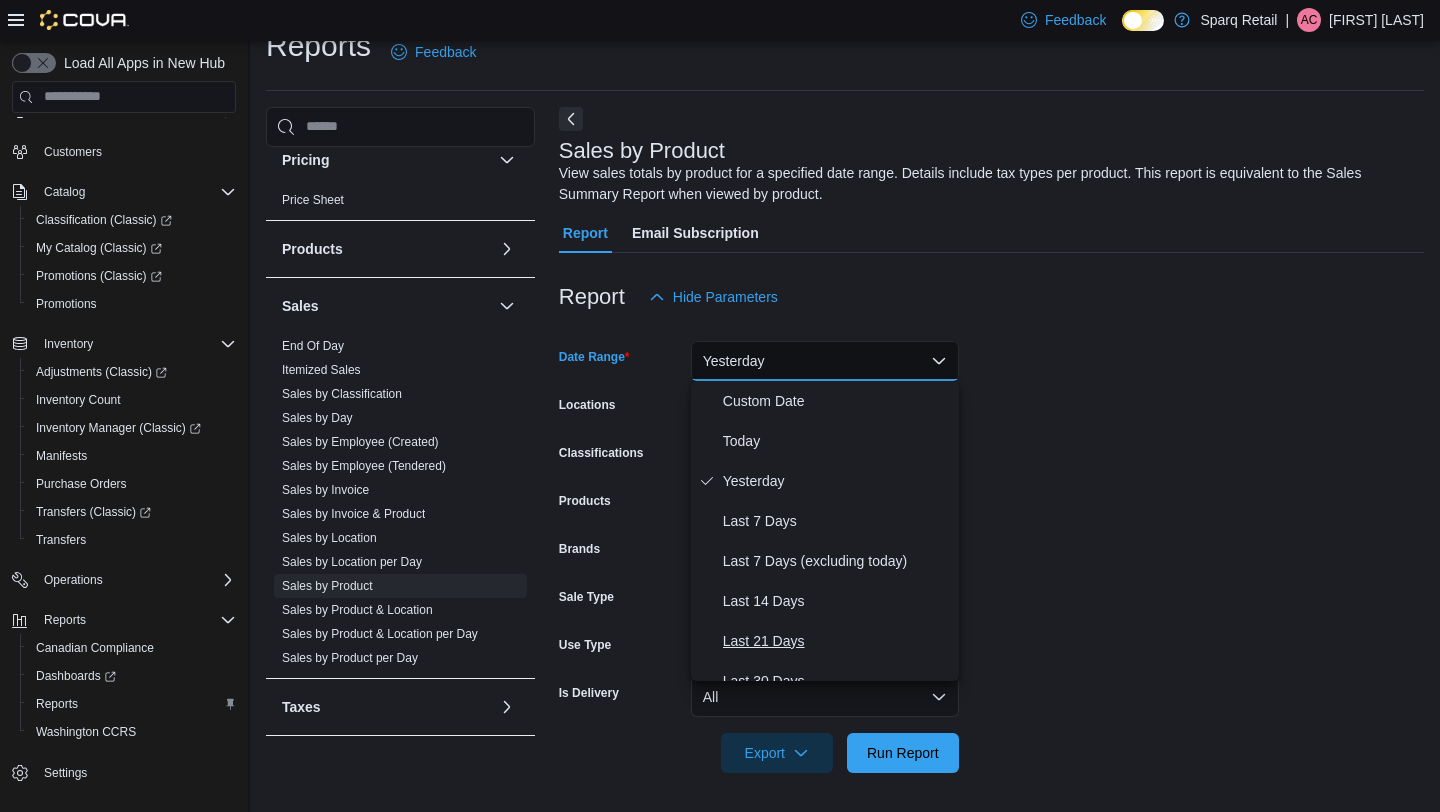 scroll, scrollTop: 300, scrollLeft: 0, axis: vertical 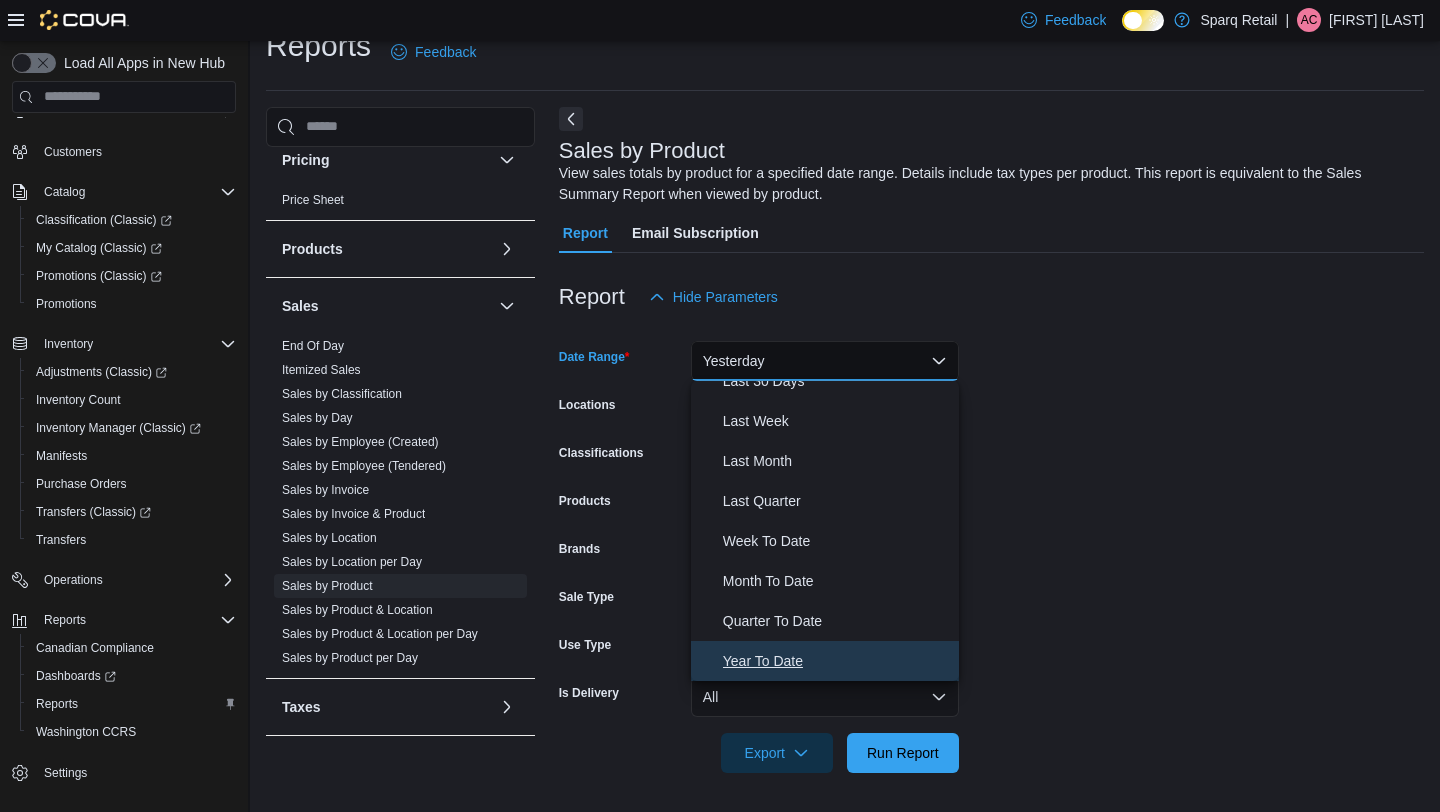 click on "Year To Date" at bounding box center (837, 661) 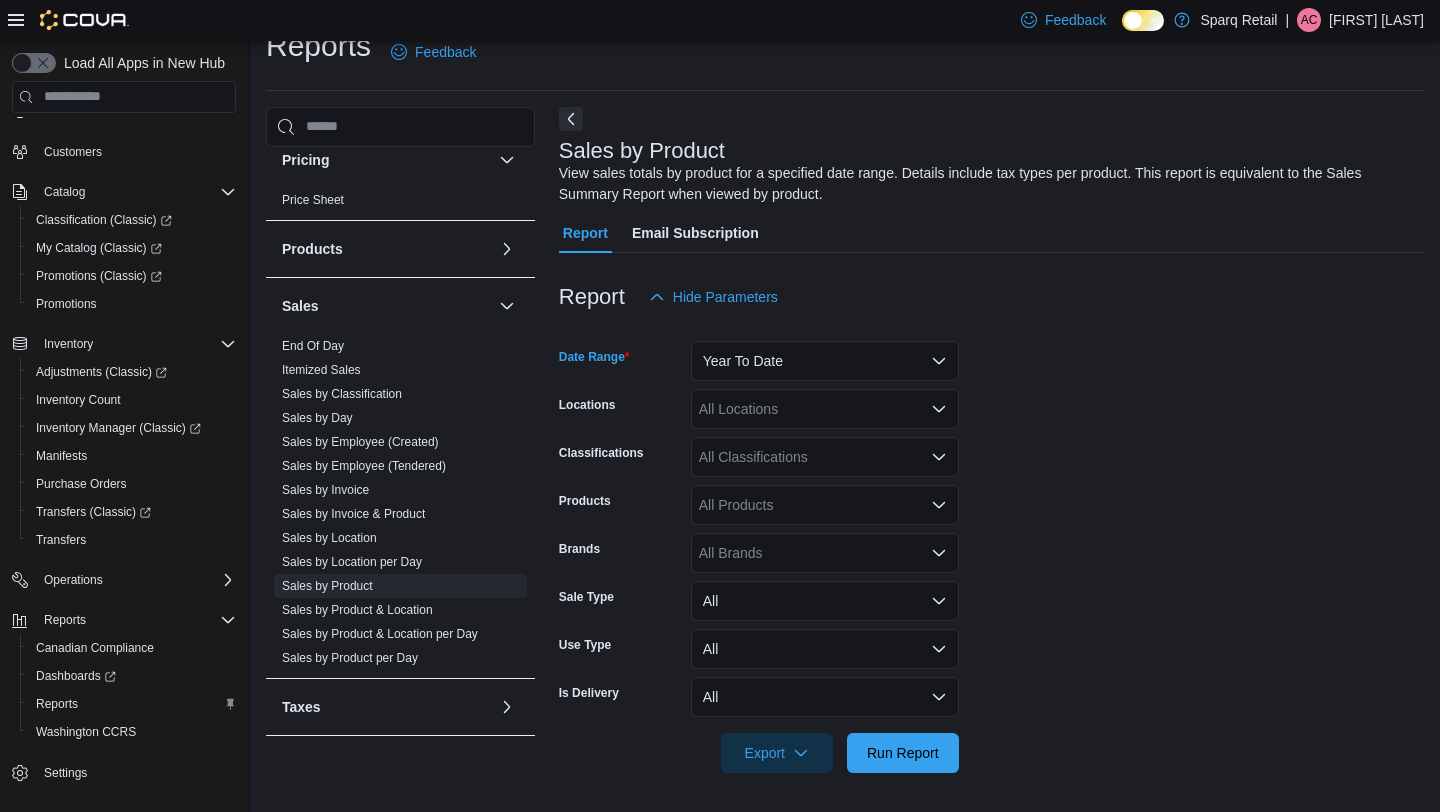 click on "All Classifications" at bounding box center (825, 457) 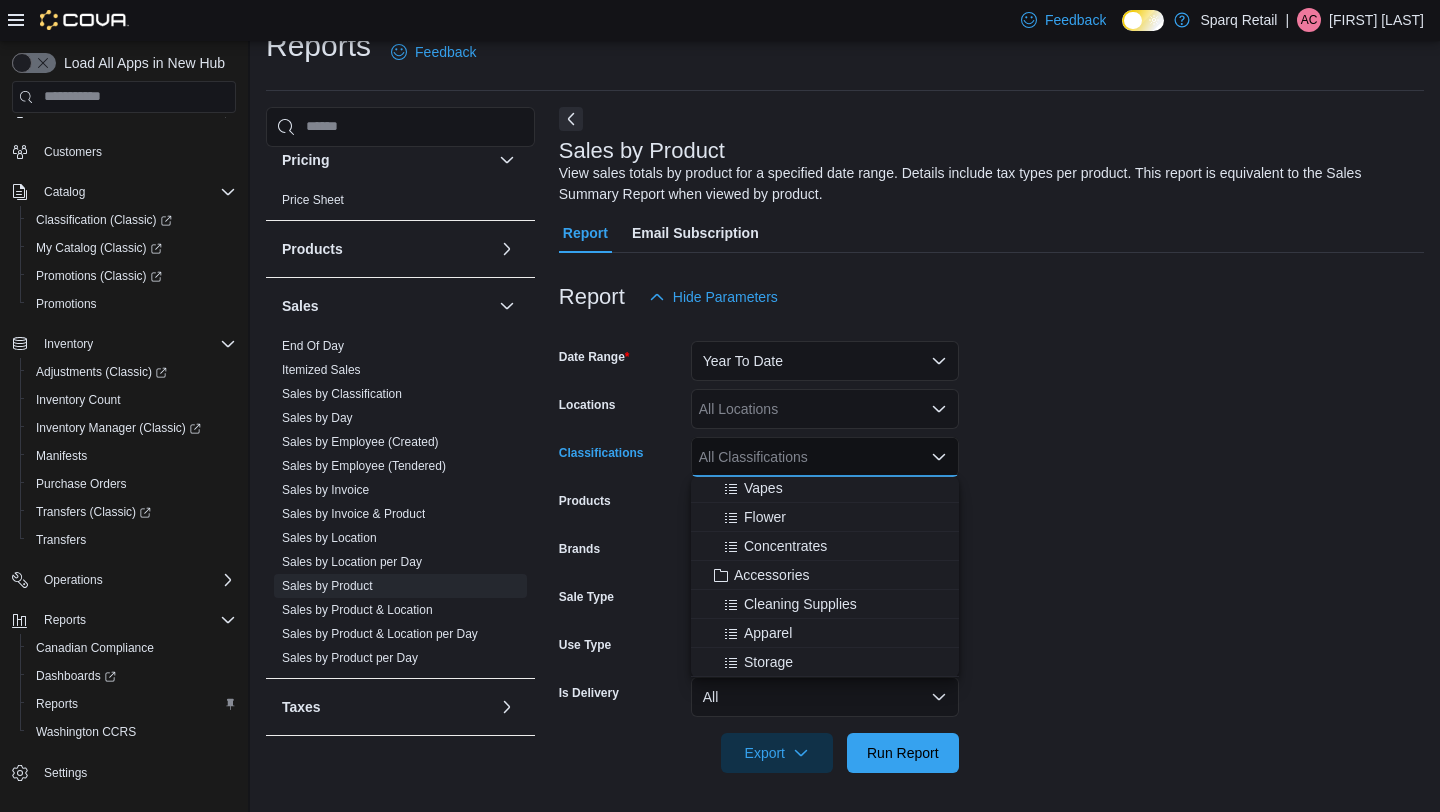 scroll, scrollTop: 362, scrollLeft: 0, axis: vertical 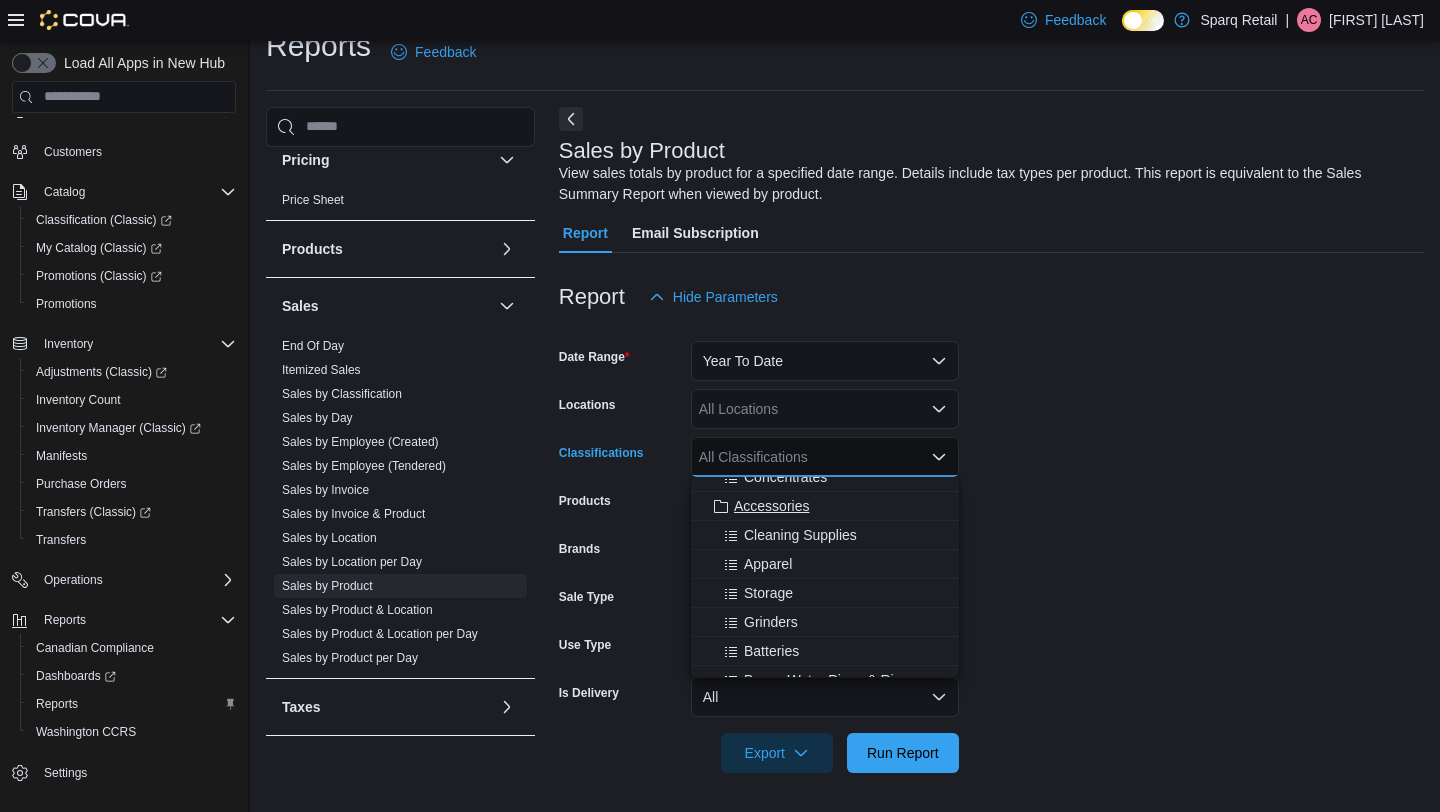 click on "Accessories" at bounding box center [771, 506] 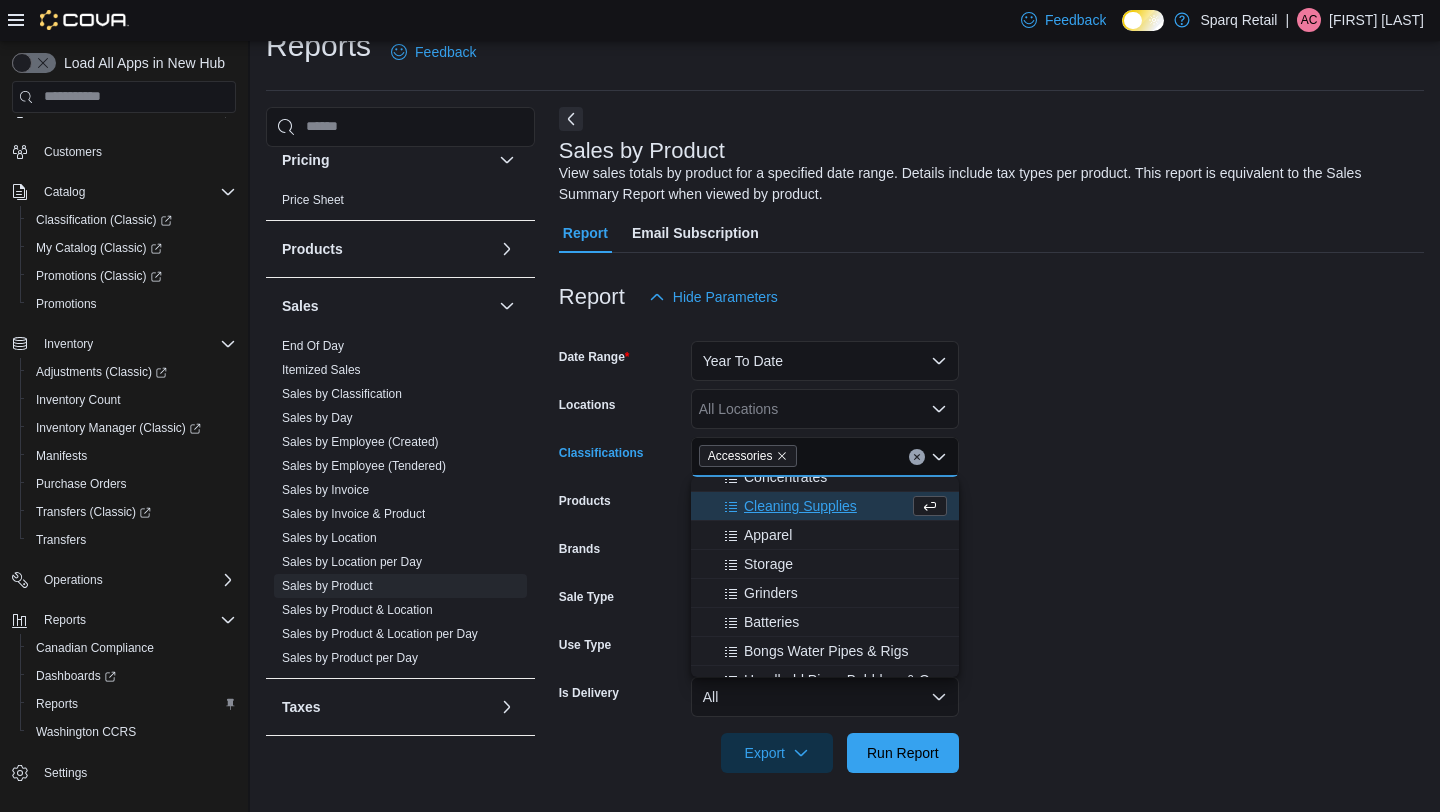 click on "Date Range Year To Date Locations All Locations Classifications Accessories Combo box. Selected. Accessories. Press Backspace to delete Accessories. Combo box input. All Classifications. Type some text or, to display a list of choices, press Down Arrow. To exit the list of choices, press Escape. Products All Products Brands All Brands Sale Type All Use Type All Is Delivery All Export  Run Report" at bounding box center (991, 545) 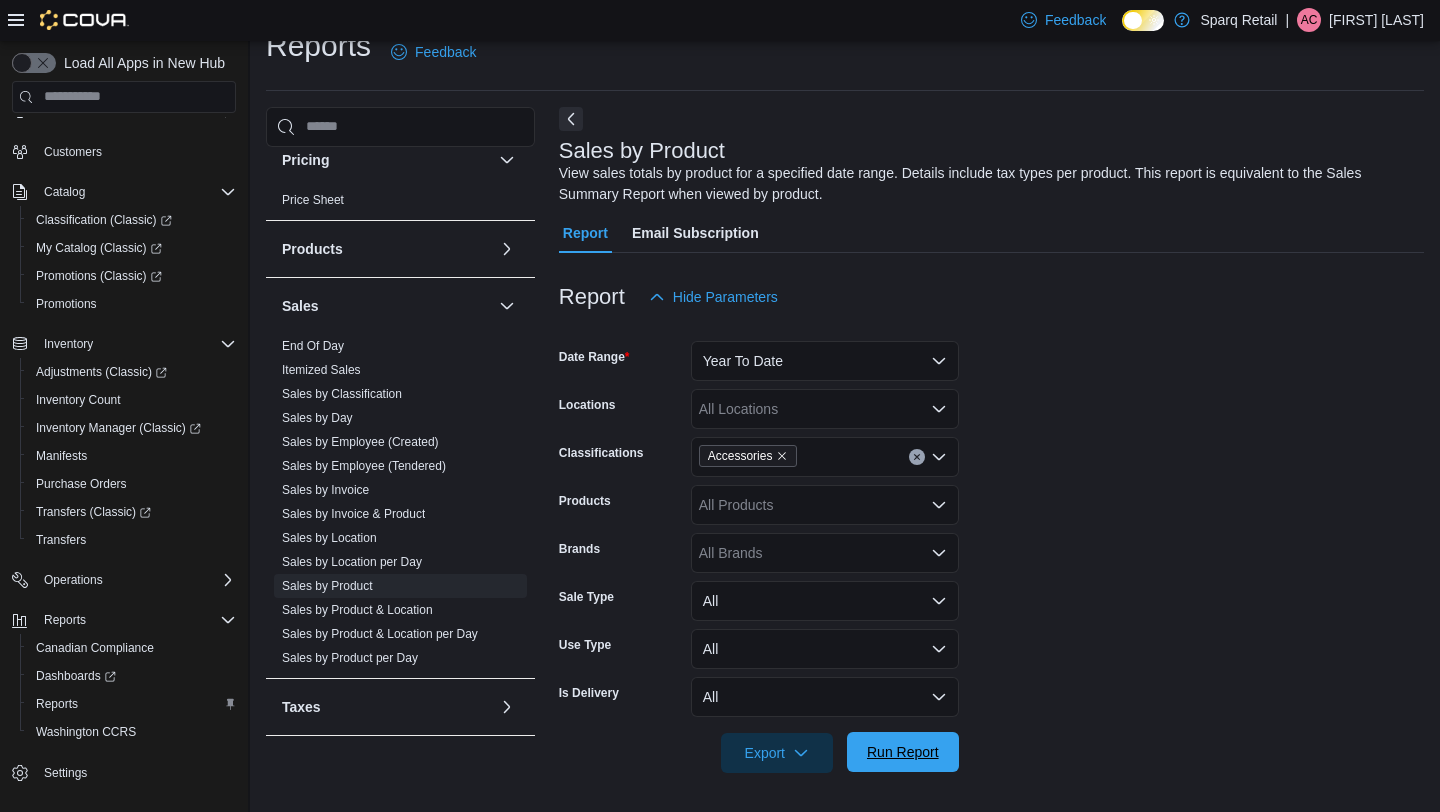 click on "Run Report" at bounding box center [903, 752] 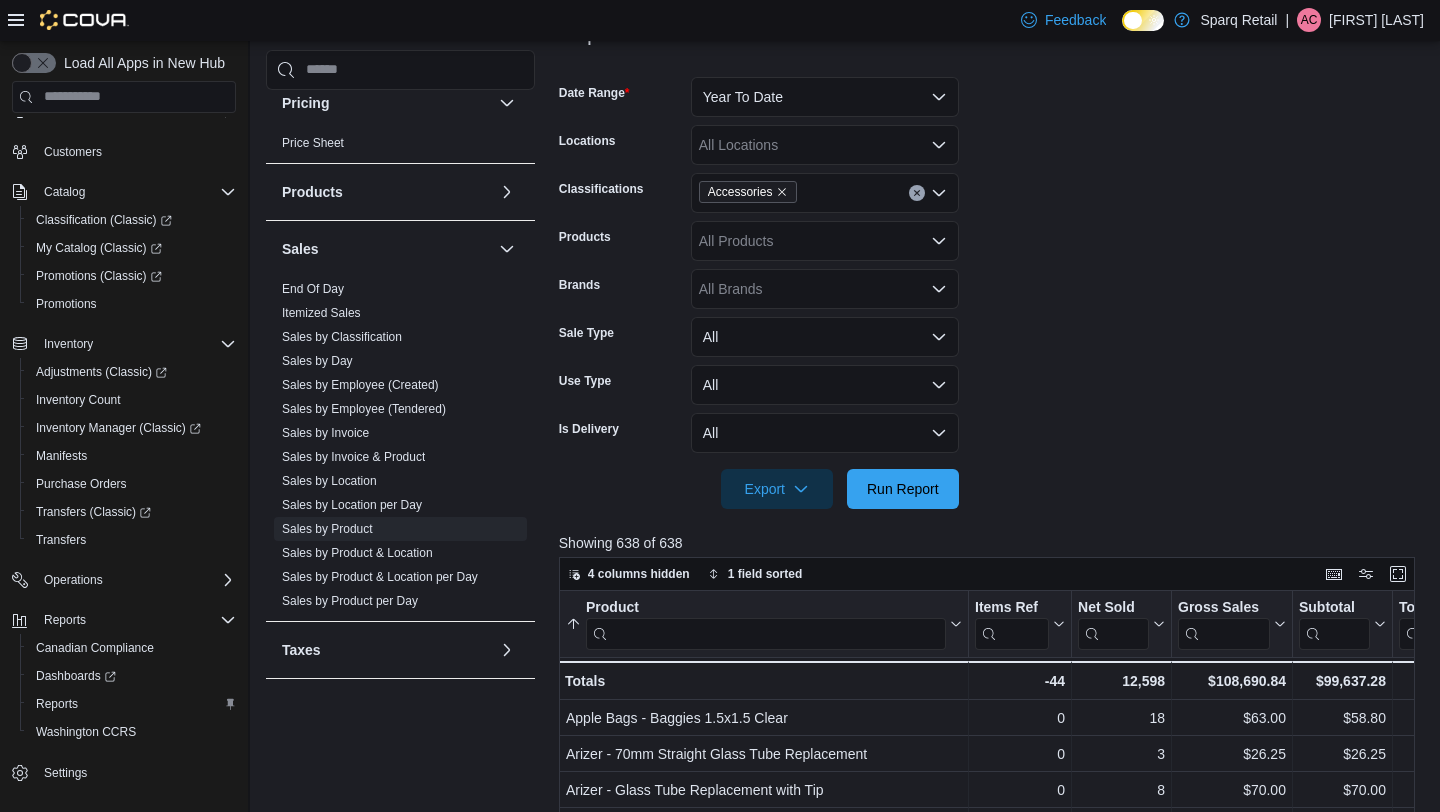 scroll, scrollTop: 705, scrollLeft: 0, axis: vertical 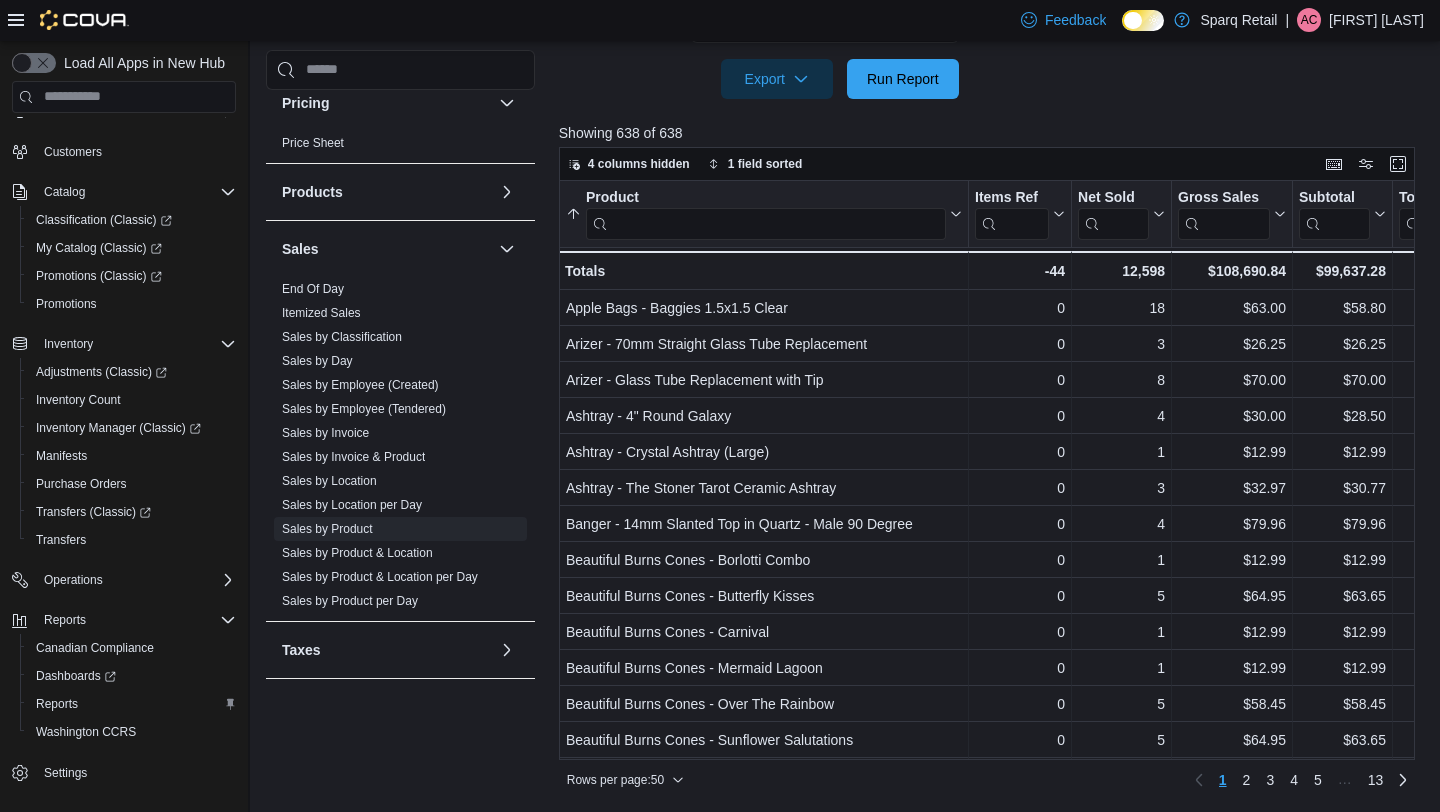 click at bounding box center (766, 223) 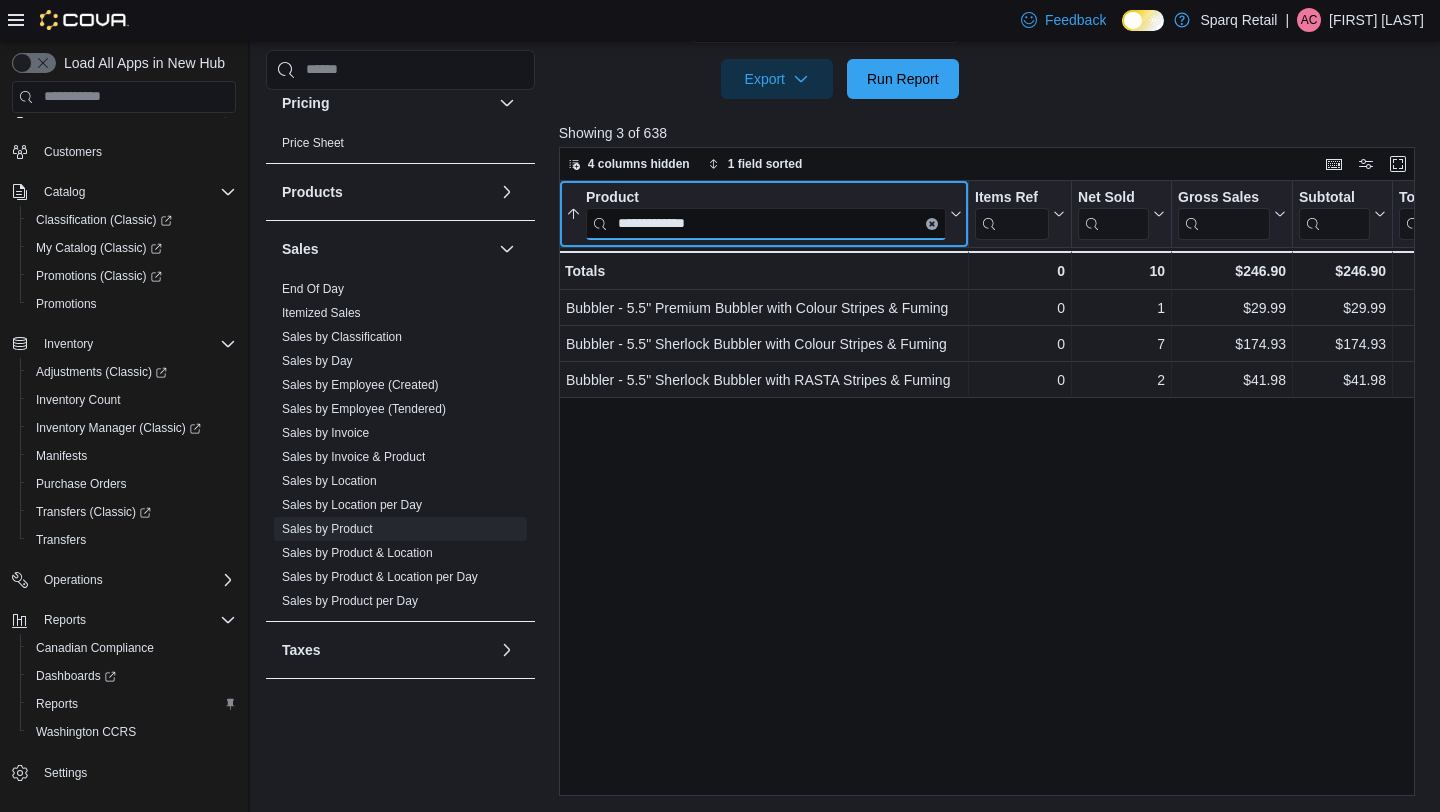 type on "**********" 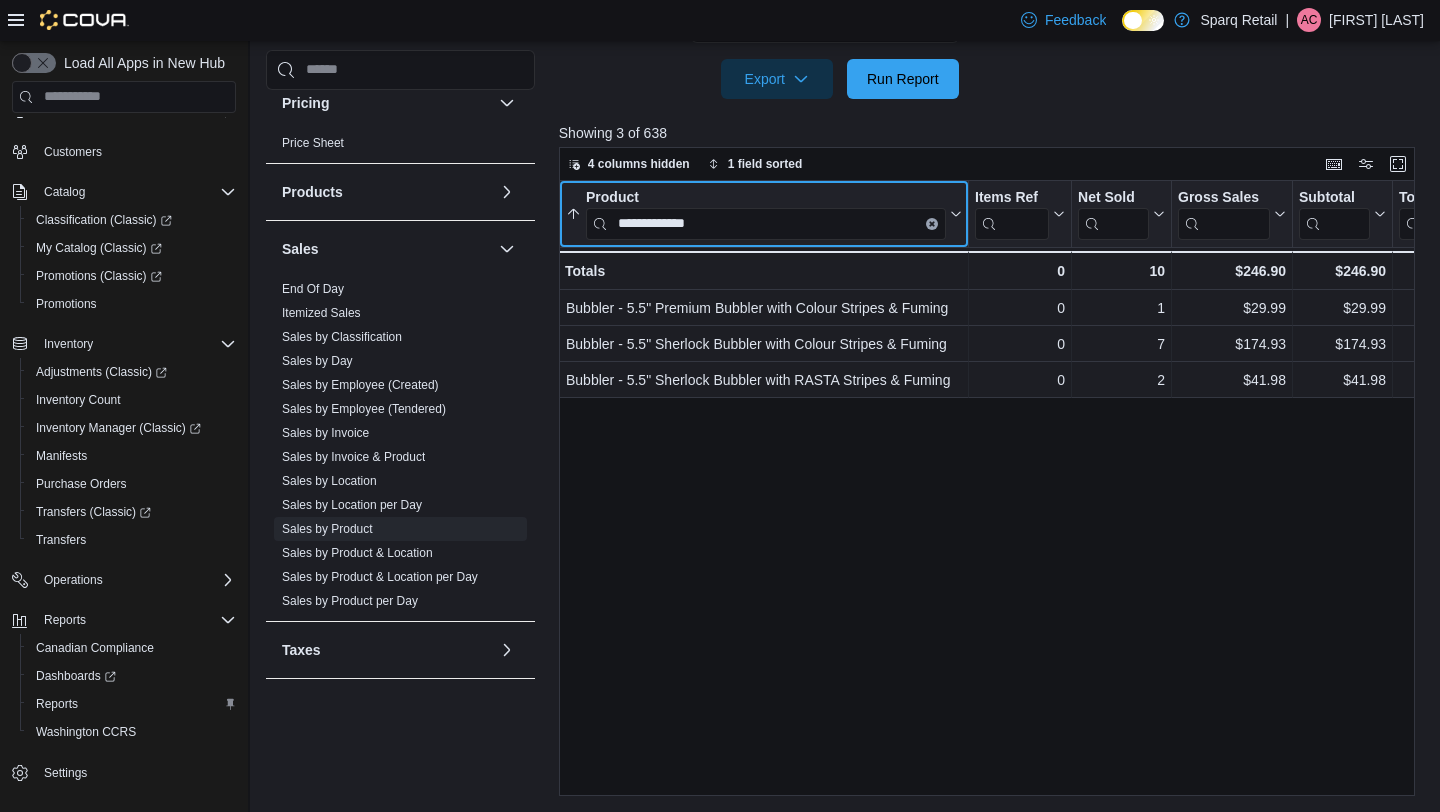 click at bounding box center [932, 223] 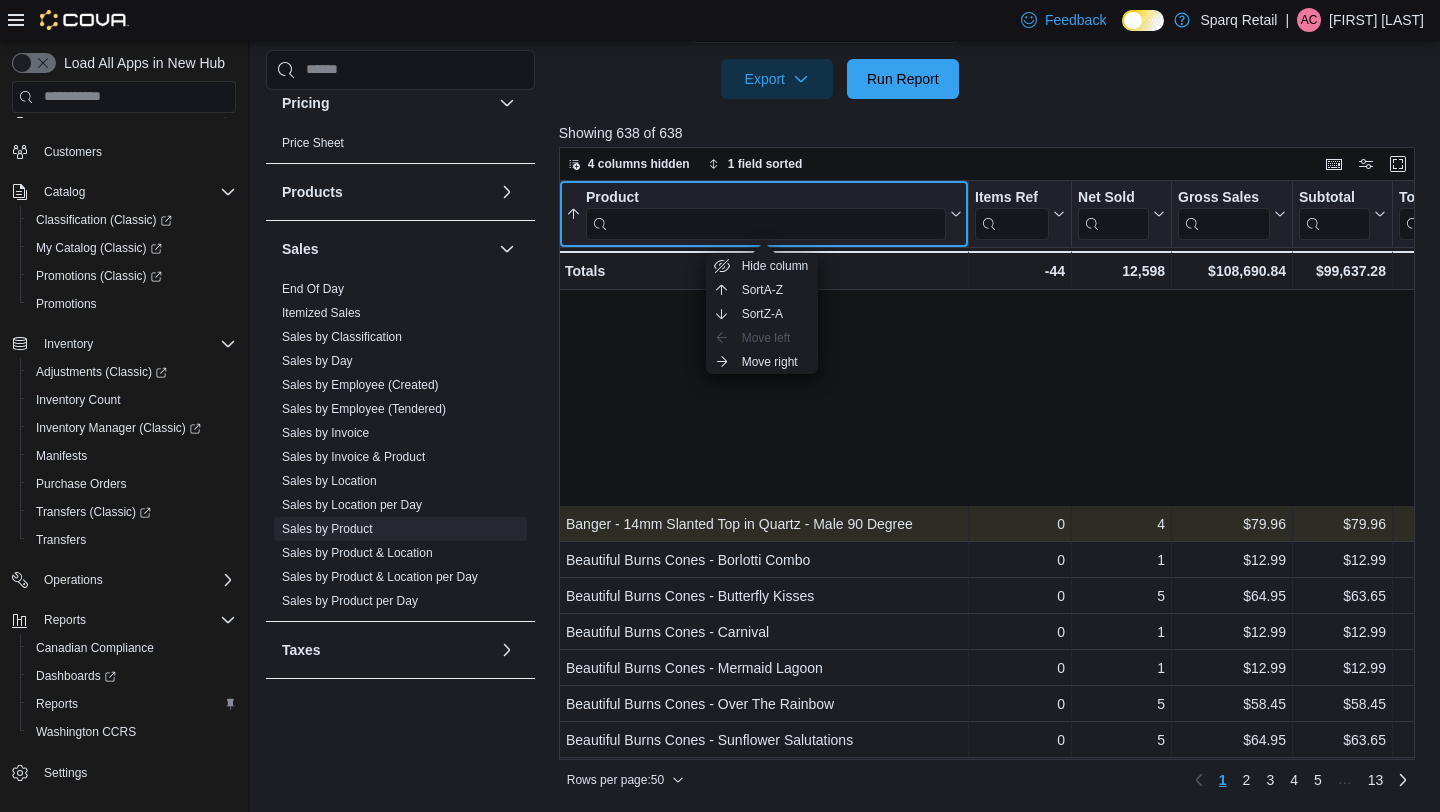 scroll, scrollTop: 1329, scrollLeft: 0, axis: vertical 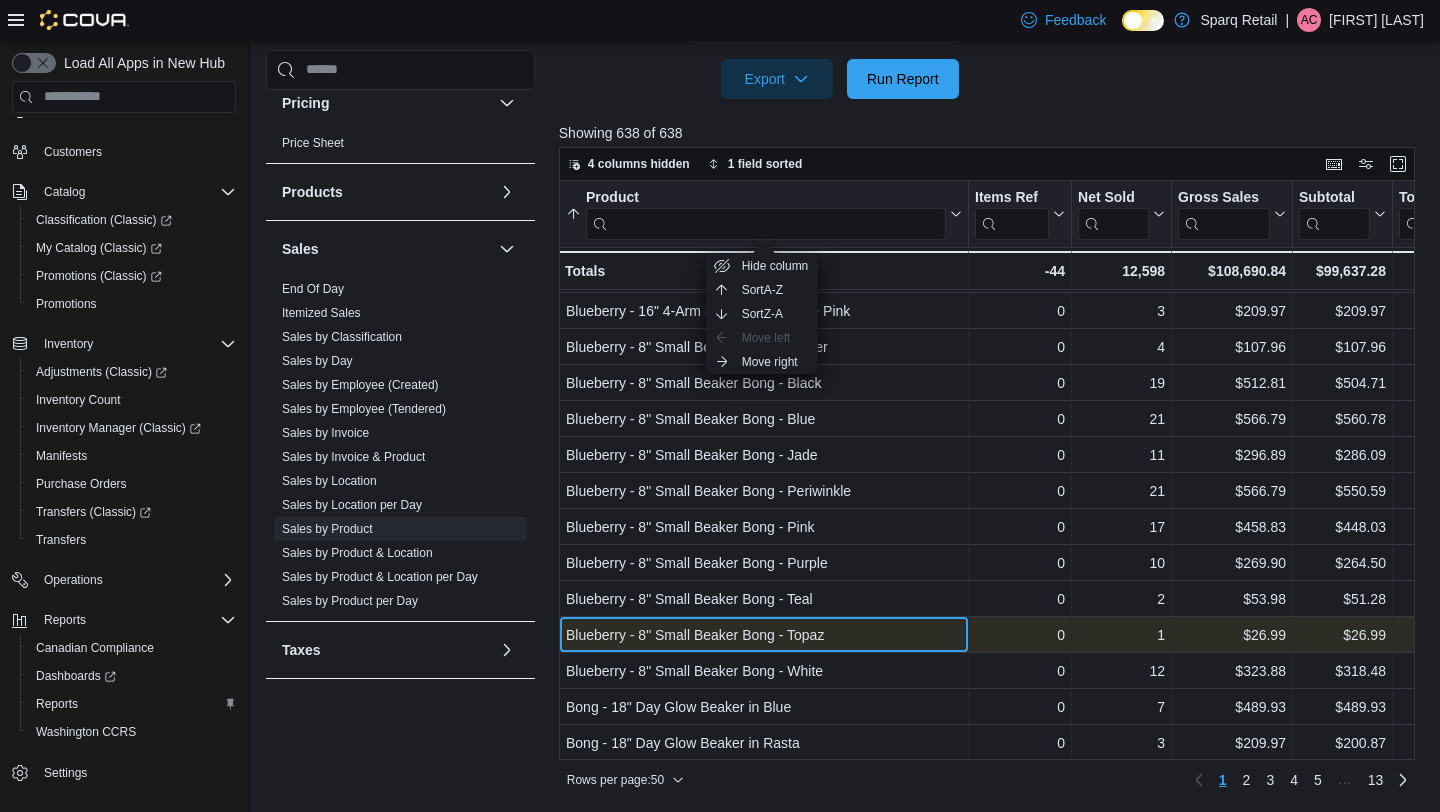 click on "Blueberry - 8" Small Beaker Bong - Topaz" at bounding box center [764, 635] 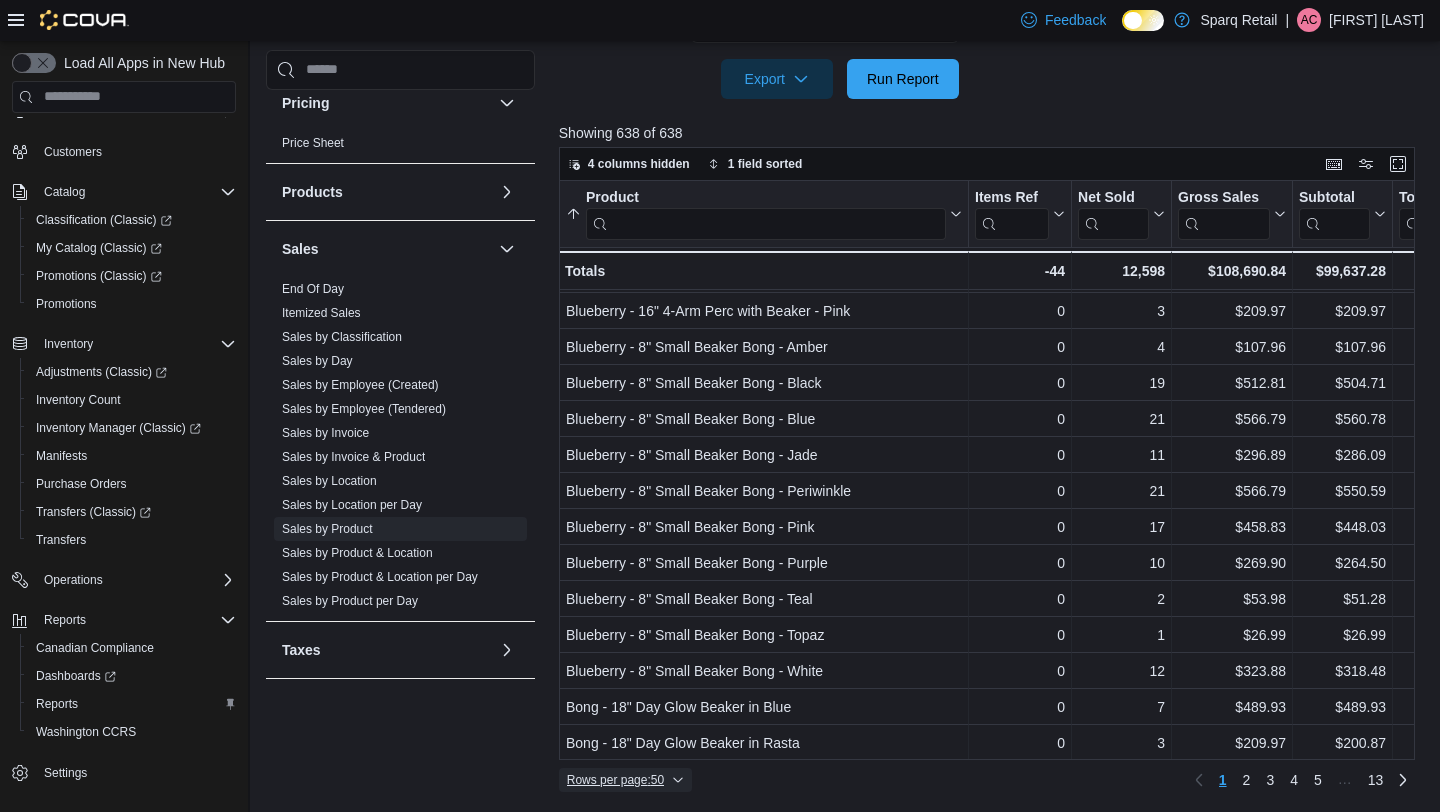 click on "Rows per page :  50" at bounding box center [615, 780] 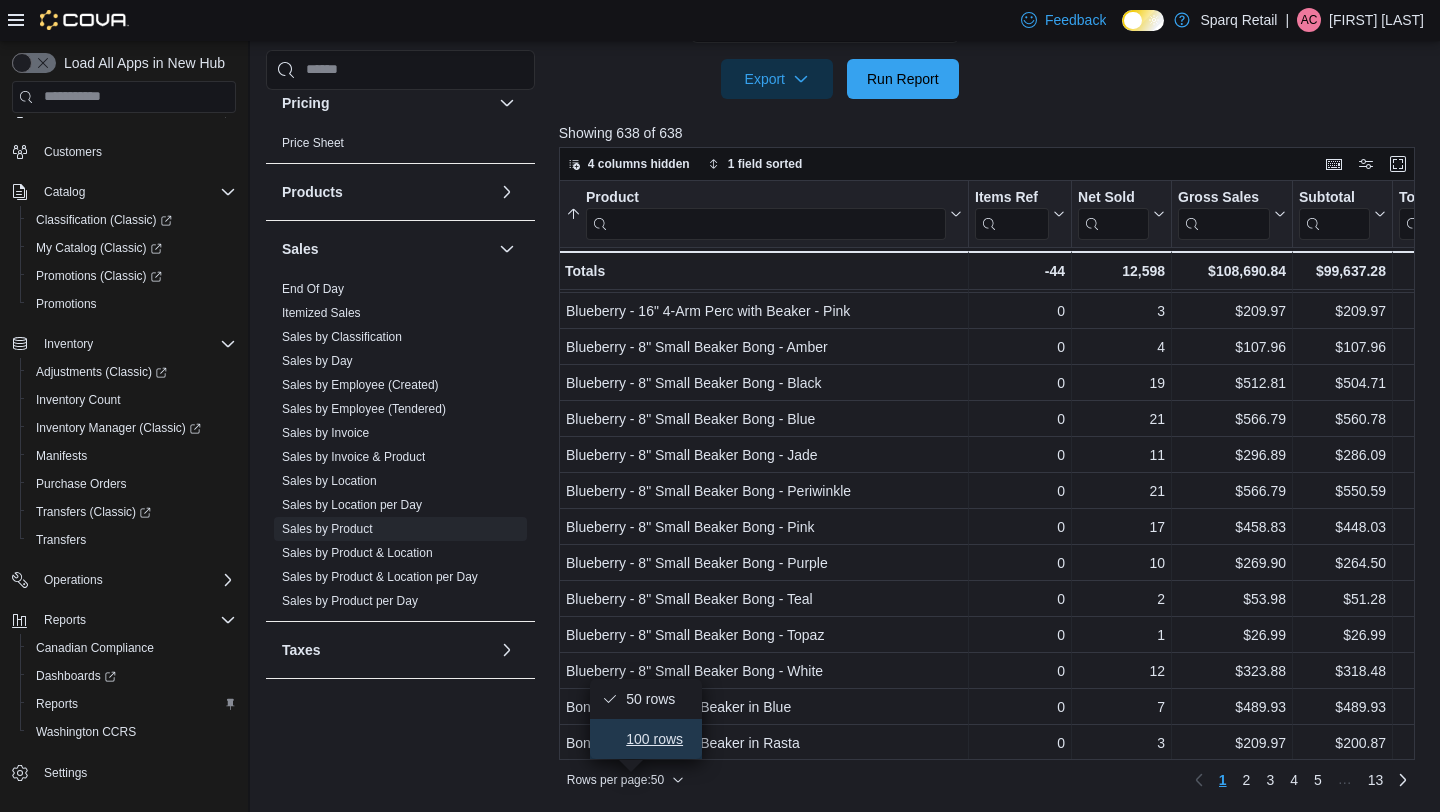 click on "100 rows" at bounding box center (658, 739) 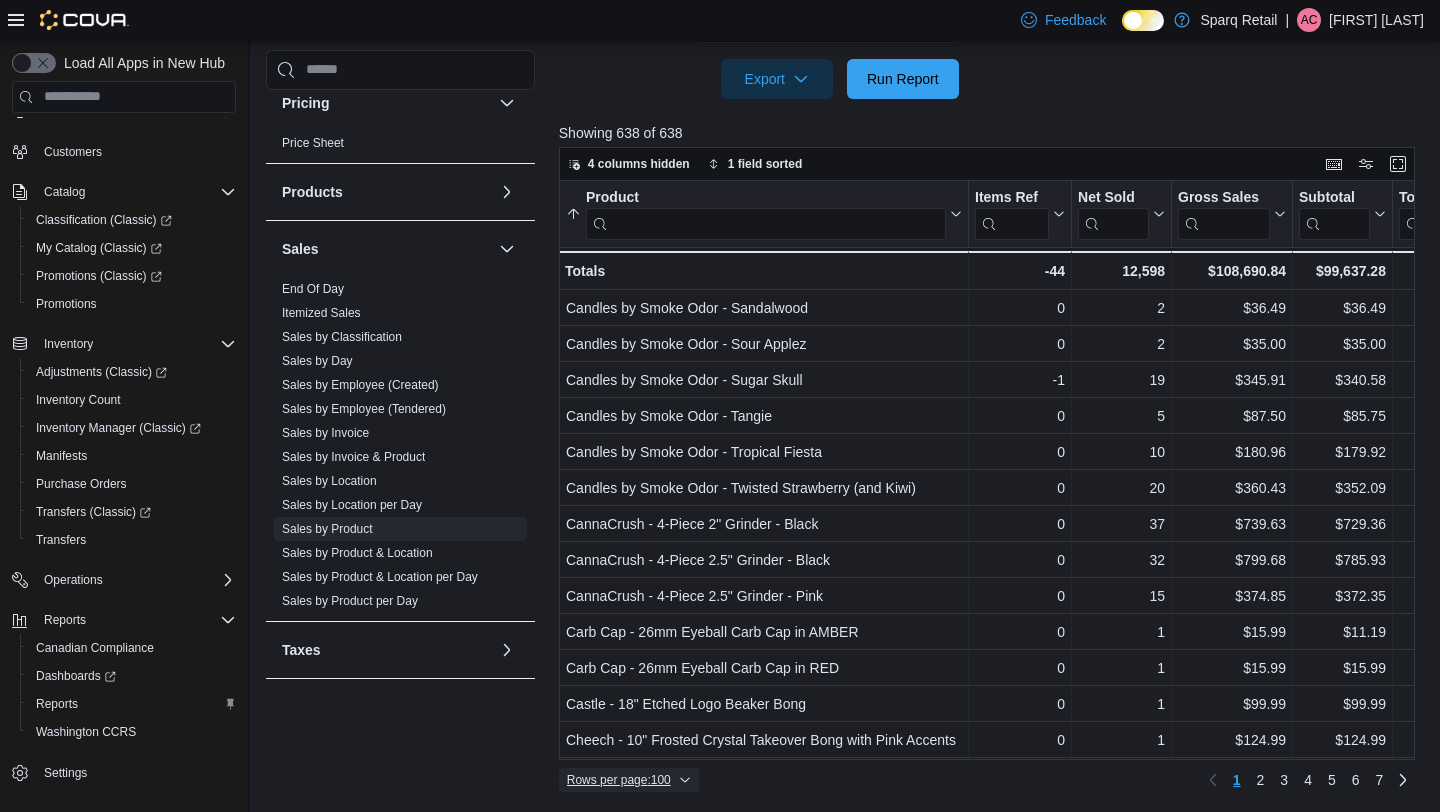 scroll, scrollTop: 3129, scrollLeft: 0, axis: vertical 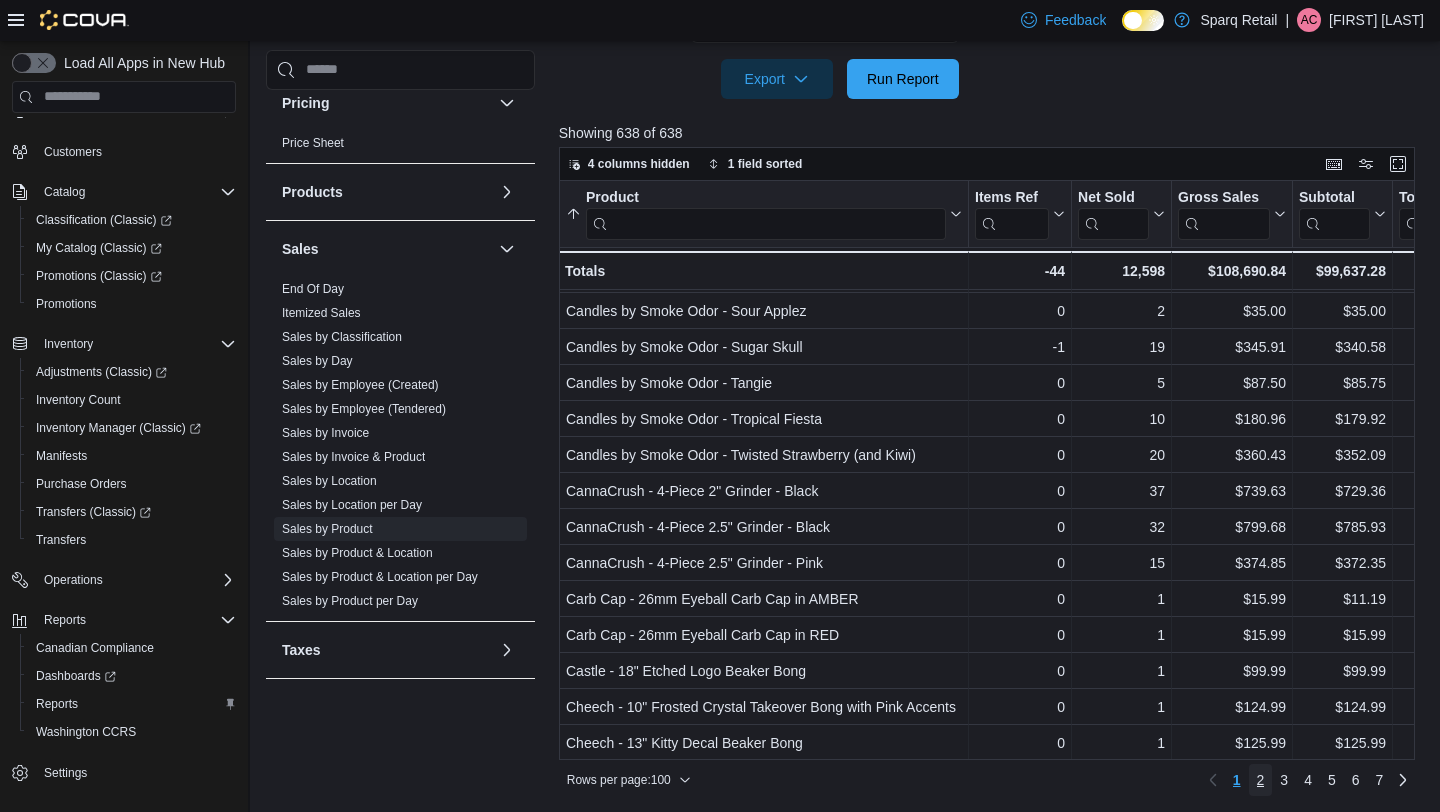 click on "2" at bounding box center (1261, 780) 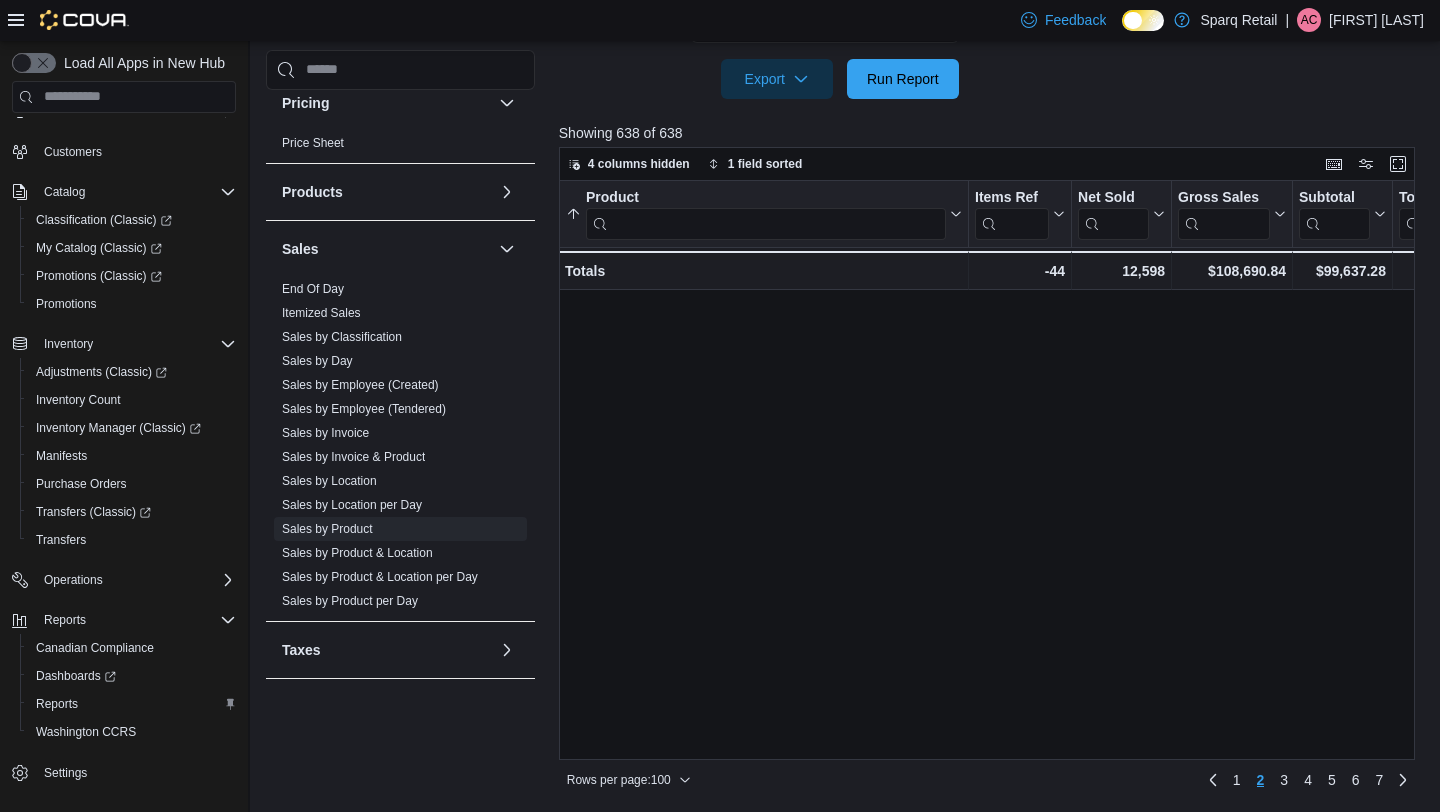 scroll, scrollTop: 0, scrollLeft: 0, axis: both 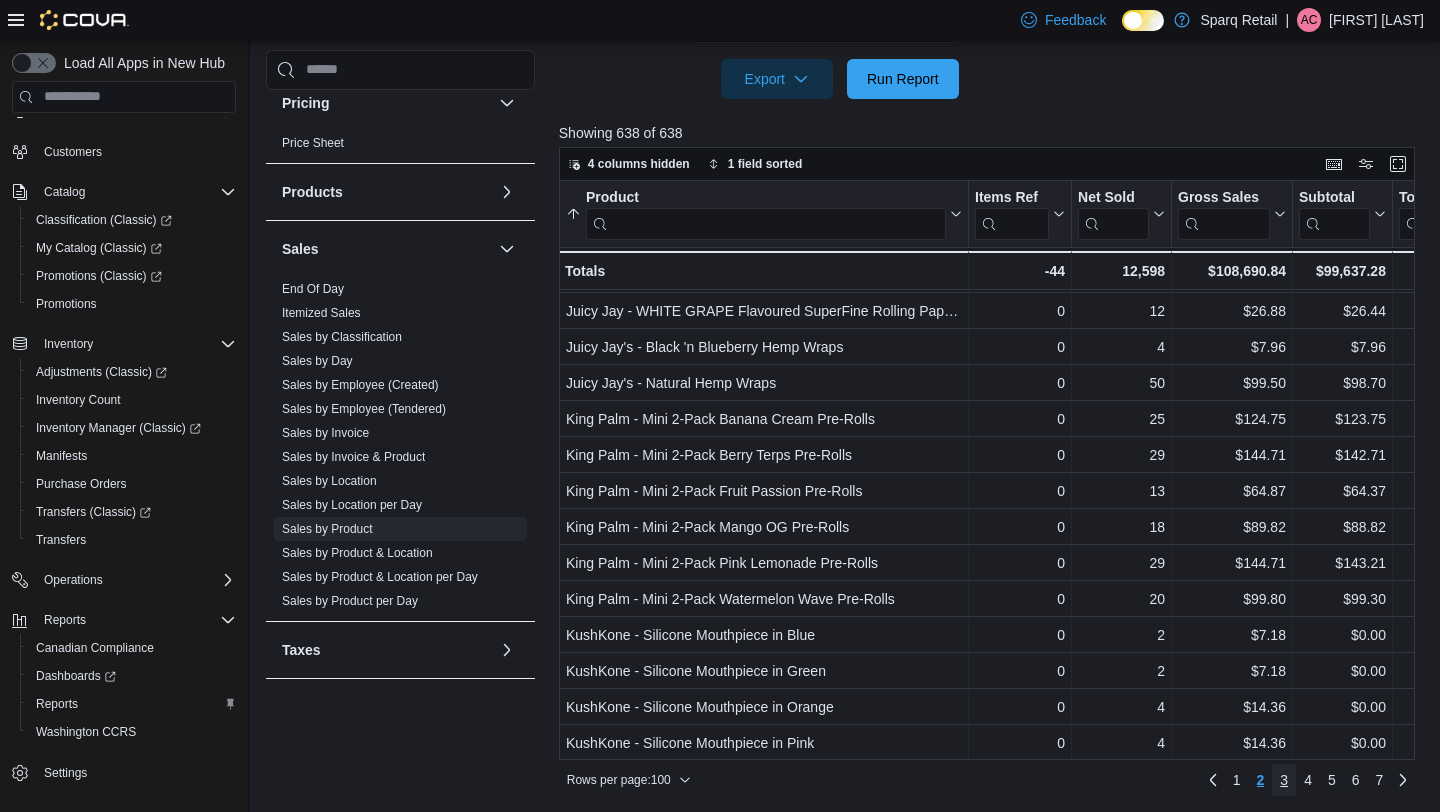 click on "3" at bounding box center (1284, 780) 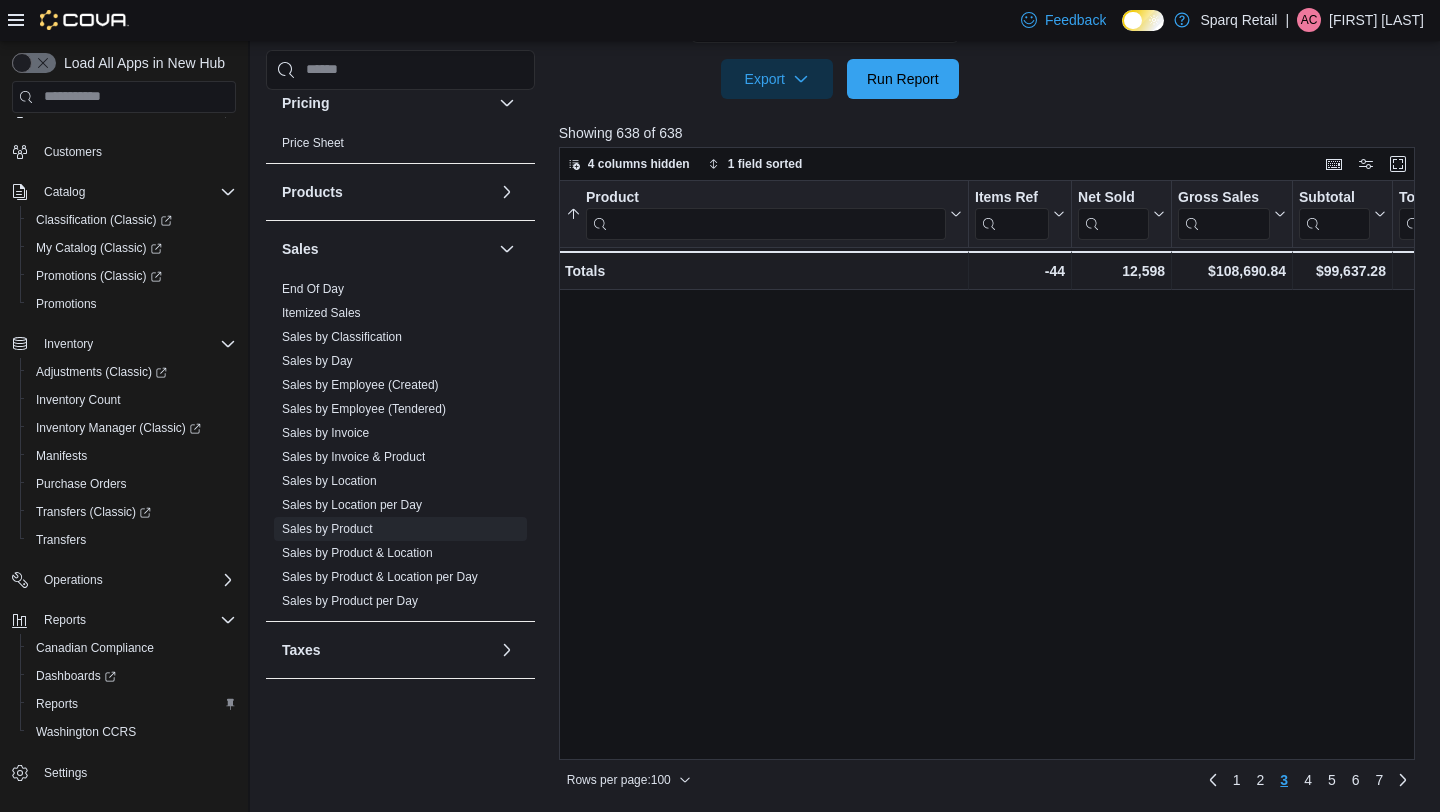 scroll, scrollTop: 0, scrollLeft: 0, axis: both 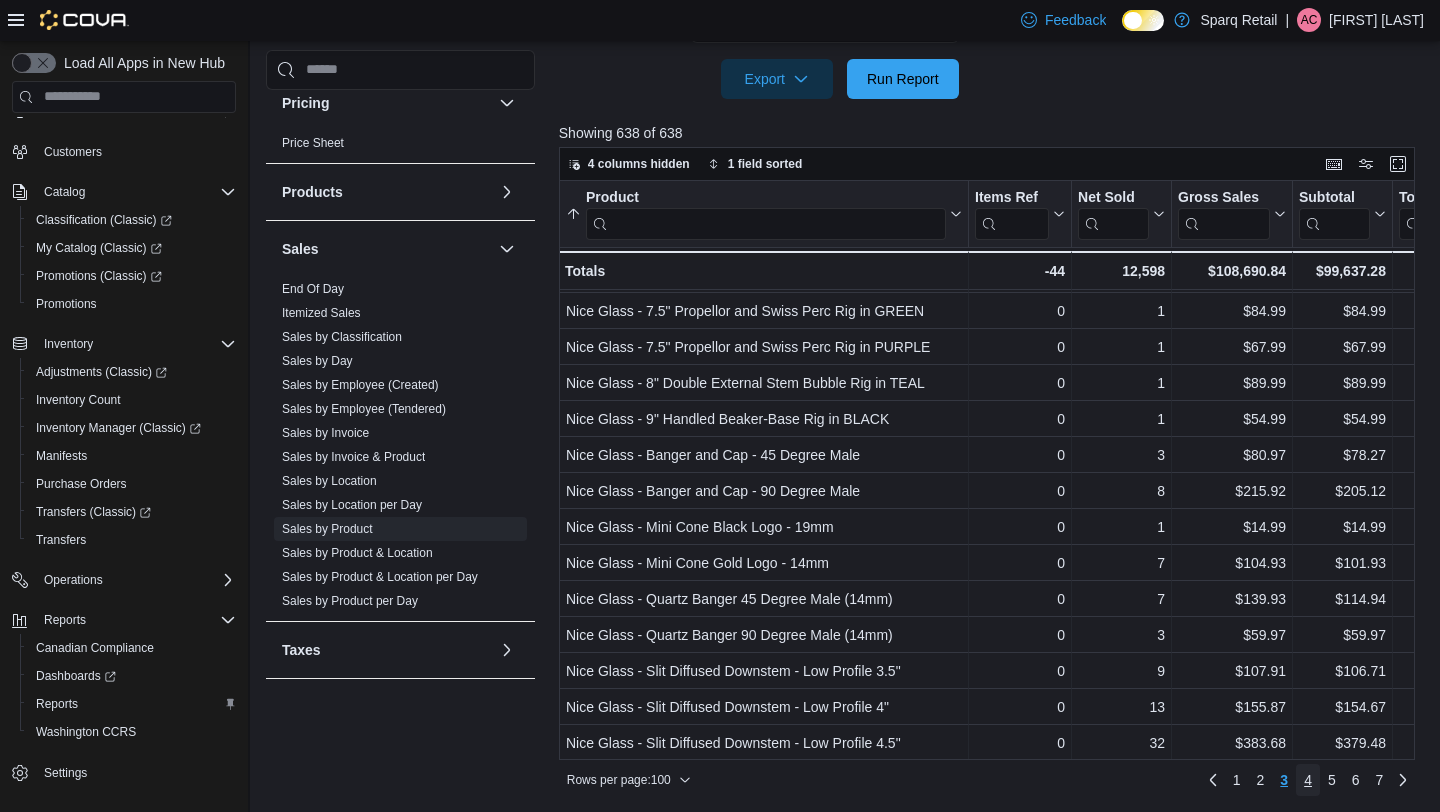 click on "4" at bounding box center (1308, 780) 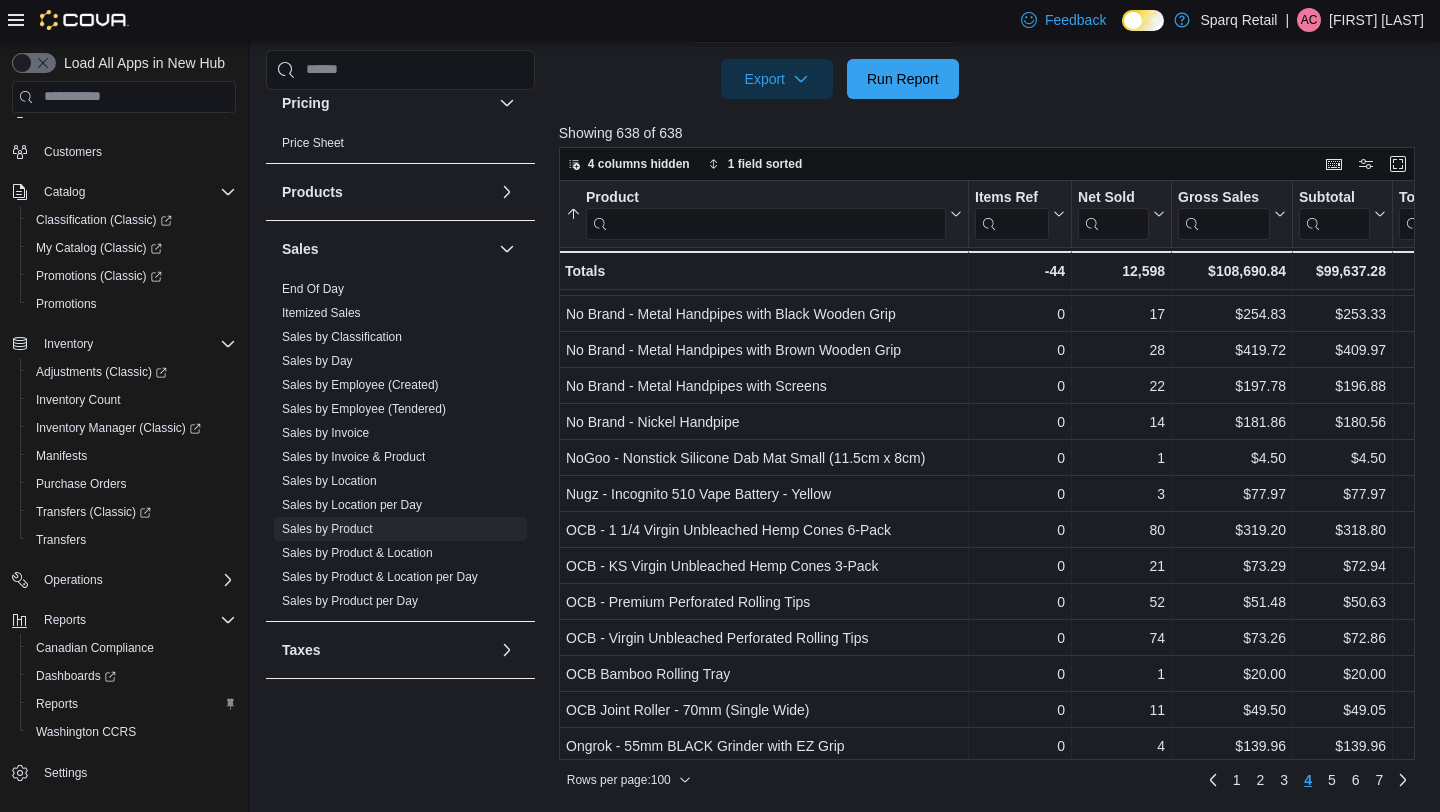 scroll, scrollTop: 1081, scrollLeft: 0, axis: vertical 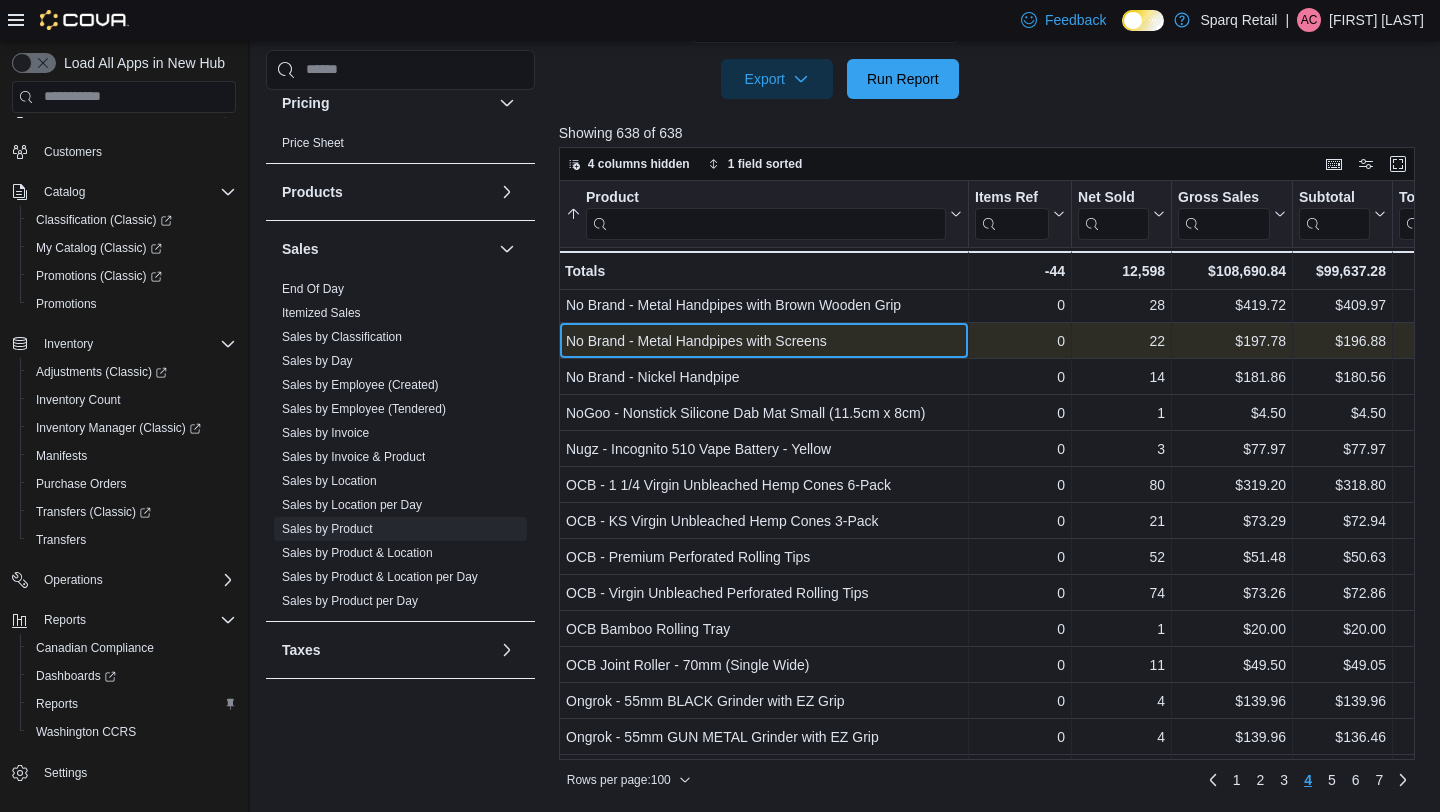 click on "No Brand - Metal Handpipes with Screens" at bounding box center (764, 341) 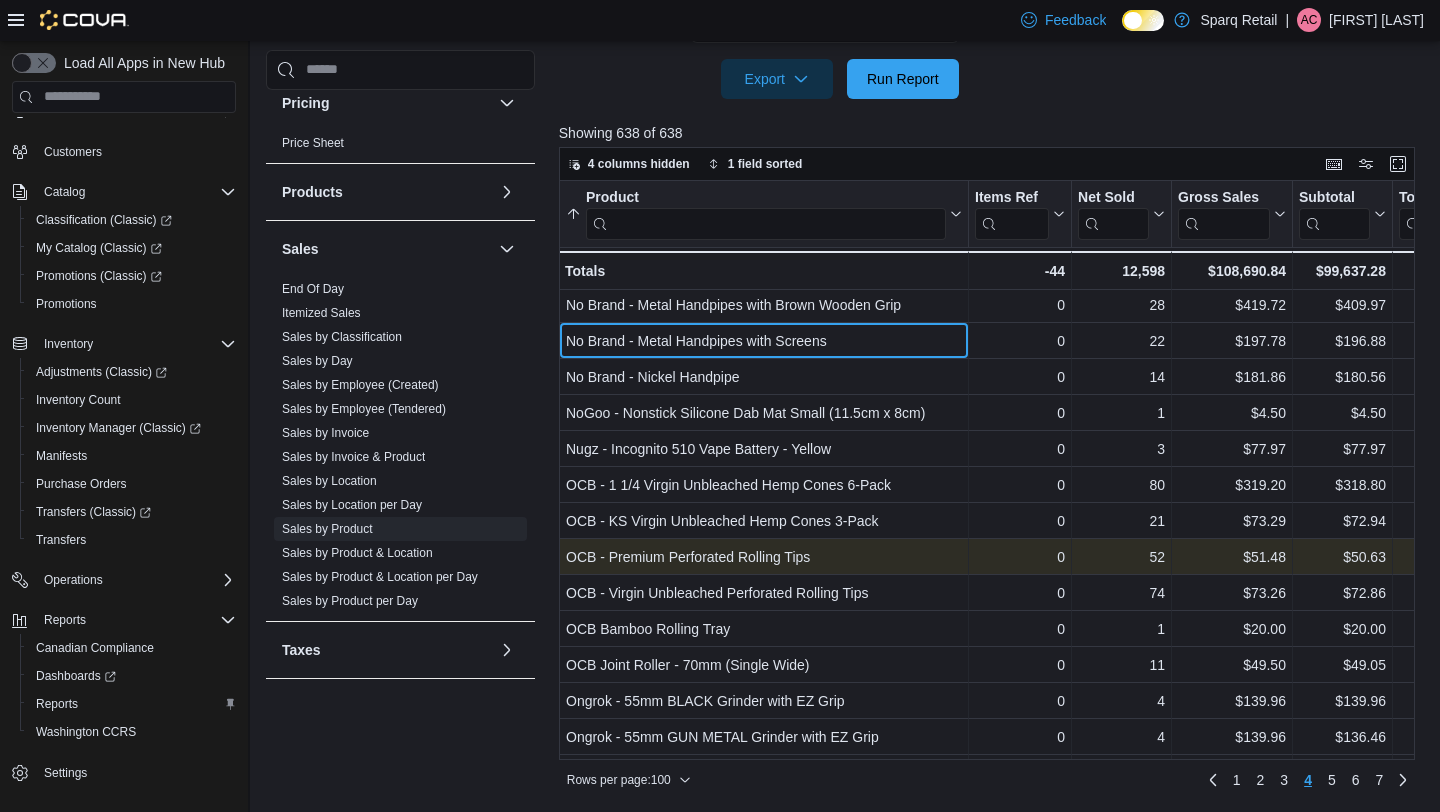 scroll, scrollTop: 1126, scrollLeft: 0, axis: vertical 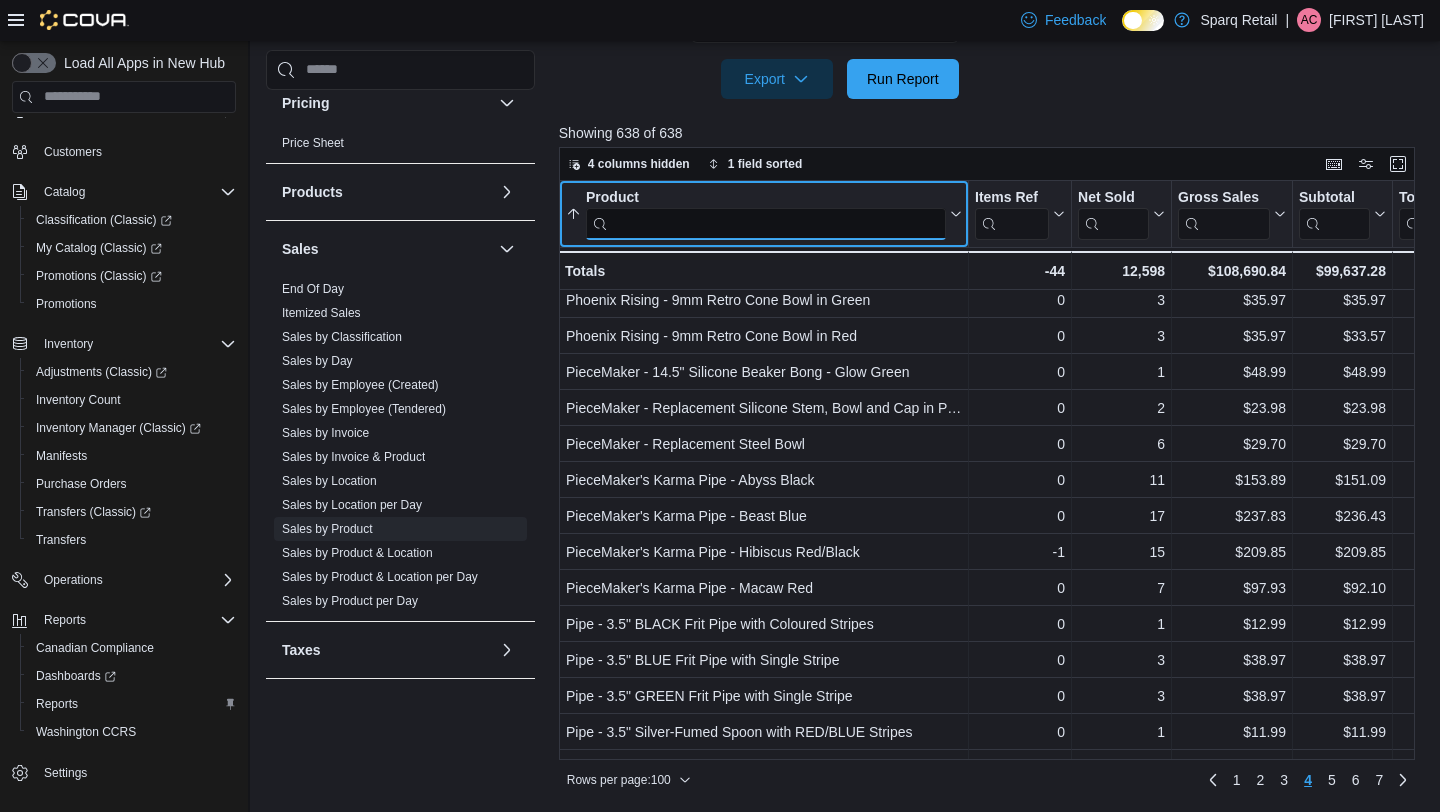 click at bounding box center (766, 223) 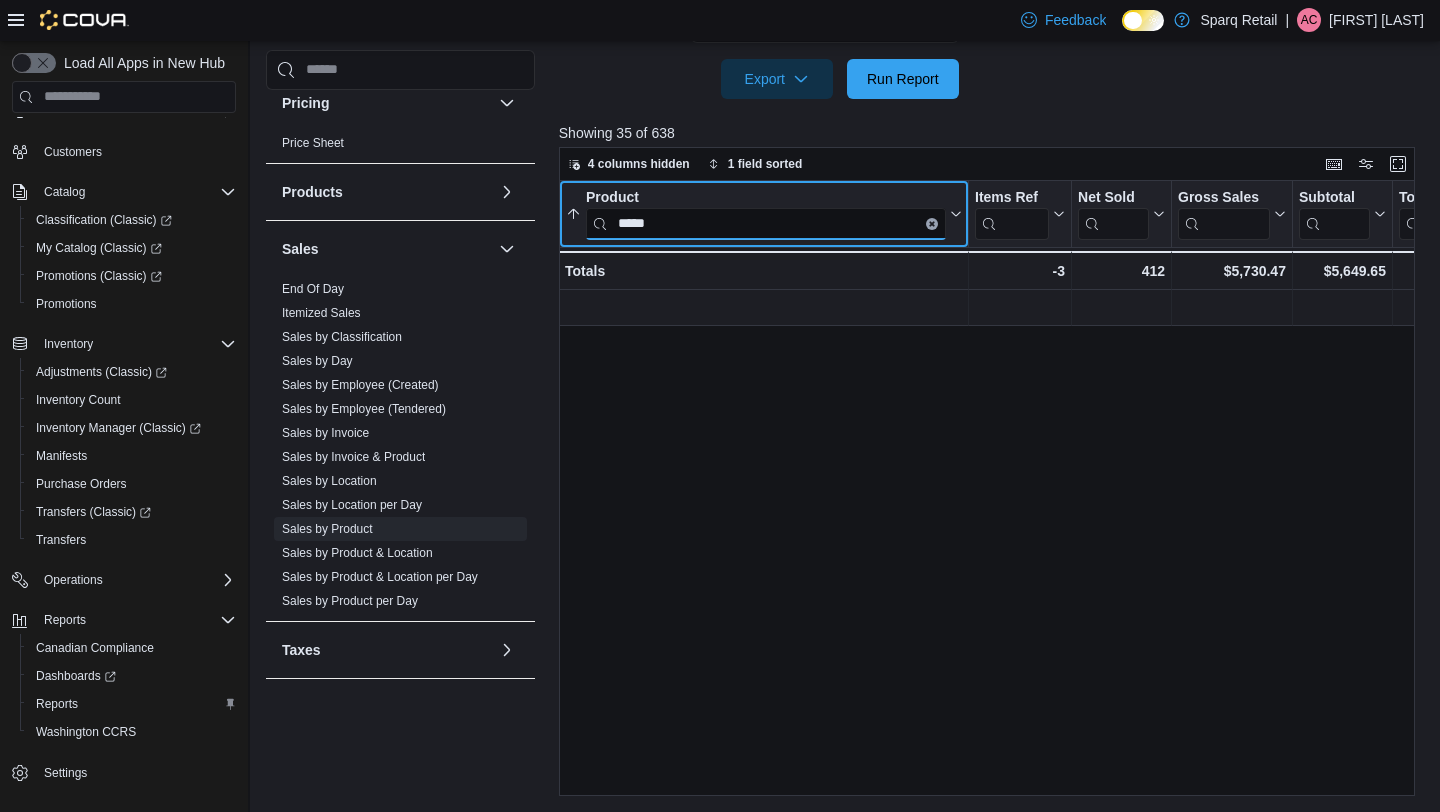 scroll, scrollTop: 0, scrollLeft: 0, axis: both 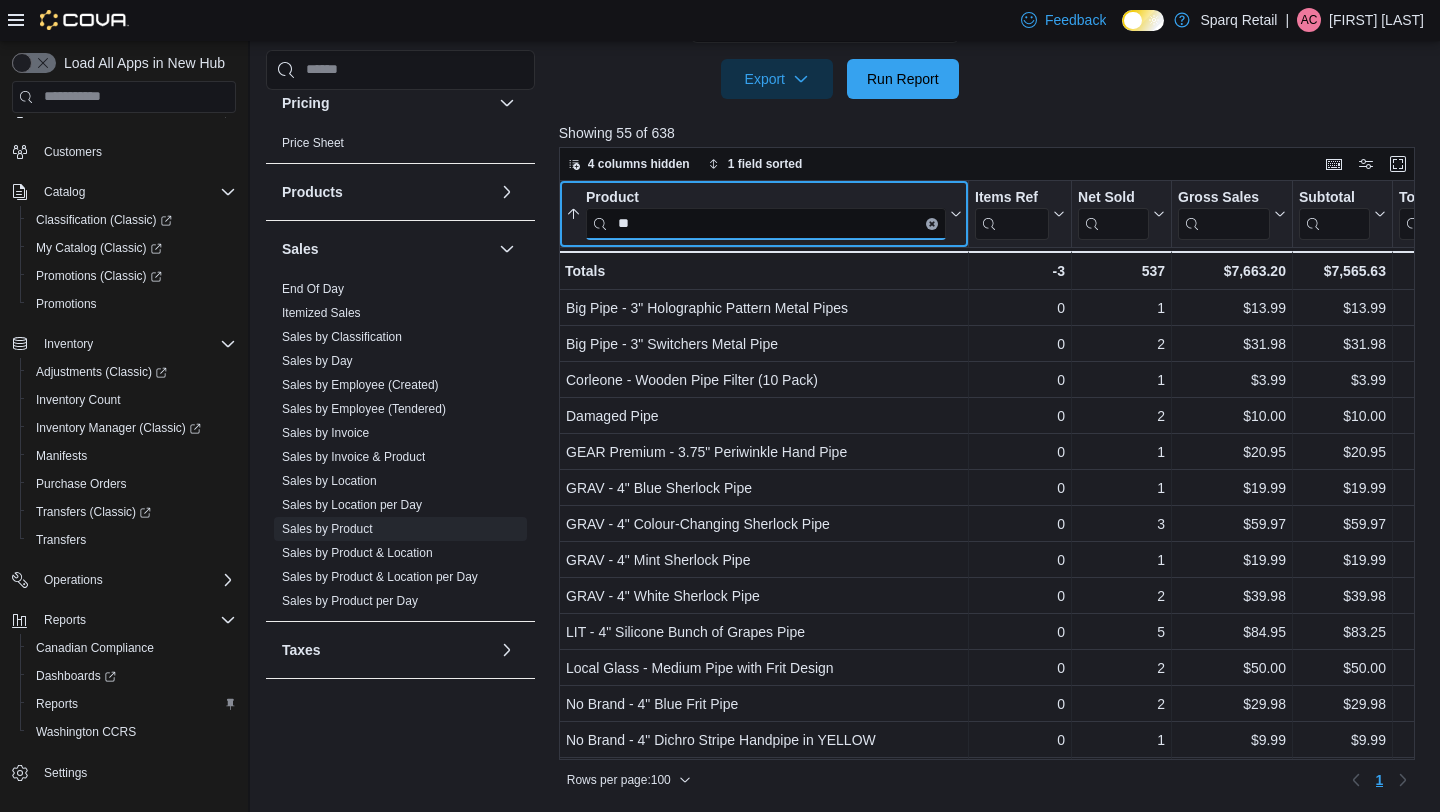 type on "*" 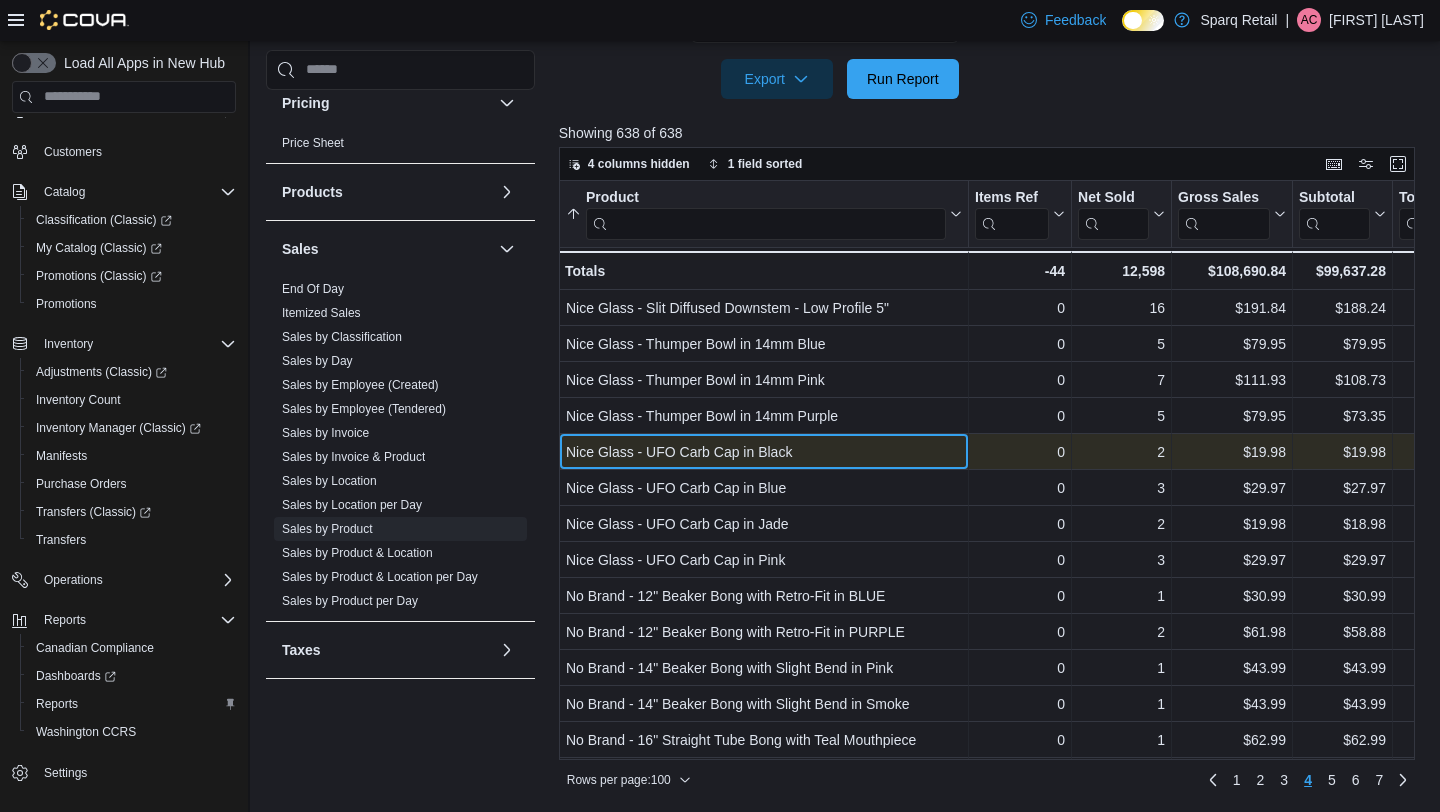 click on "Nice Glass - UFO Carb Cap in Black" at bounding box center [764, 452] 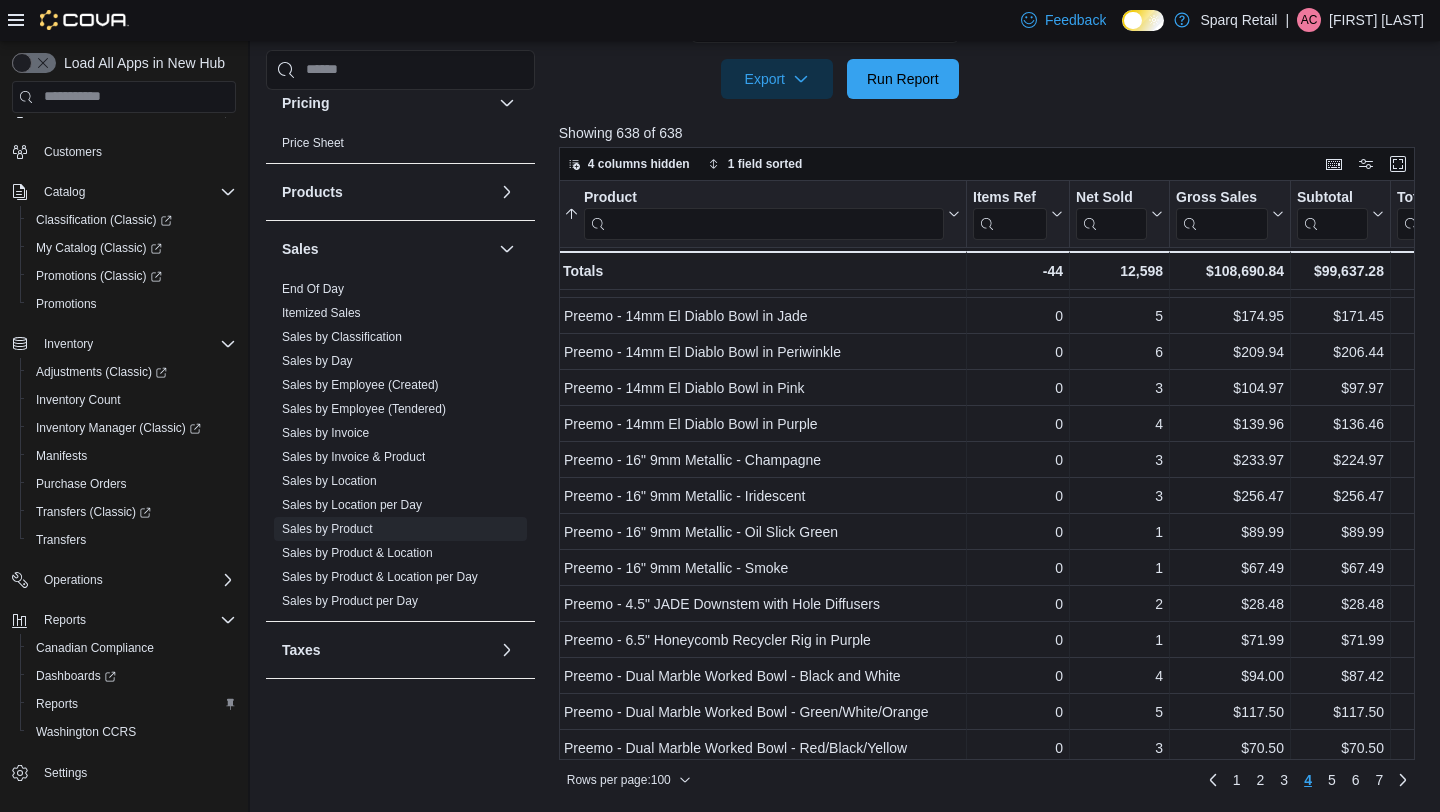 scroll, scrollTop: 3129, scrollLeft: 2, axis: both 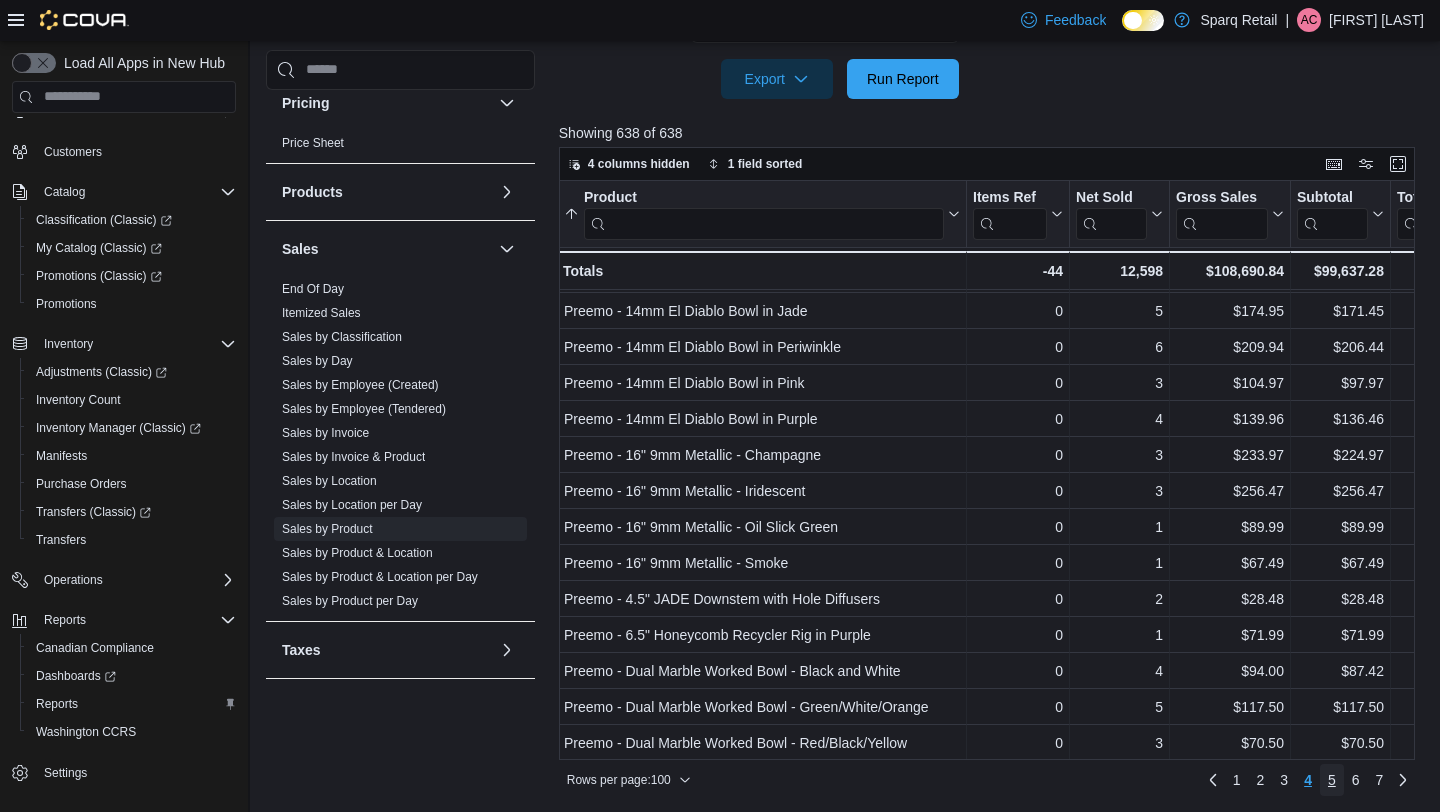 click on "5" at bounding box center [1332, 780] 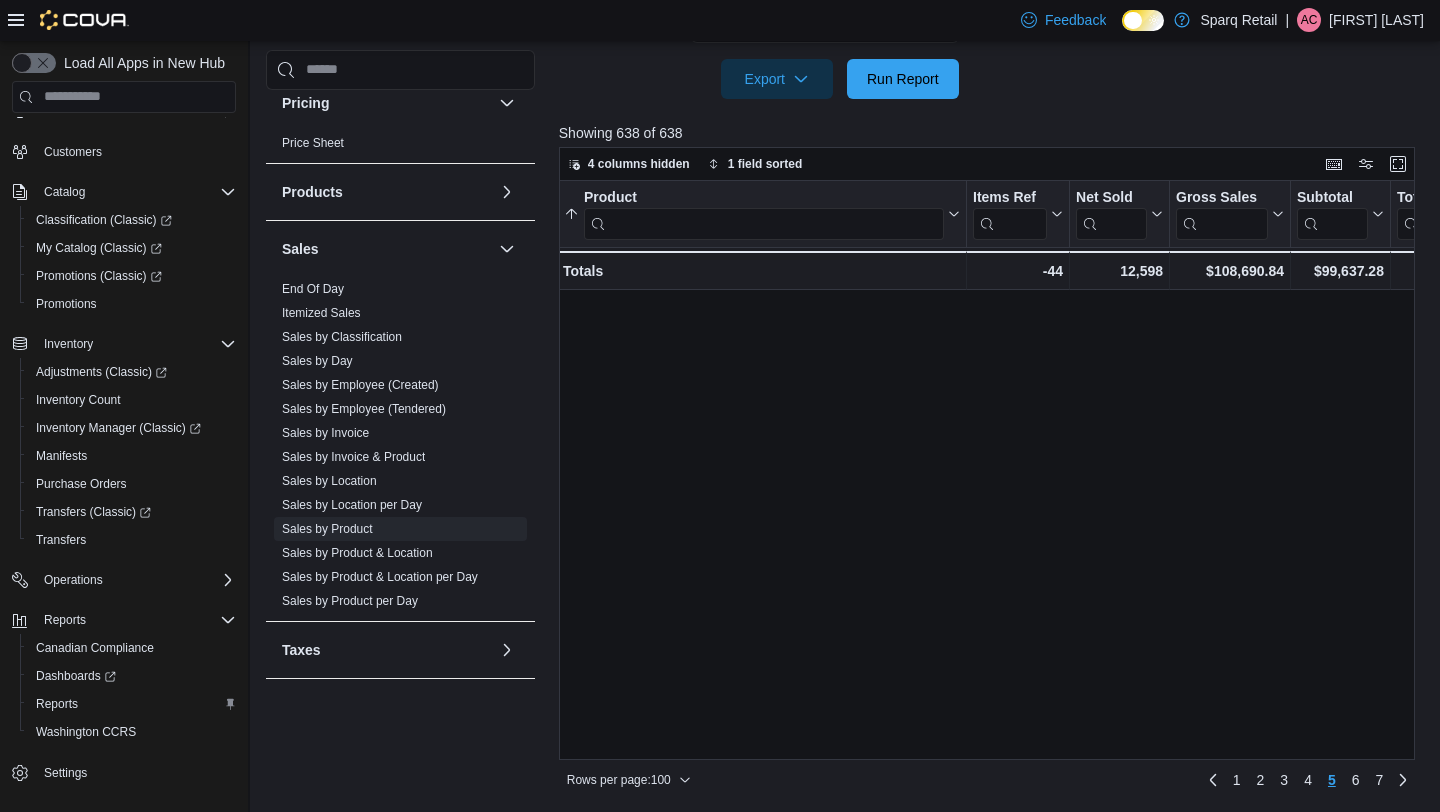 scroll, scrollTop: 0, scrollLeft: 0, axis: both 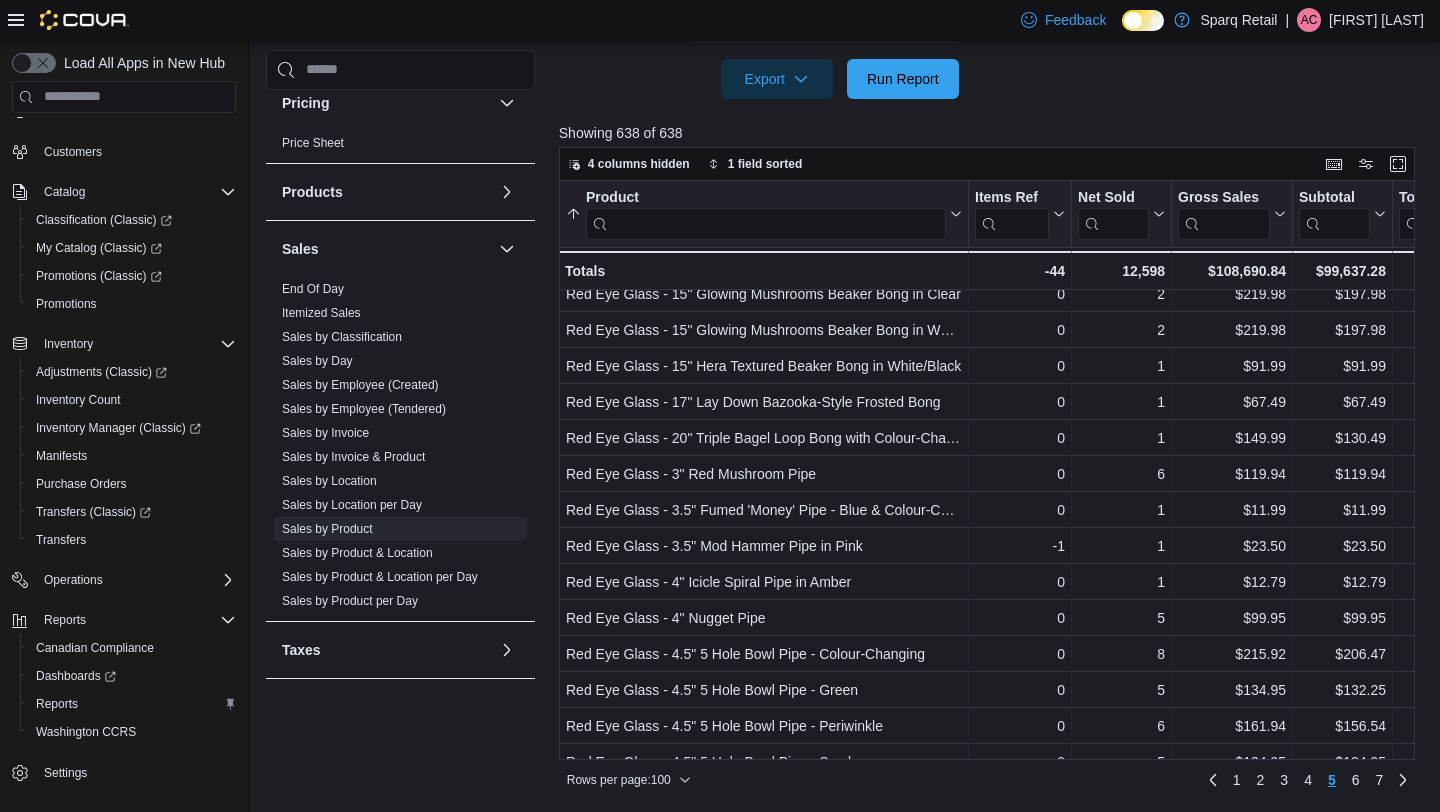 click at bounding box center [766, 223] 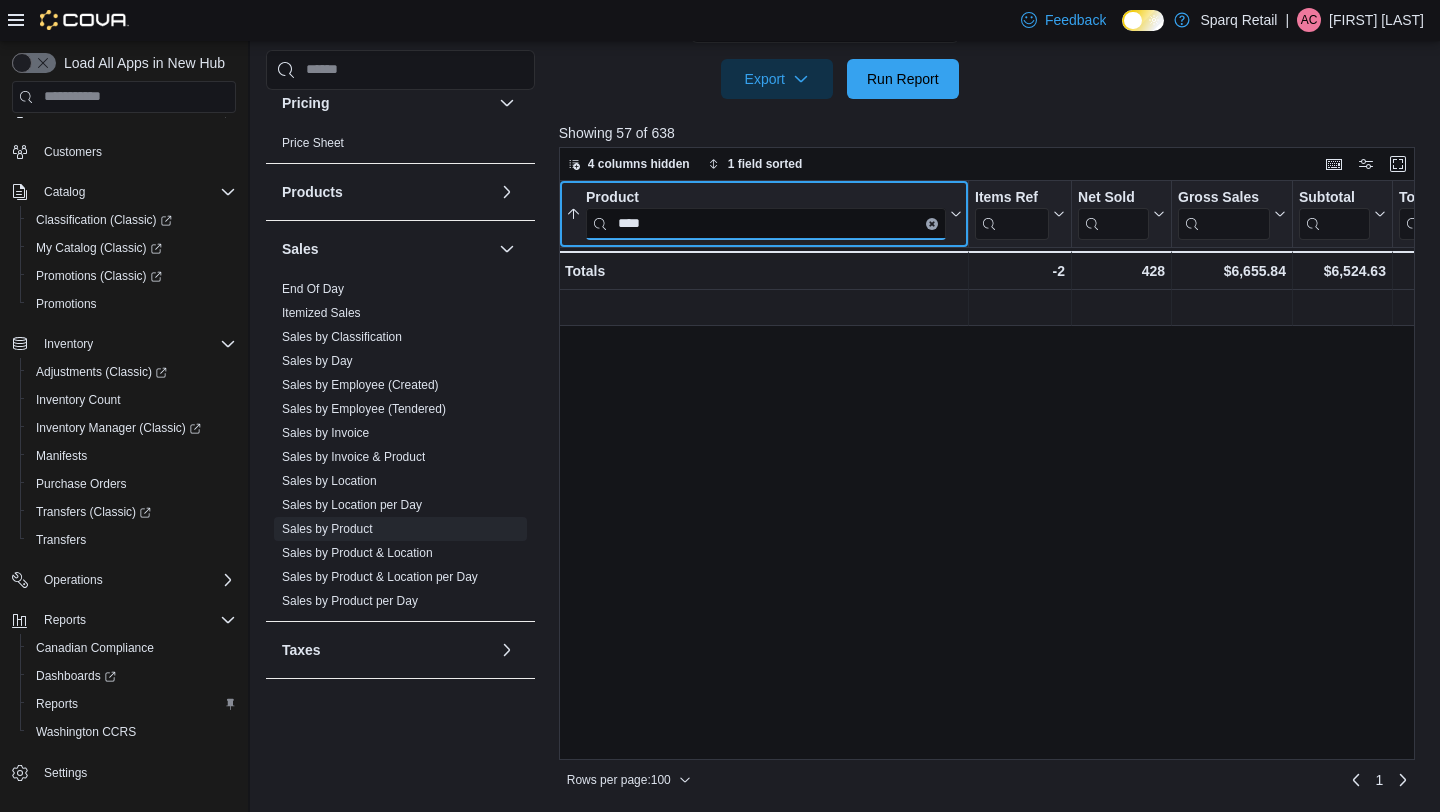 scroll, scrollTop: 0, scrollLeft: 0, axis: both 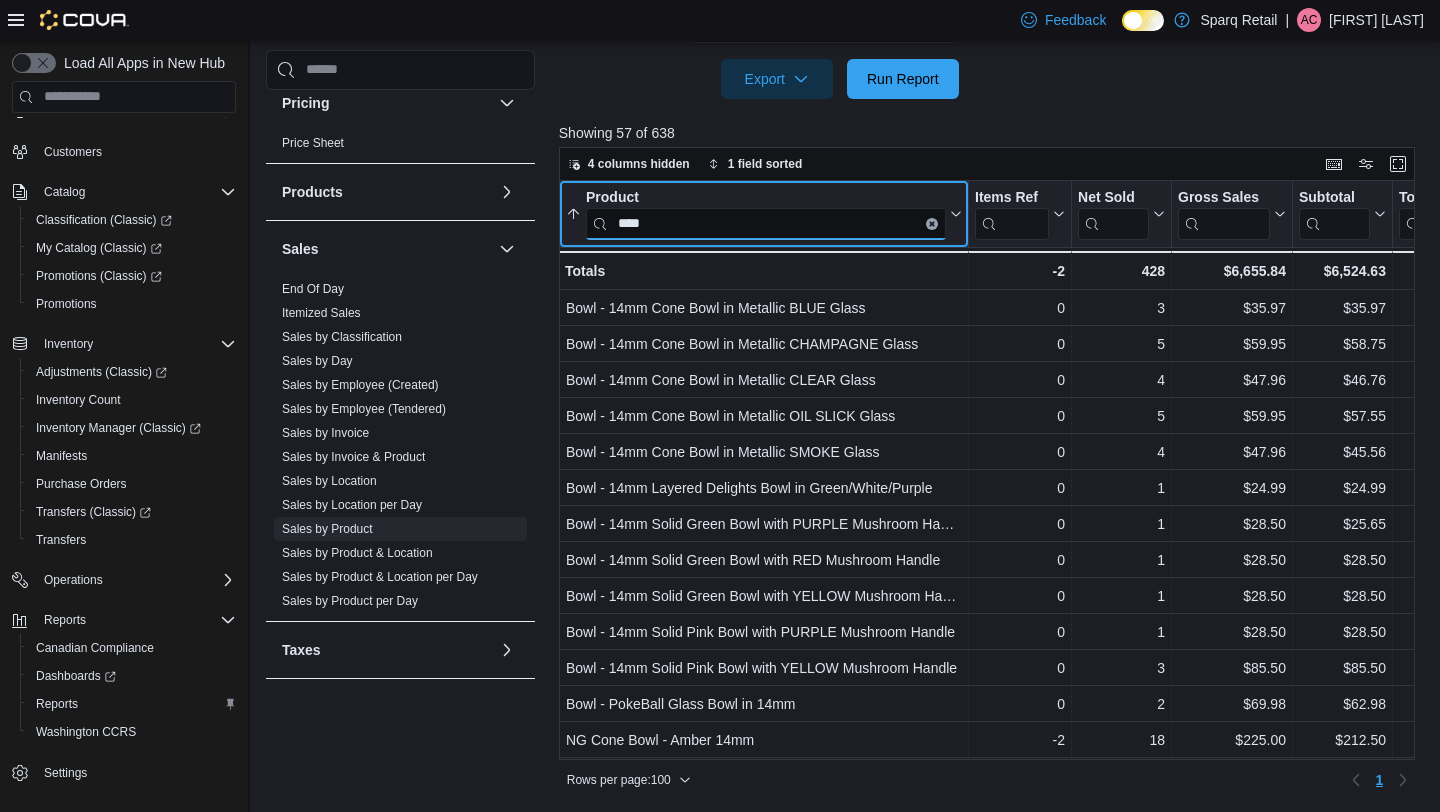 click on "***" at bounding box center (766, 223) 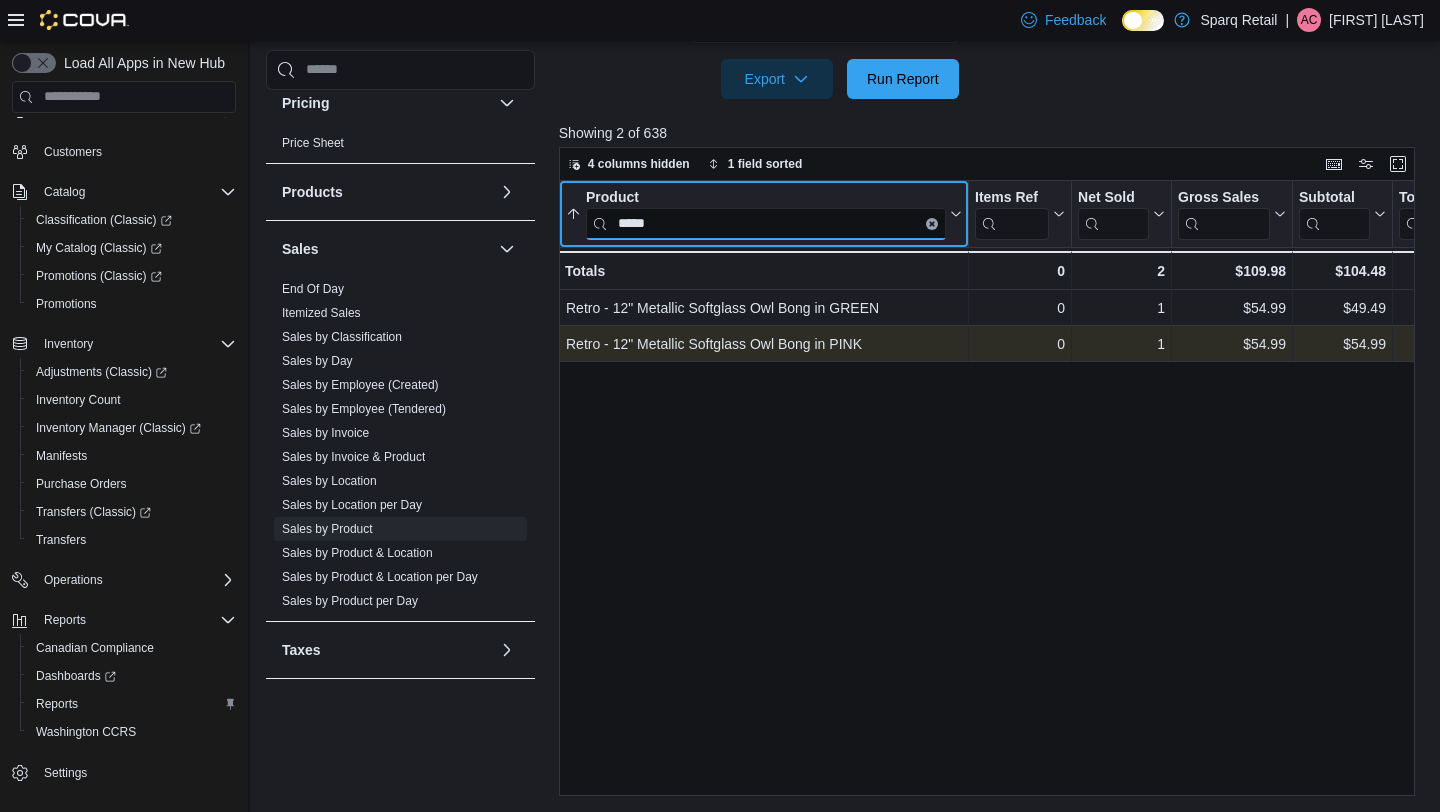 type on "***" 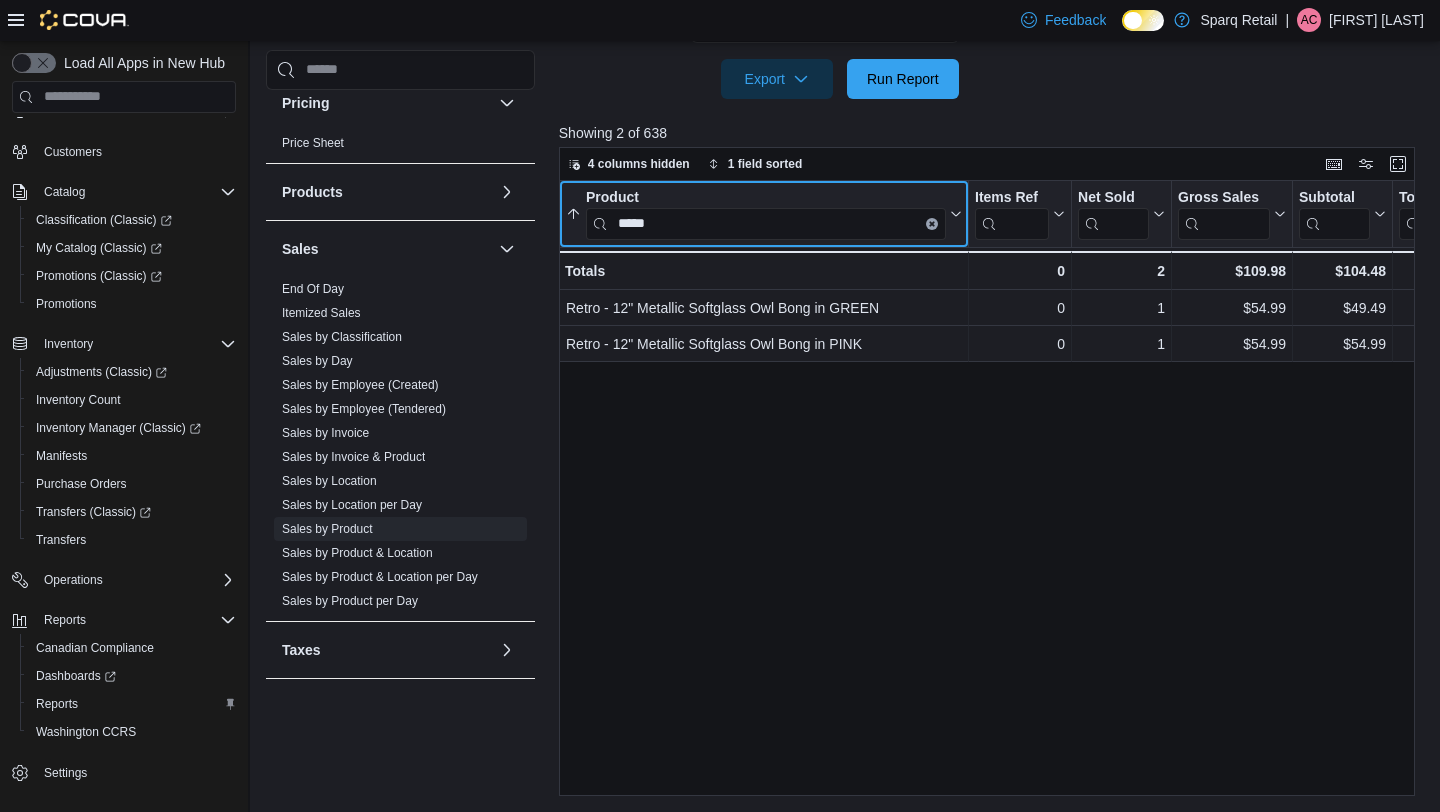 click at bounding box center (932, 223) 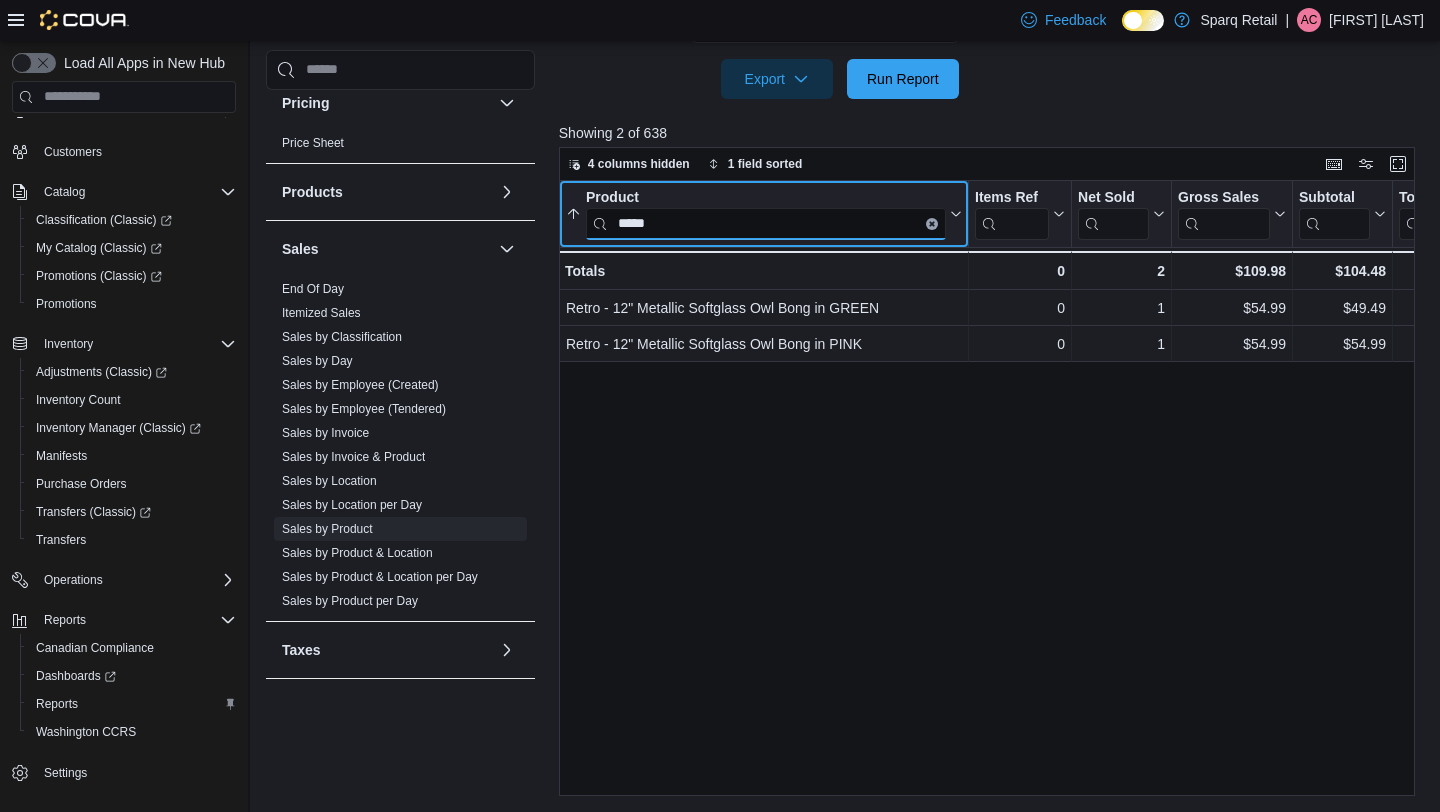 type 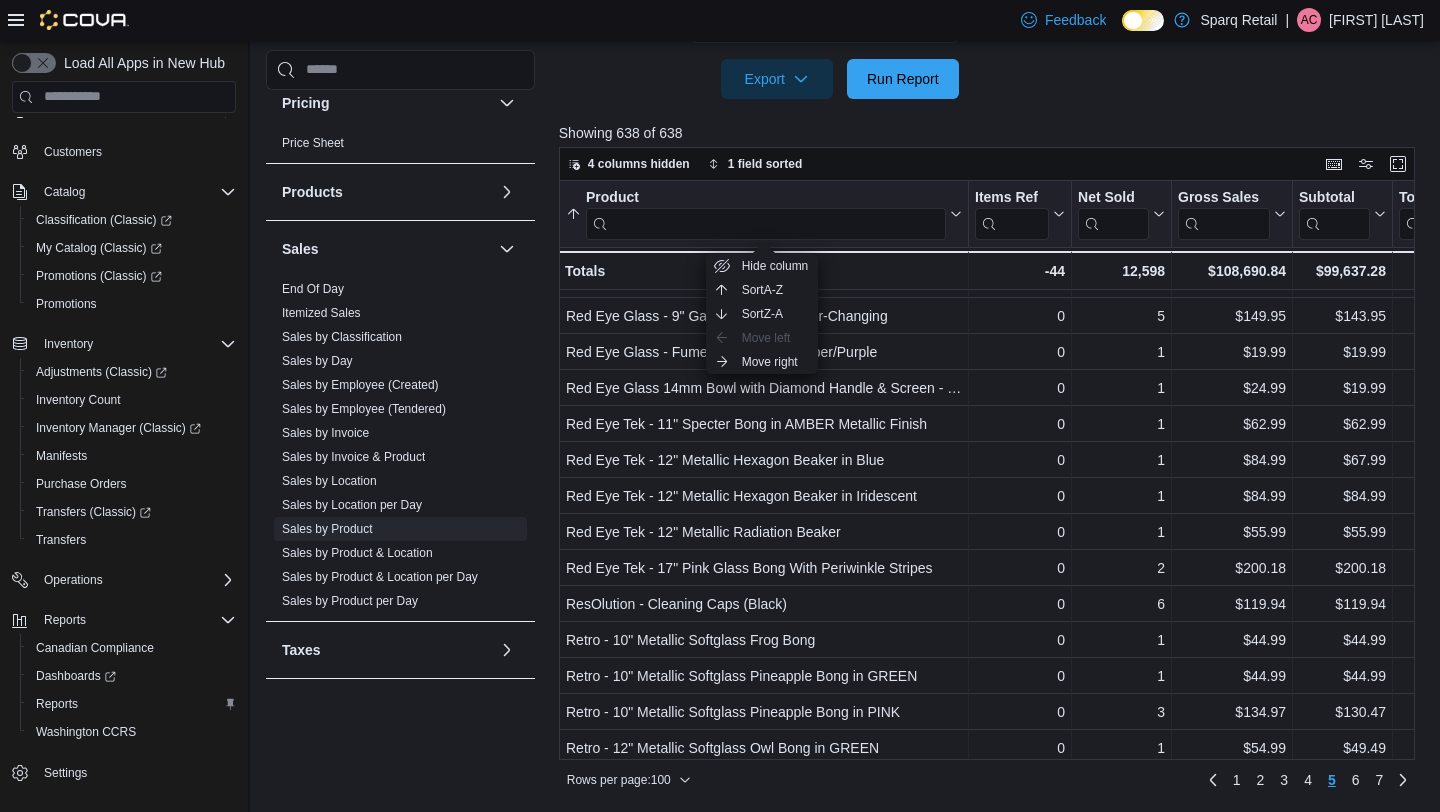 scroll, scrollTop: 3129, scrollLeft: 0, axis: vertical 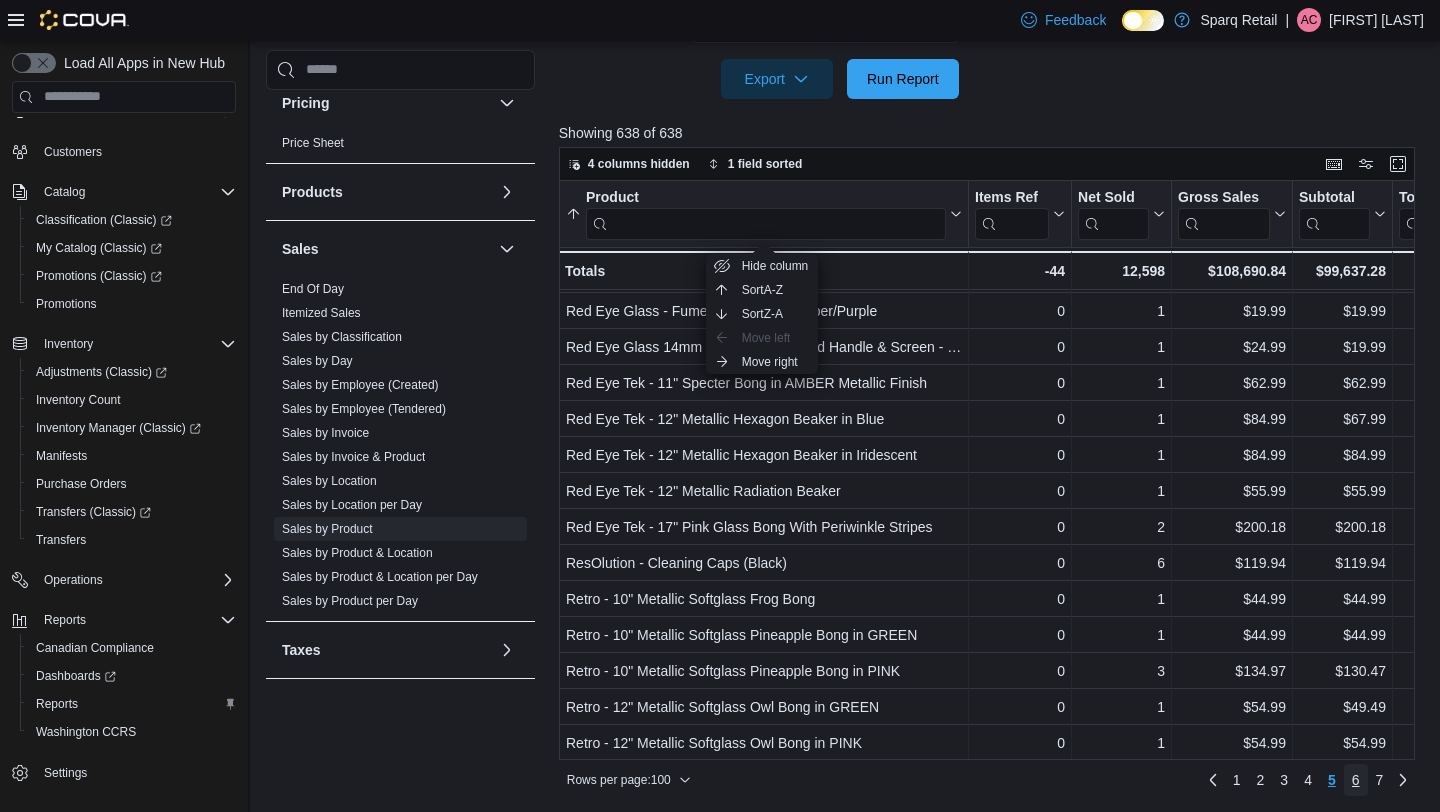 click on "6" at bounding box center [1356, 780] 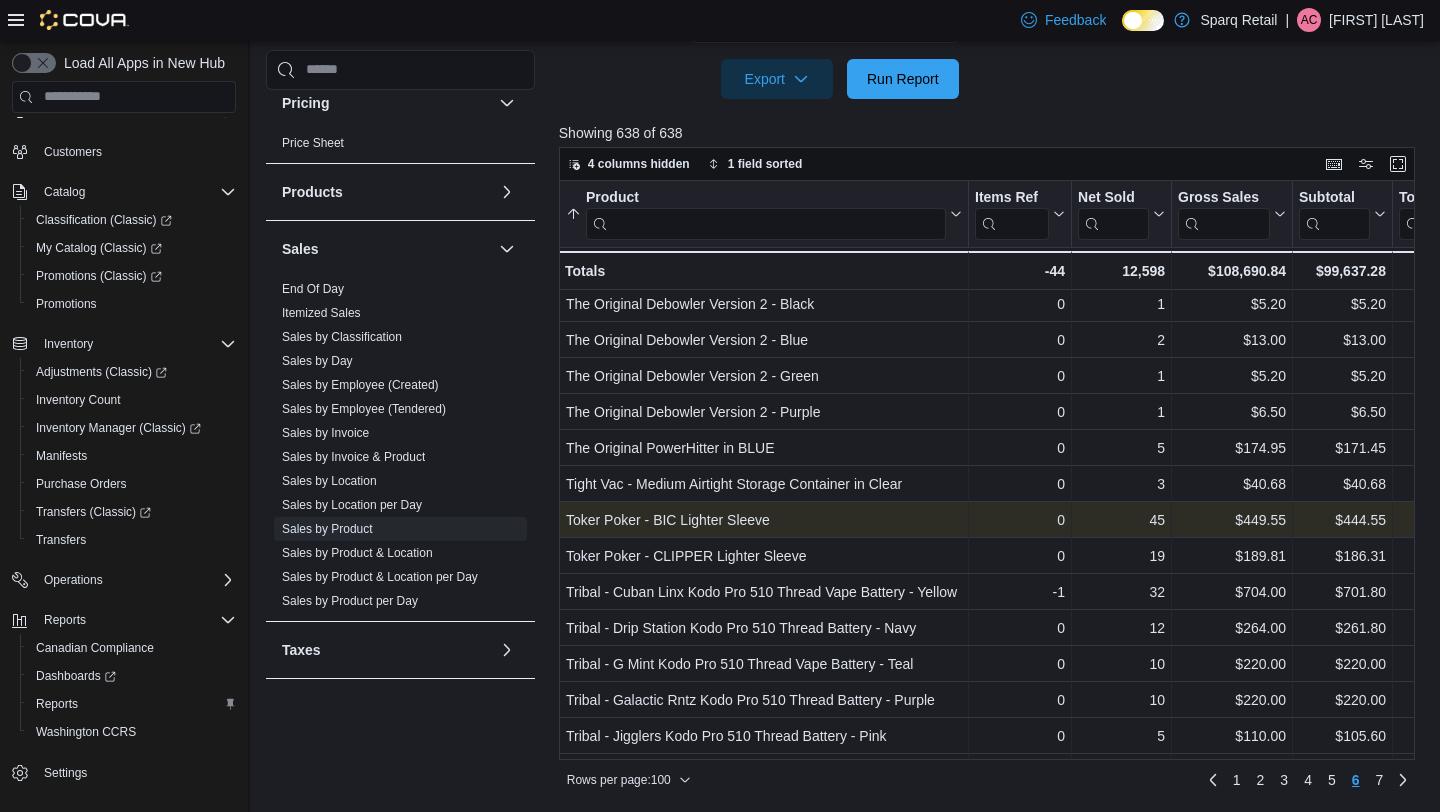 scroll, scrollTop: 3129, scrollLeft: 0, axis: vertical 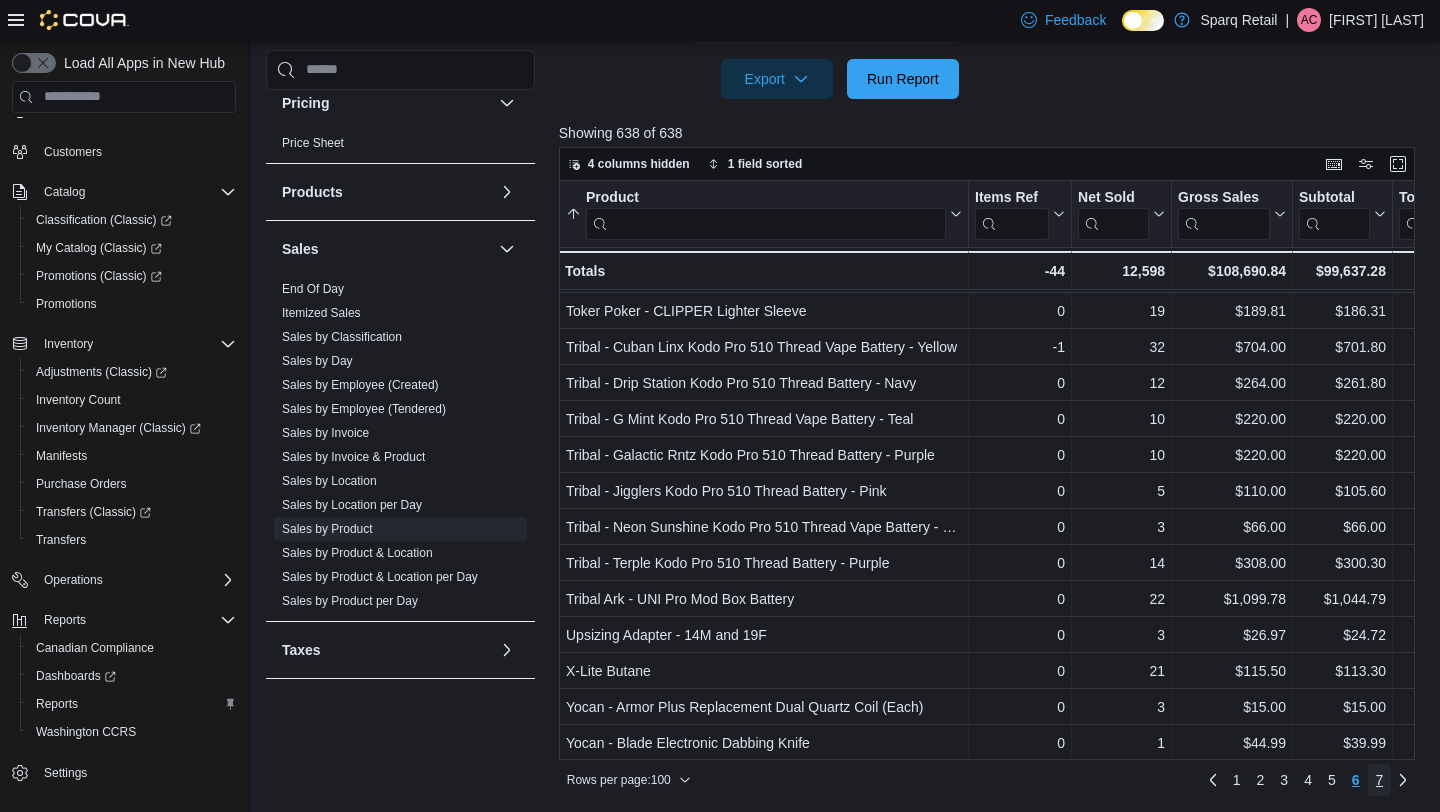 click on "7" at bounding box center [1380, 780] 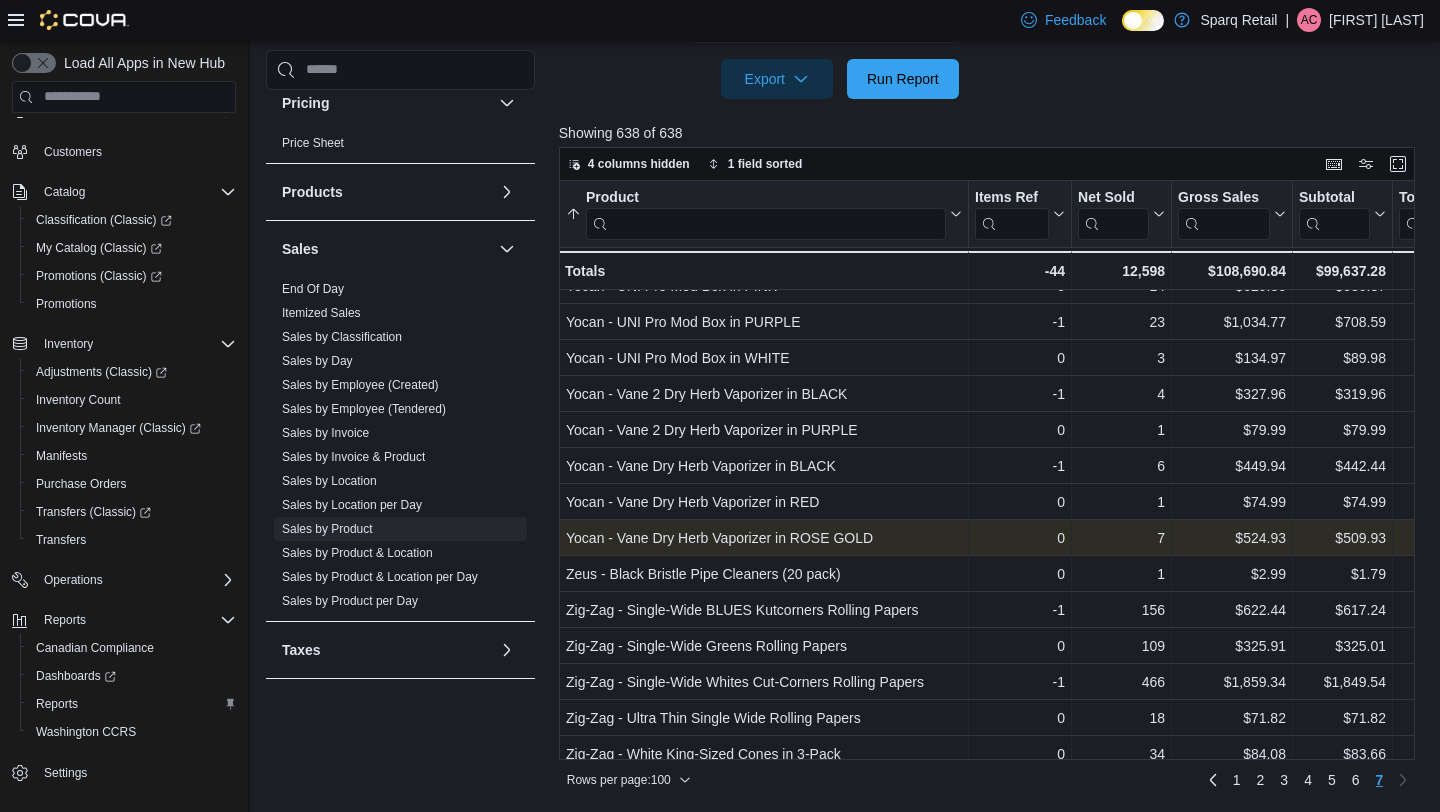 scroll, scrollTop: 897, scrollLeft: 0, axis: vertical 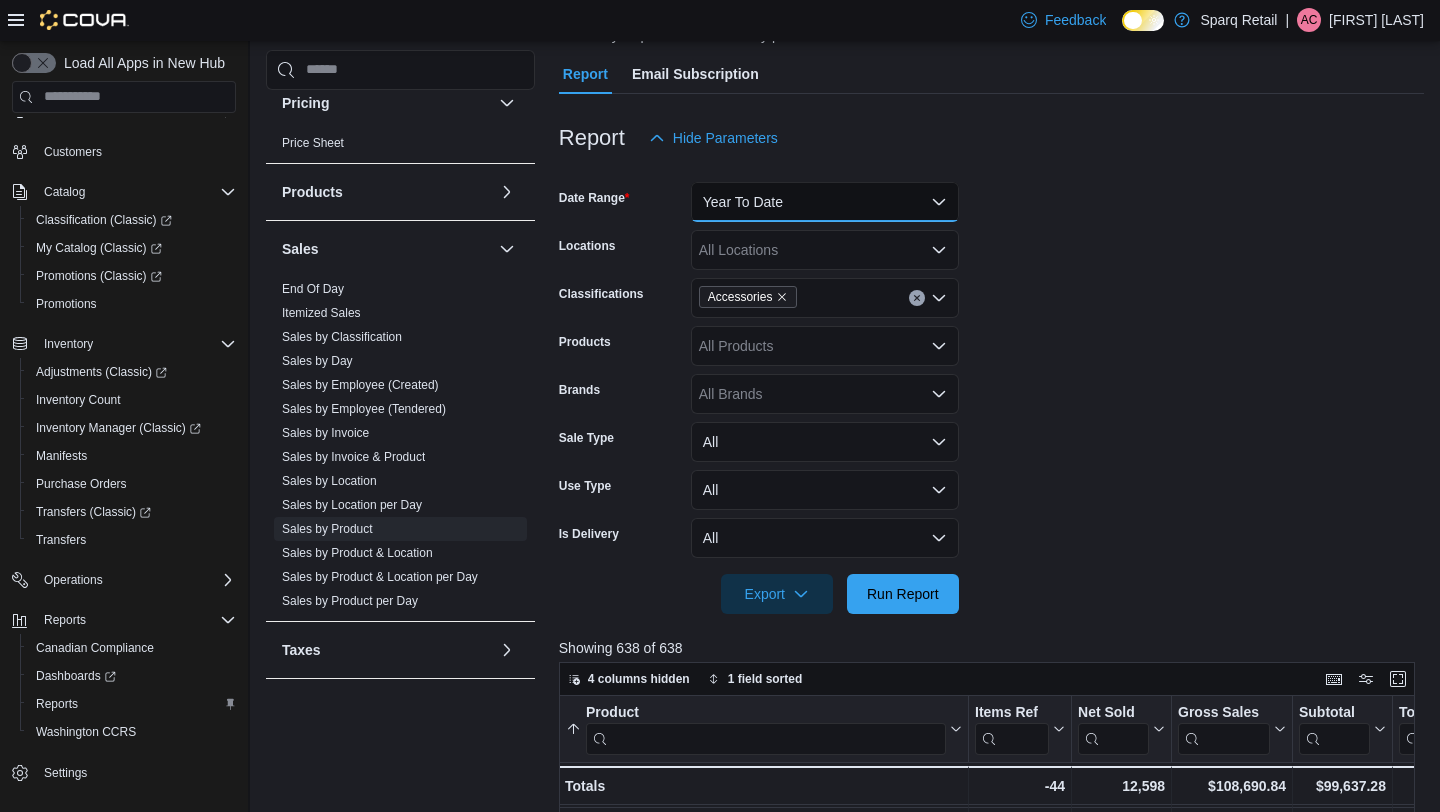 click on "Year To Date" at bounding box center [825, 202] 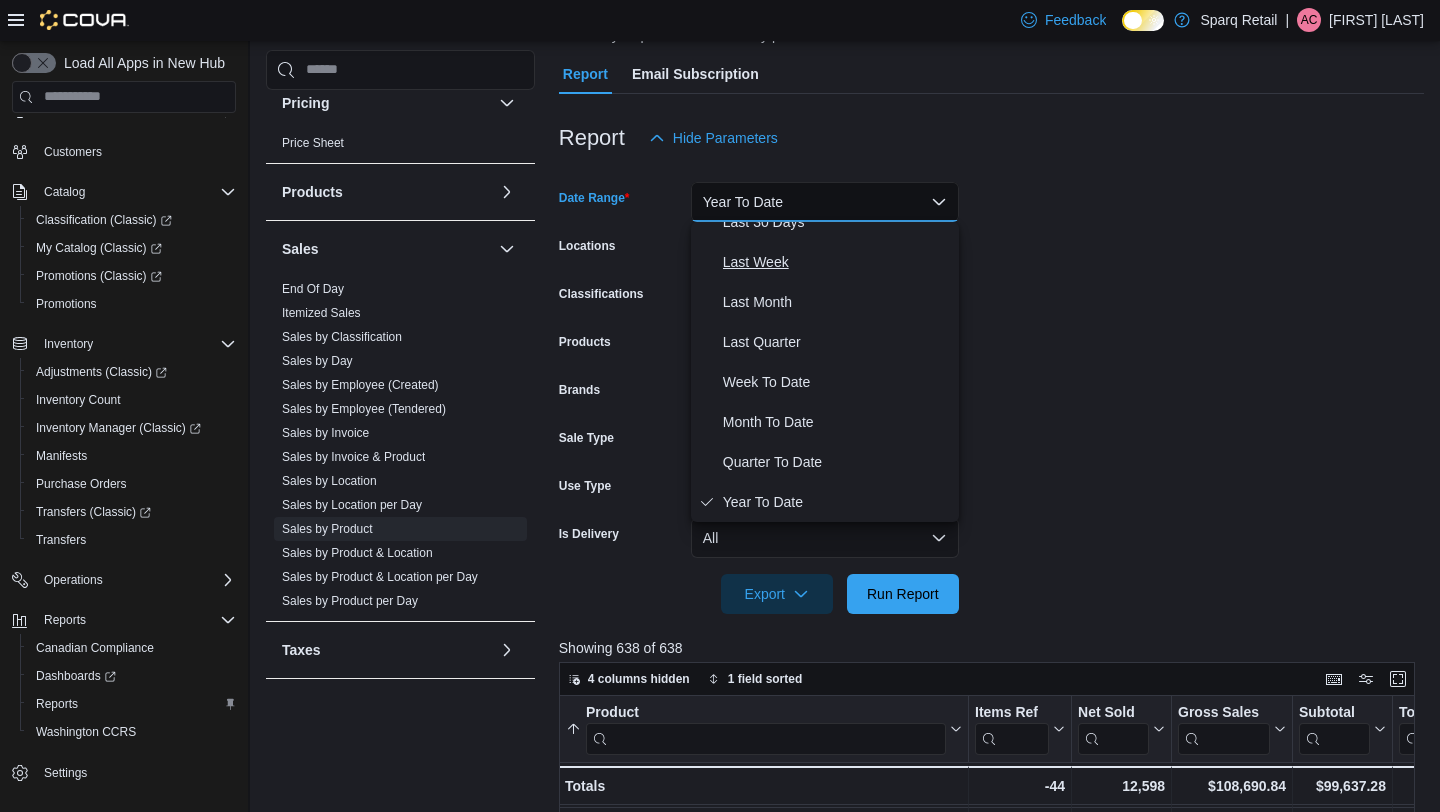 scroll, scrollTop: 0, scrollLeft: 0, axis: both 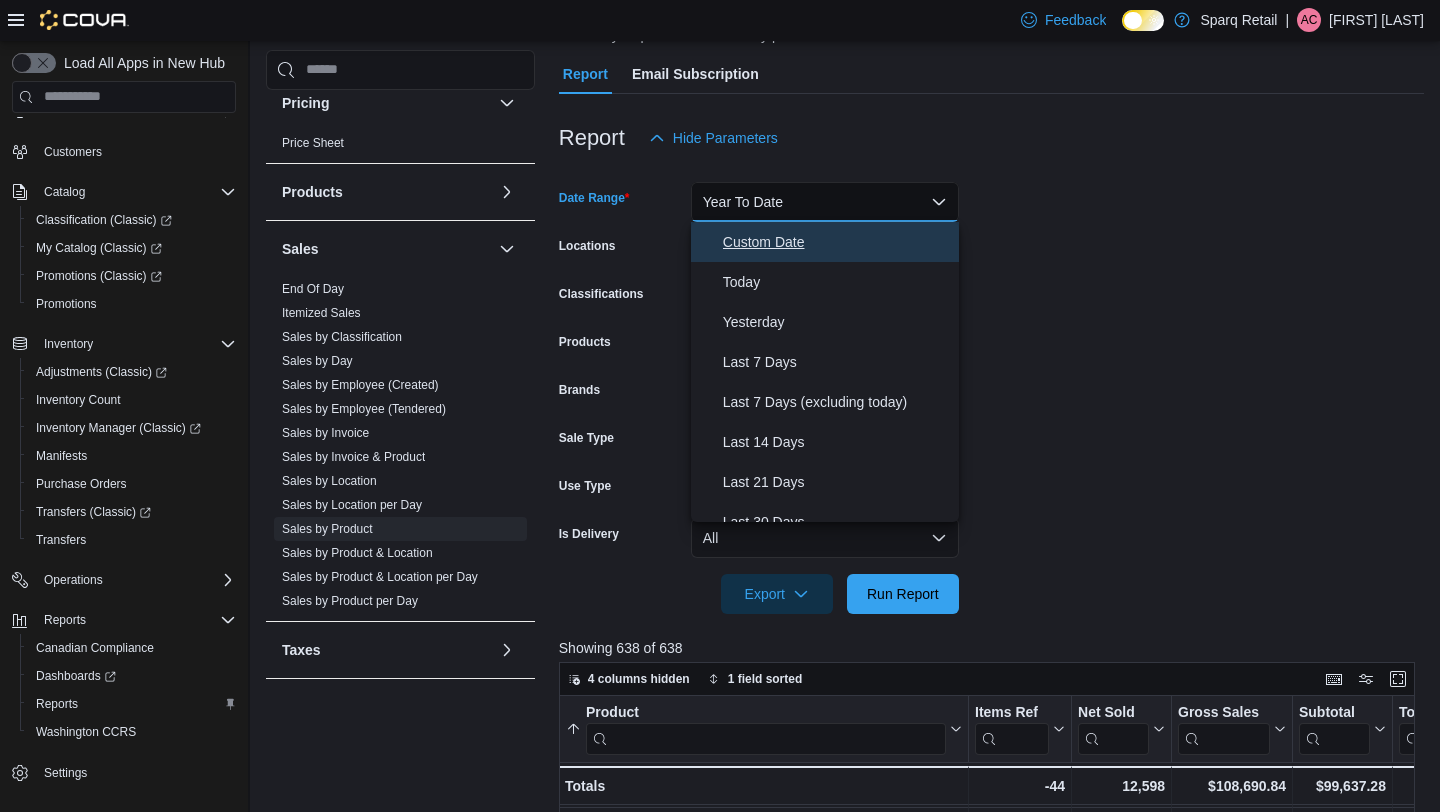 click on "Custom Date" at bounding box center [837, 242] 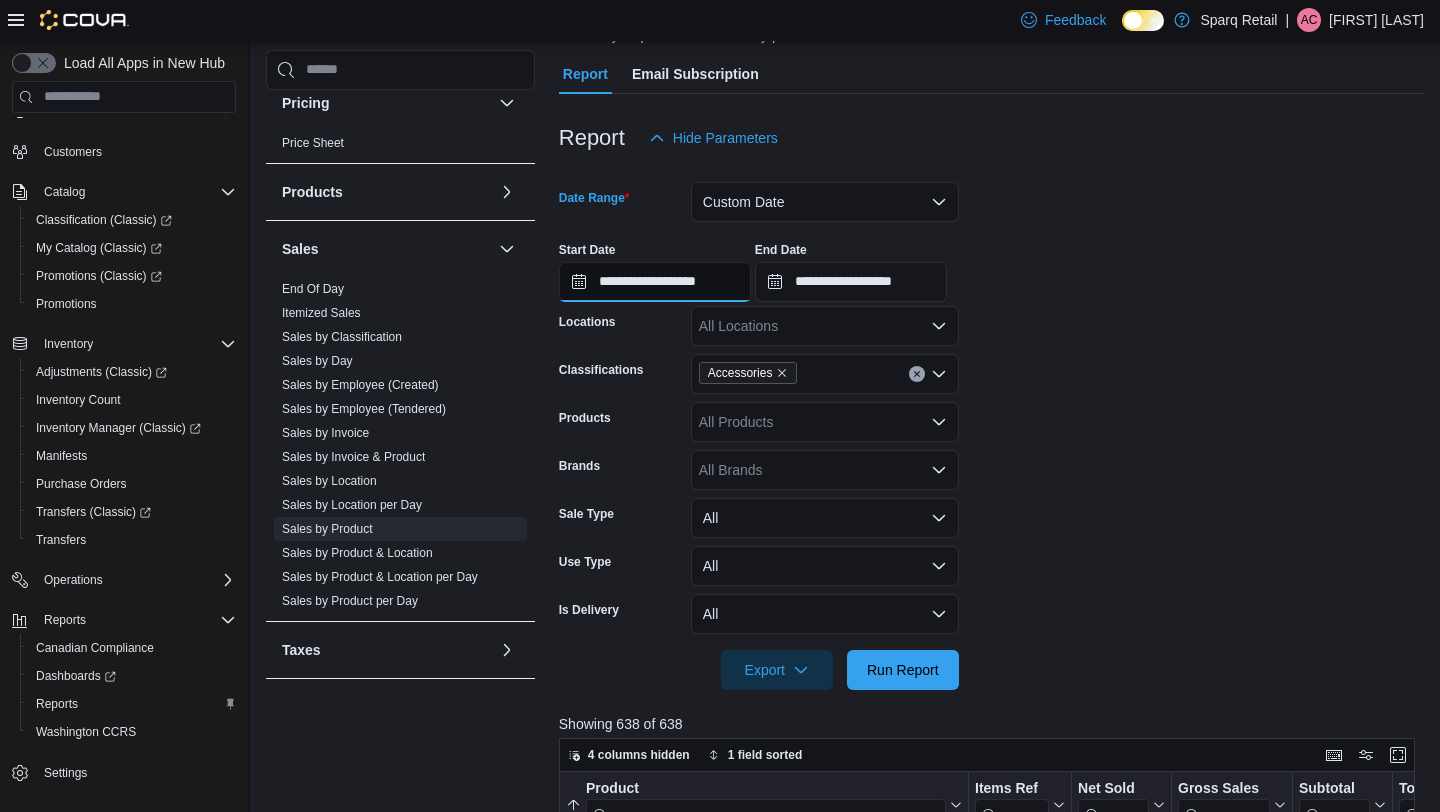 click on "**********" at bounding box center (655, 282) 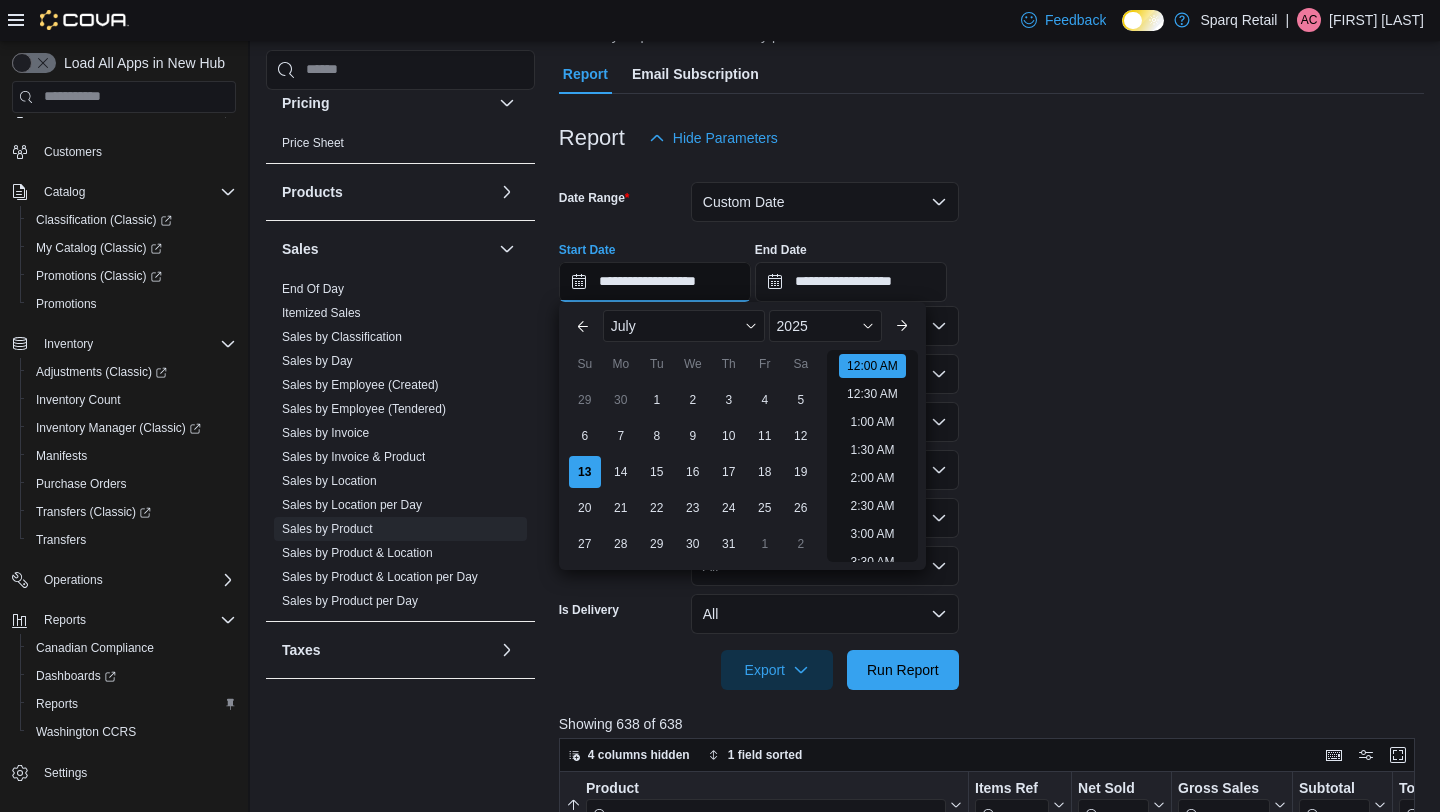click on "**********" at bounding box center (655, 282) 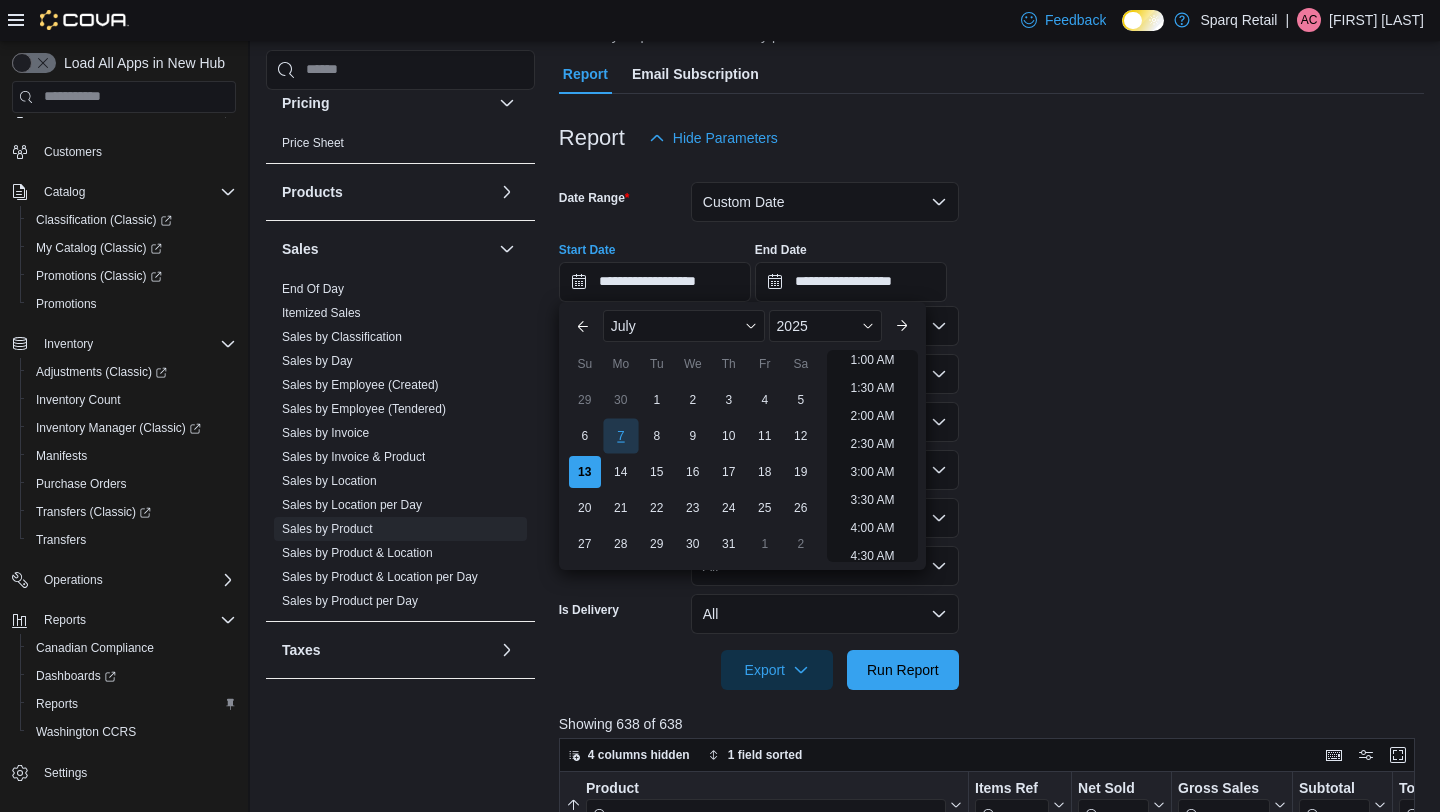 click on "7" at bounding box center [620, 435] 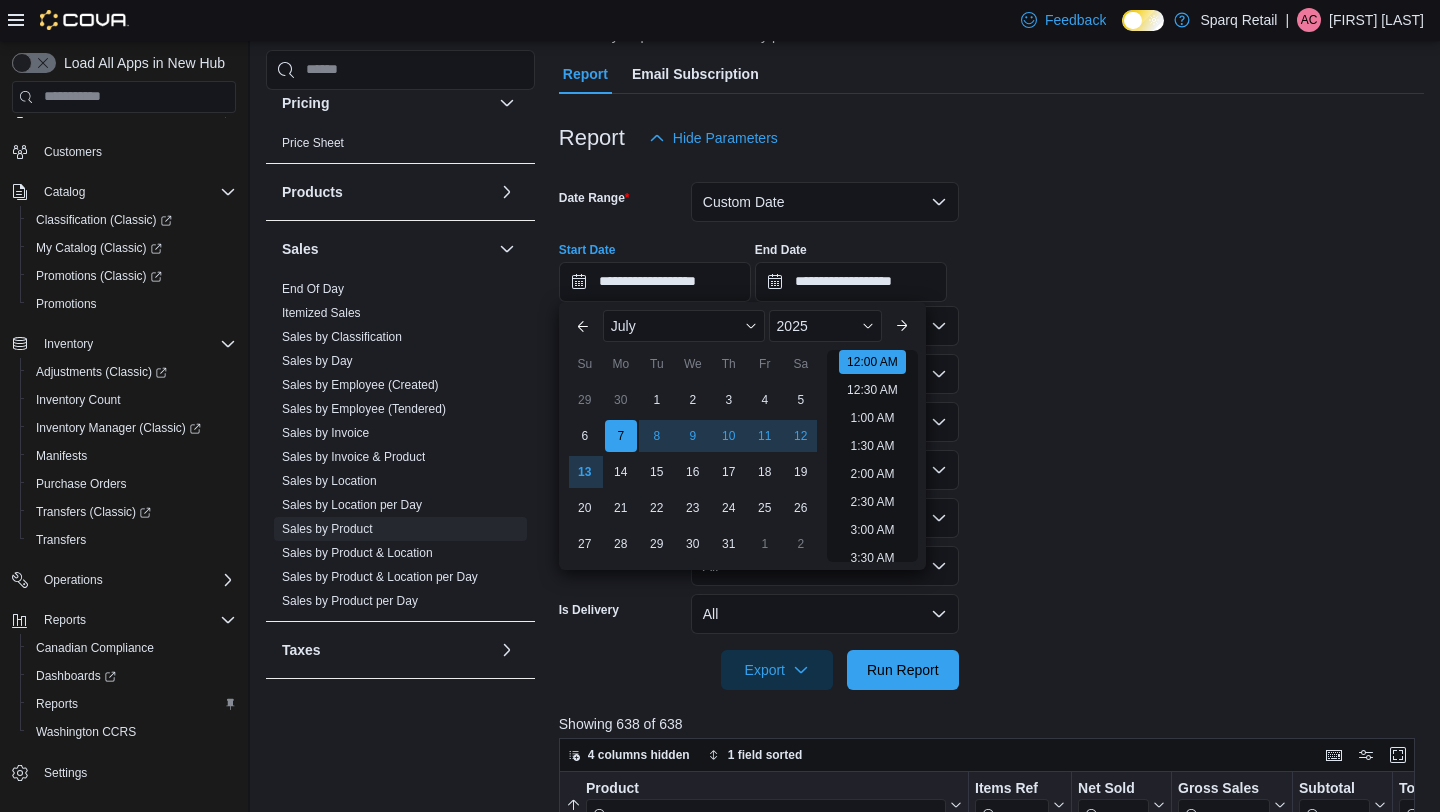 click on "**********" at bounding box center (991, 264) 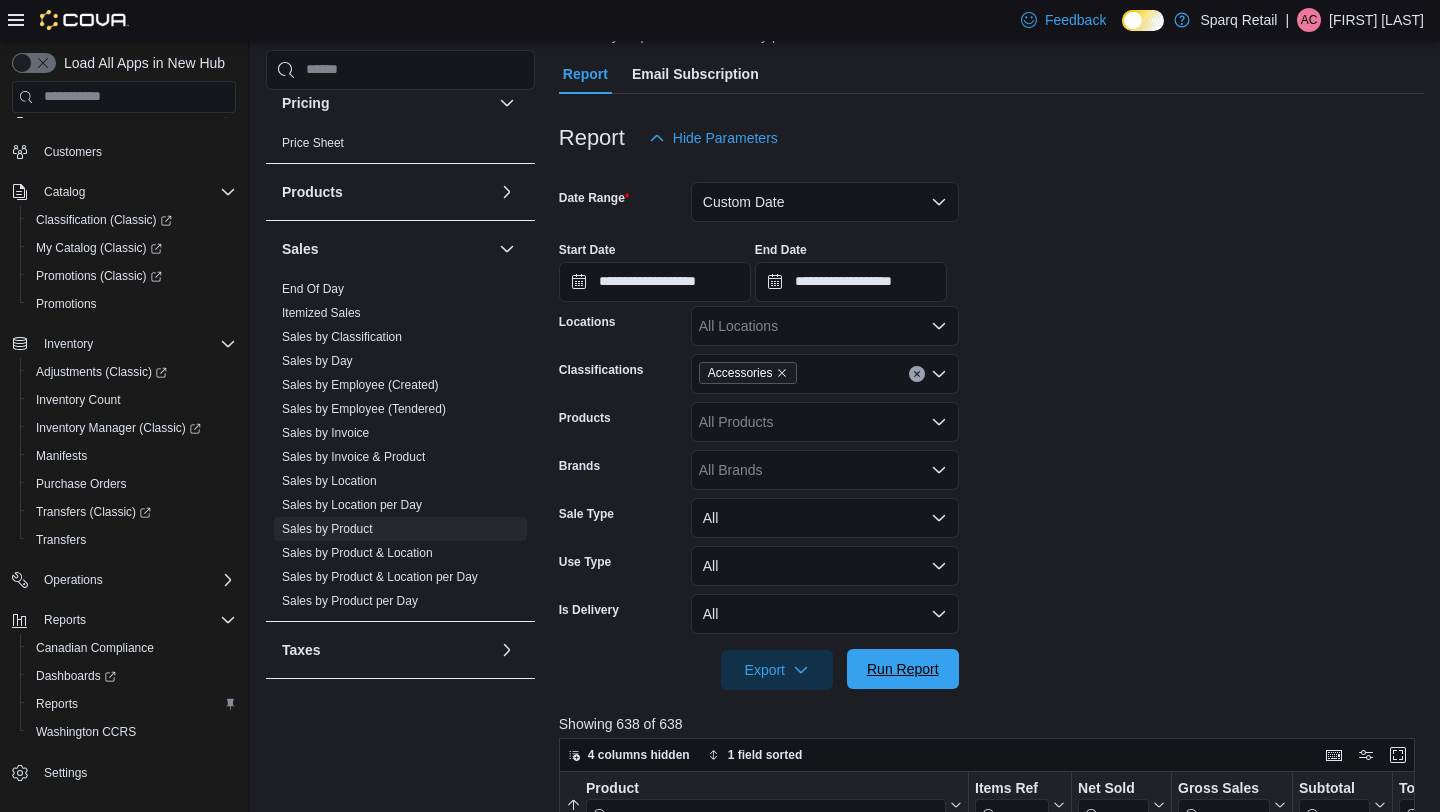 click on "Run Report" at bounding box center [903, 669] 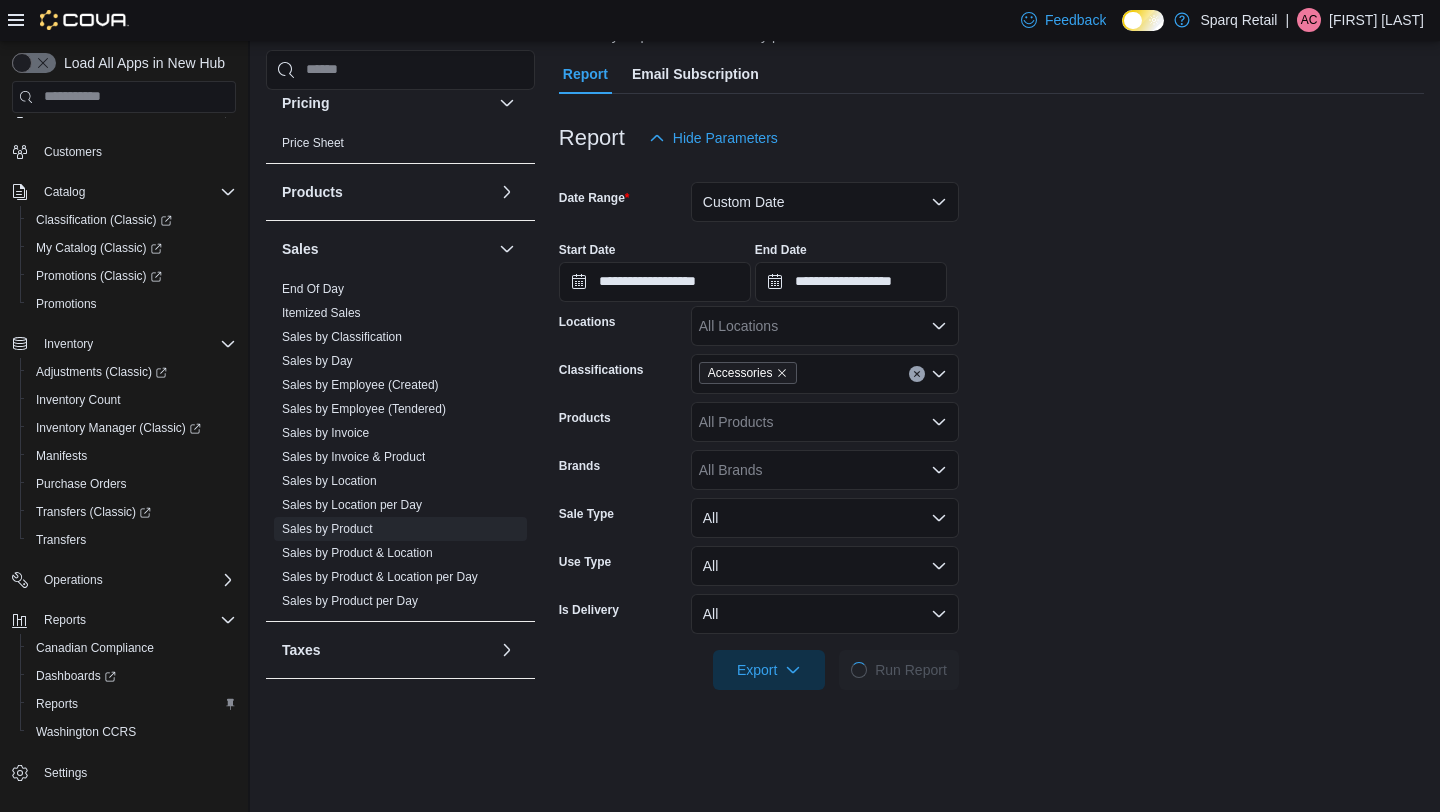 click on "All Locations" at bounding box center [825, 326] 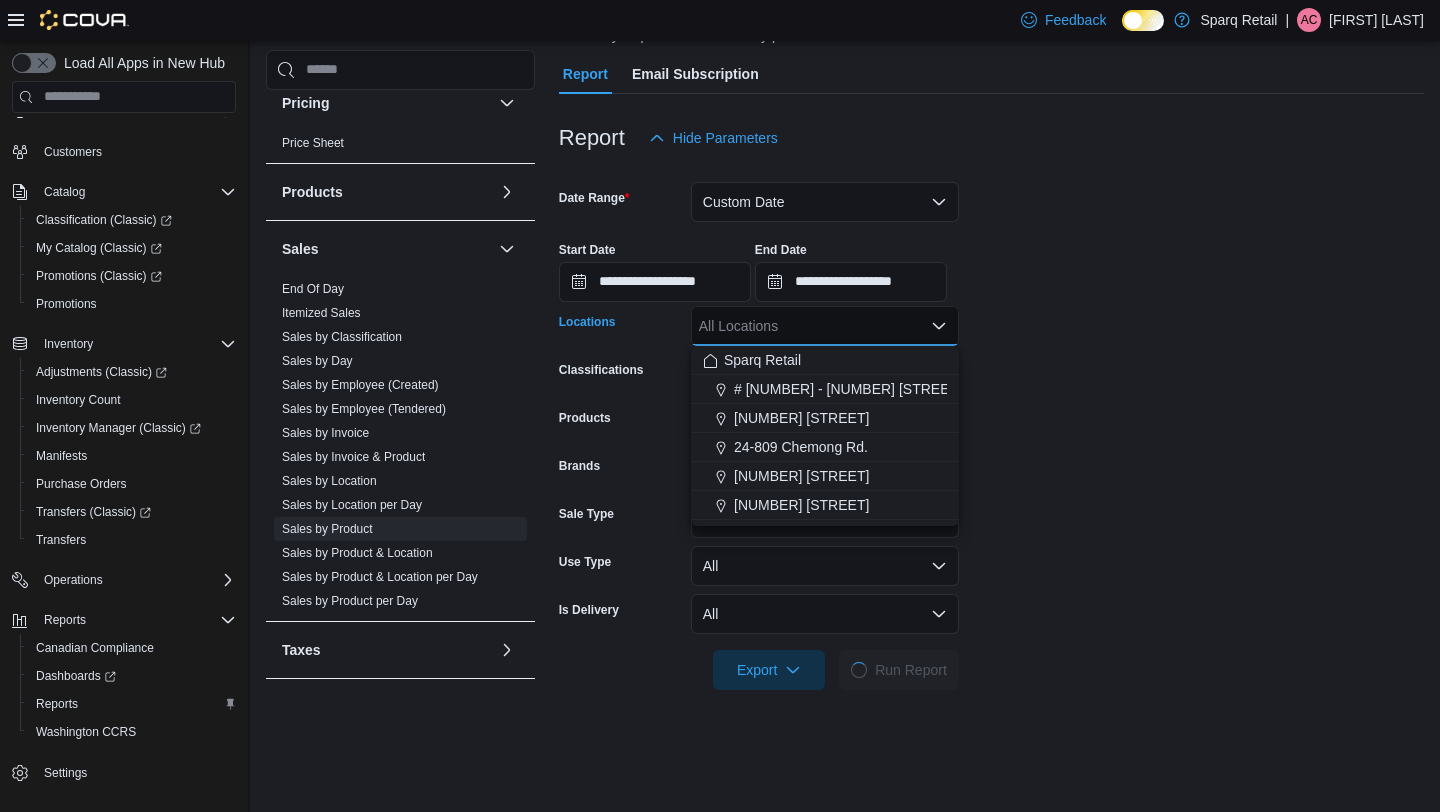 click on "**********" at bounding box center [991, 264] 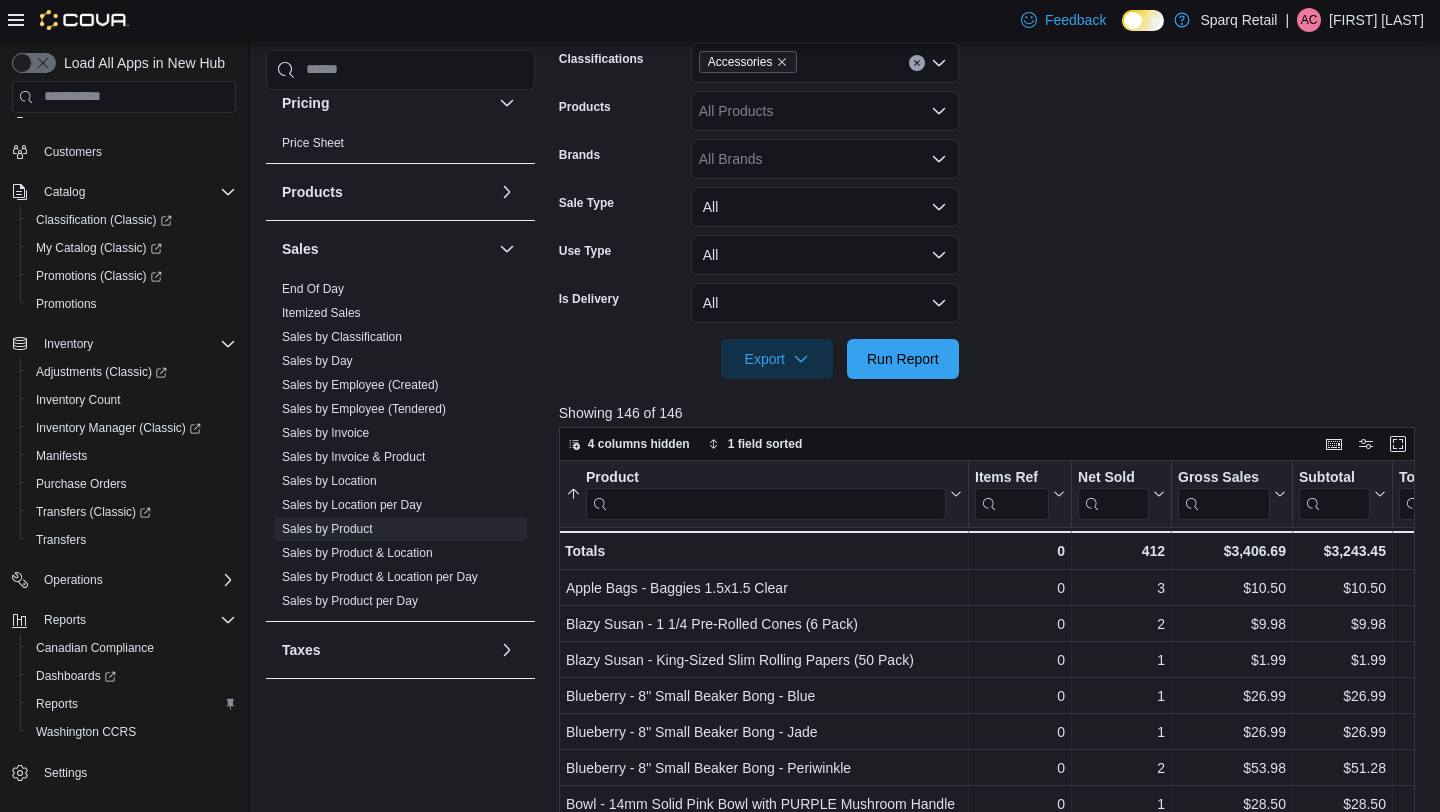 scroll, scrollTop: 503, scrollLeft: 0, axis: vertical 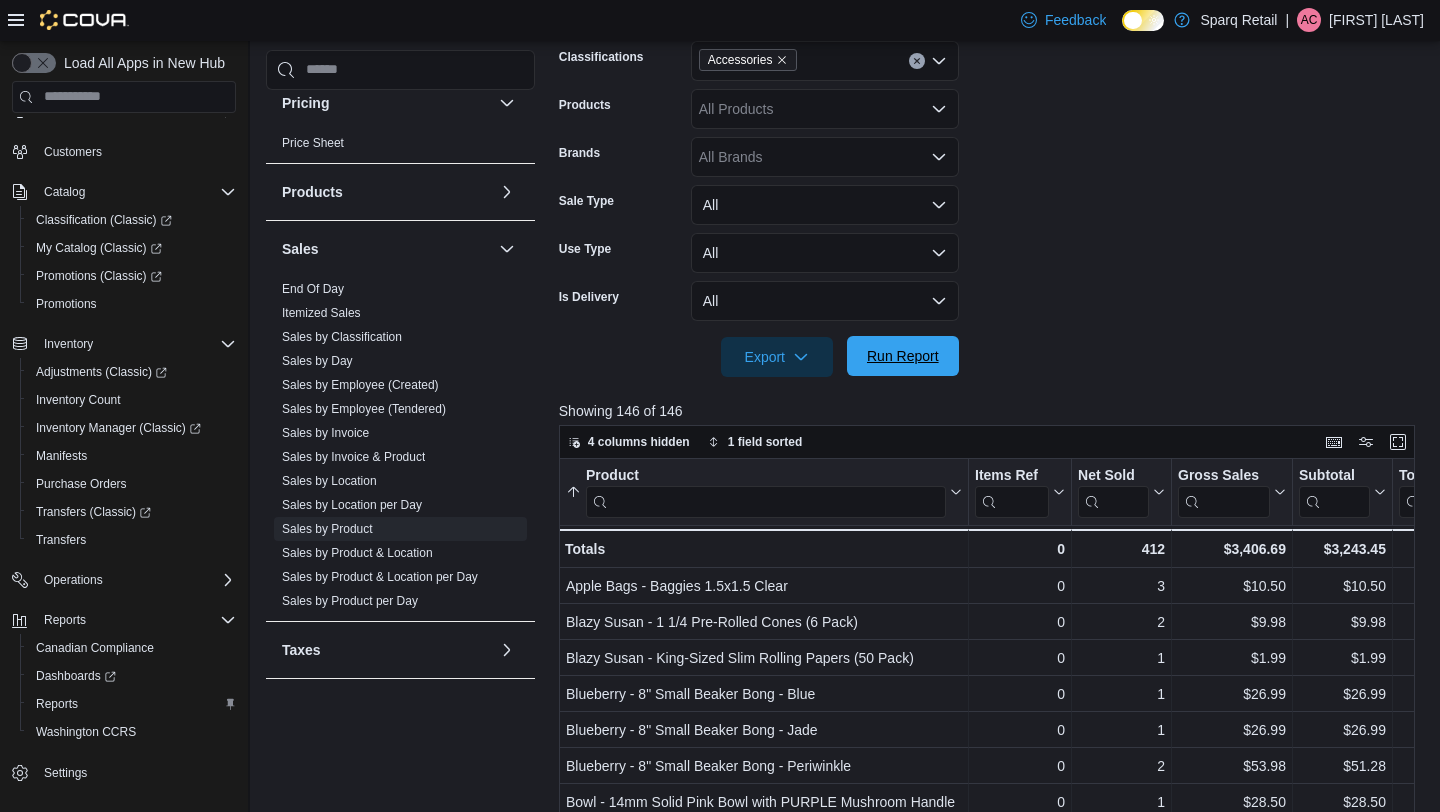 click on "Run Report" at bounding box center (903, 356) 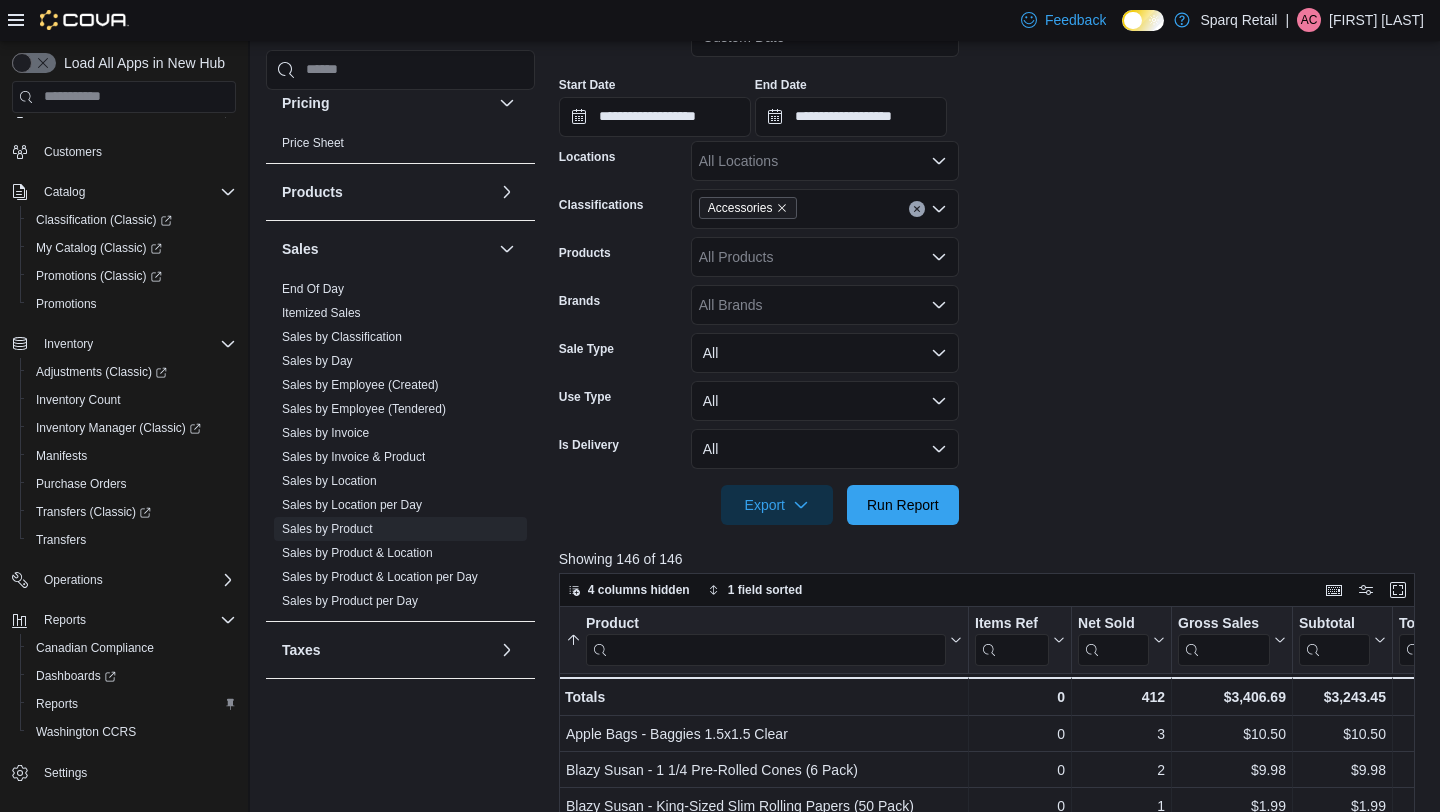 scroll, scrollTop: 357, scrollLeft: 0, axis: vertical 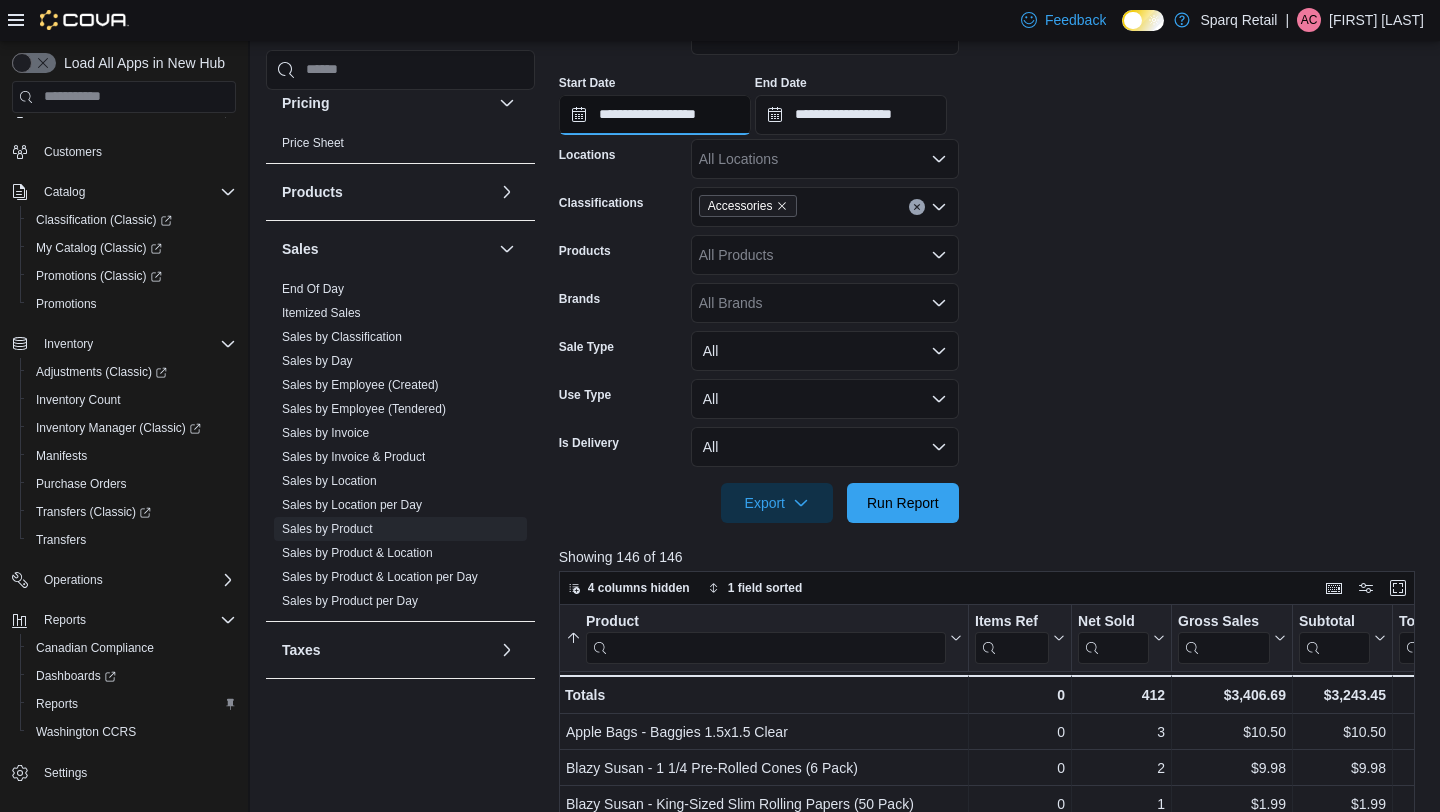 click on "**********" at bounding box center [655, 115] 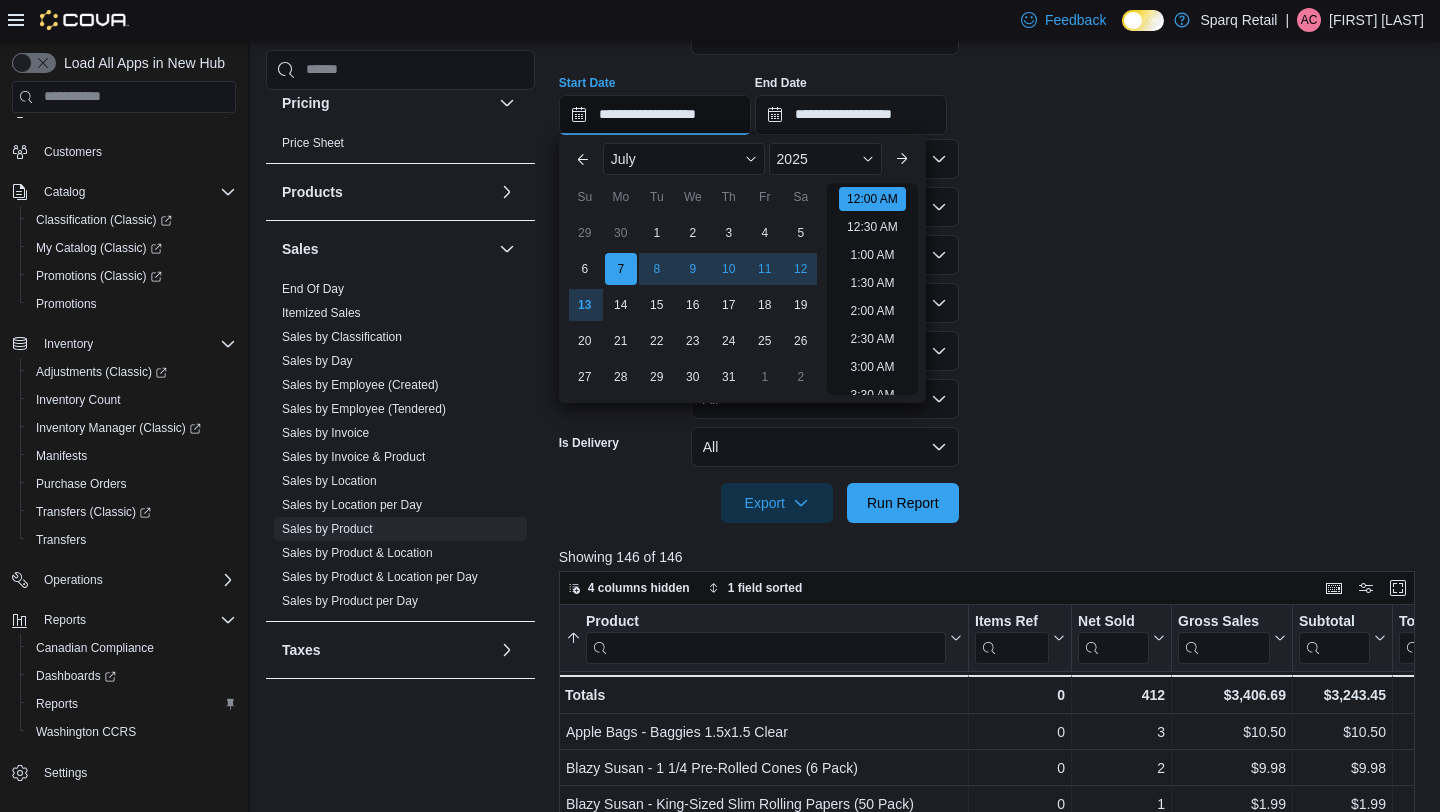 scroll, scrollTop: 62, scrollLeft: 0, axis: vertical 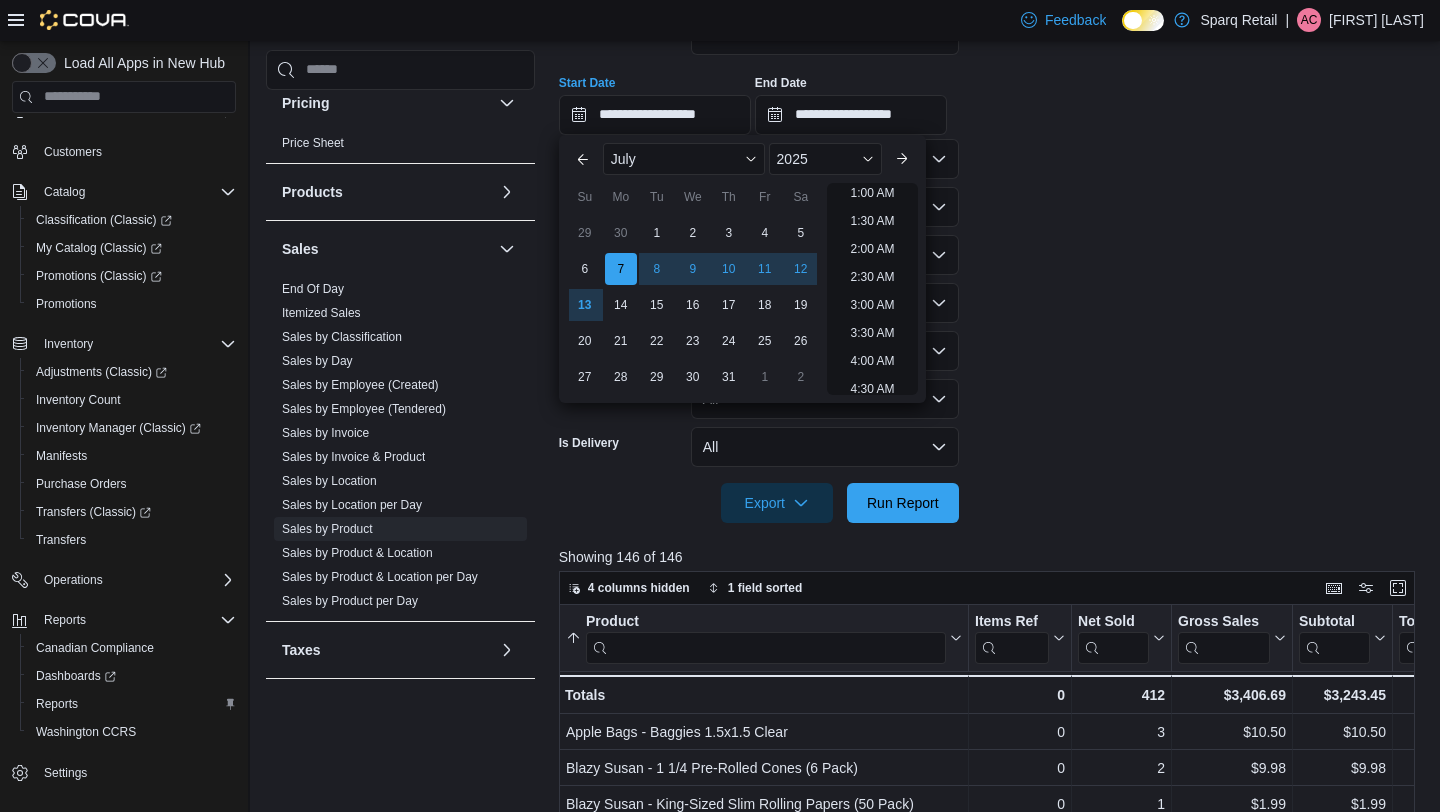 click on "**********" at bounding box center [991, 257] 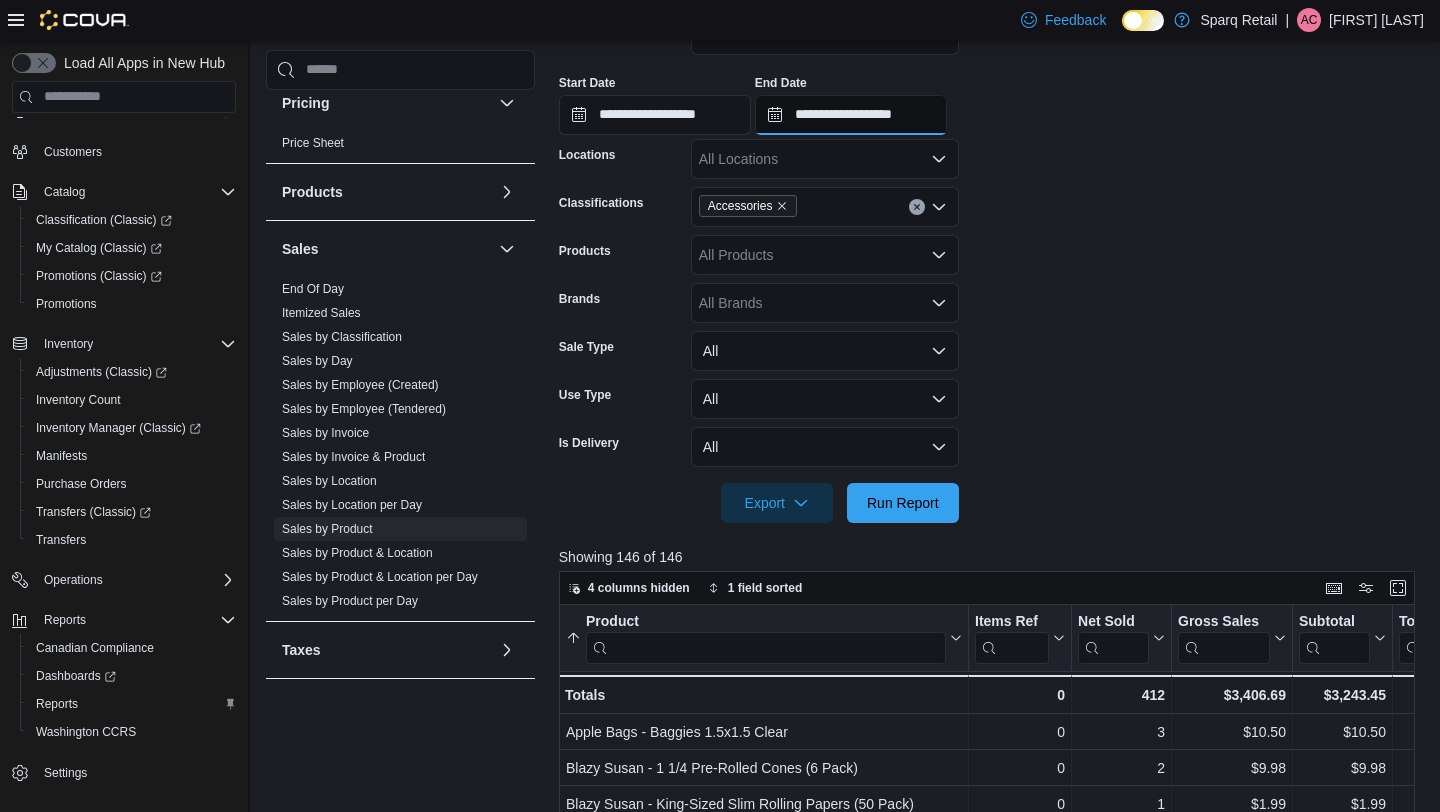 click on "**********" at bounding box center (851, 115) 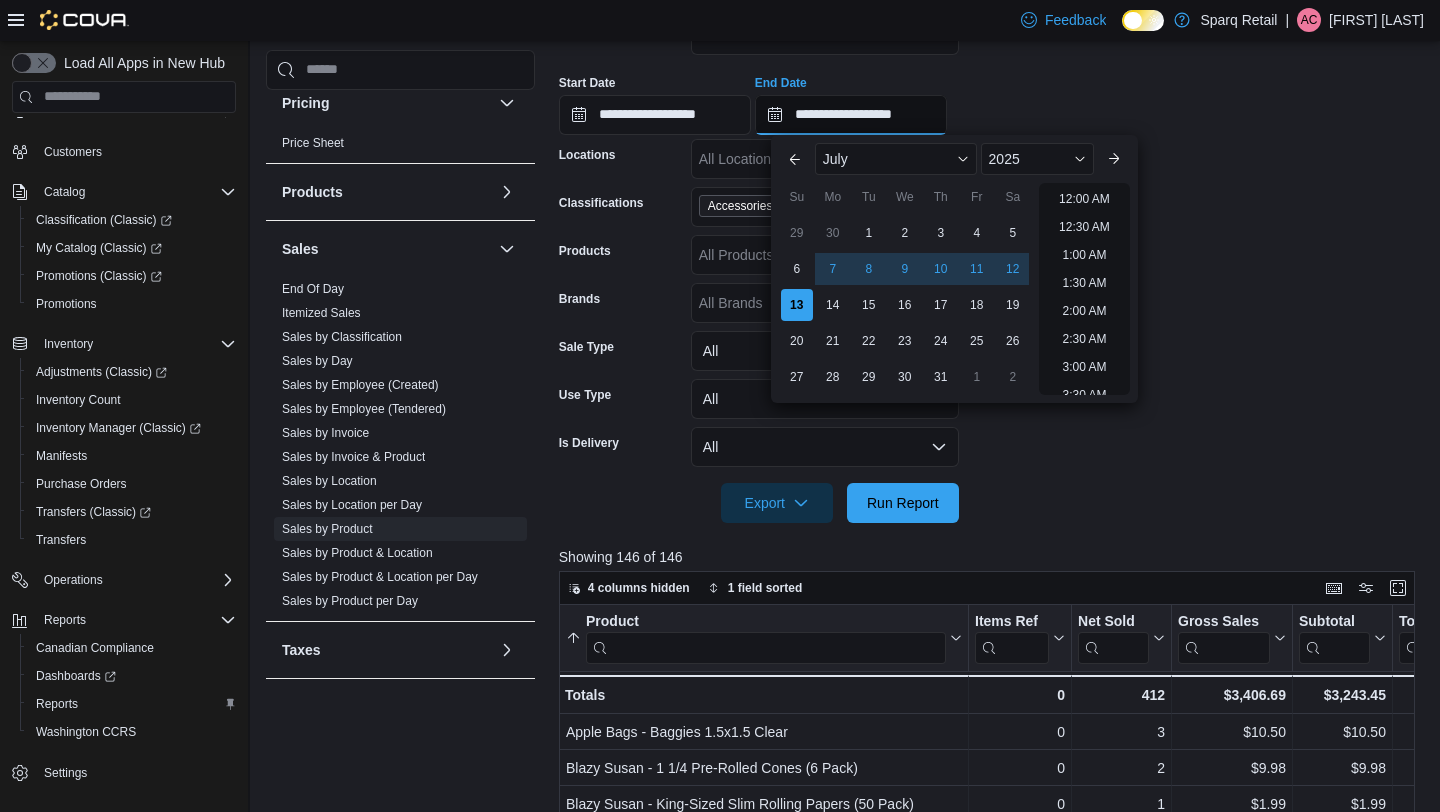 scroll, scrollTop: 1136, scrollLeft: 0, axis: vertical 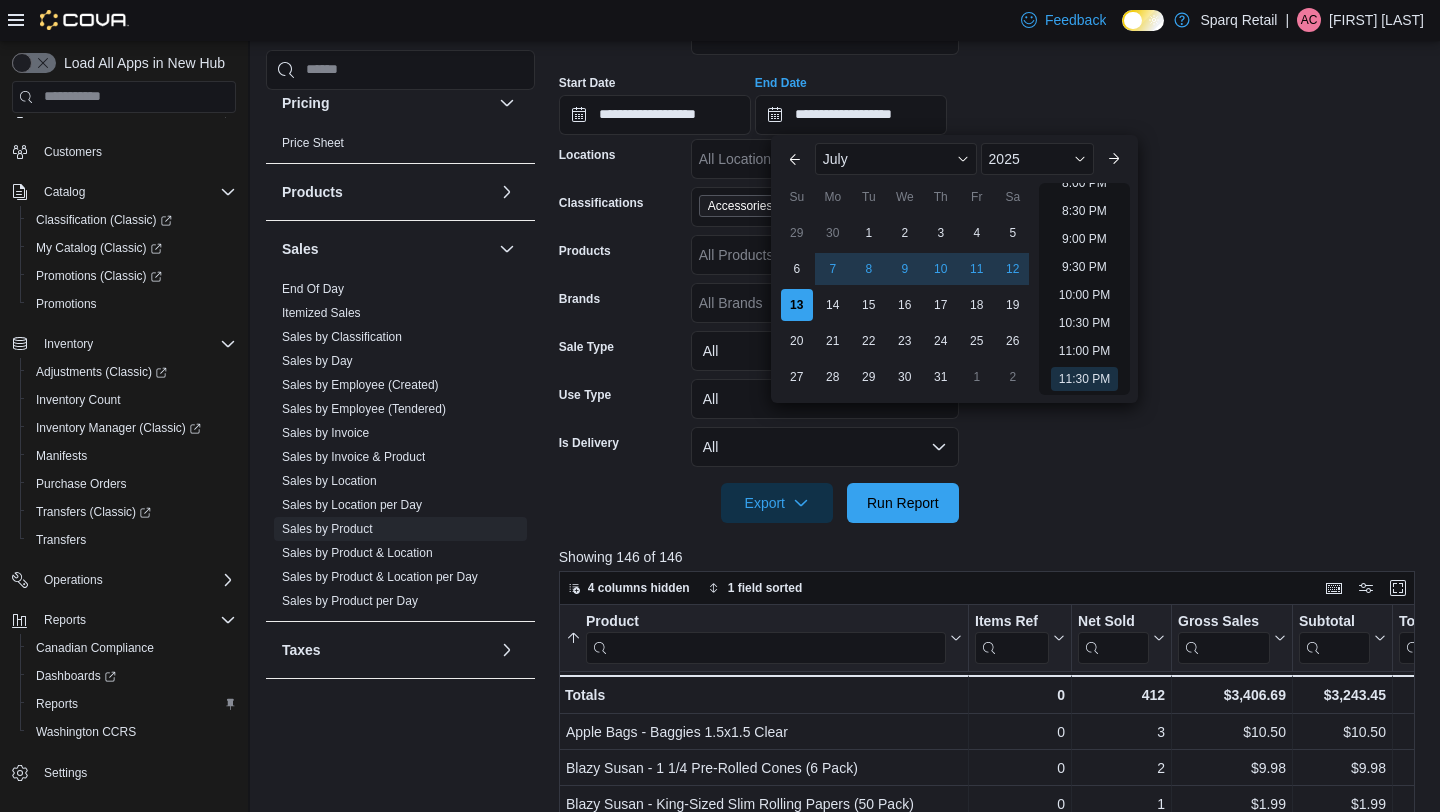 click on "**********" at bounding box center (991, 257) 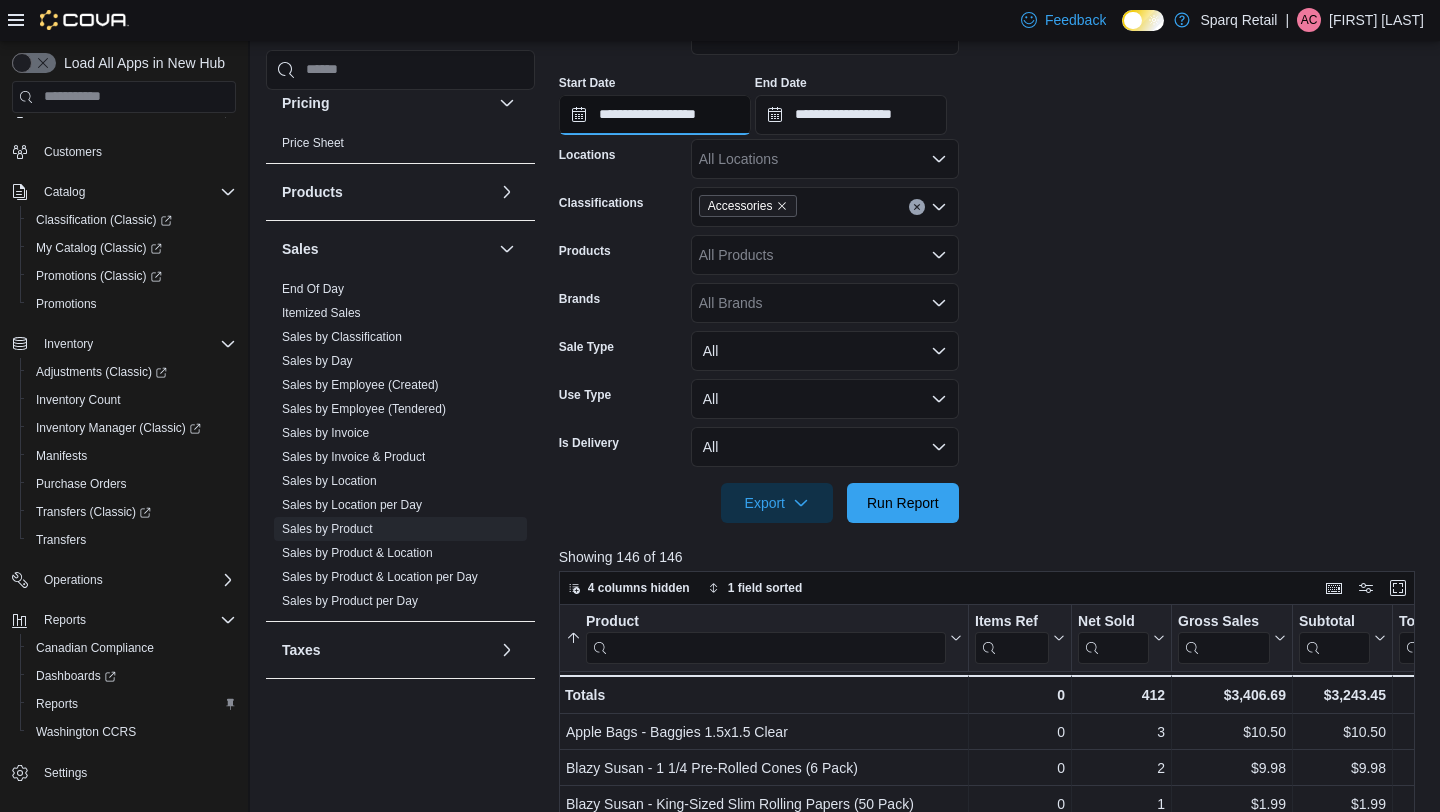 click on "**********" at bounding box center (655, 115) 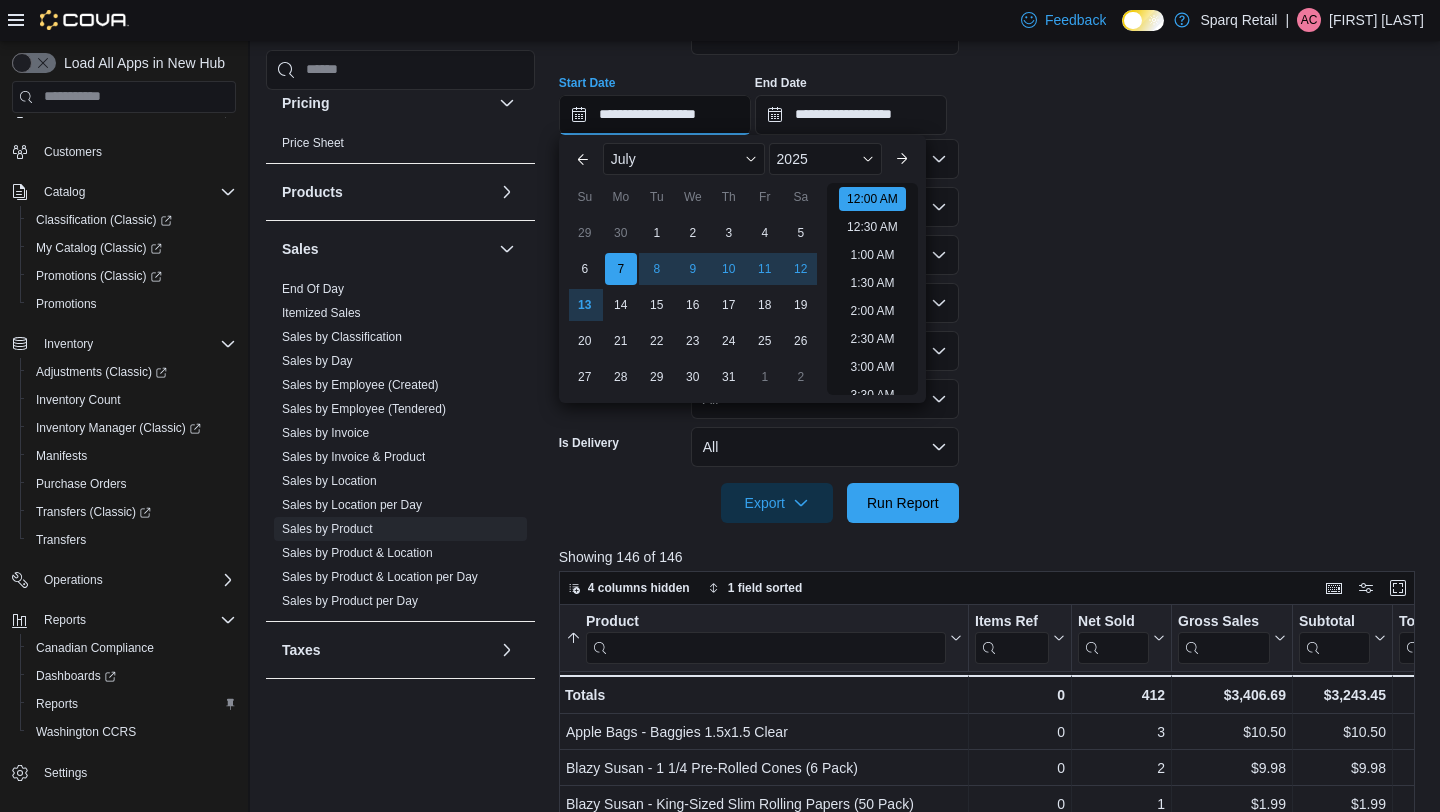 scroll, scrollTop: 62, scrollLeft: 0, axis: vertical 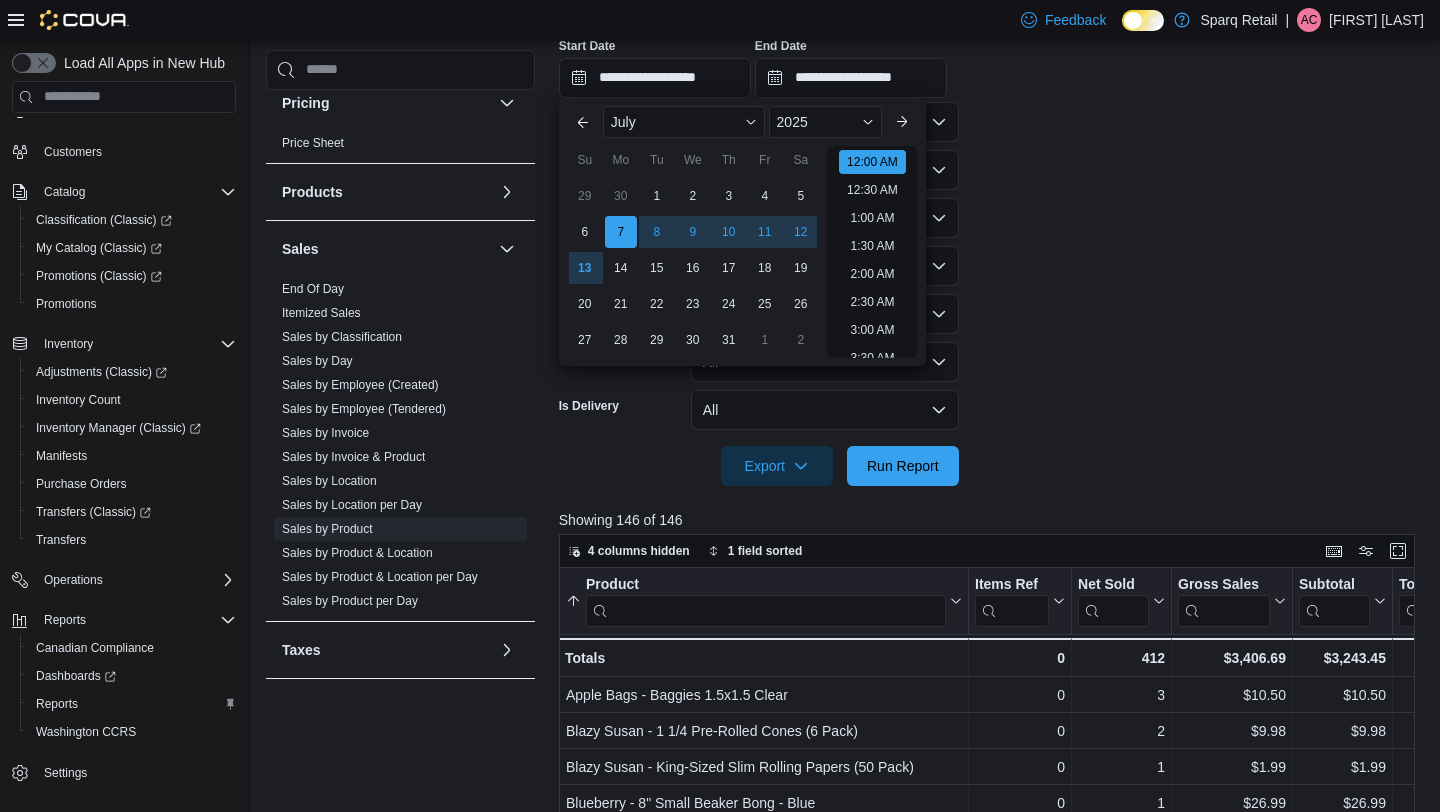click on "**********" at bounding box center [991, 220] 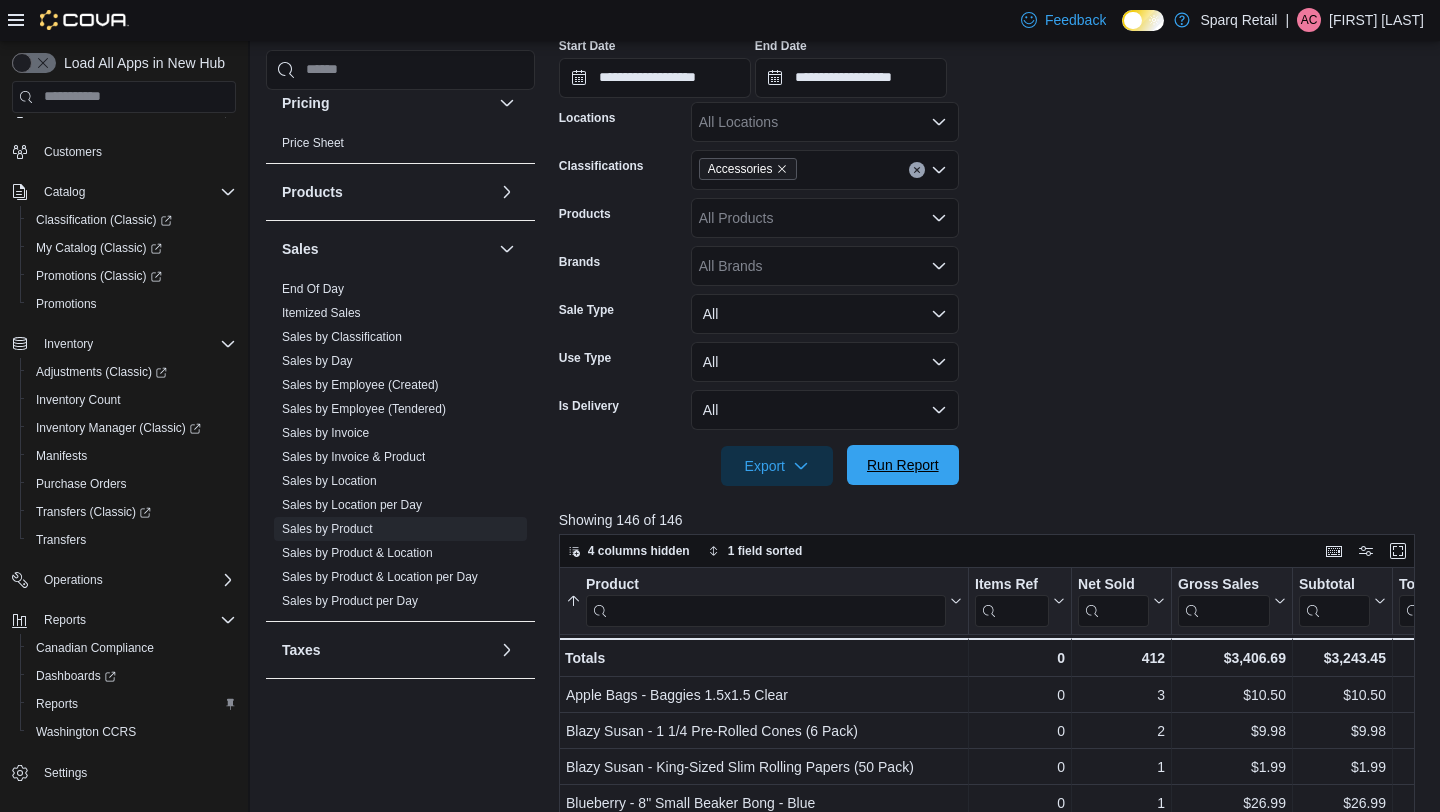click on "Run Report" at bounding box center (903, 465) 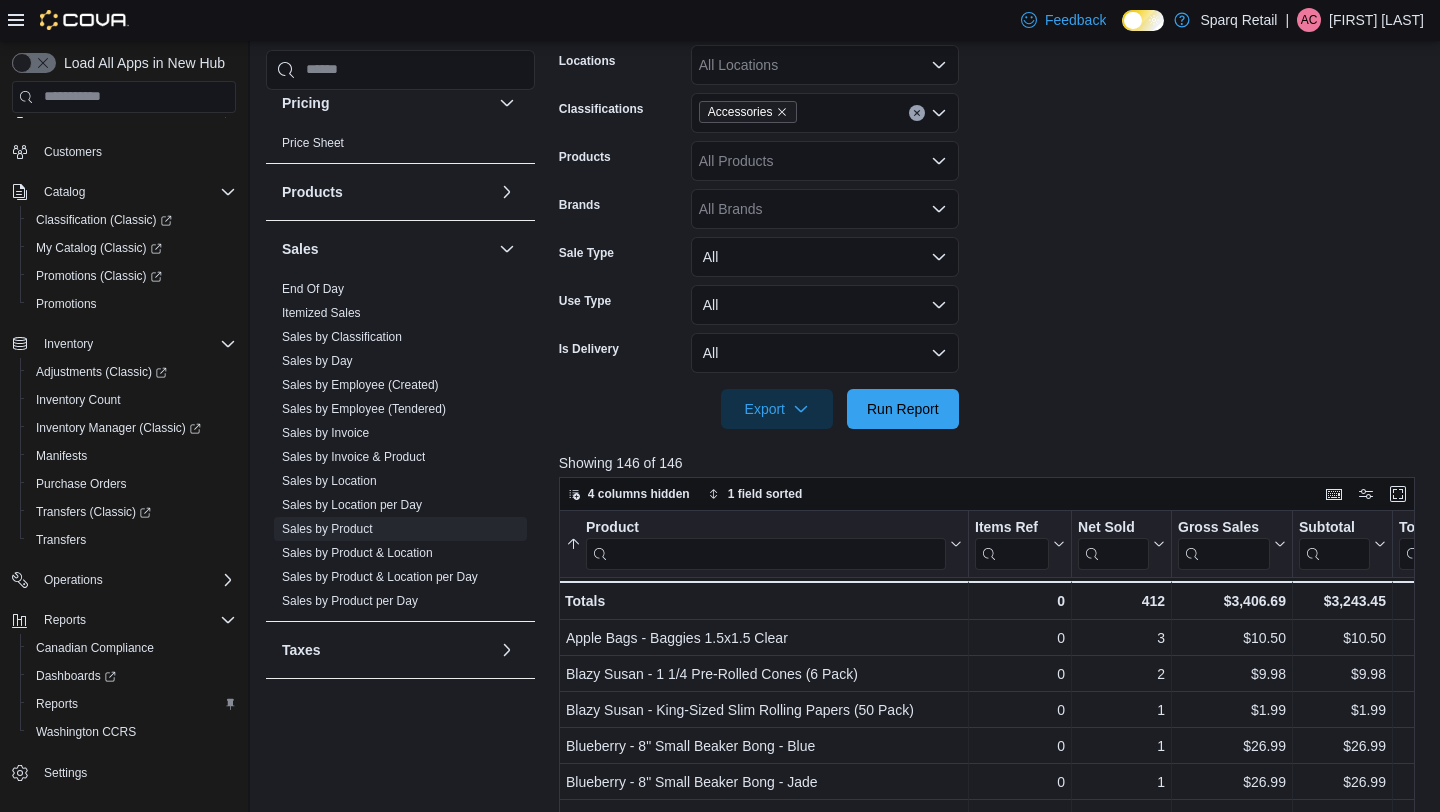 scroll, scrollTop: 454, scrollLeft: 0, axis: vertical 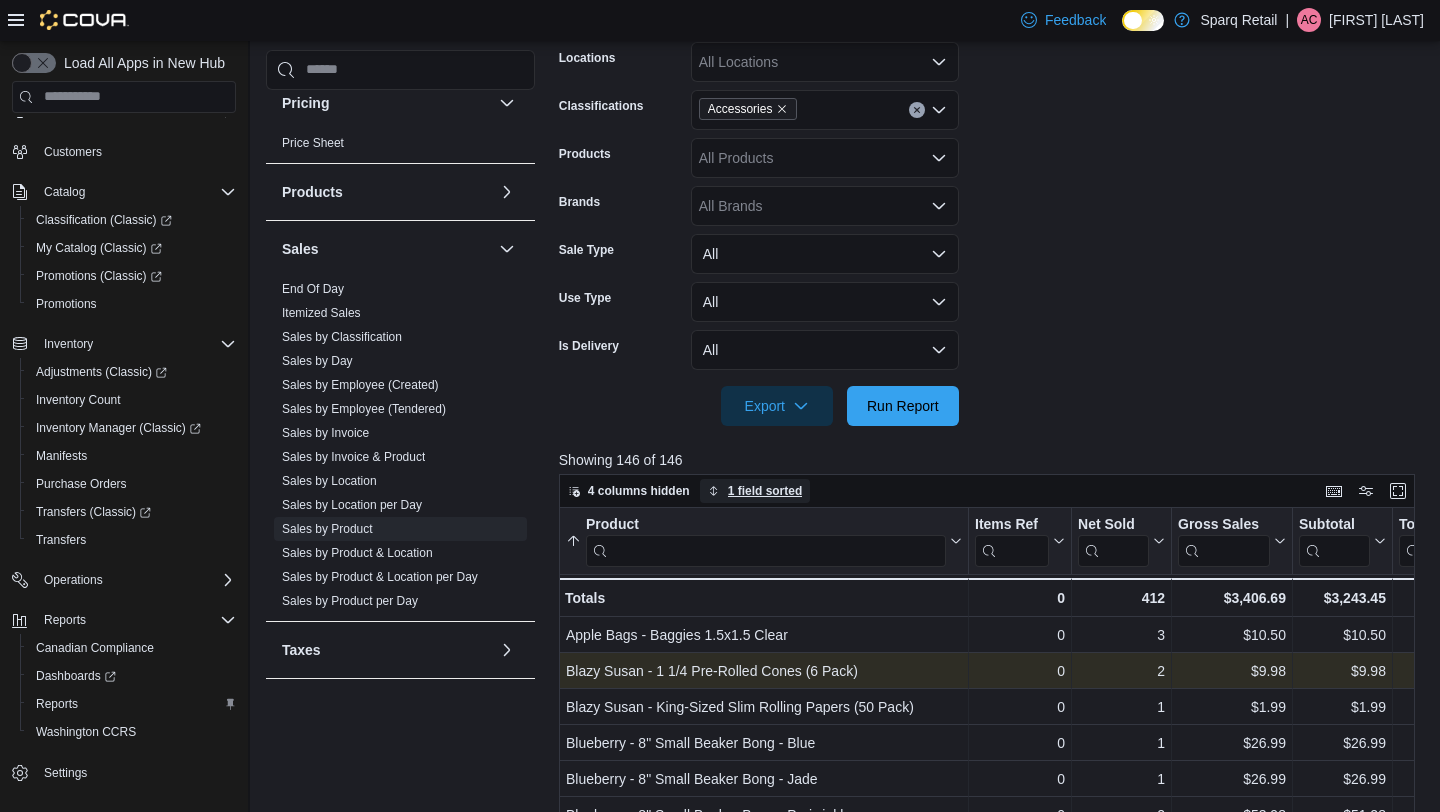 click on "1 field sorted" at bounding box center (755, 491) 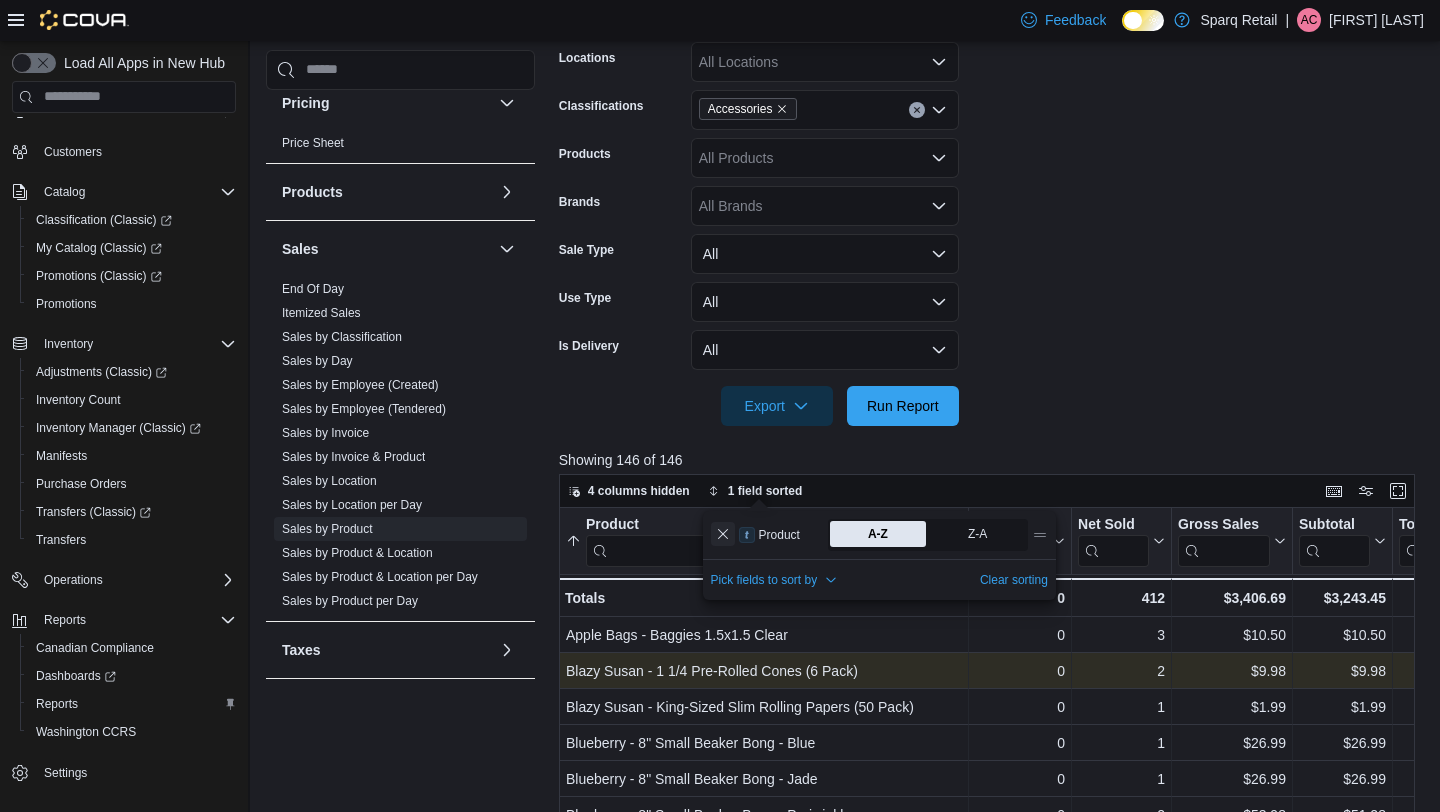 click at bounding box center [723, 534] 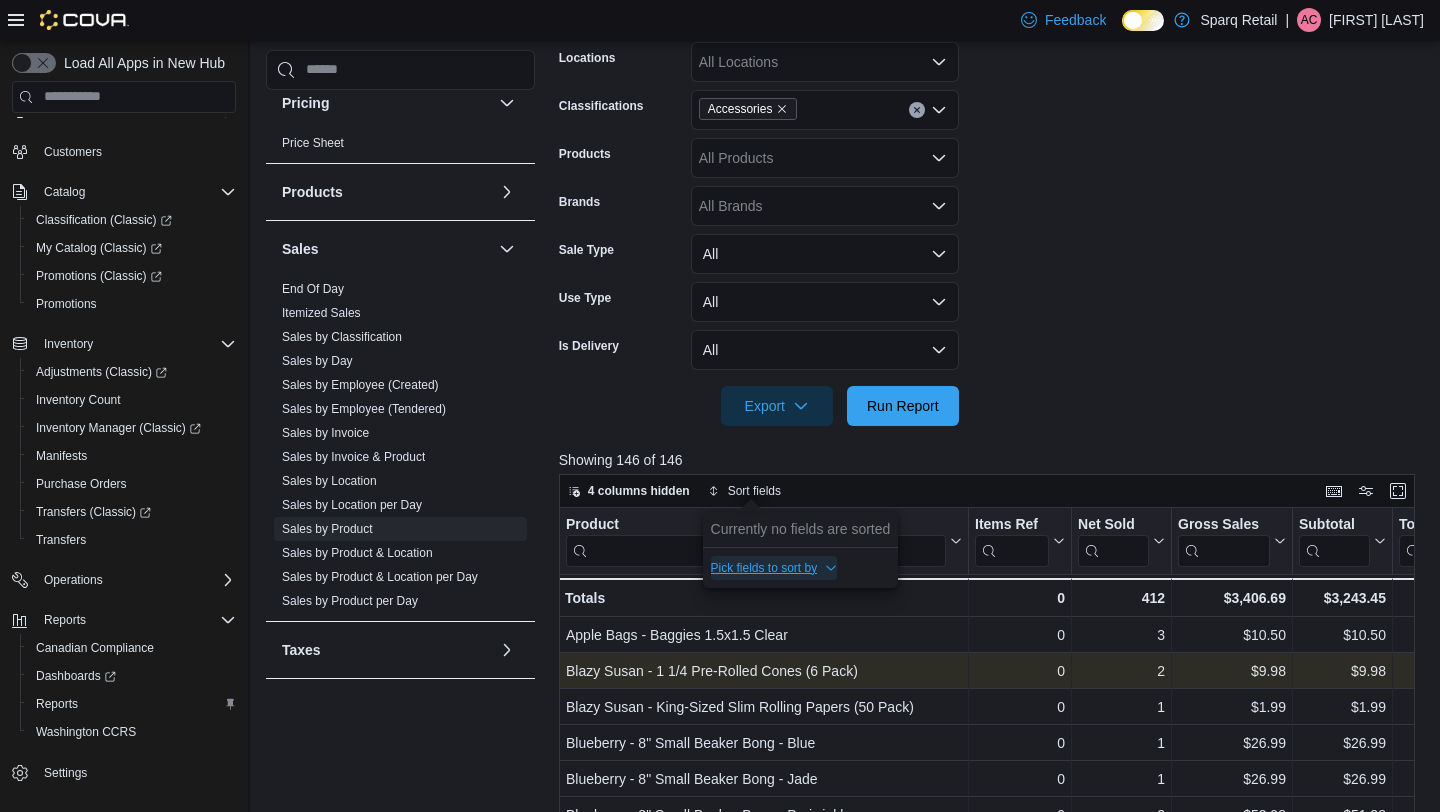 click on "Pick fields to sort by" at bounding box center [764, 568] 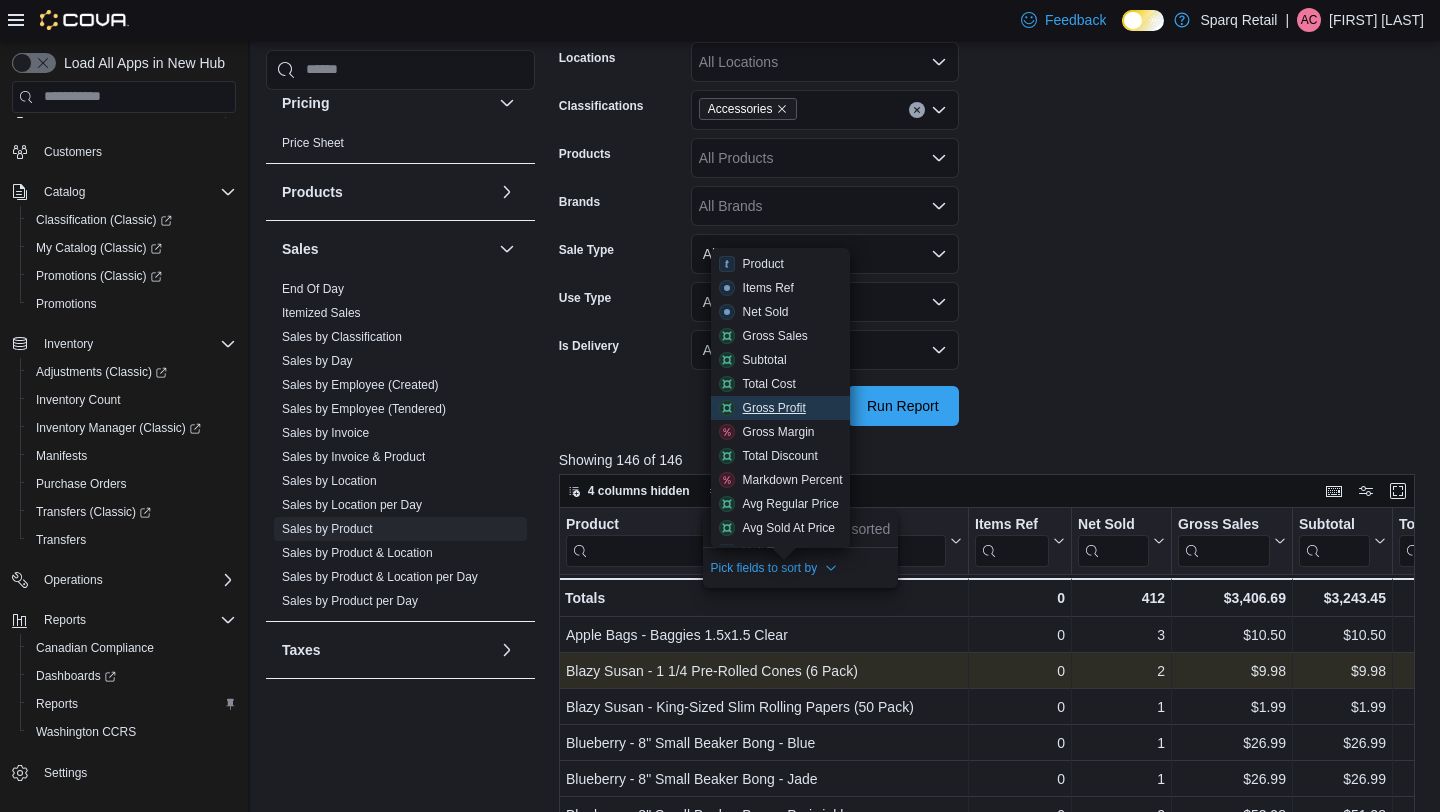 click on "Gross Profit" at bounding box center (774, 408) 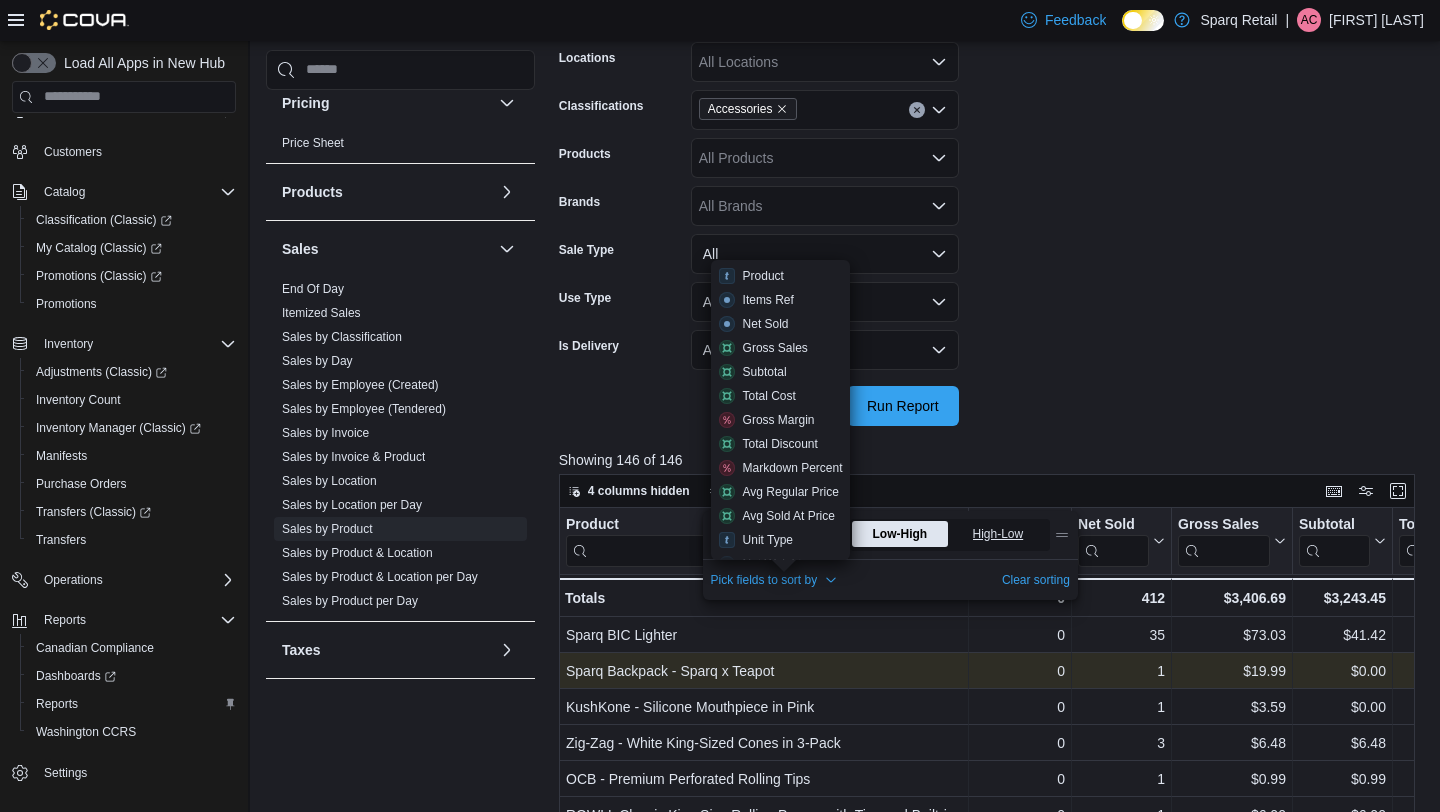 click on "High-Low" at bounding box center [1000, 534] 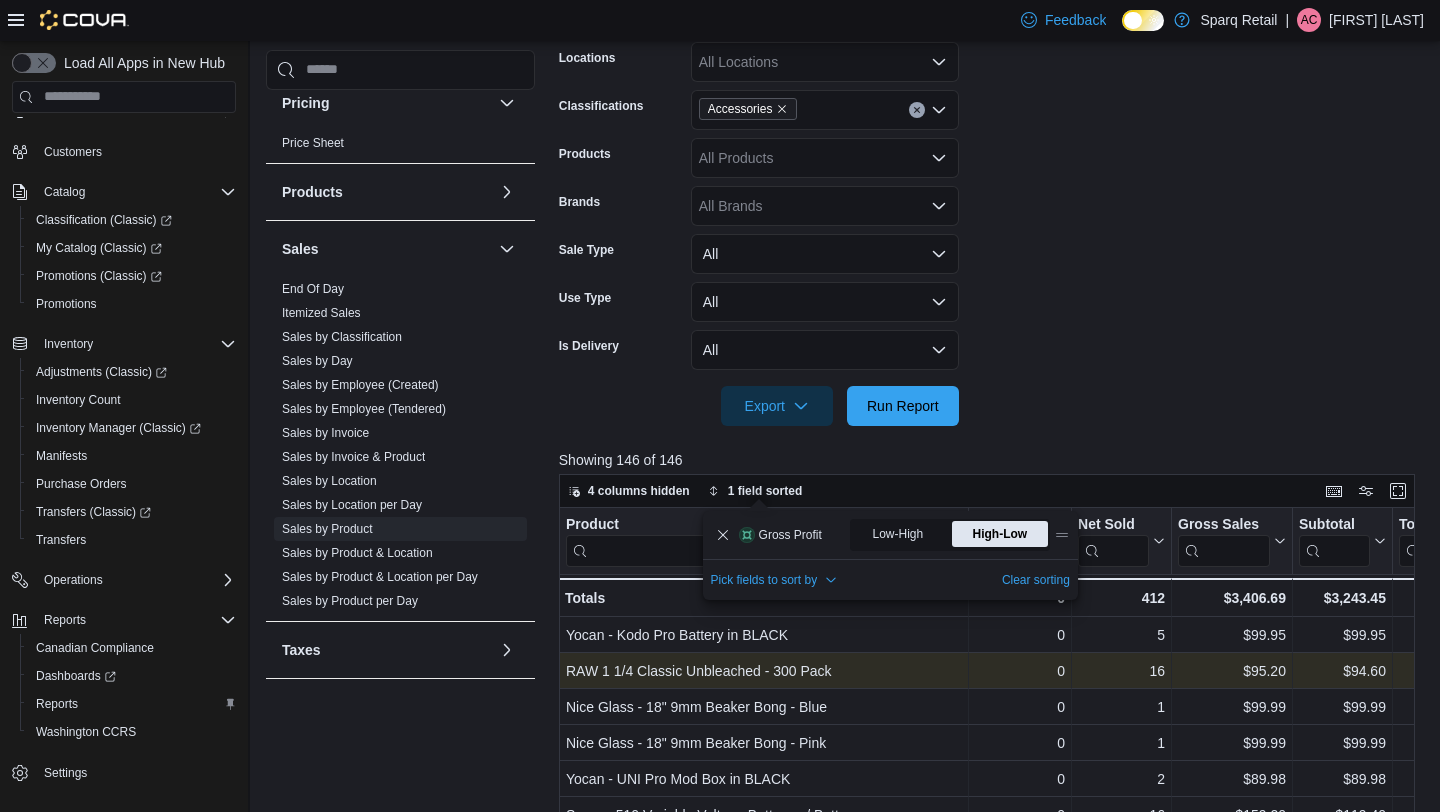 click on "**********" at bounding box center [991, 160] 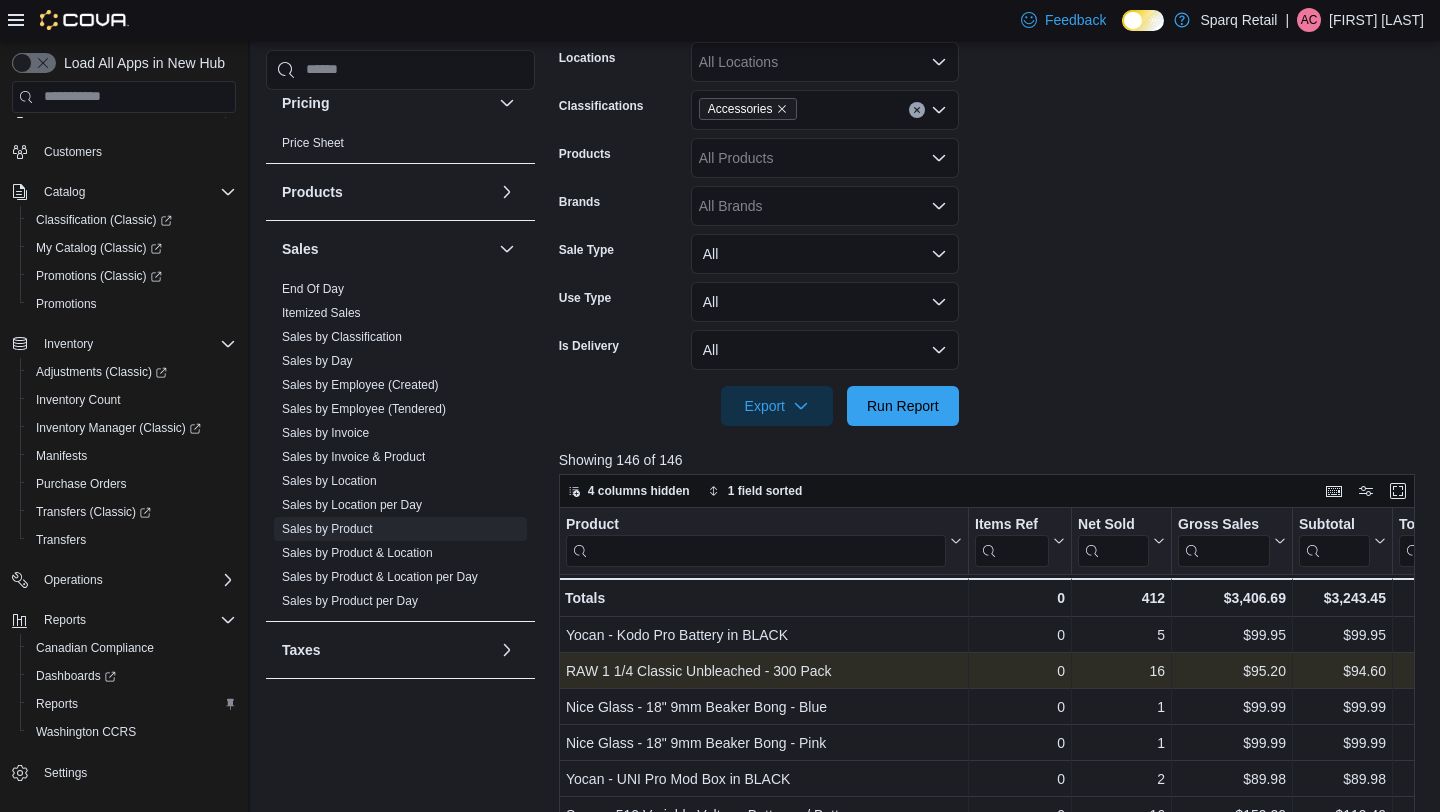 click on "**********" at bounding box center [991, 160] 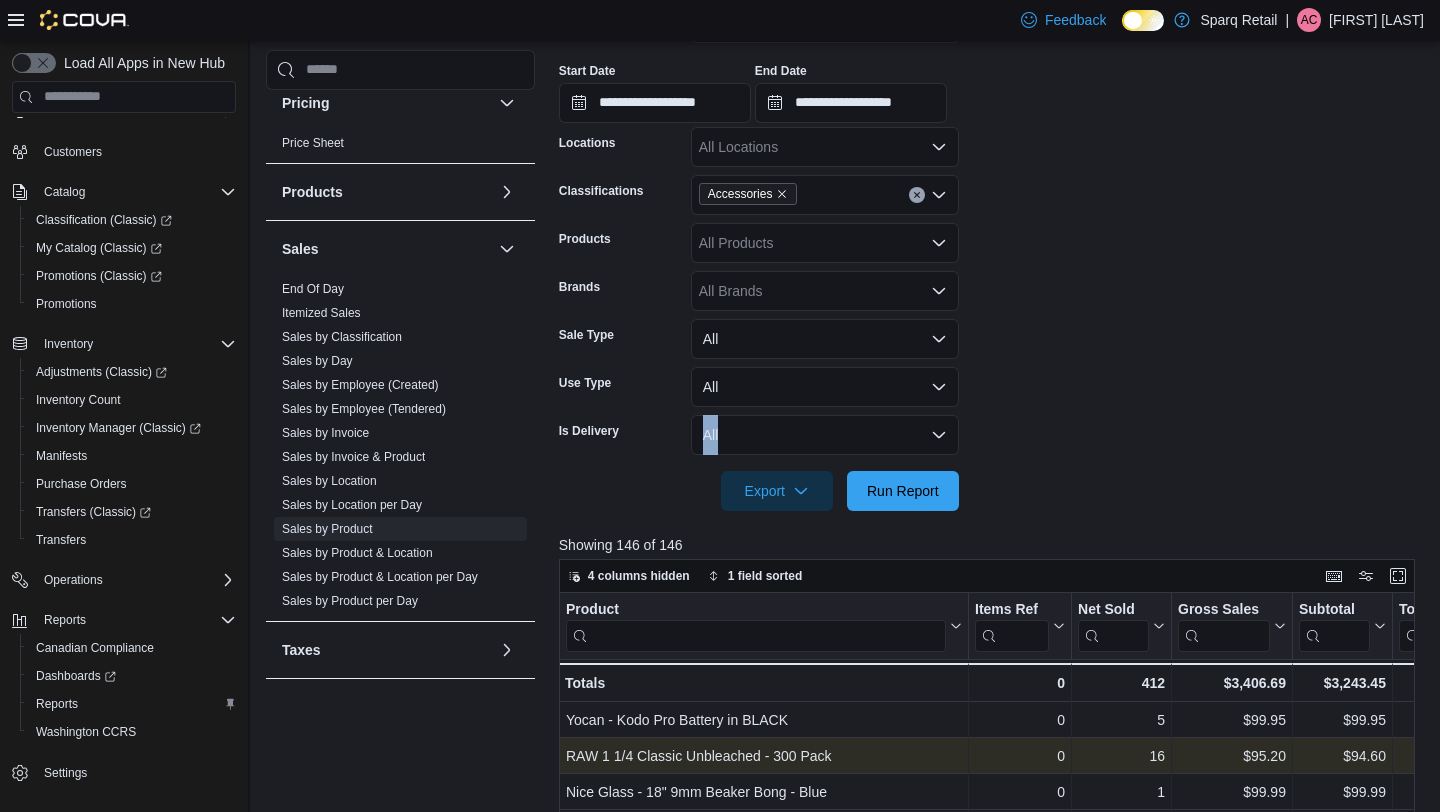 scroll, scrollTop: 368, scrollLeft: 0, axis: vertical 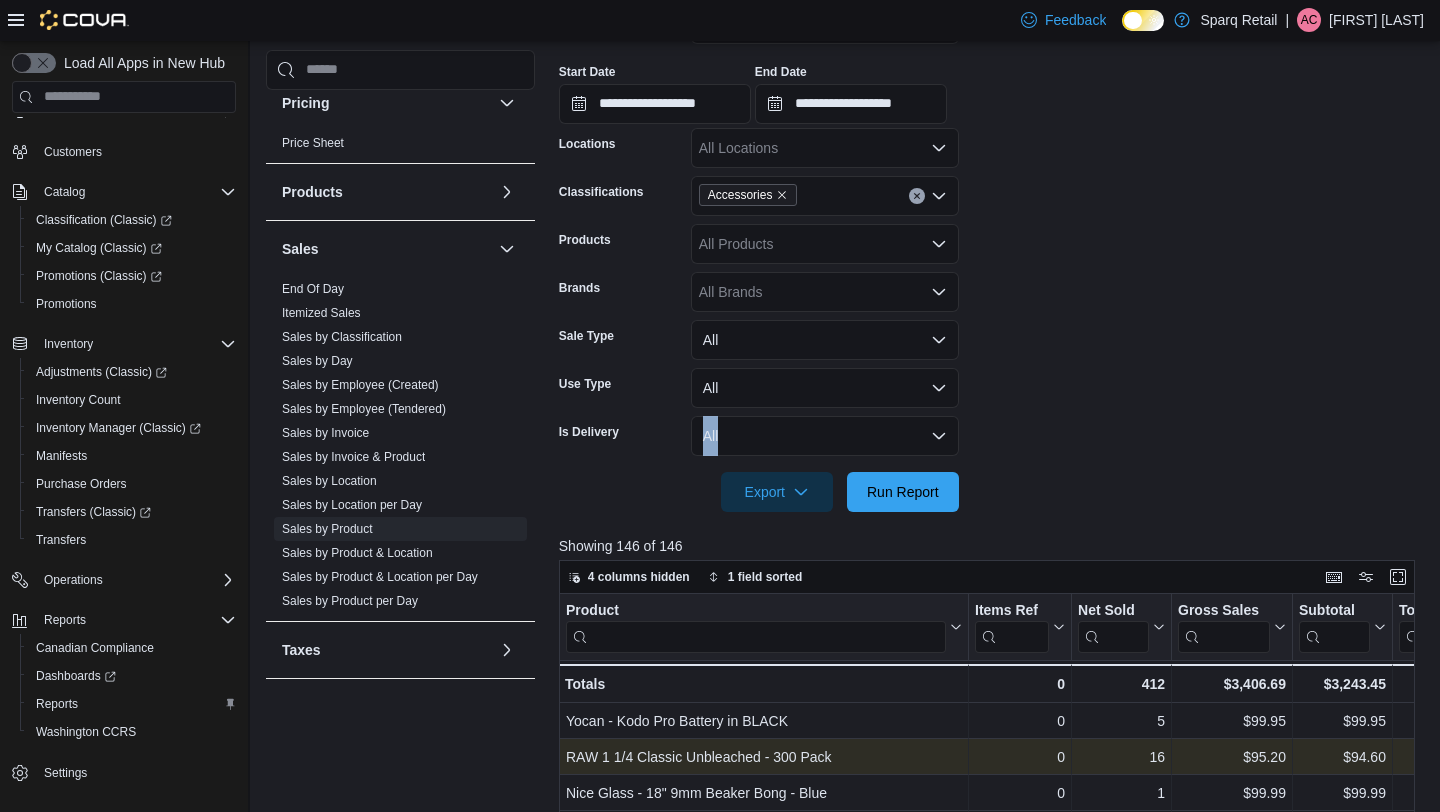 click on "All Locations" at bounding box center [825, 148] 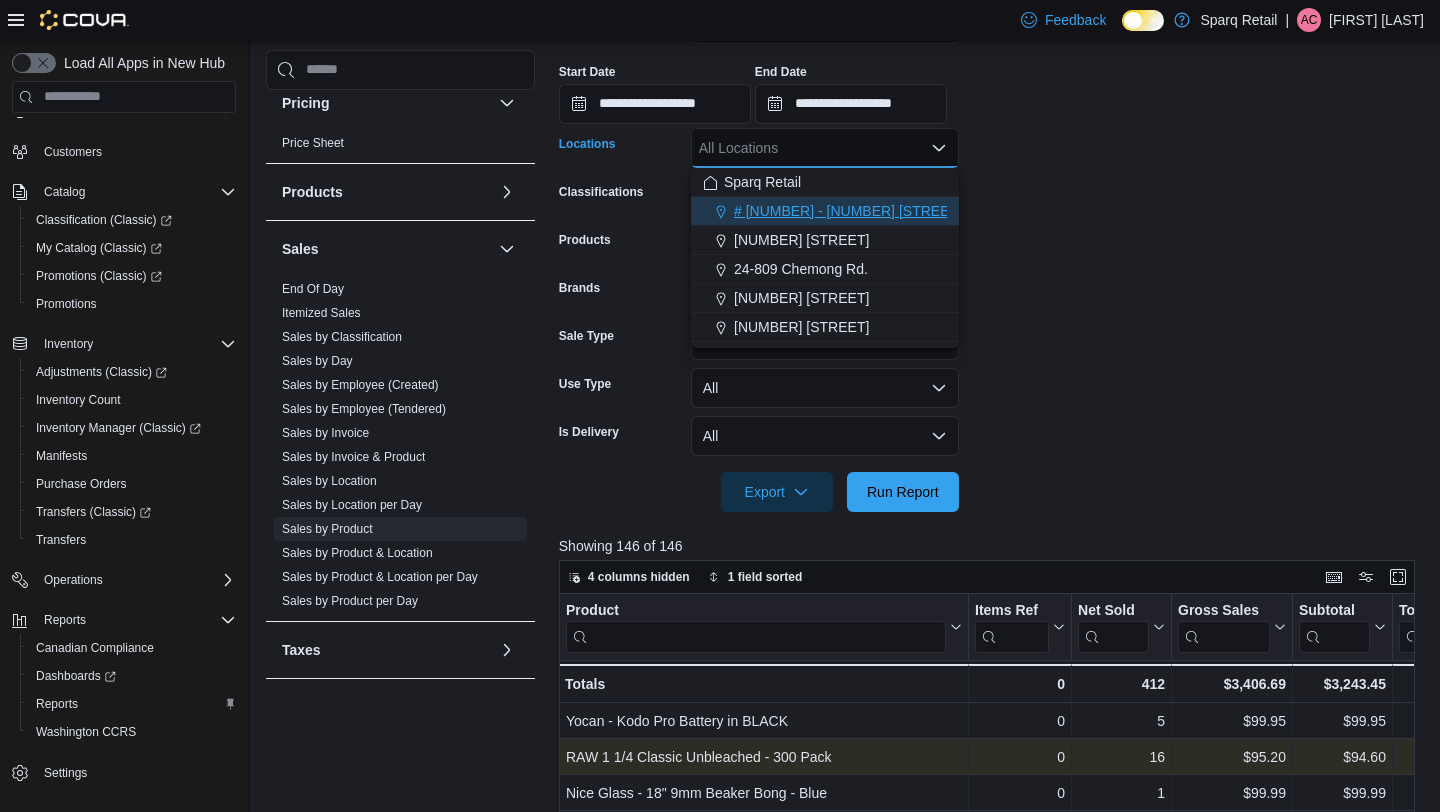 click on "# [NUMBER] - [NUMBER] [STREET]" at bounding box center (848, 211) 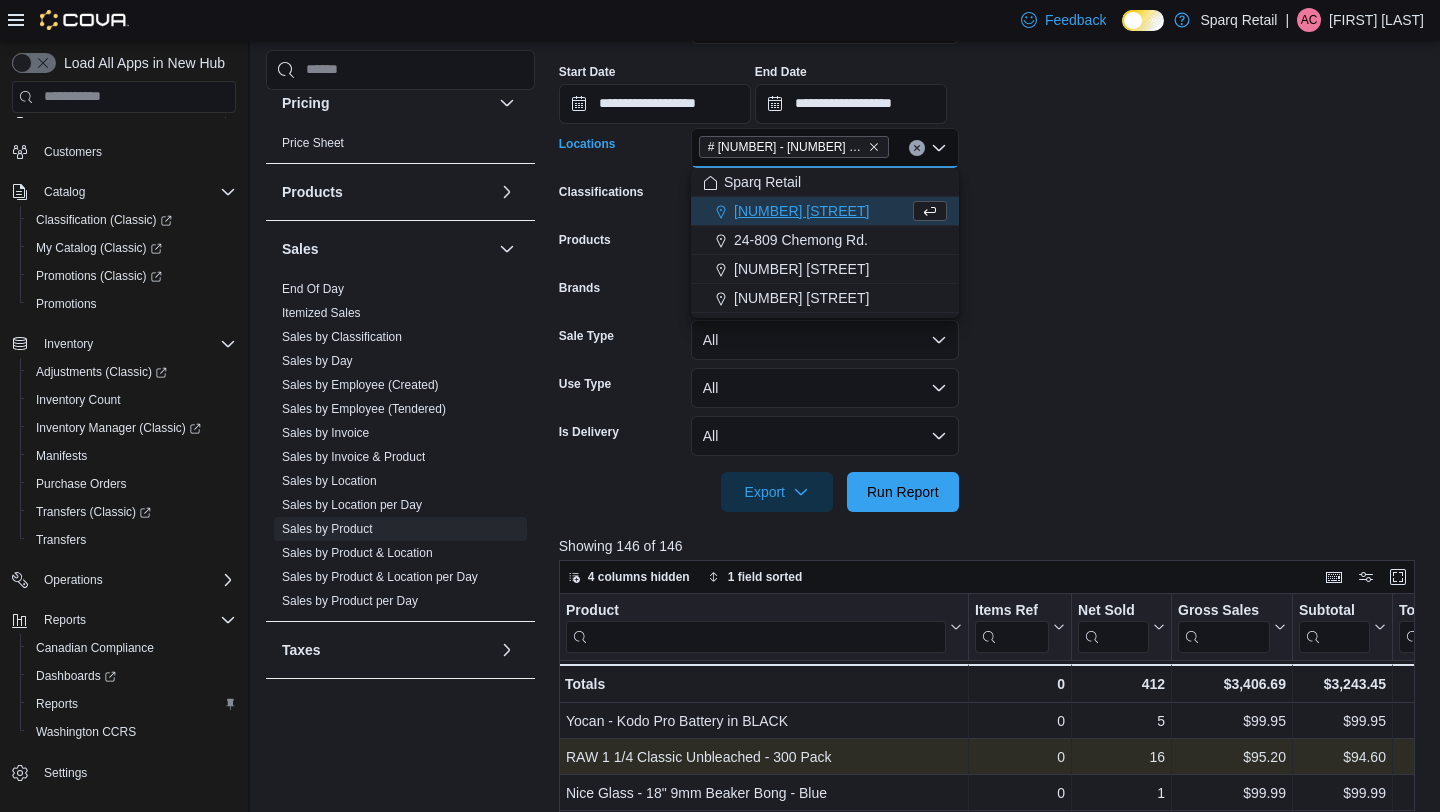 click on "[NUMBER] [STREET]" at bounding box center [801, 211] 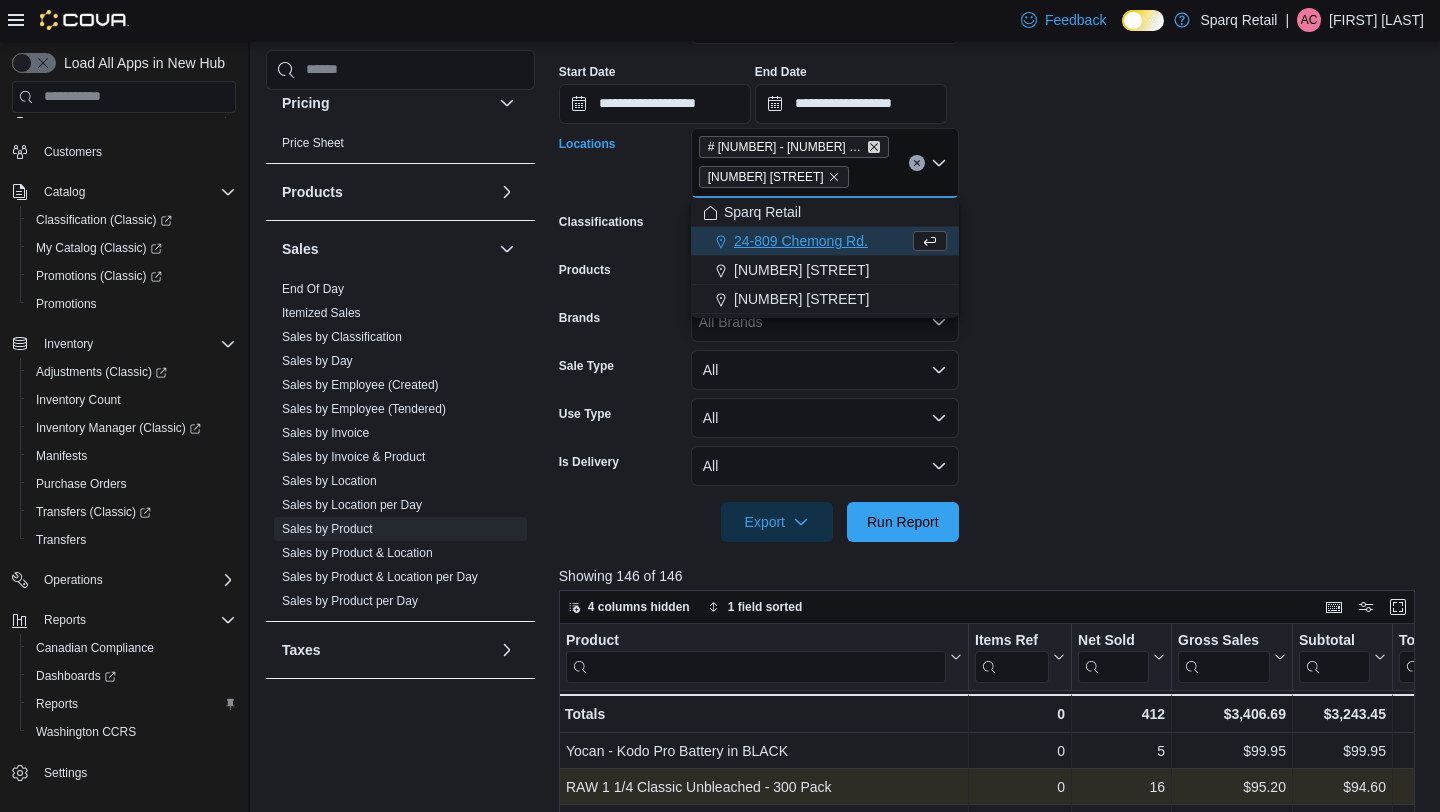 click 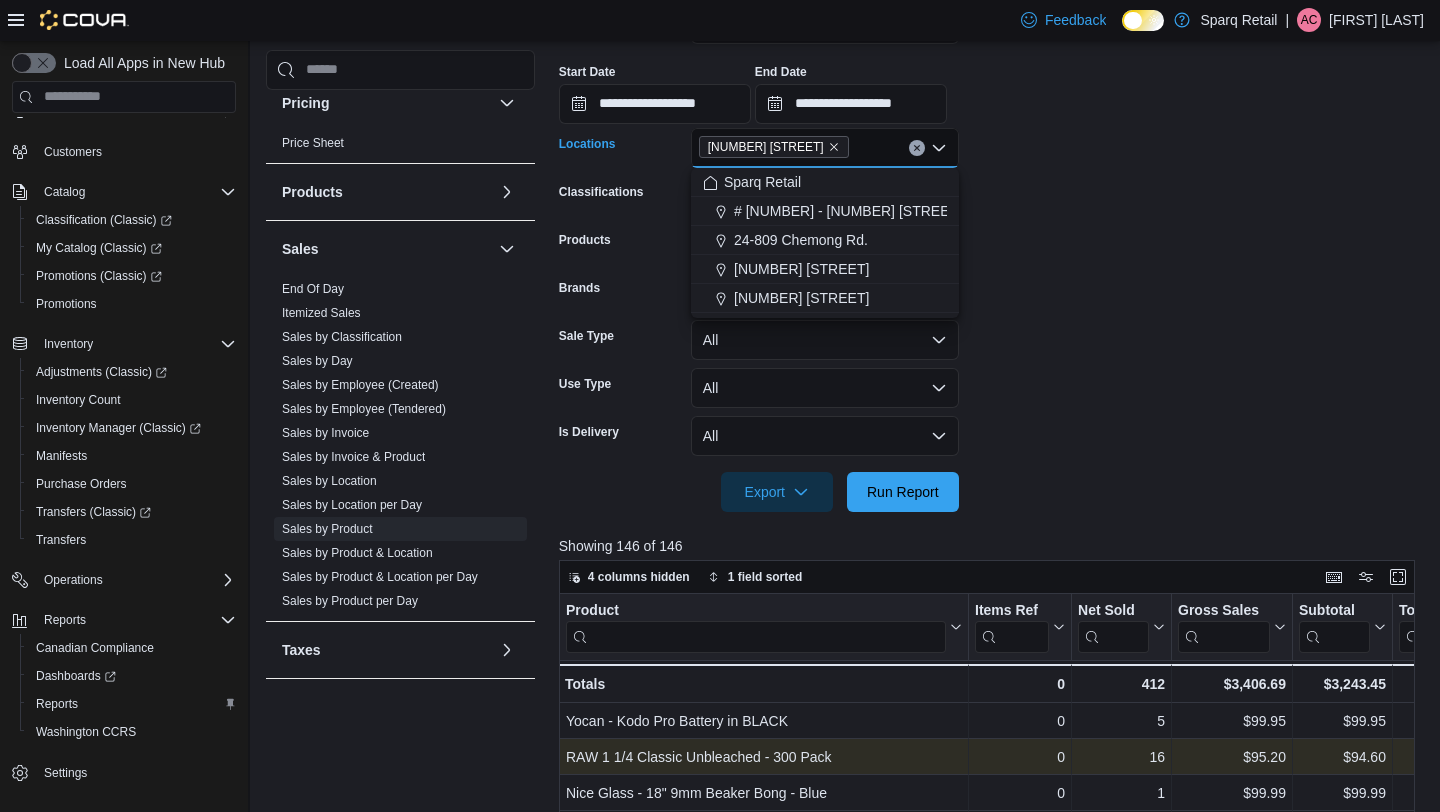 click on "**********" at bounding box center (991, 246) 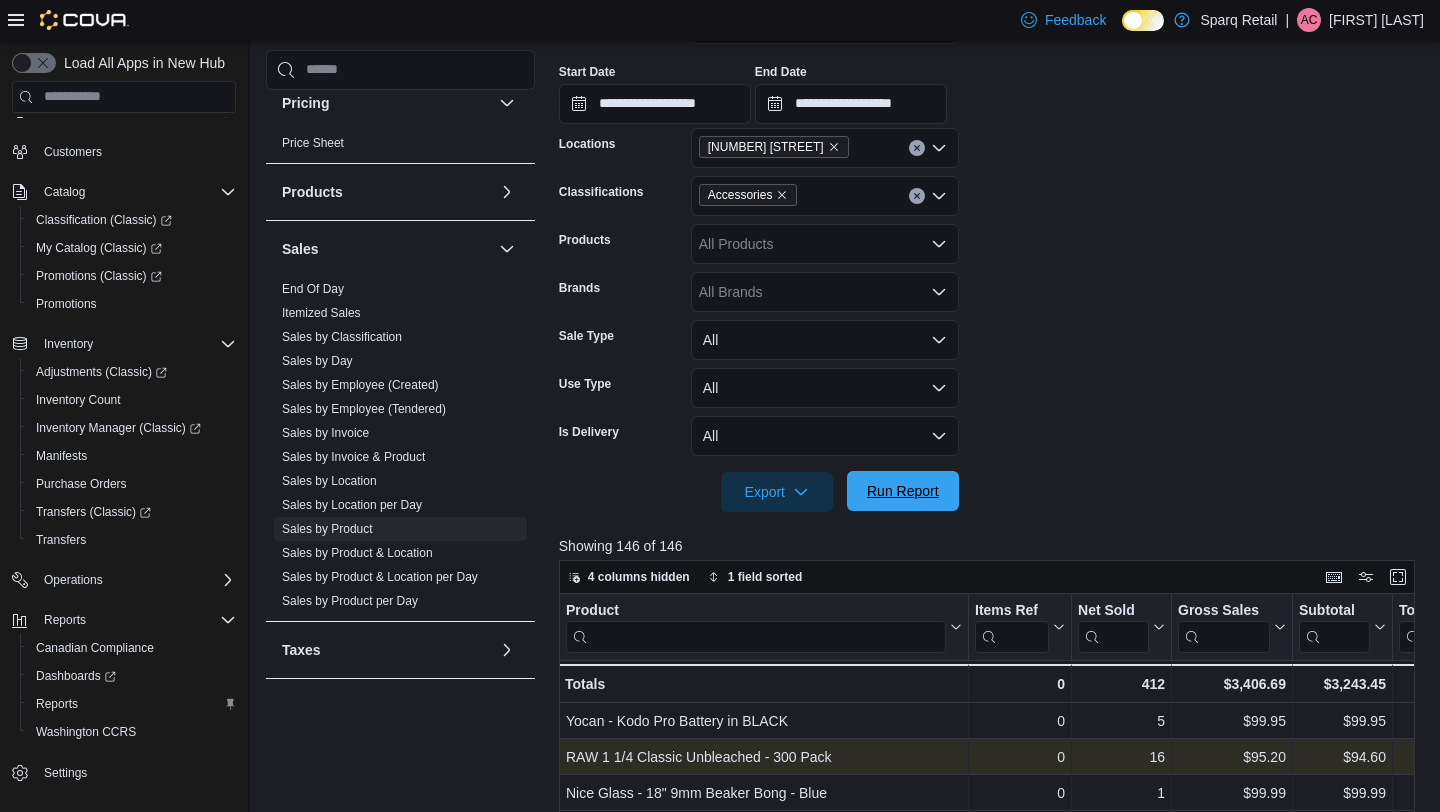 click on "Run Report" at bounding box center (903, 491) 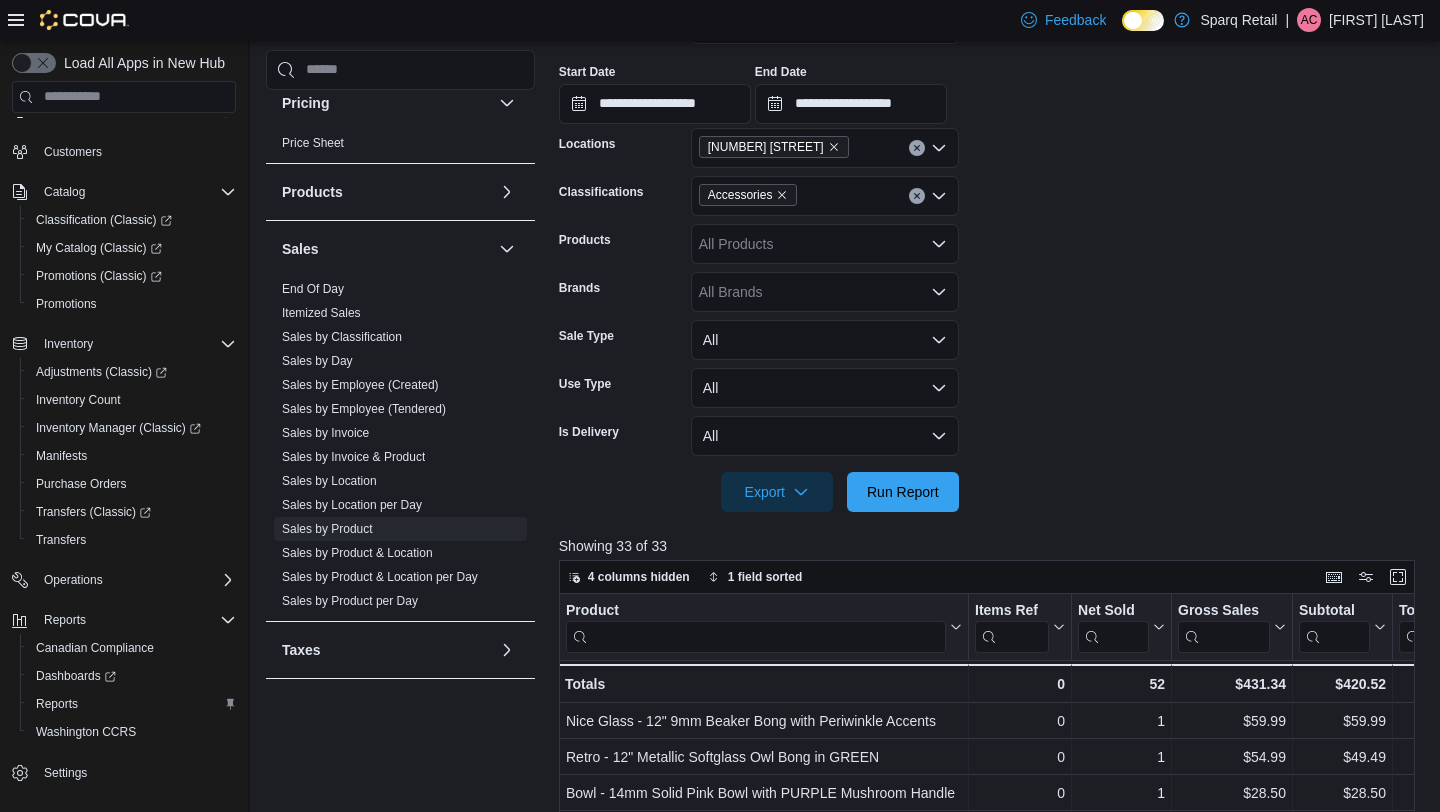scroll, scrollTop: 385, scrollLeft: 0, axis: vertical 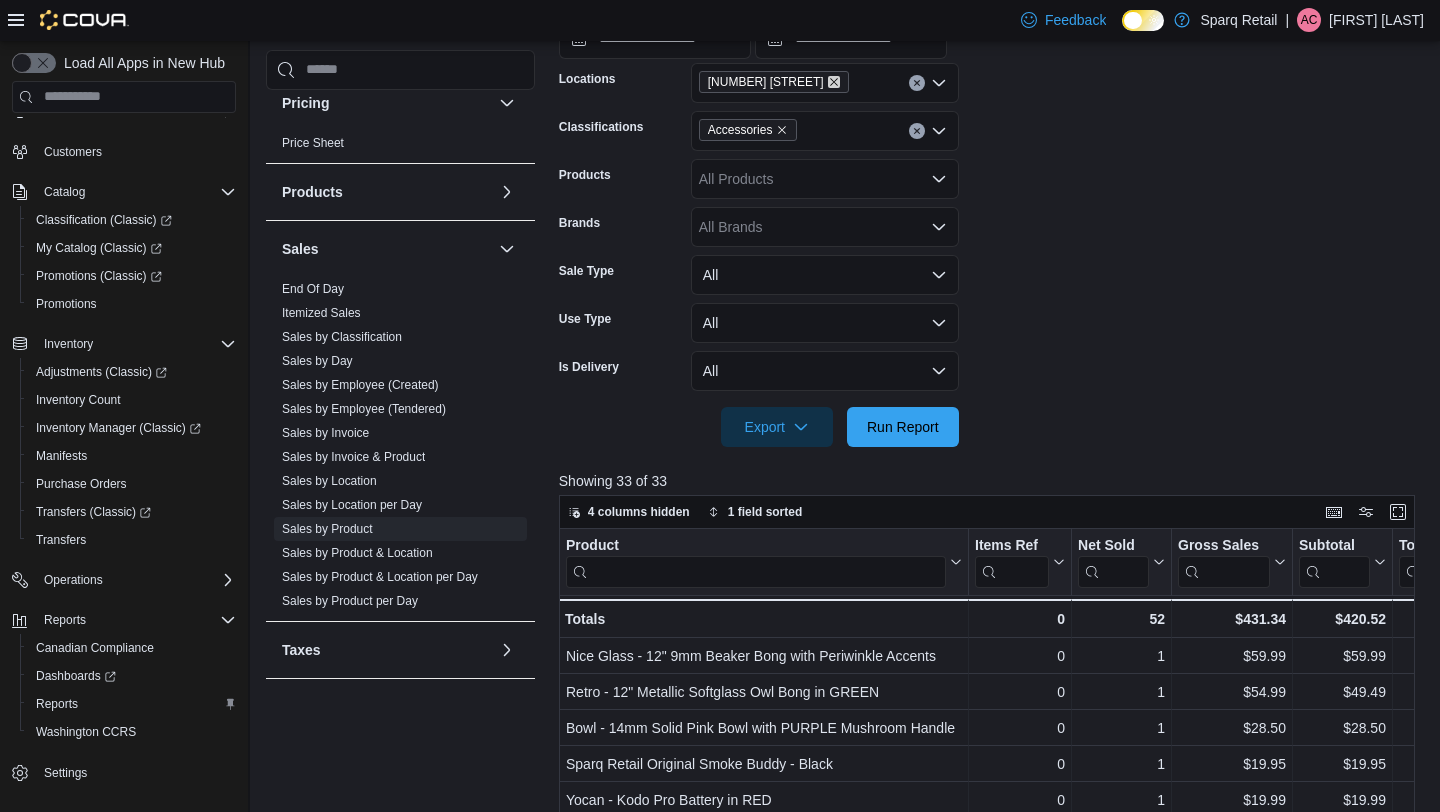 click 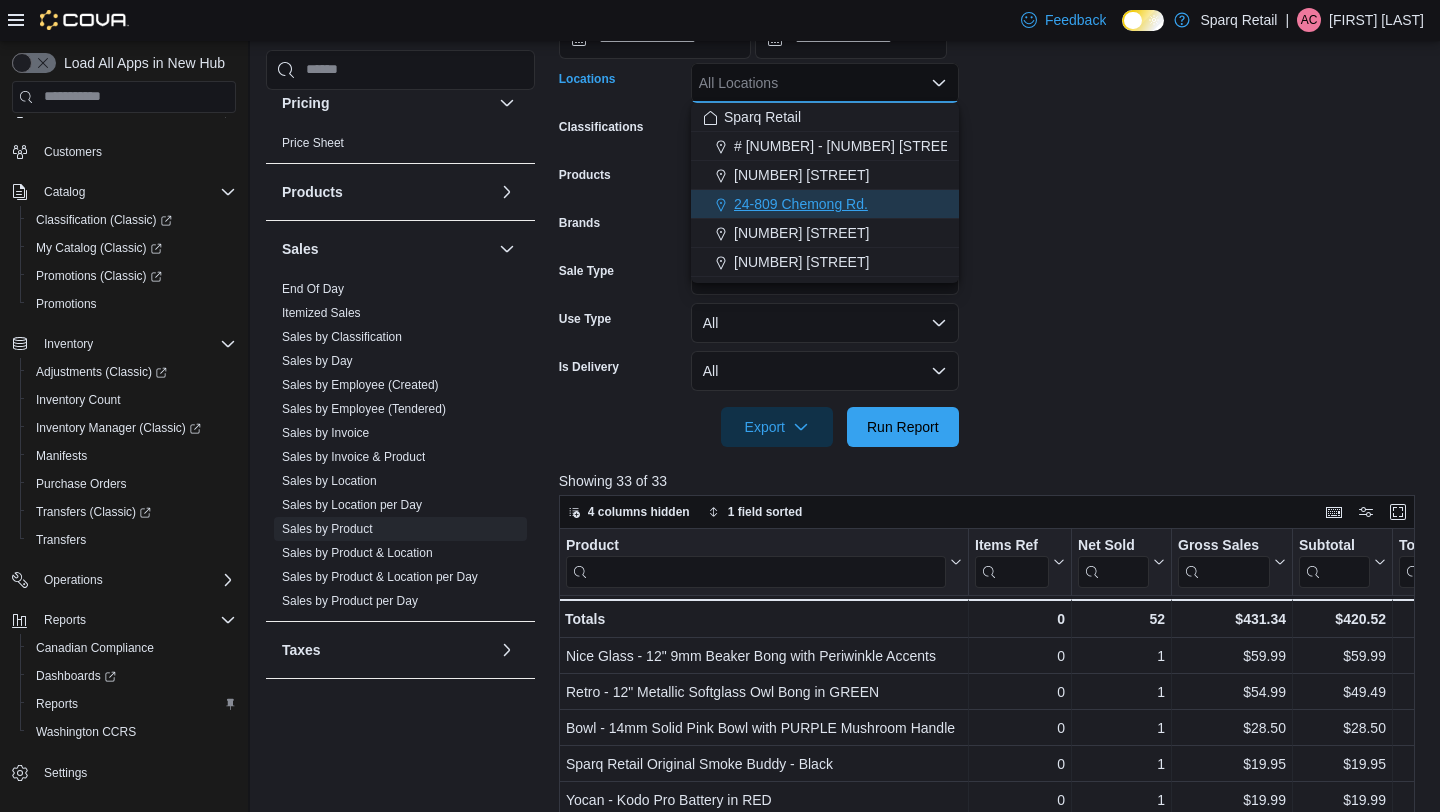 click on "24-809 Chemong Rd." at bounding box center (801, 204) 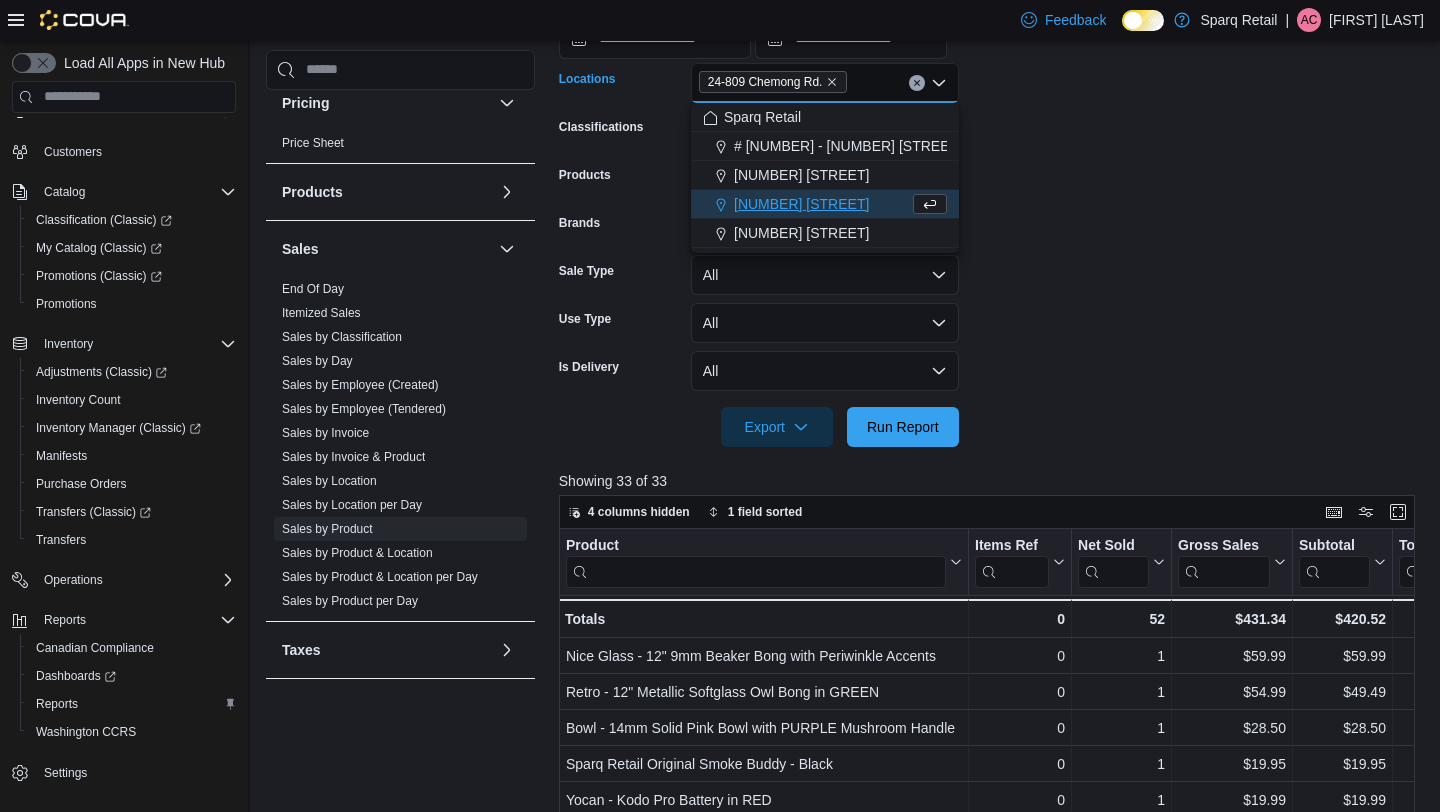click on "**********" at bounding box center [991, 181] 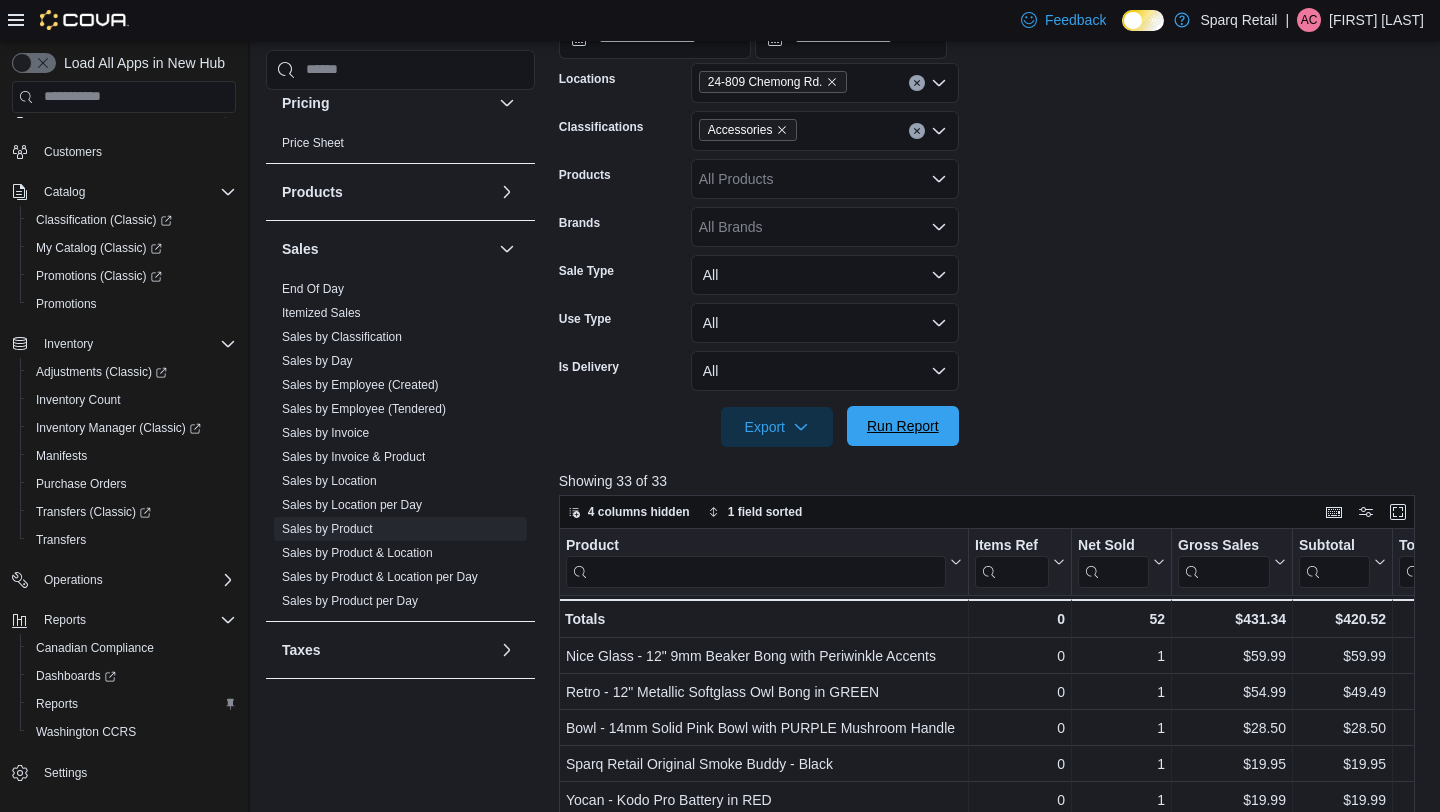 click on "Run Report" at bounding box center [903, 426] 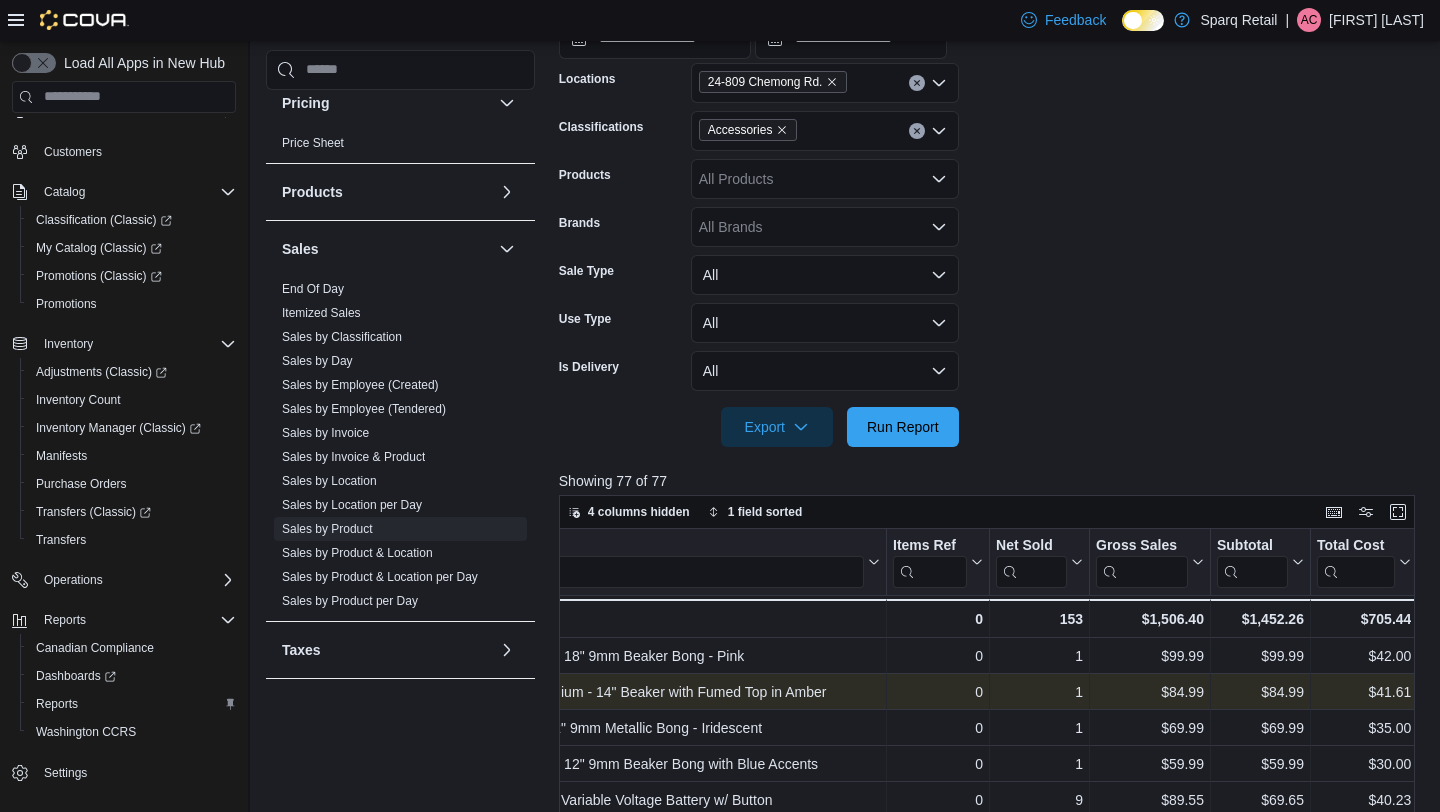 scroll, scrollTop: 0, scrollLeft: 0, axis: both 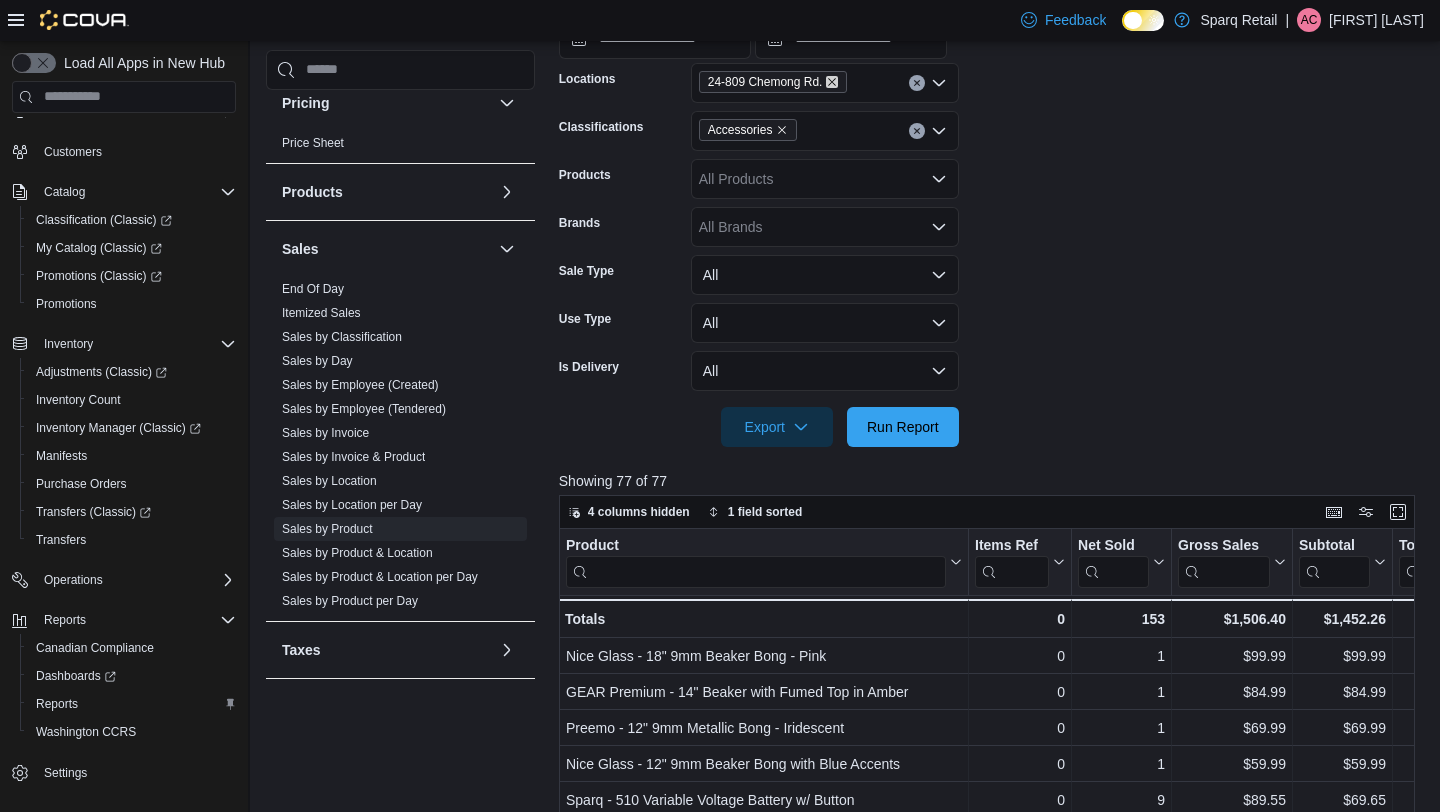 click 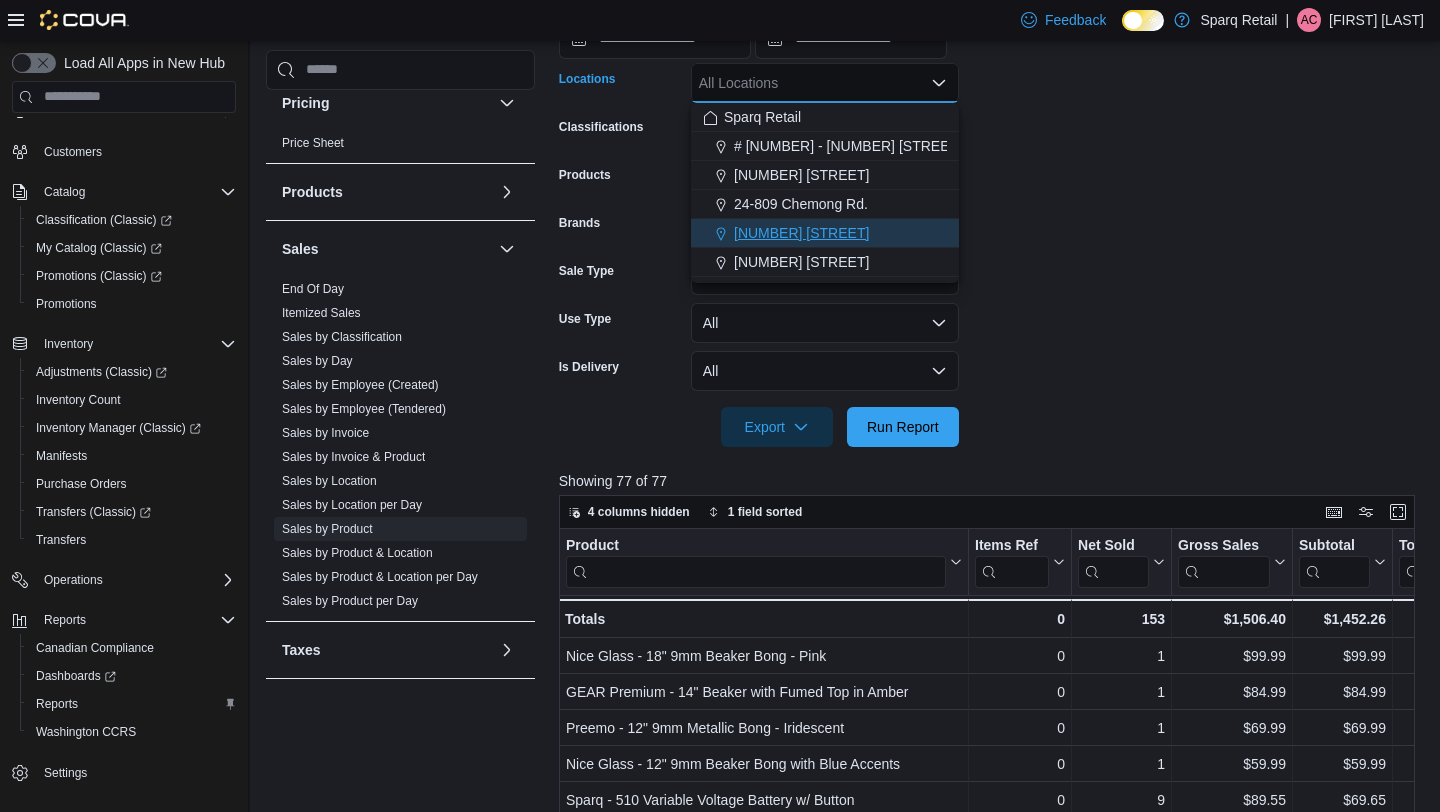 click on "[NUMBER] [STREET]" at bounding box center (801, 233) 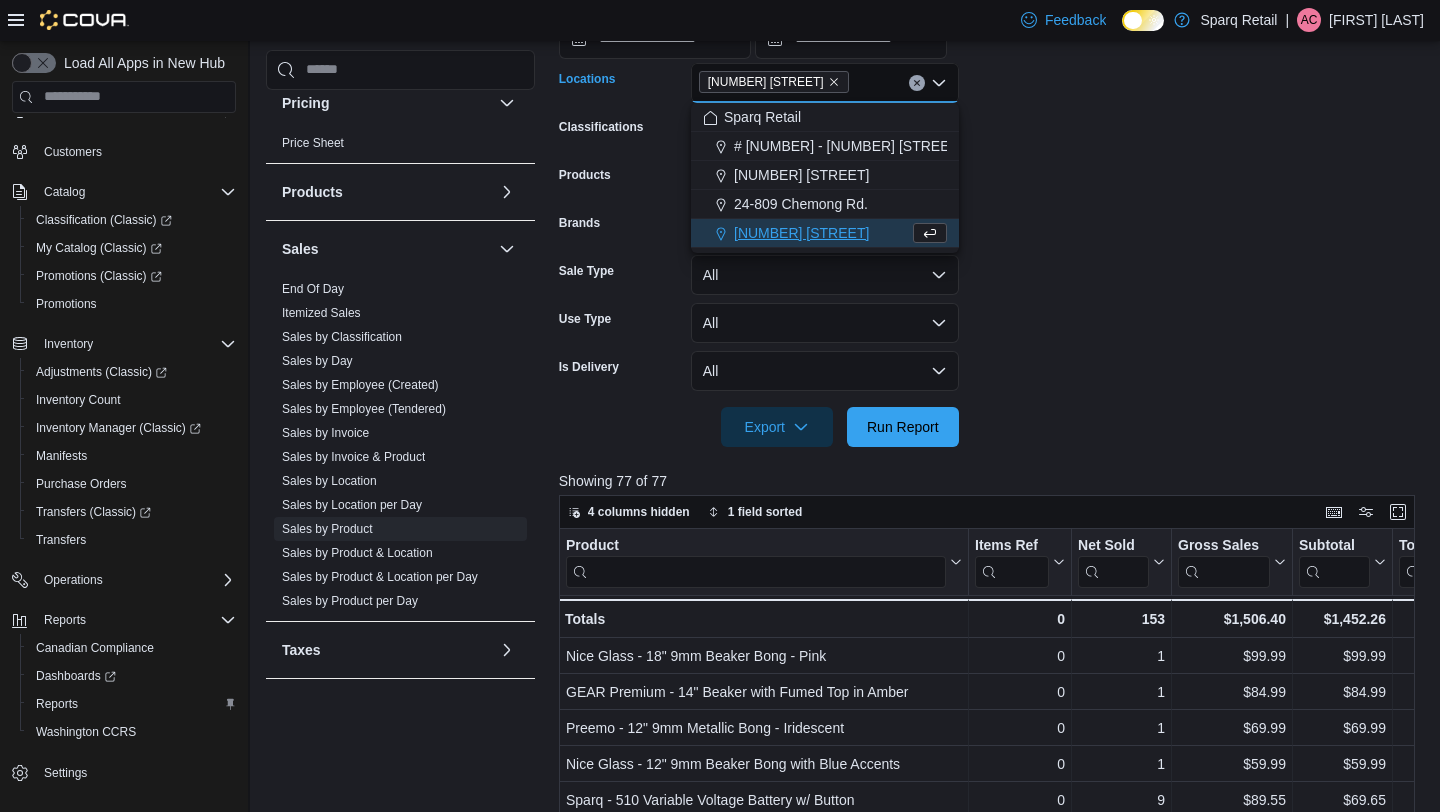 click on "**********" at bounding box center [991, 181] 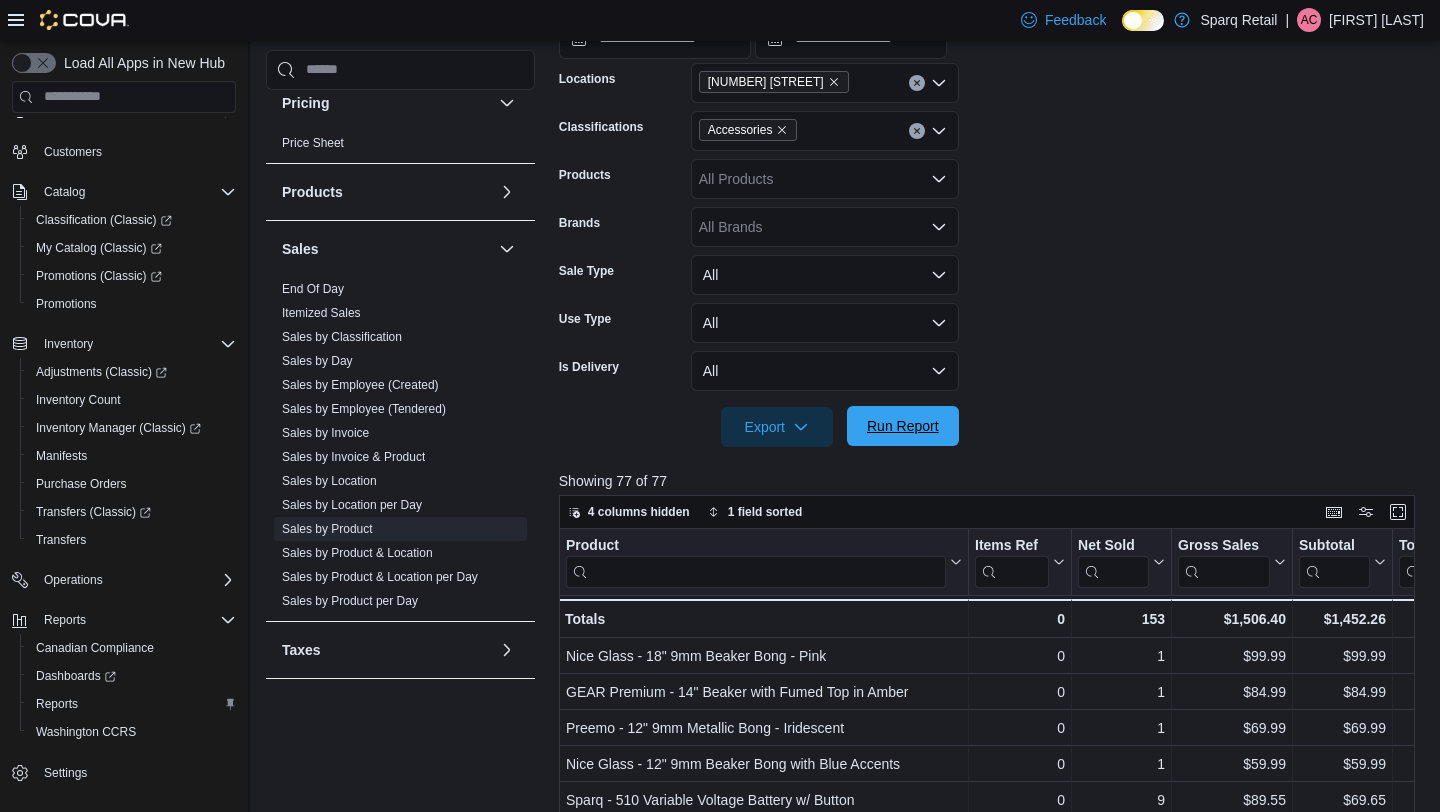 click on "Run Report" at bounding box center [903, 426] 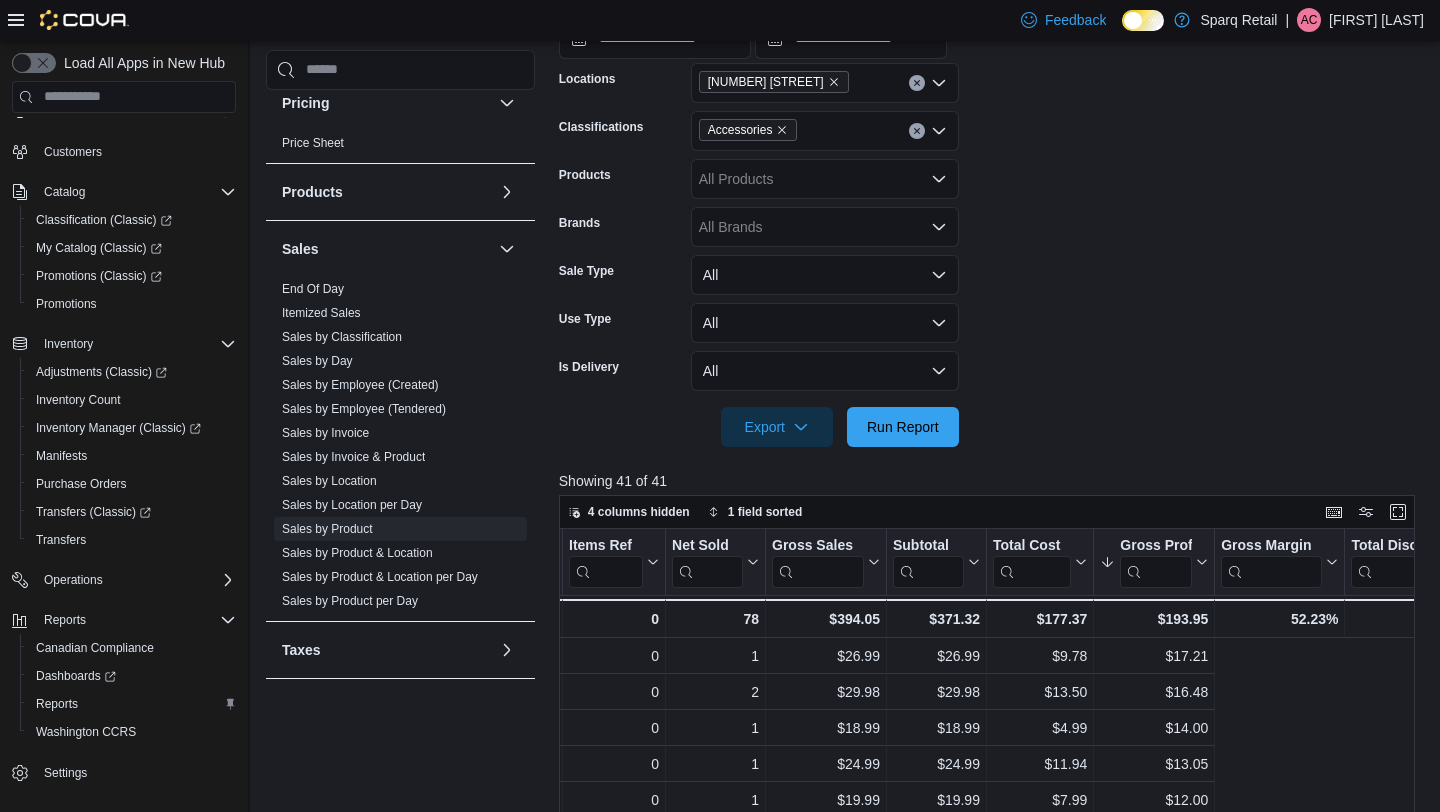 scroll, scrollTop: 0, scrollLeft: 0, axis: both 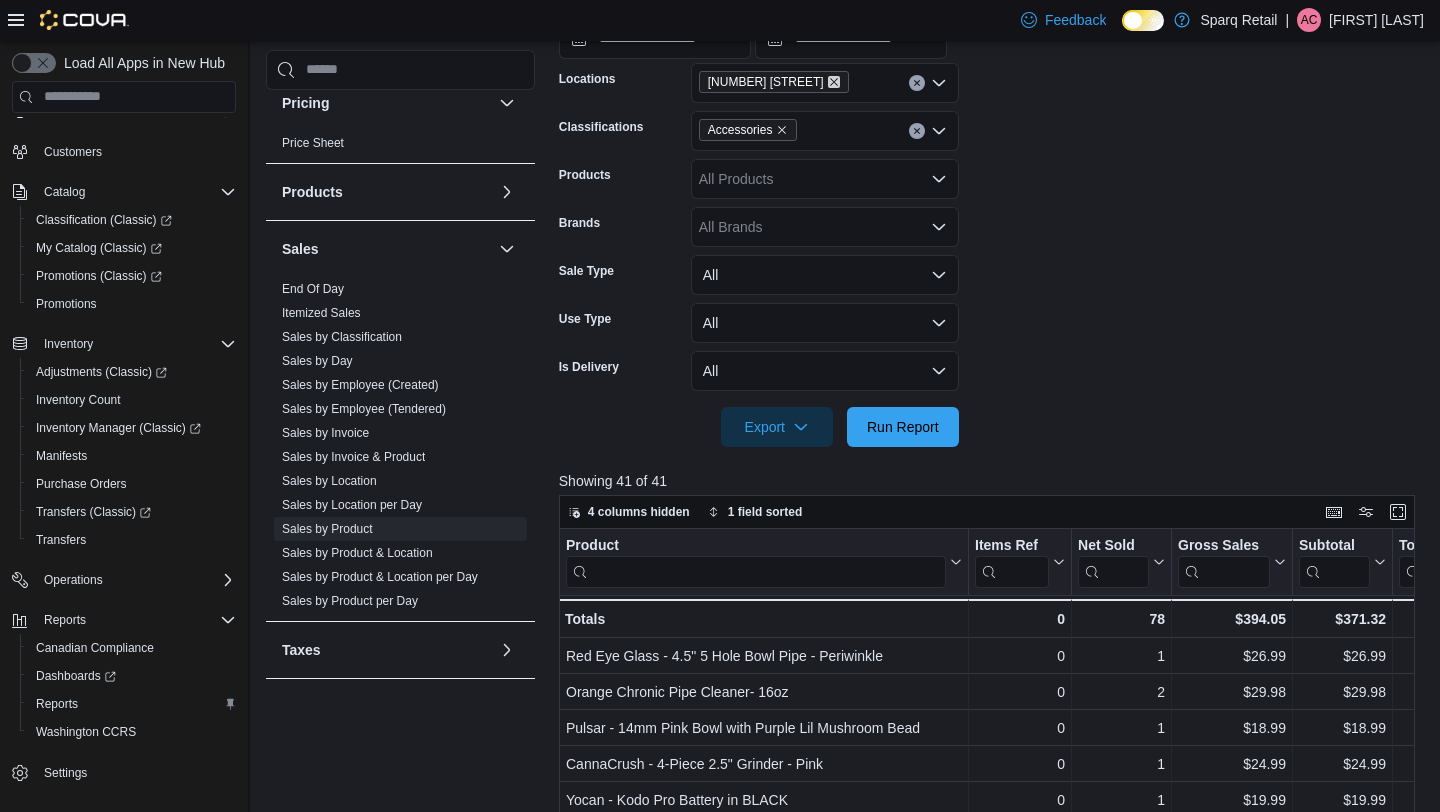 click 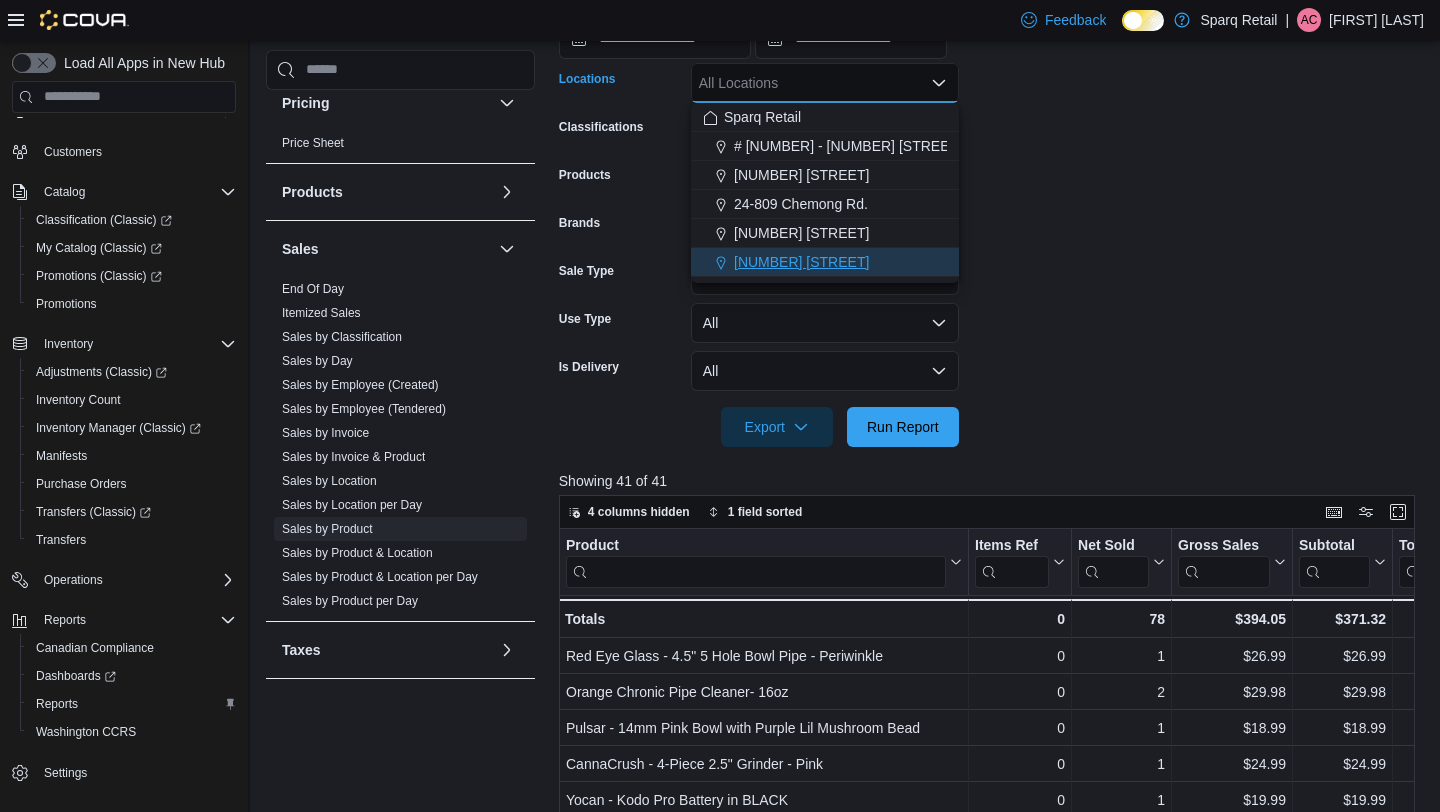 click on "[NUMBER] [STREET]" at bounding box center [801, 262] 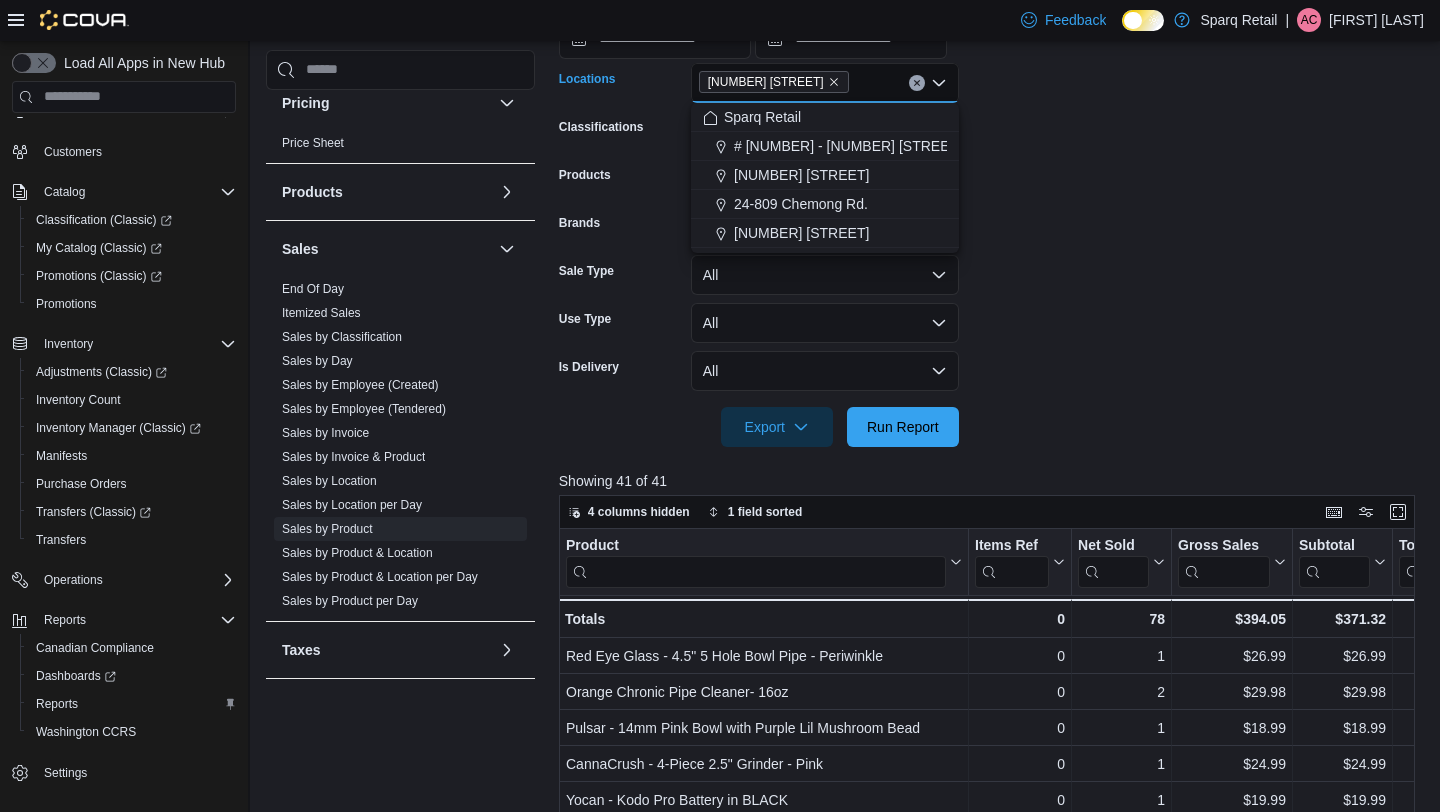 click on "**********" at bounding box center [991, 181] 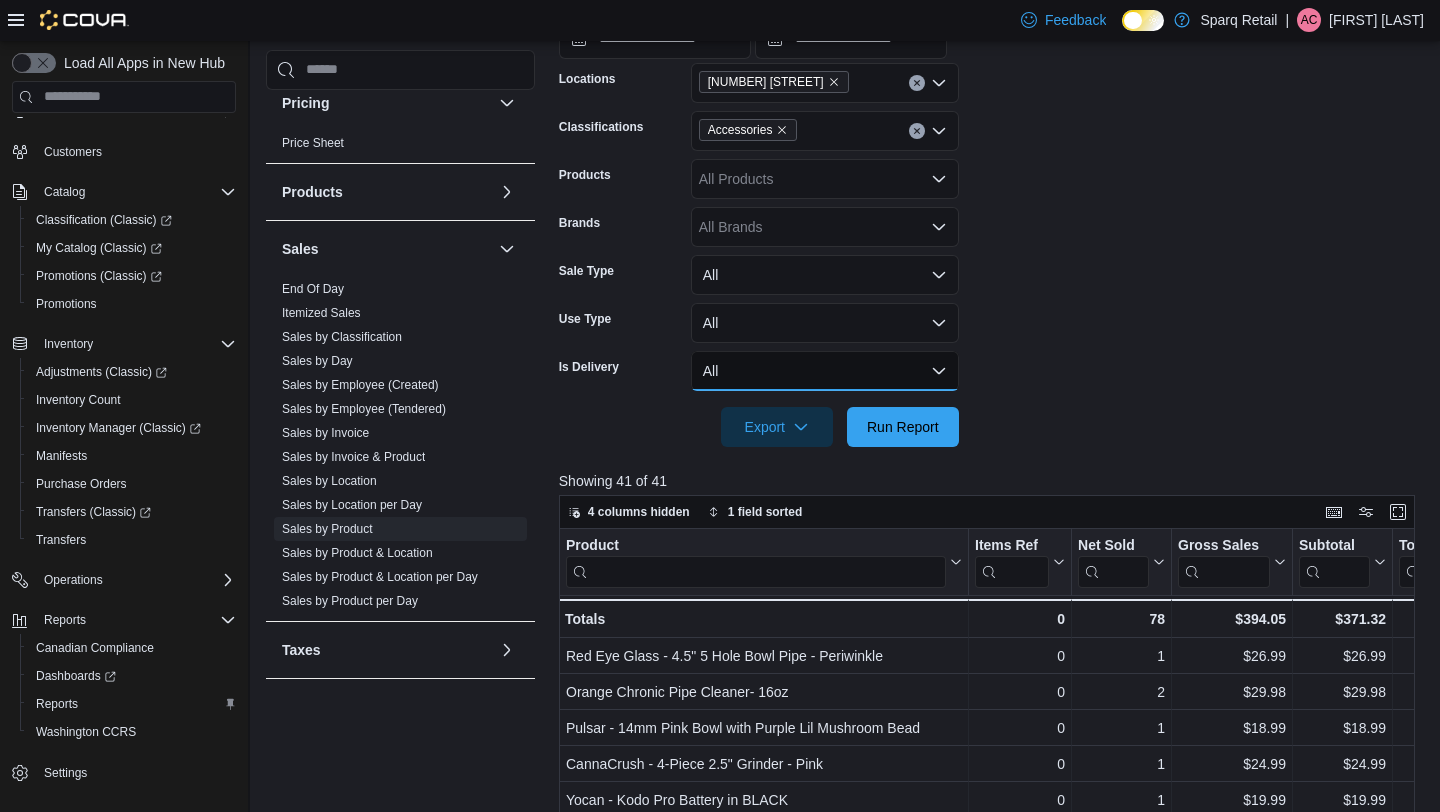 click on "All" at bounding box center [825, 371] 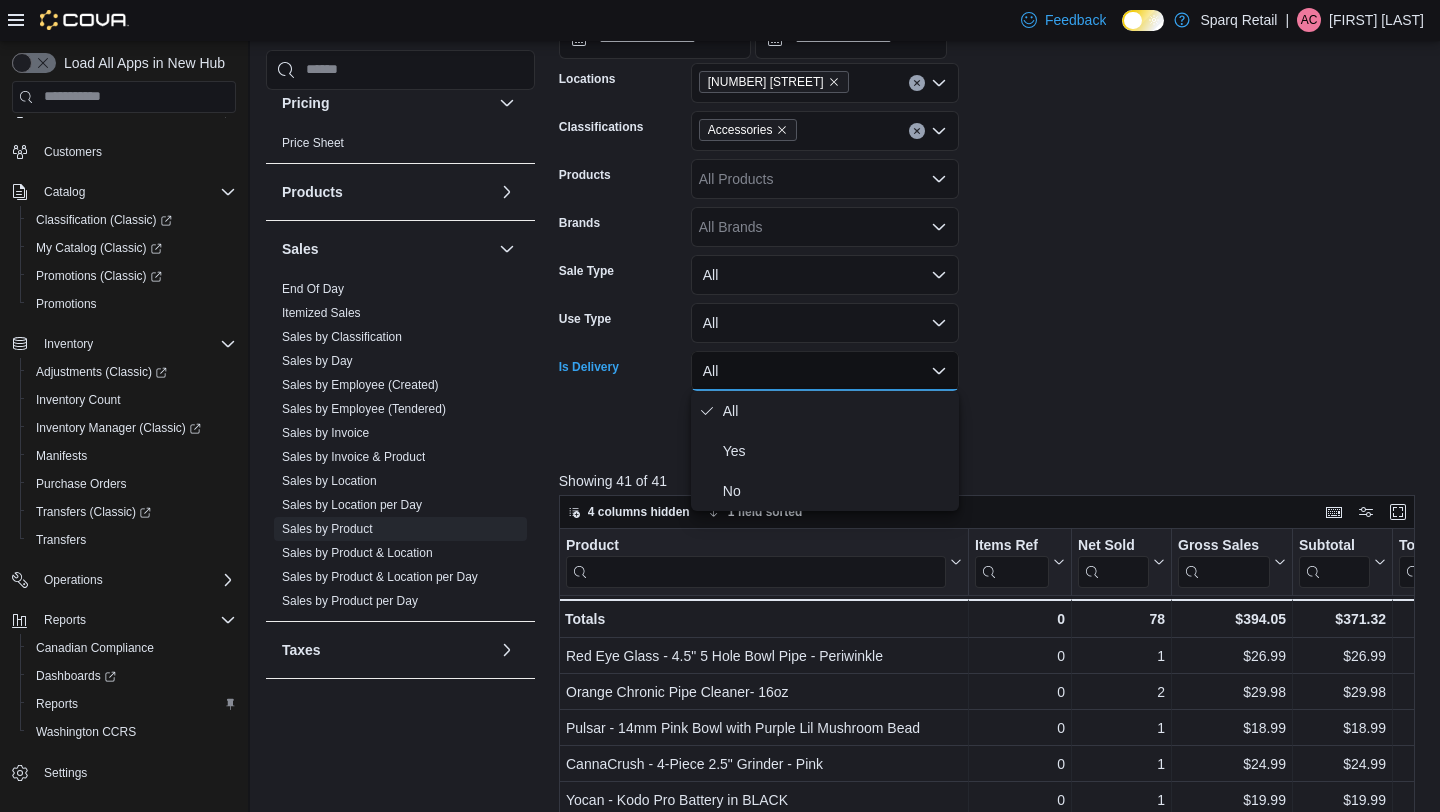 click on "**********" at bounding box center (991, 181) 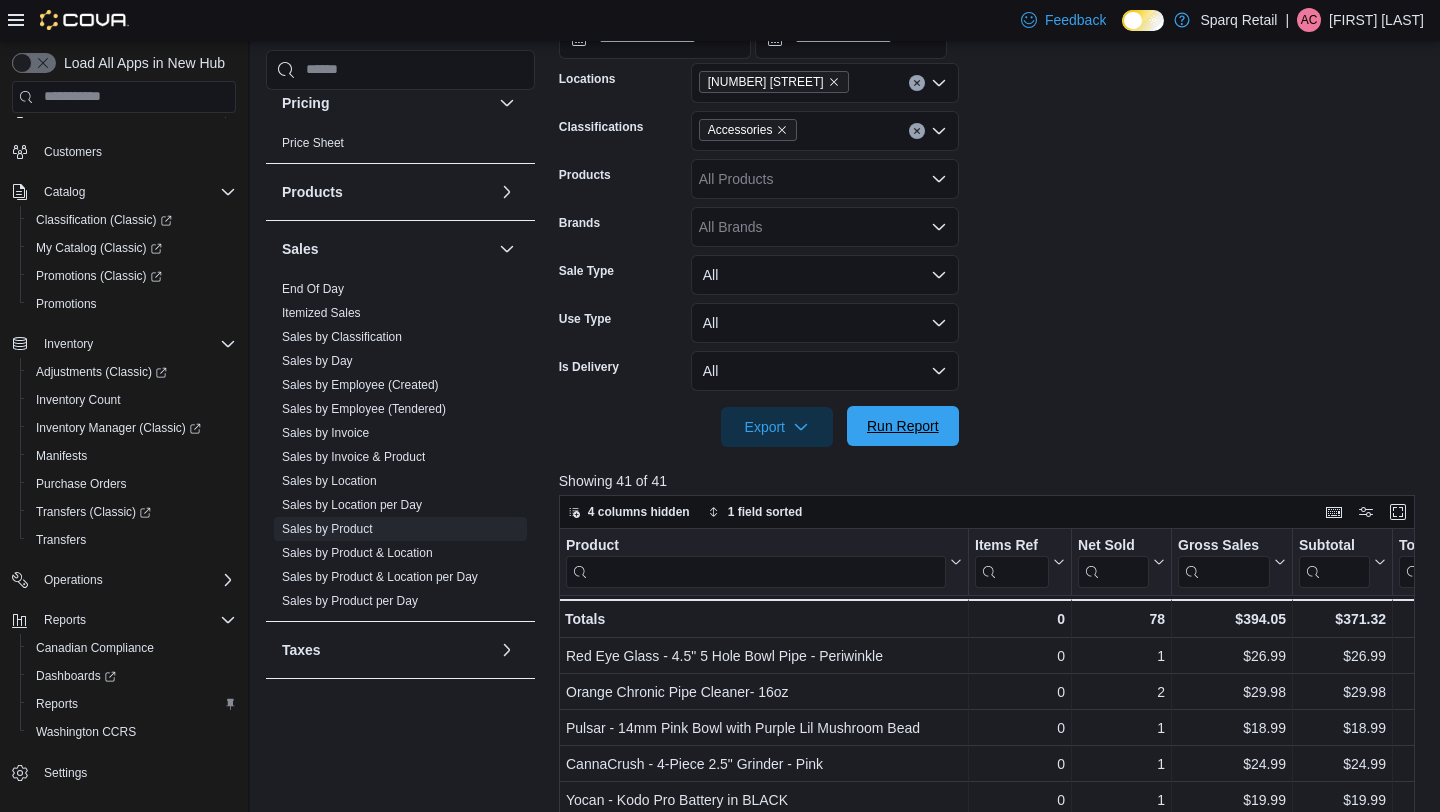 click on "Run Report" at bounding box center (903, 426) 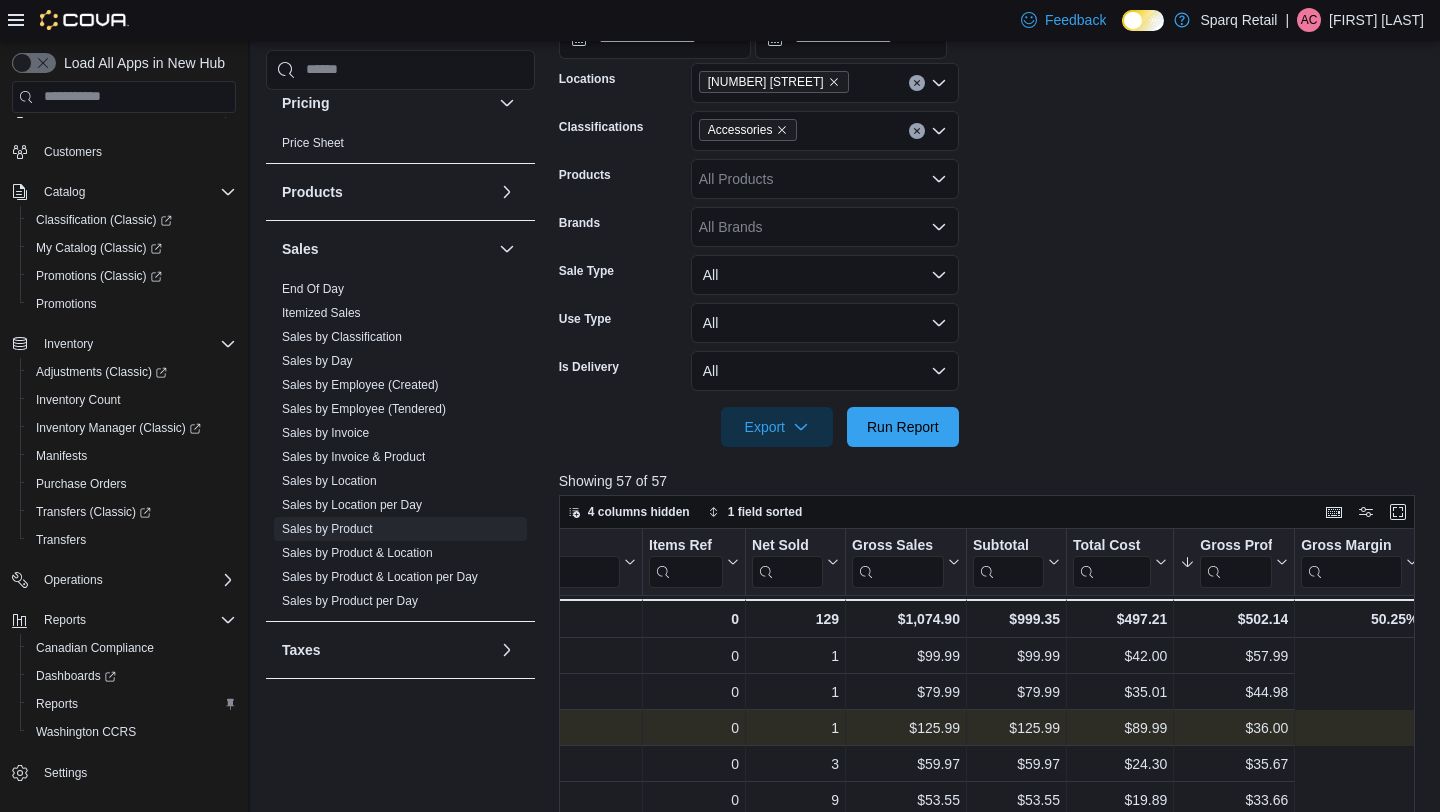 scroll, scrollTop: 0, scrollLeft: 0, axis: both 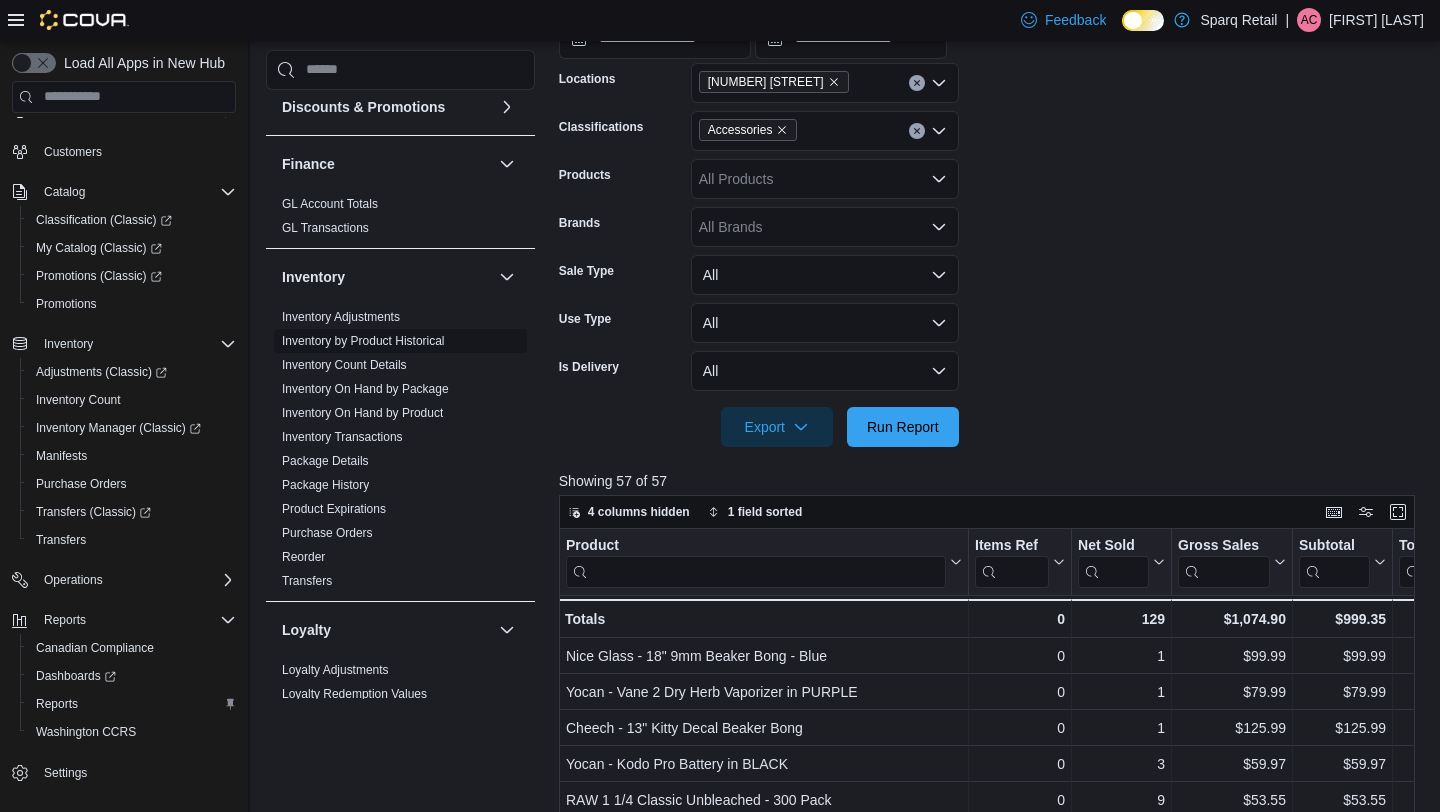 click on "Inventory by Product Historical" at bounding box center [363, 341] 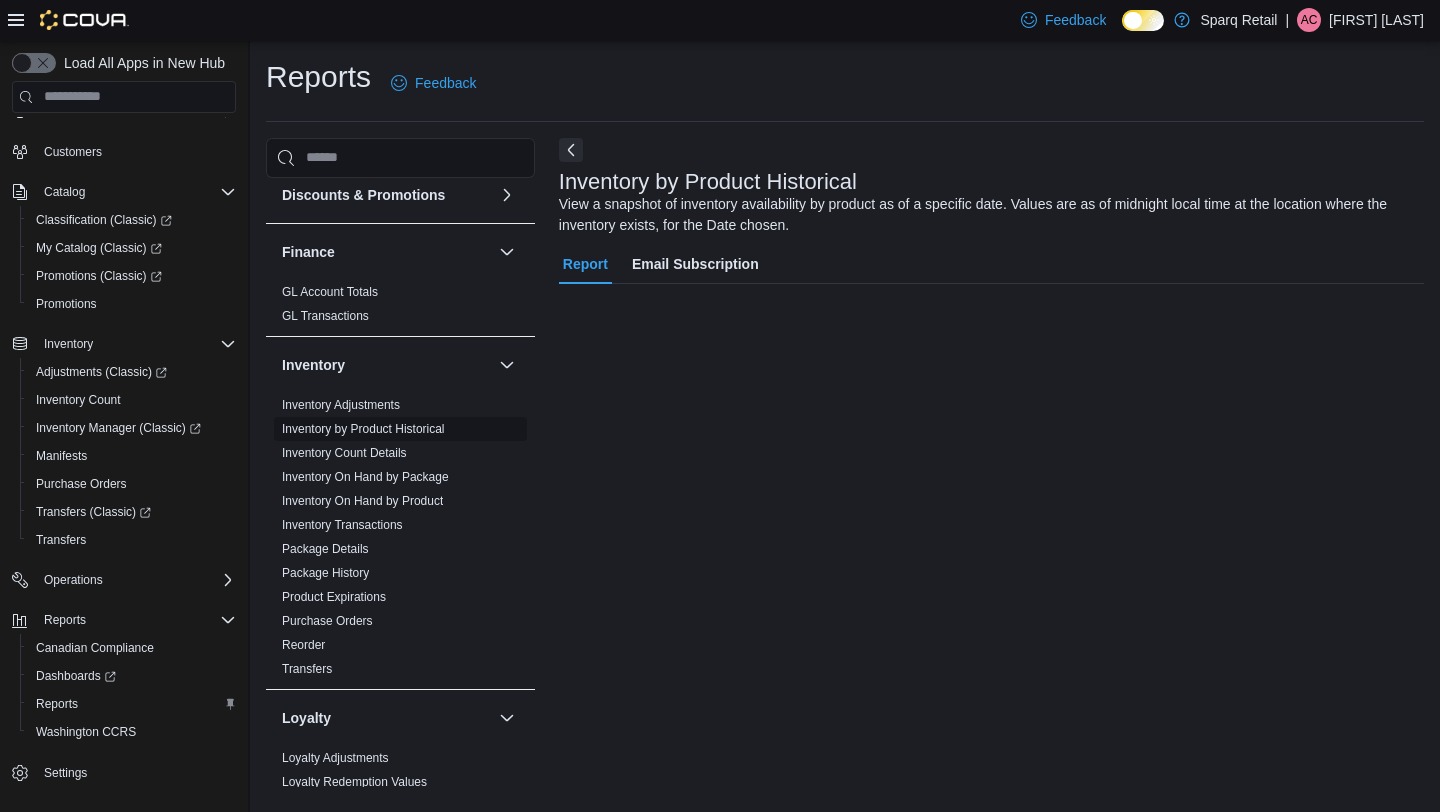 scroll, scrollTop: 0, scrollLeft: 0, axis: both 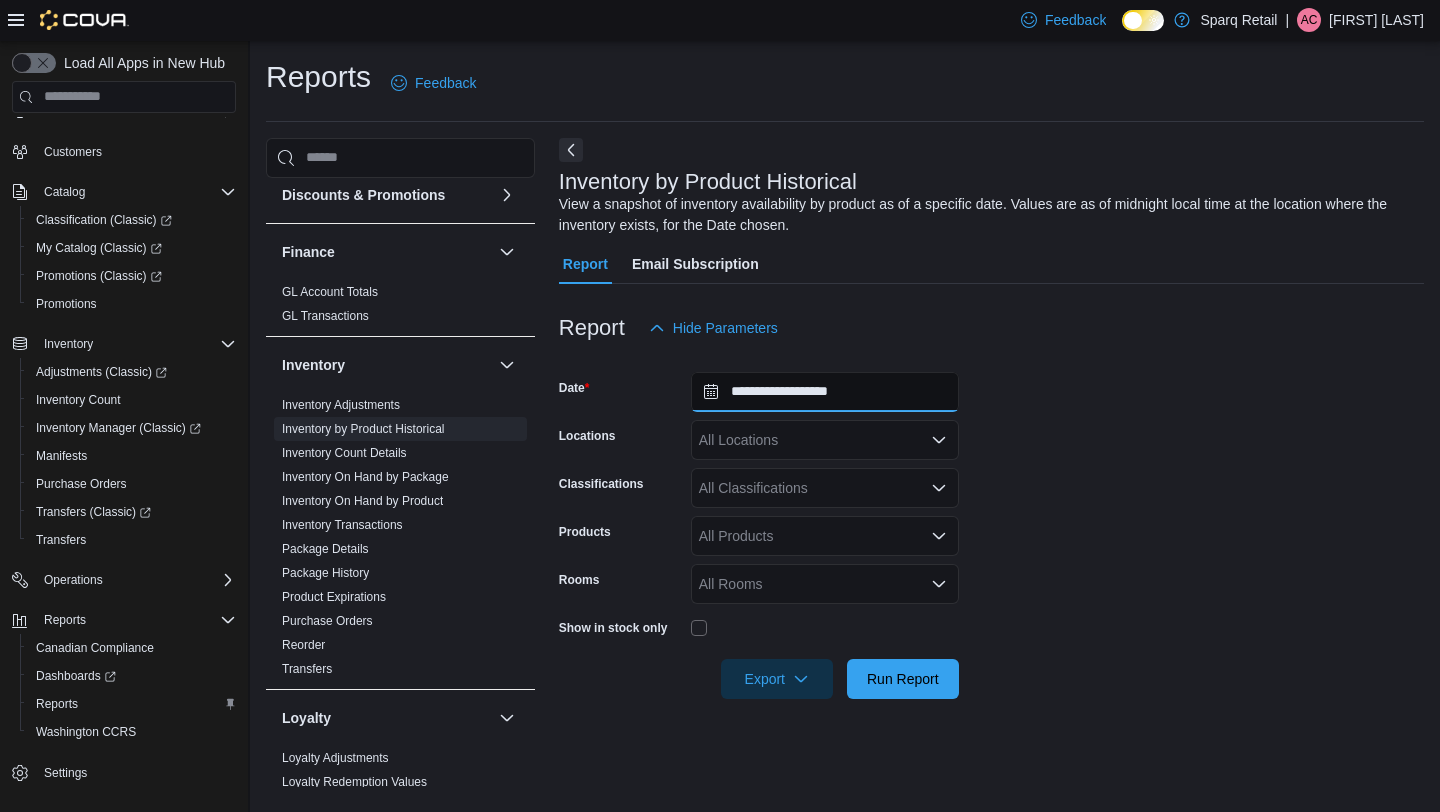 click on "**********" at bounding box center [825, 392] 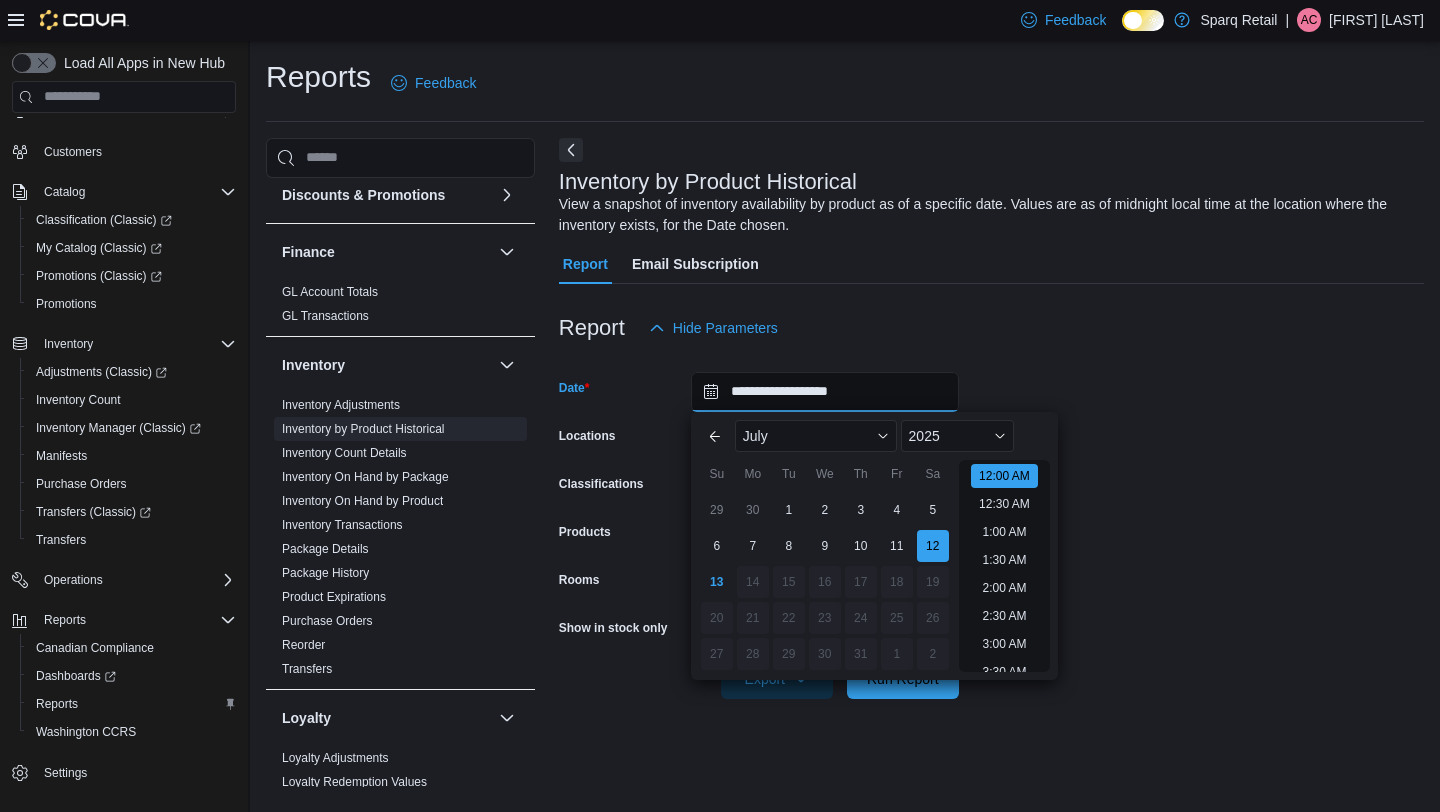 scroll, scrollTop: 62, scrollLeft: 0, axis: vertical 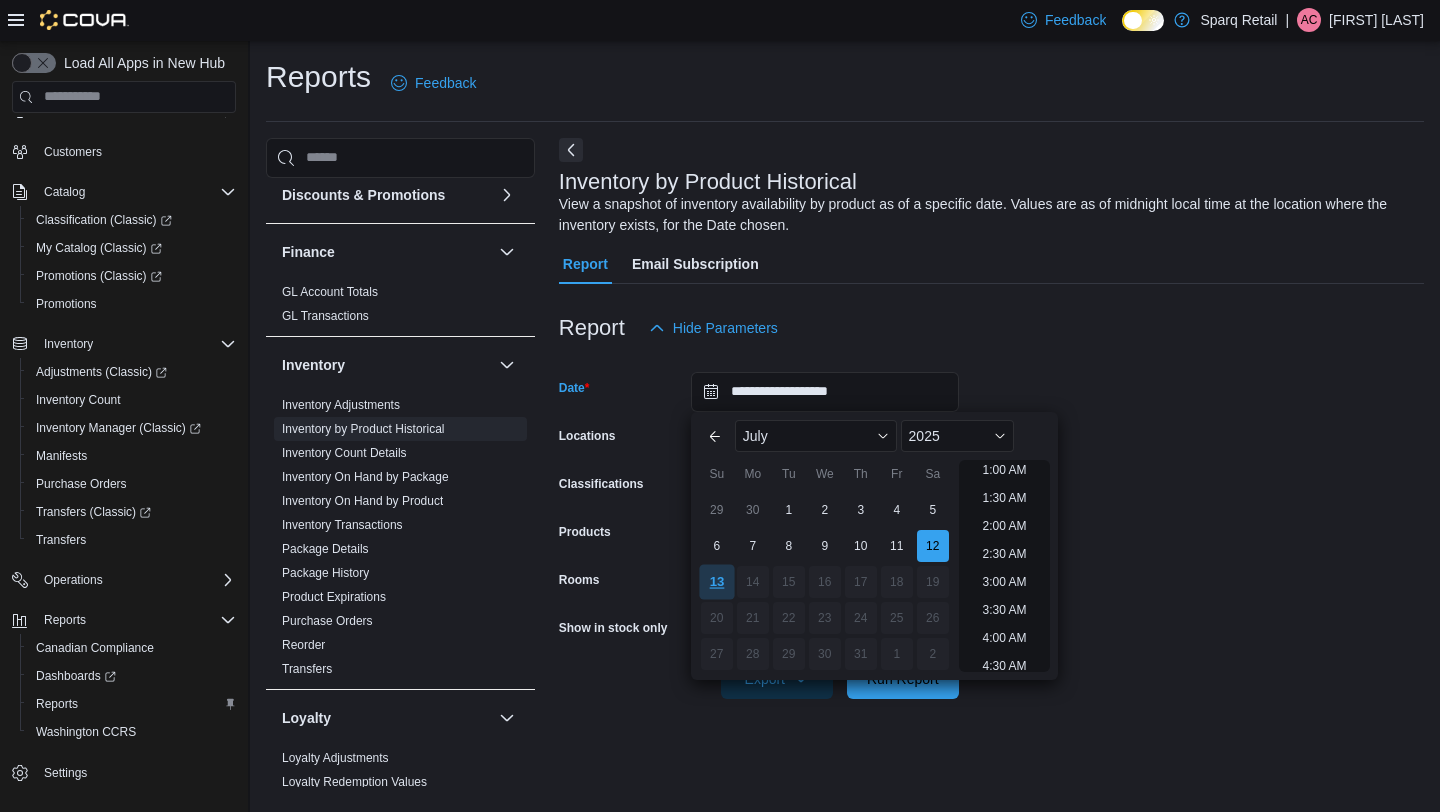 click on "13" at bounding box center (716, 581) 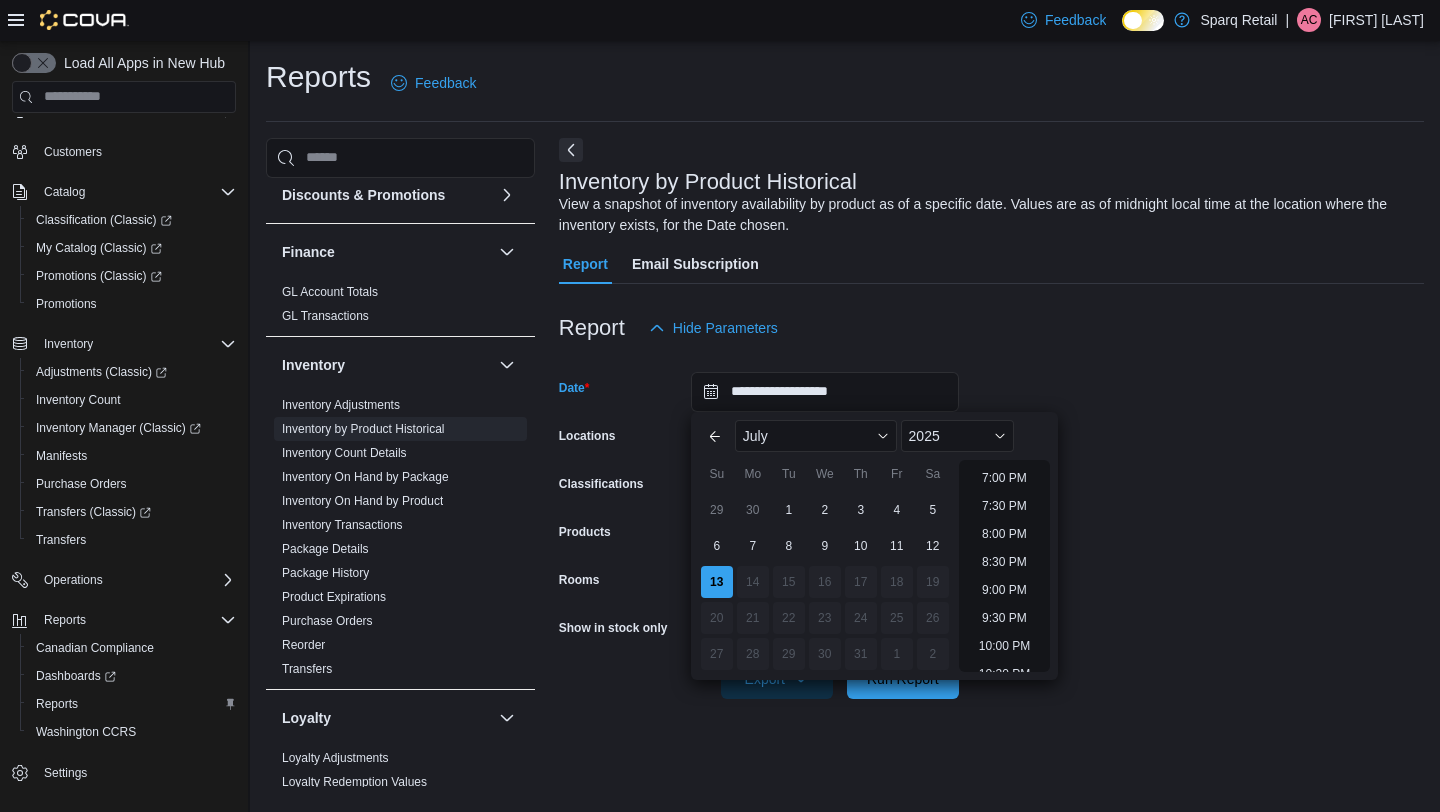 scroll, scrollTop: 1051, scrollLeft: 0, axis: vertical 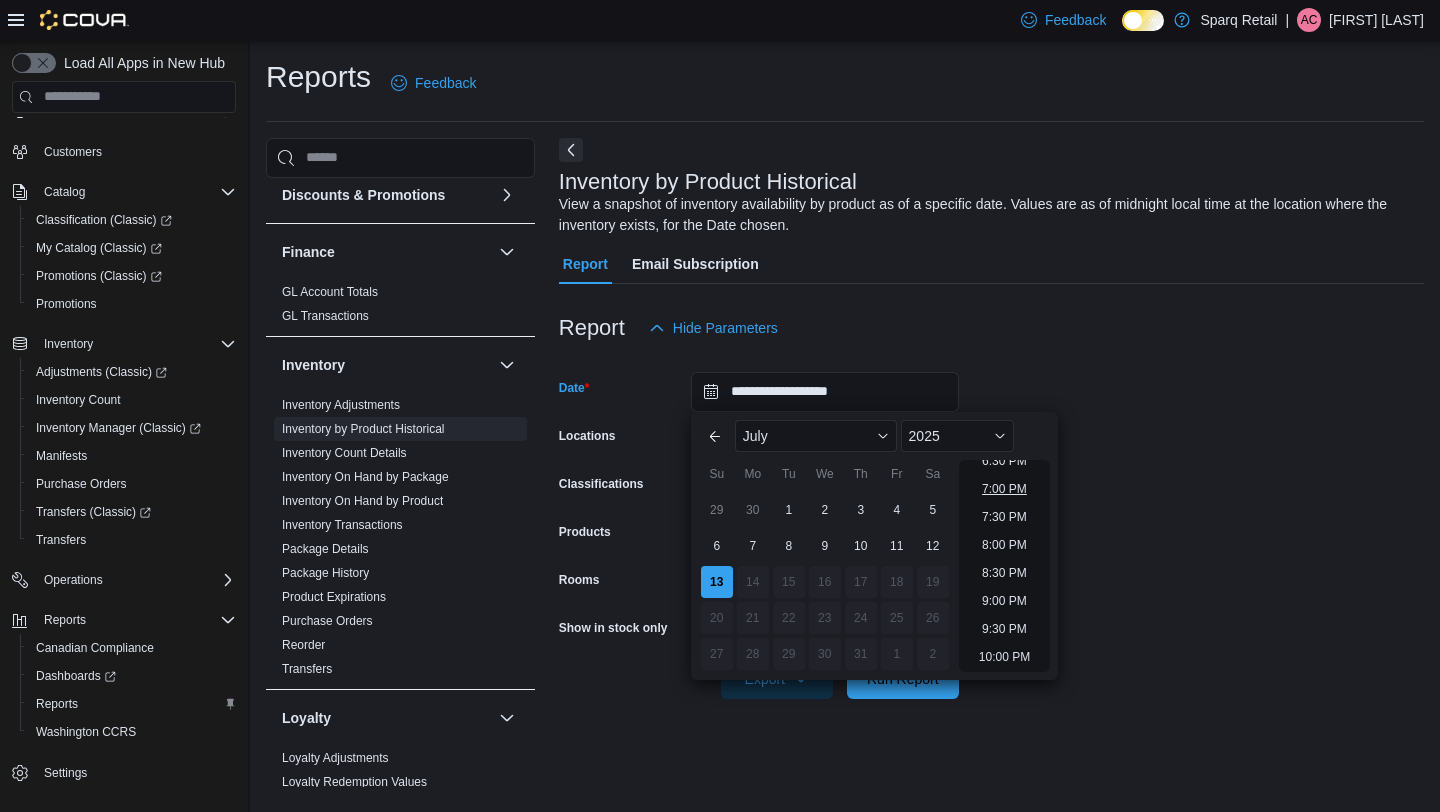 click on "7:00 PM" at bounding box center (1004, 489) 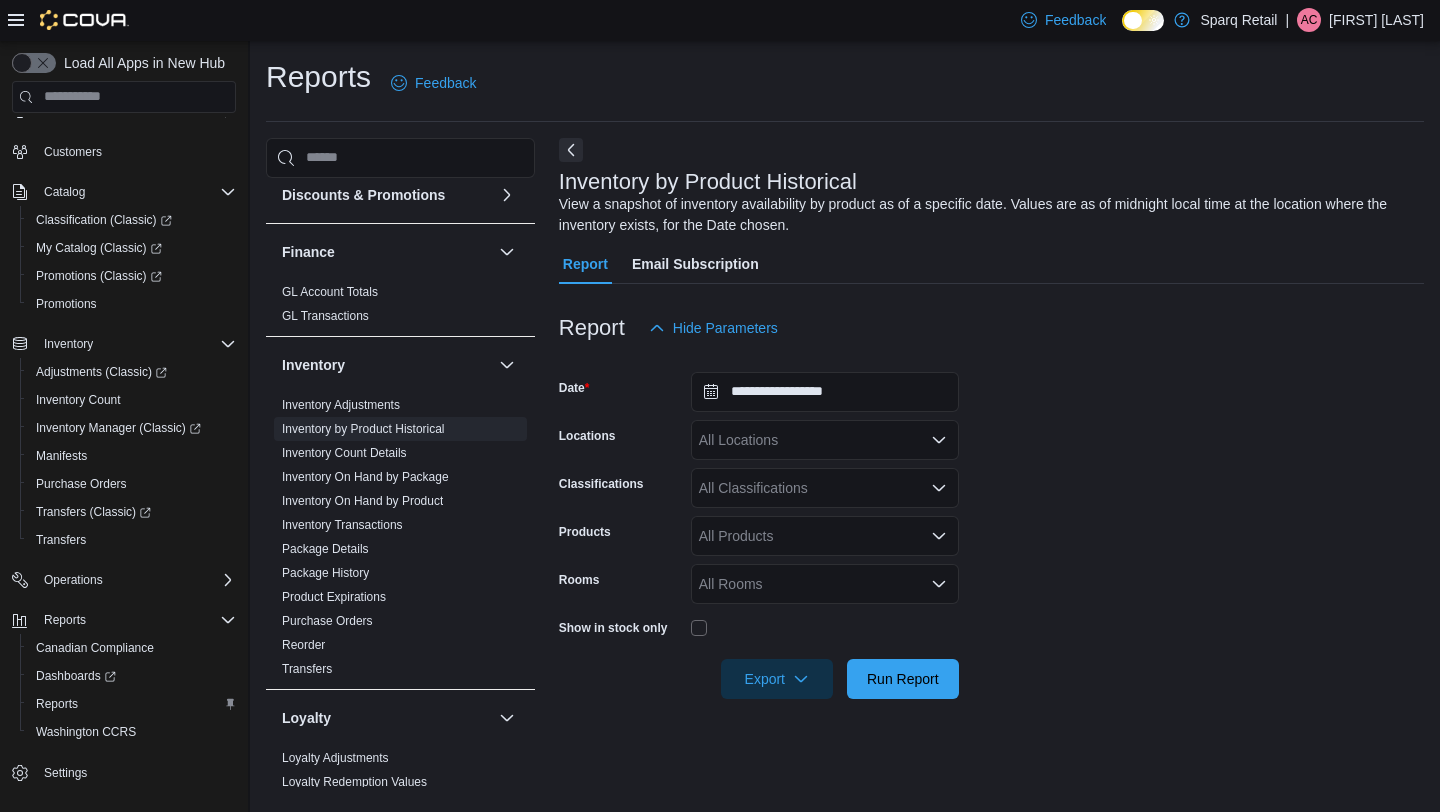 click on "All Classifications" at bounding box center (825, 488) 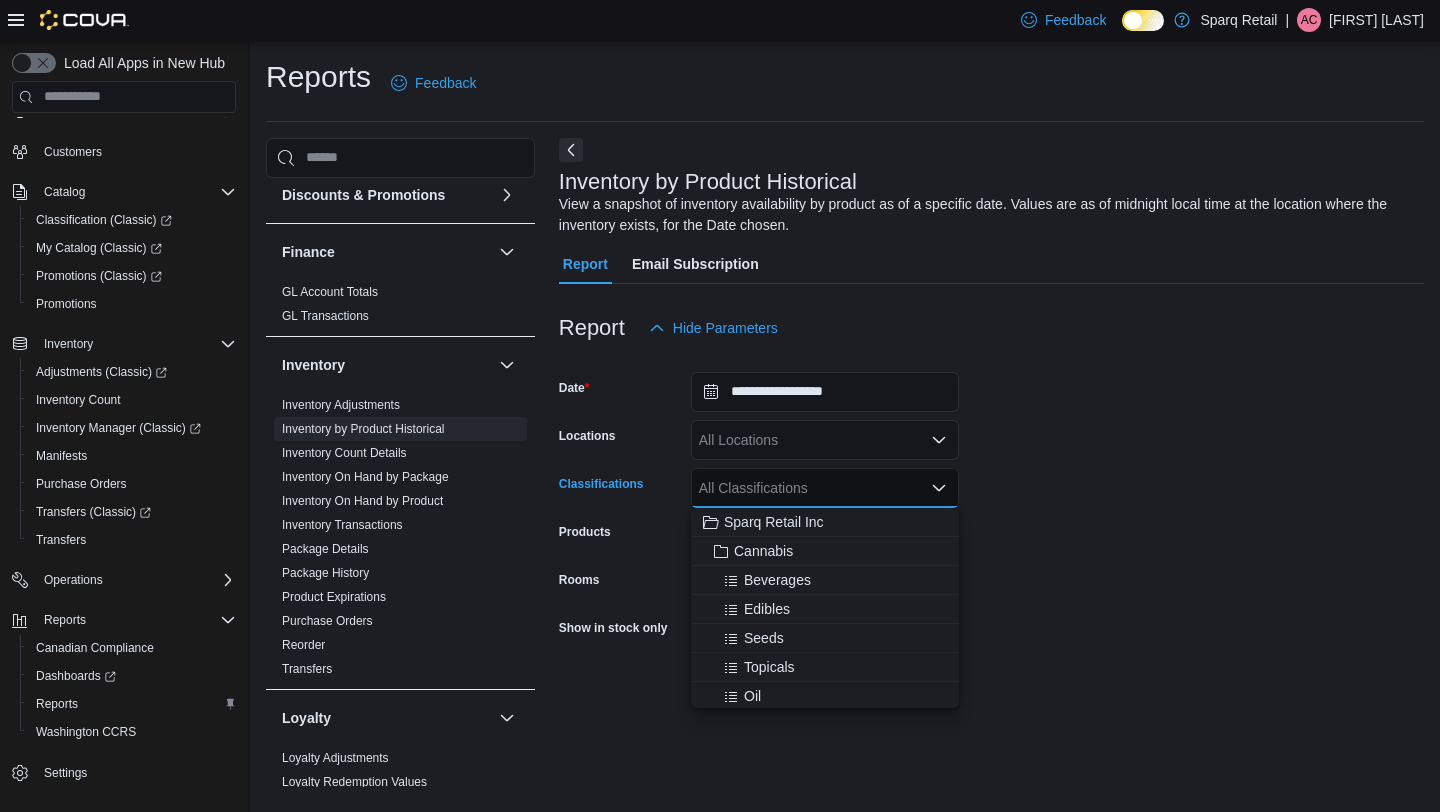 click on "All Locations" at bounding box center (825, 440) 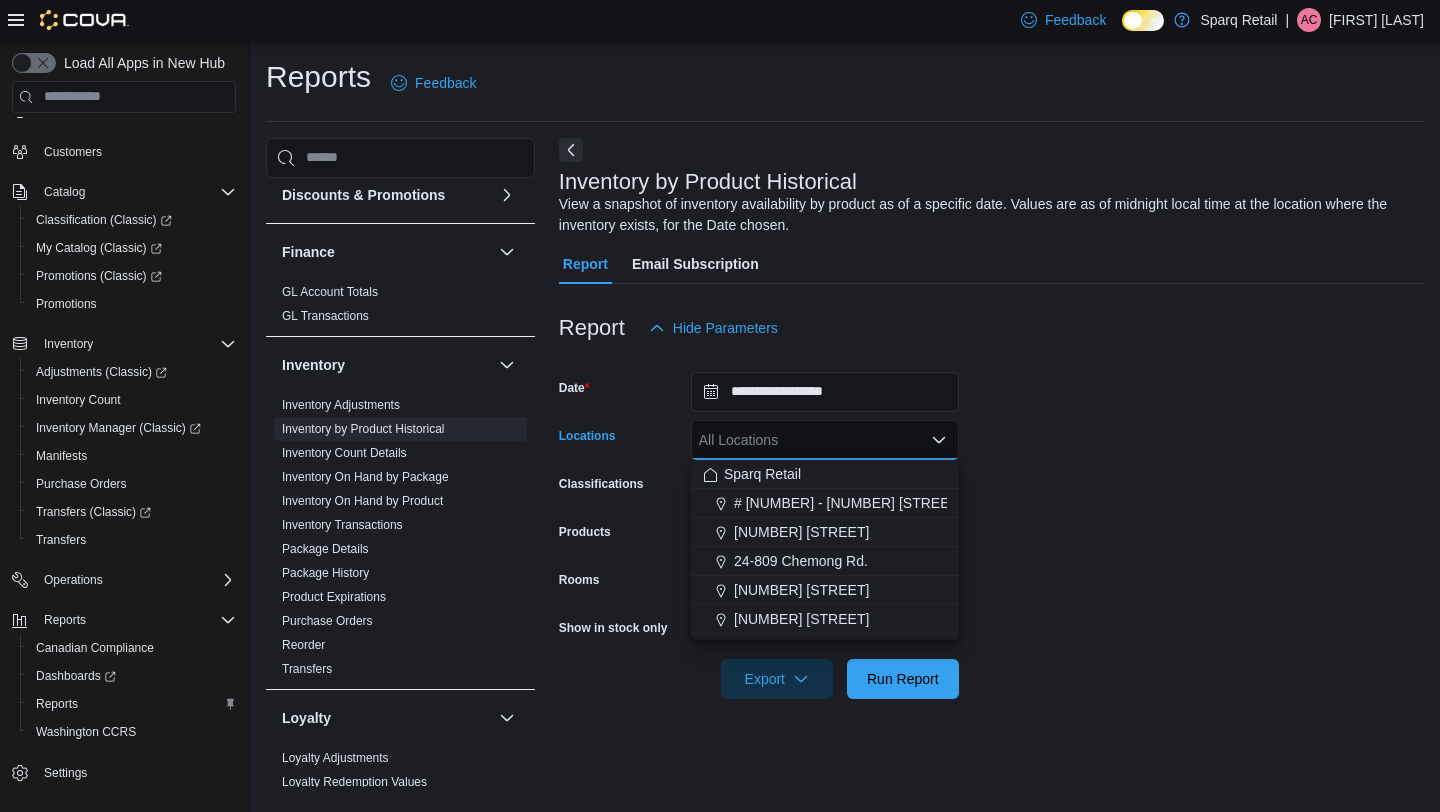 click on "Locations" at bounding box center (621, 440) 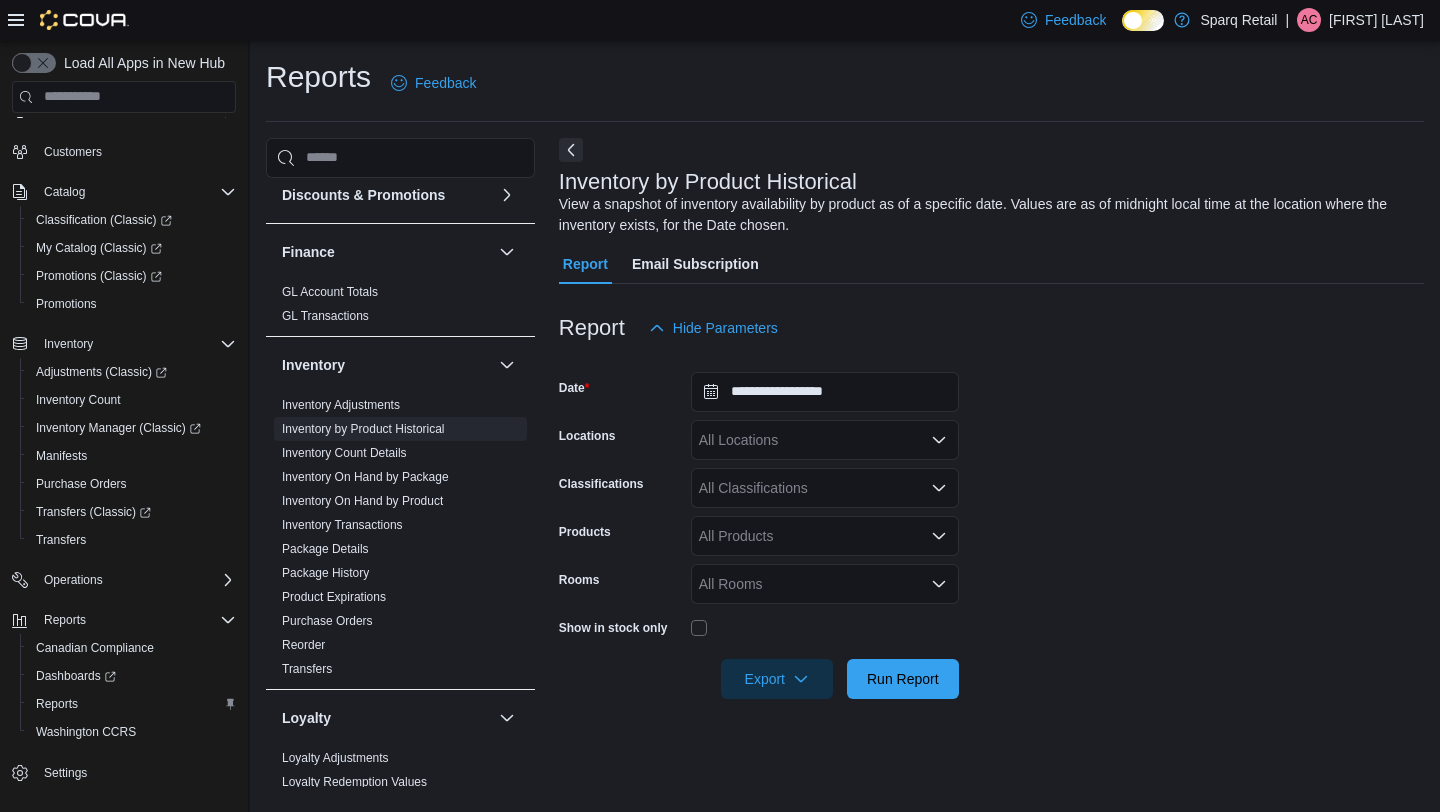 click on "All Classifications" at bounding box center [825, 488] 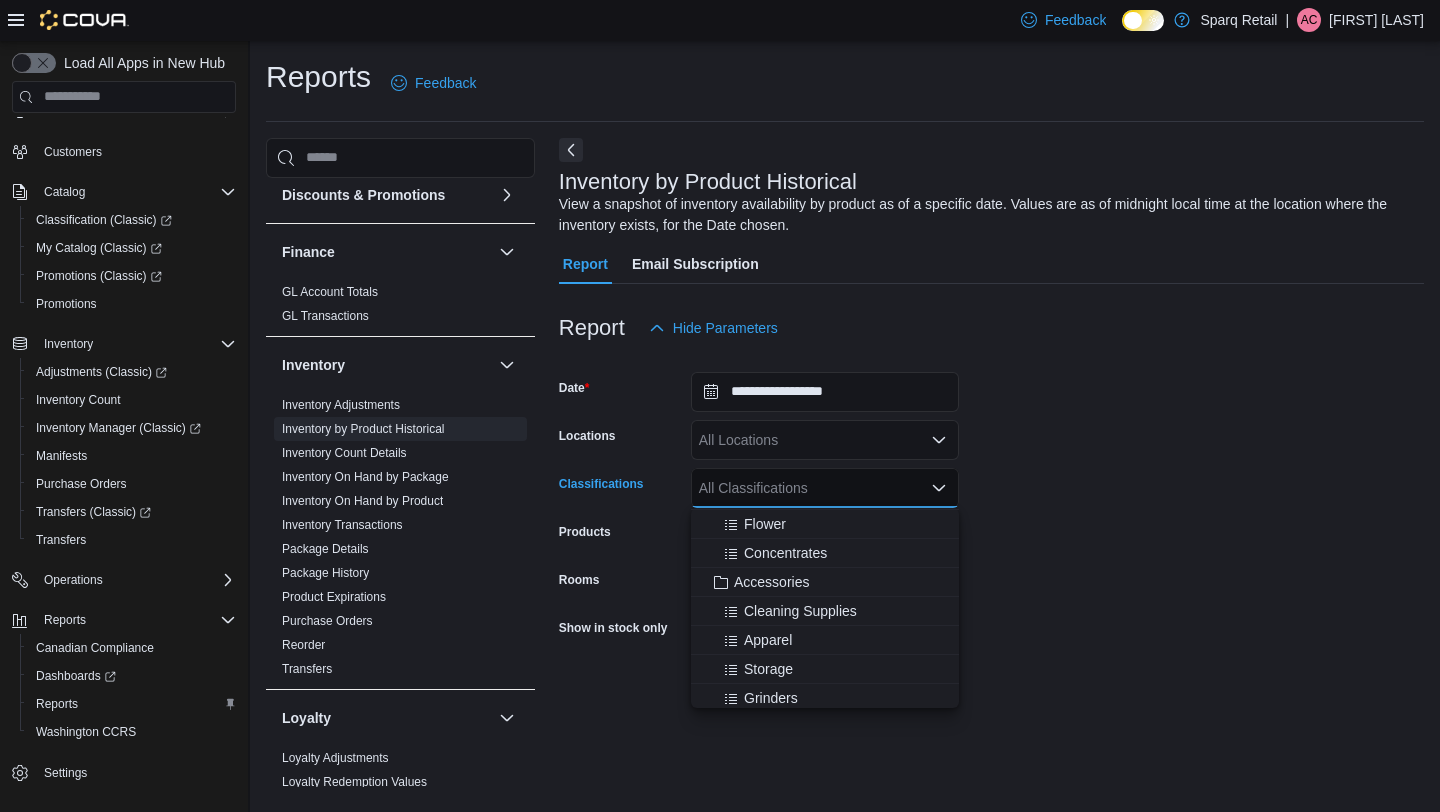scroll, scrollTop: 331, scrollLeft: 0, axis: vertical 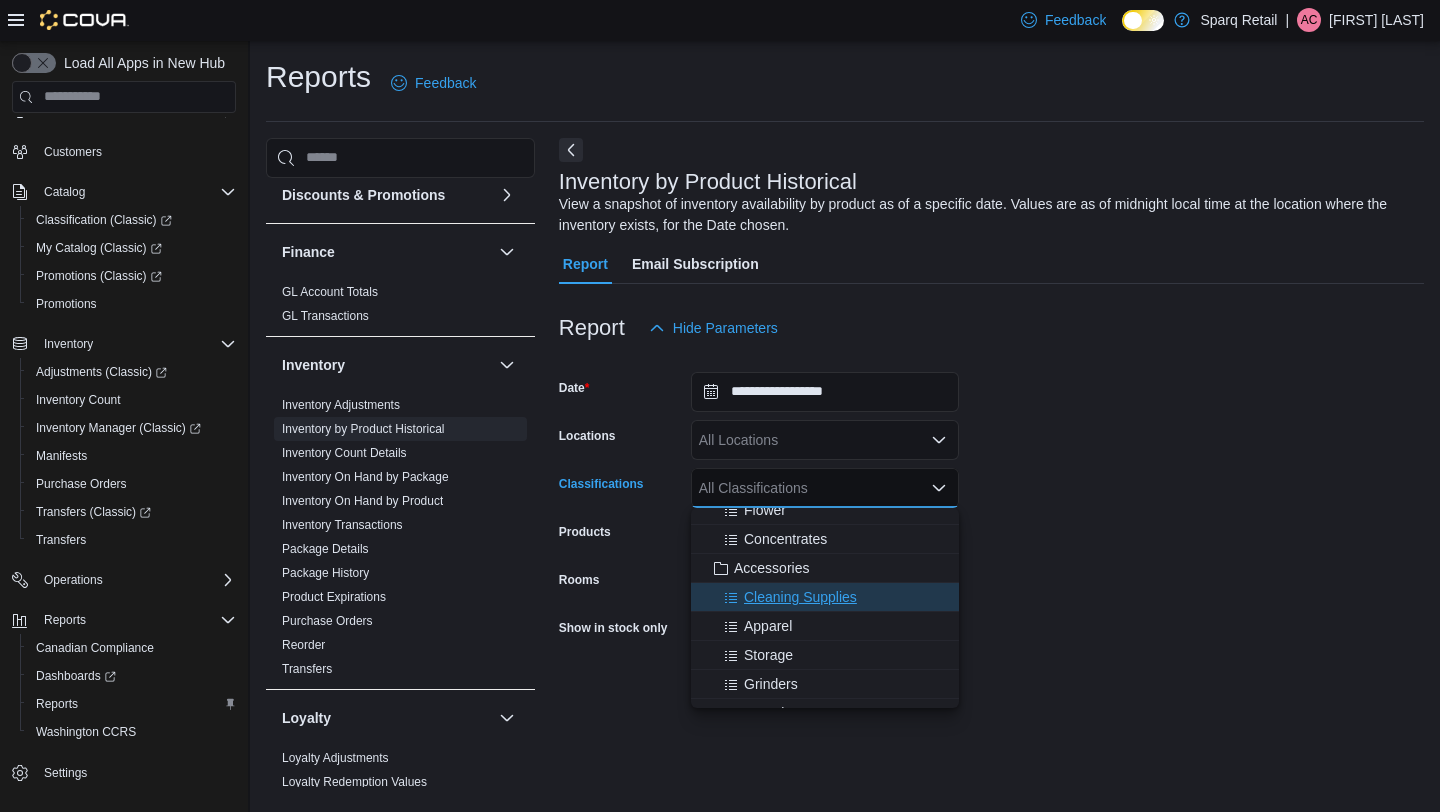 click on "Cleaning Supplies" at bounding box center [800, 597] 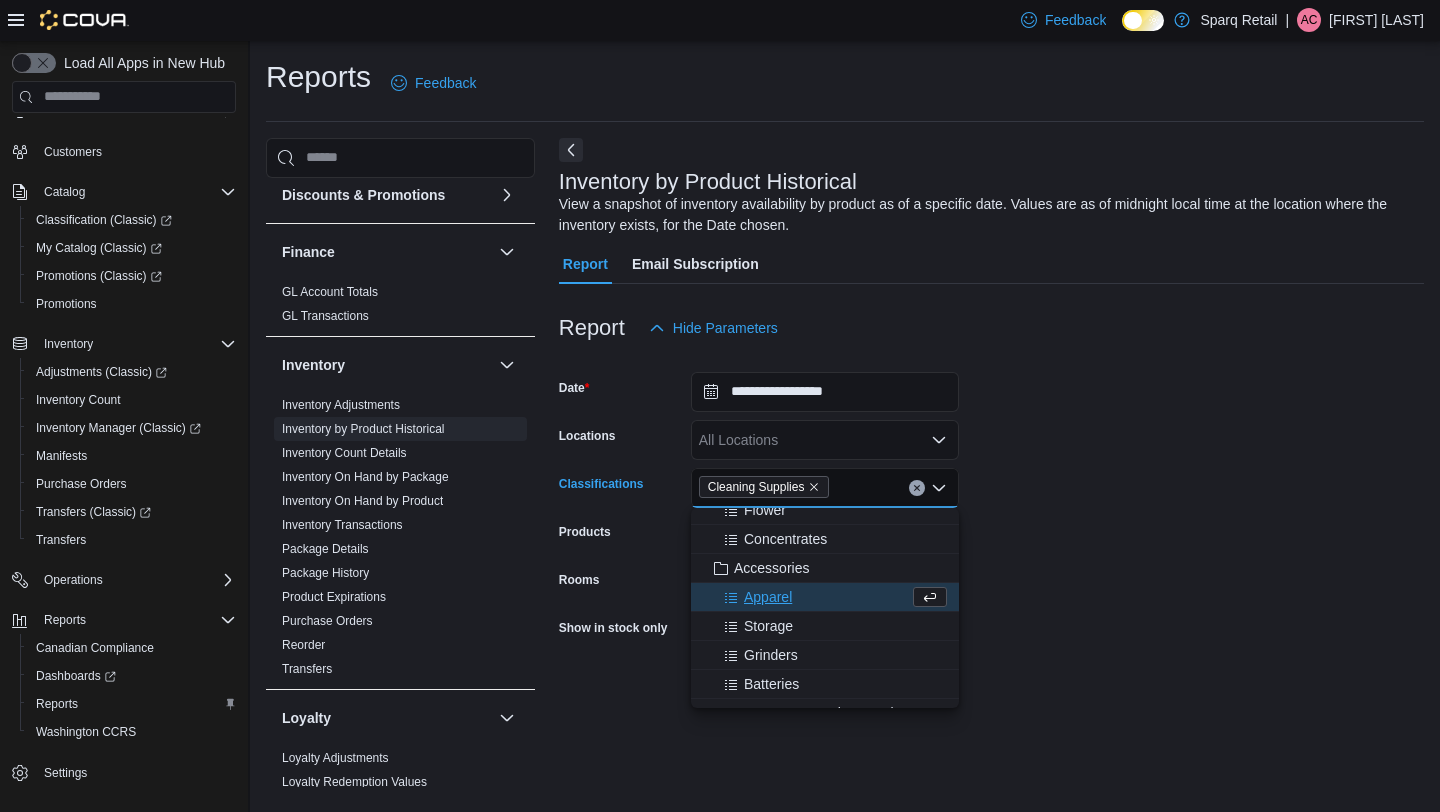 click on "**********" at bounding box center [991, 523] 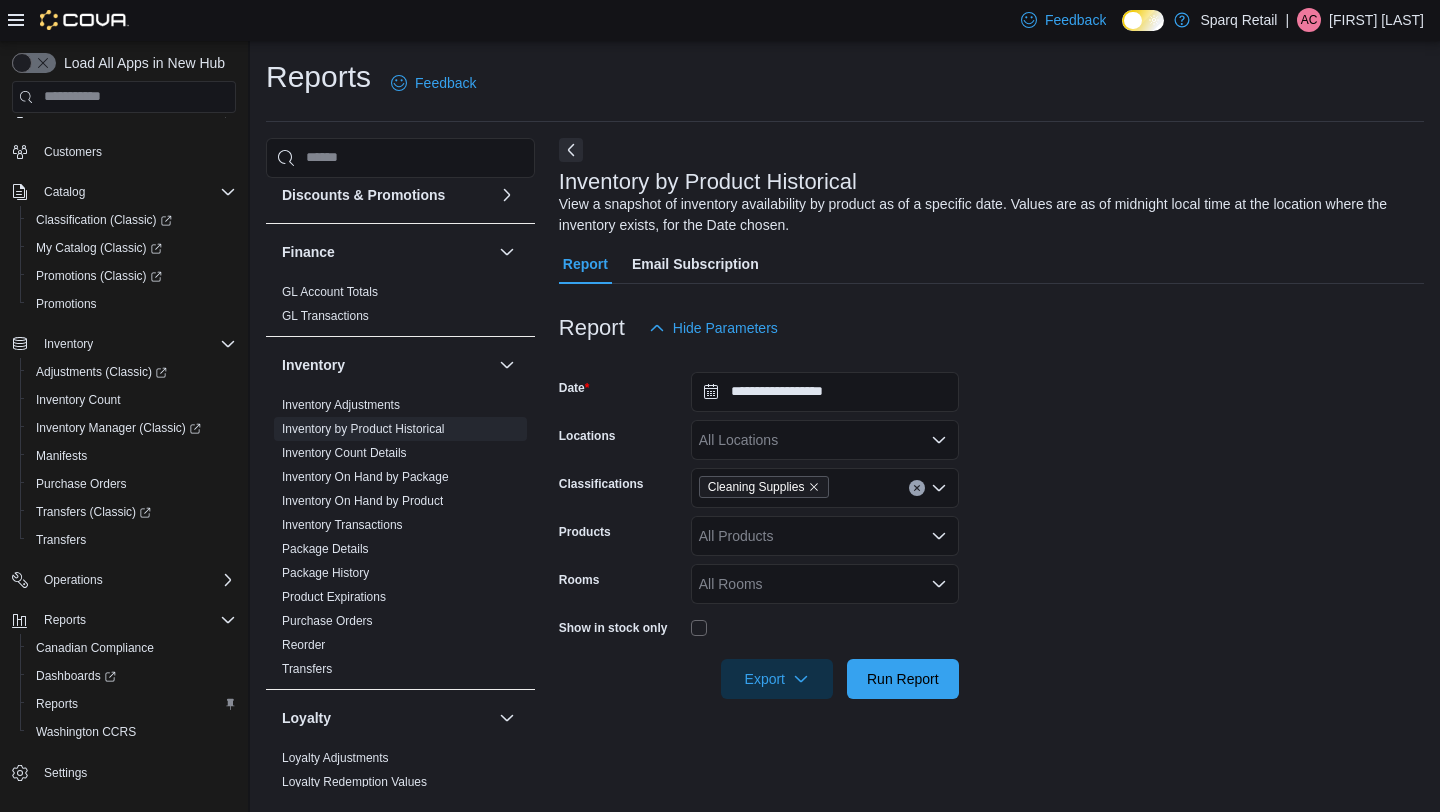 click on "Show in stock only" at bounding box center [759, 627] 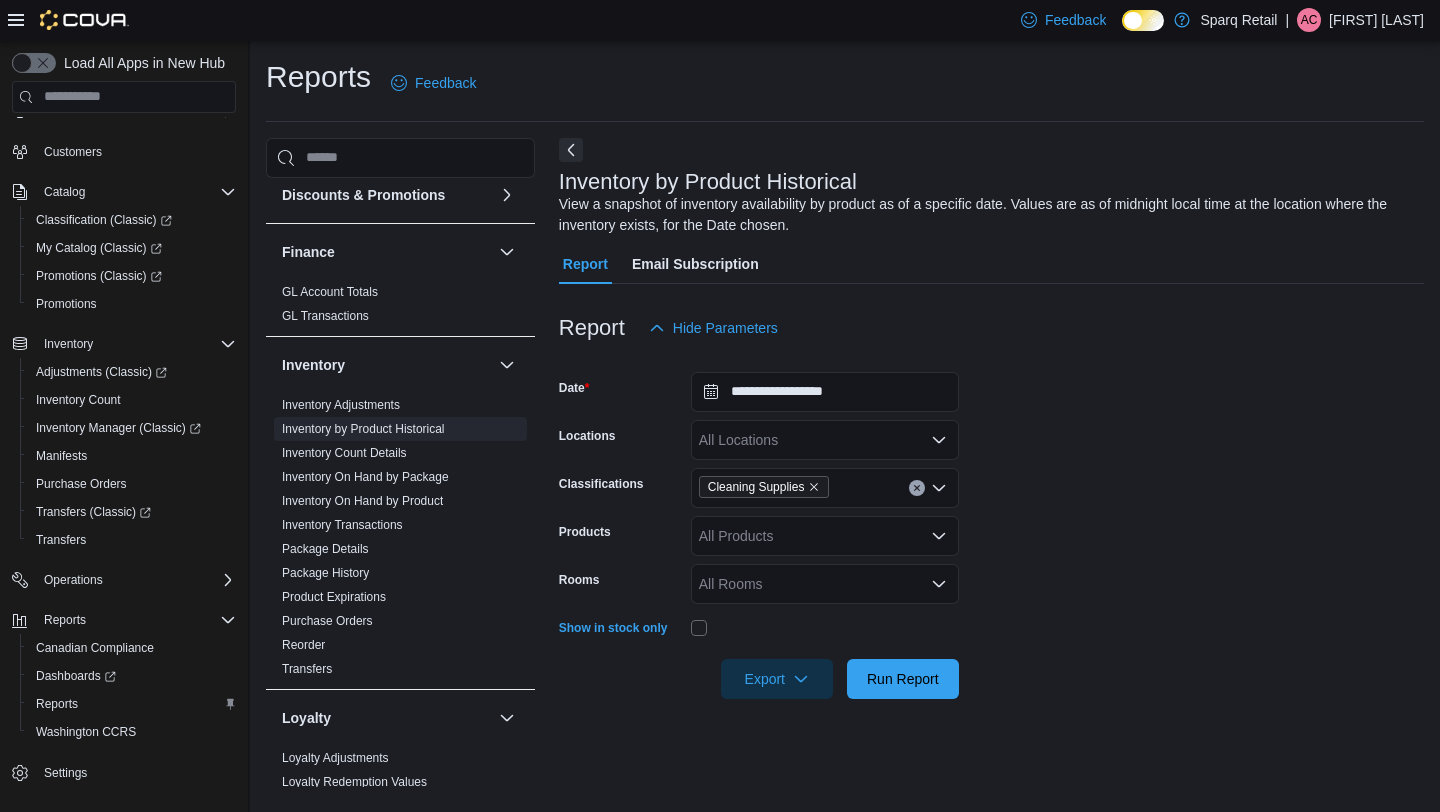 click on "All Rooms" at bounding box center (825, 584) 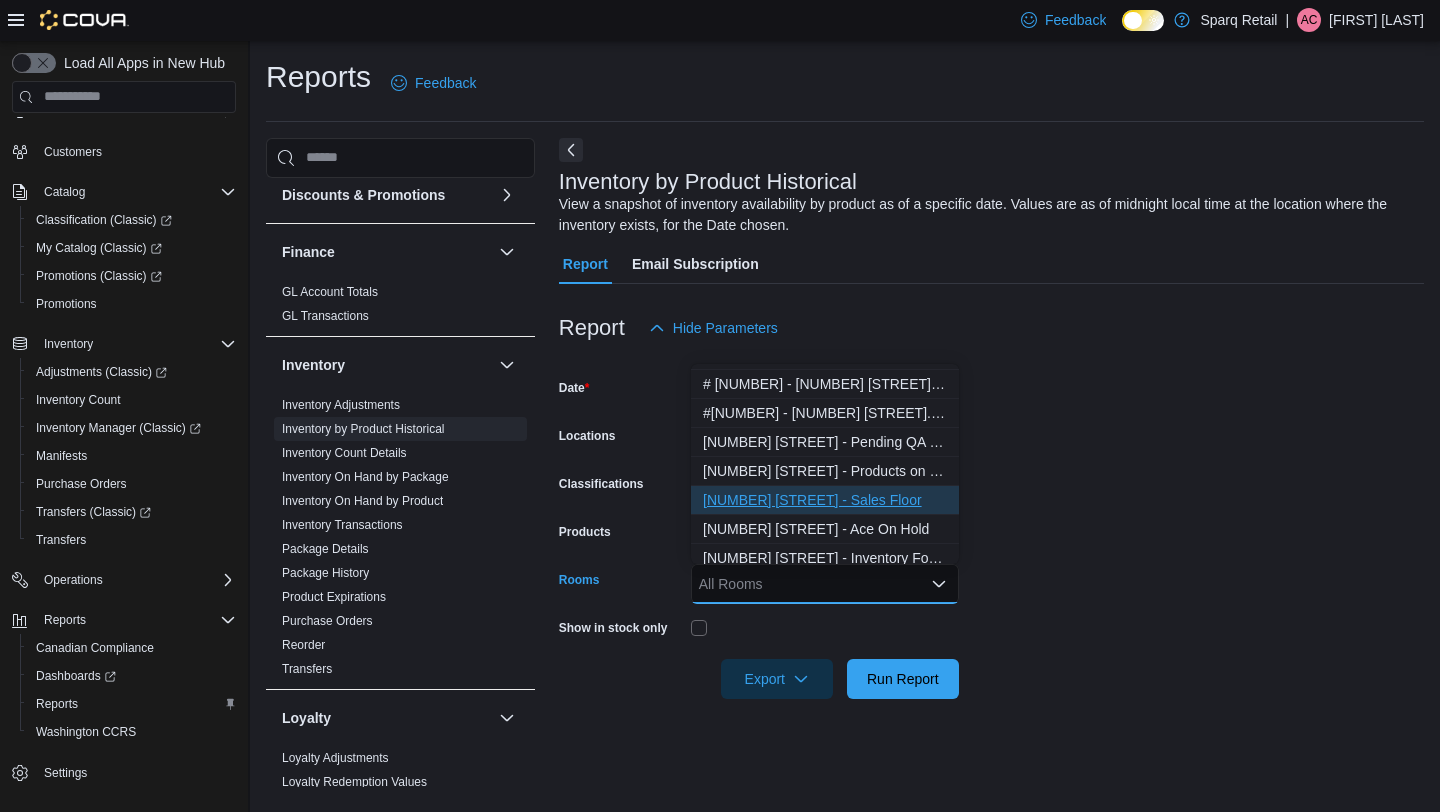 click on "[NUMBER] [STREET] - Sales Floor" at bounding box center [825, 500] 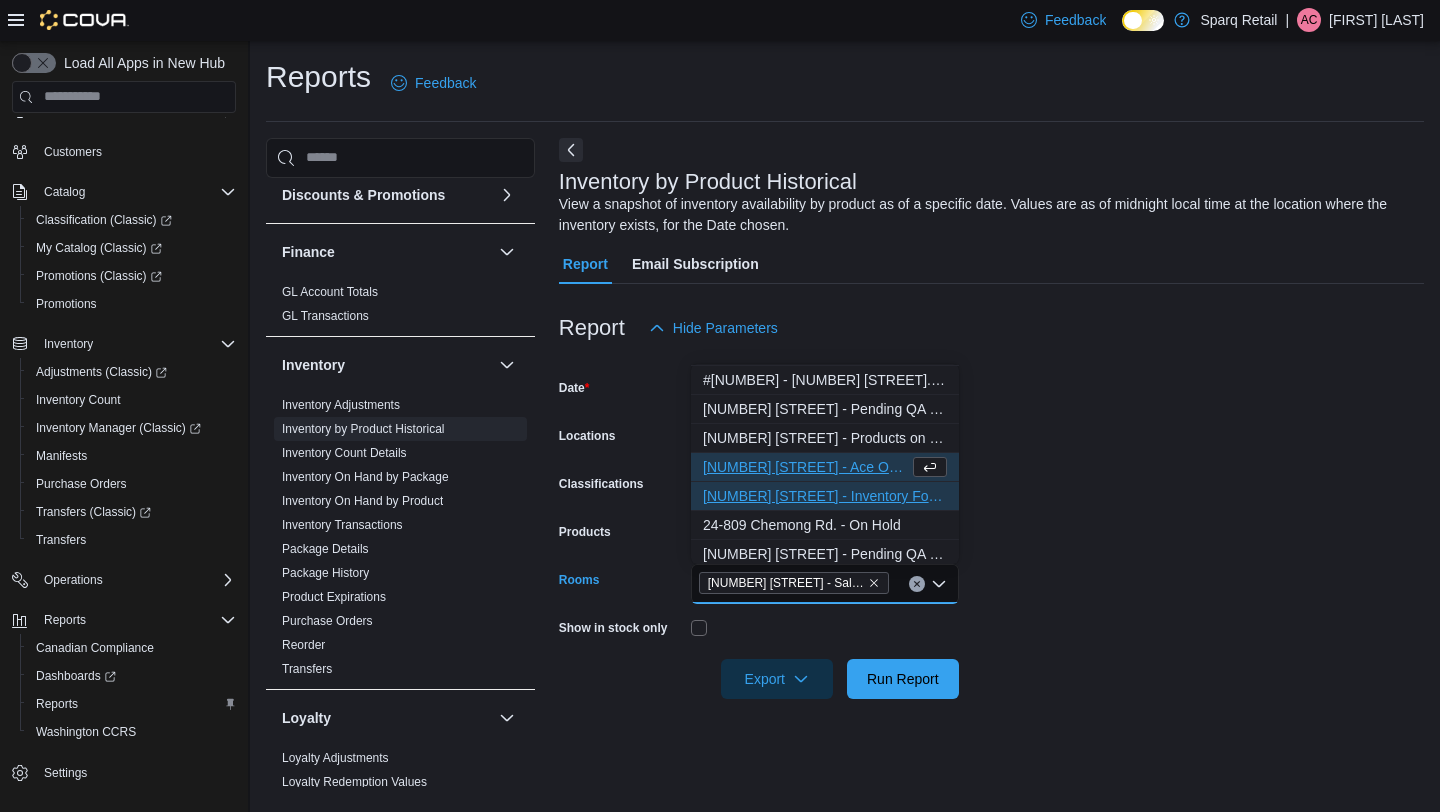 click on "[NUMBER] [STREET] - Inventory For Sale" at bounding box center [825, 496] 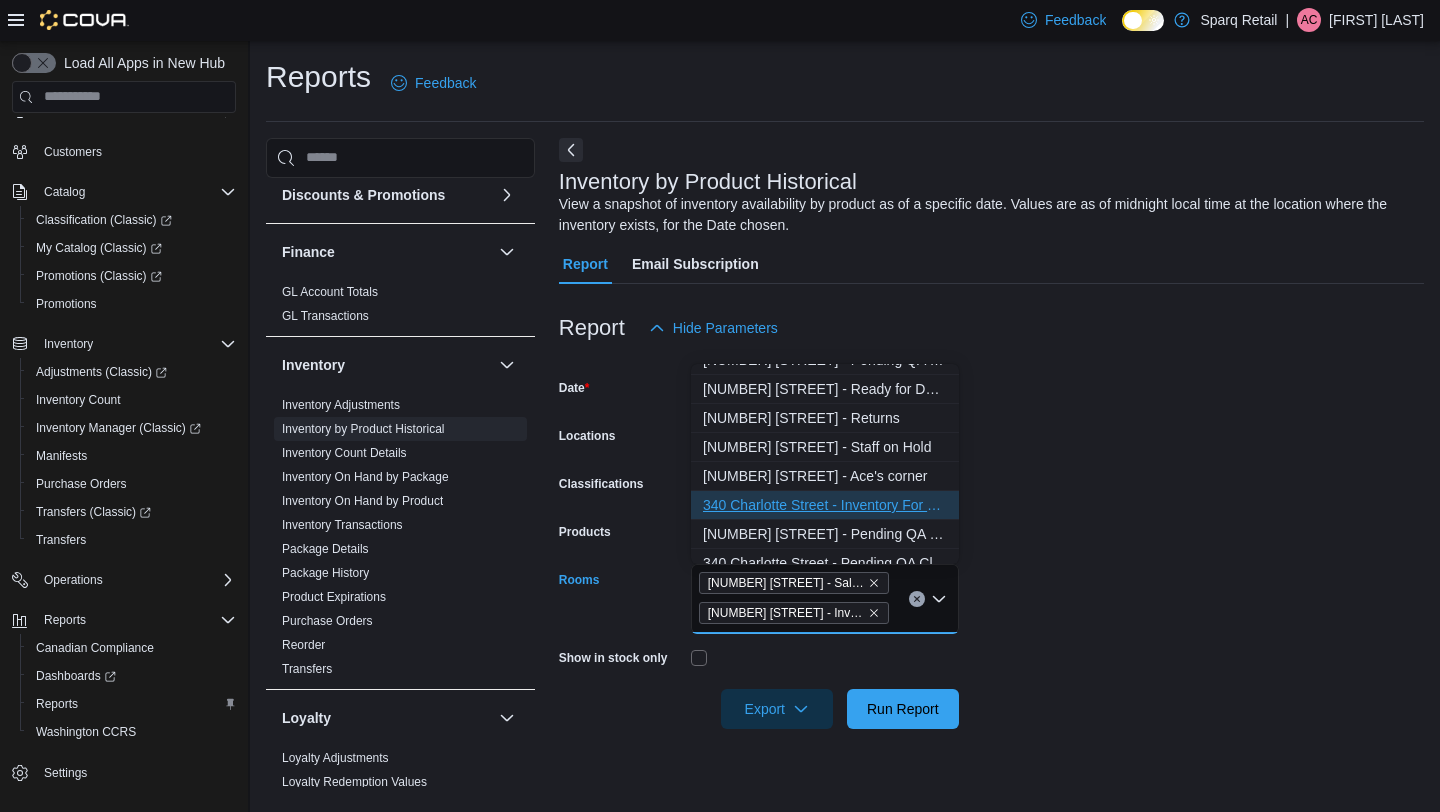 click on "340 Charlotte Street - Inventory For Sale" at bounding box center (825, 505) 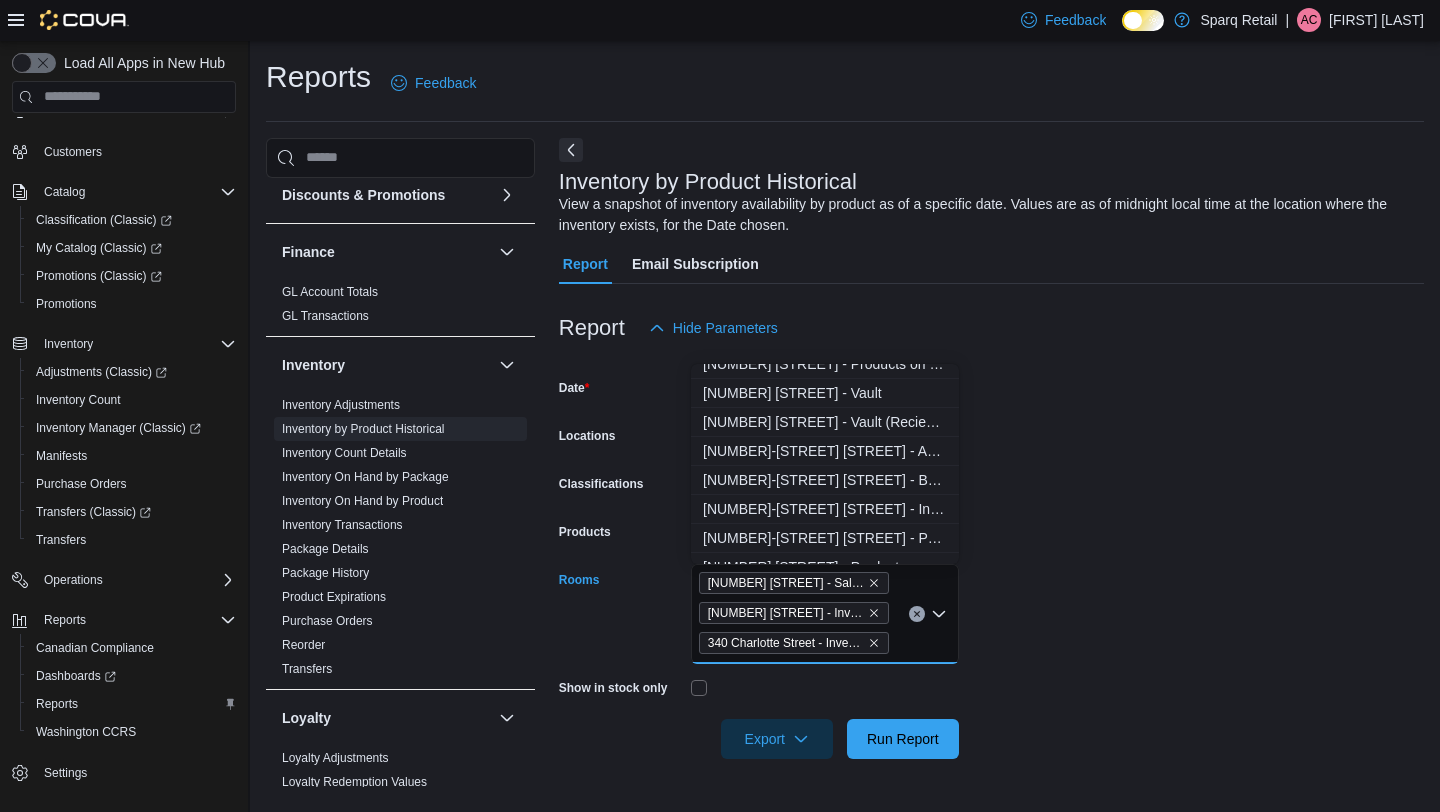 scroll, scrollTop: 458, scrollLeft: 0, axis: vertical 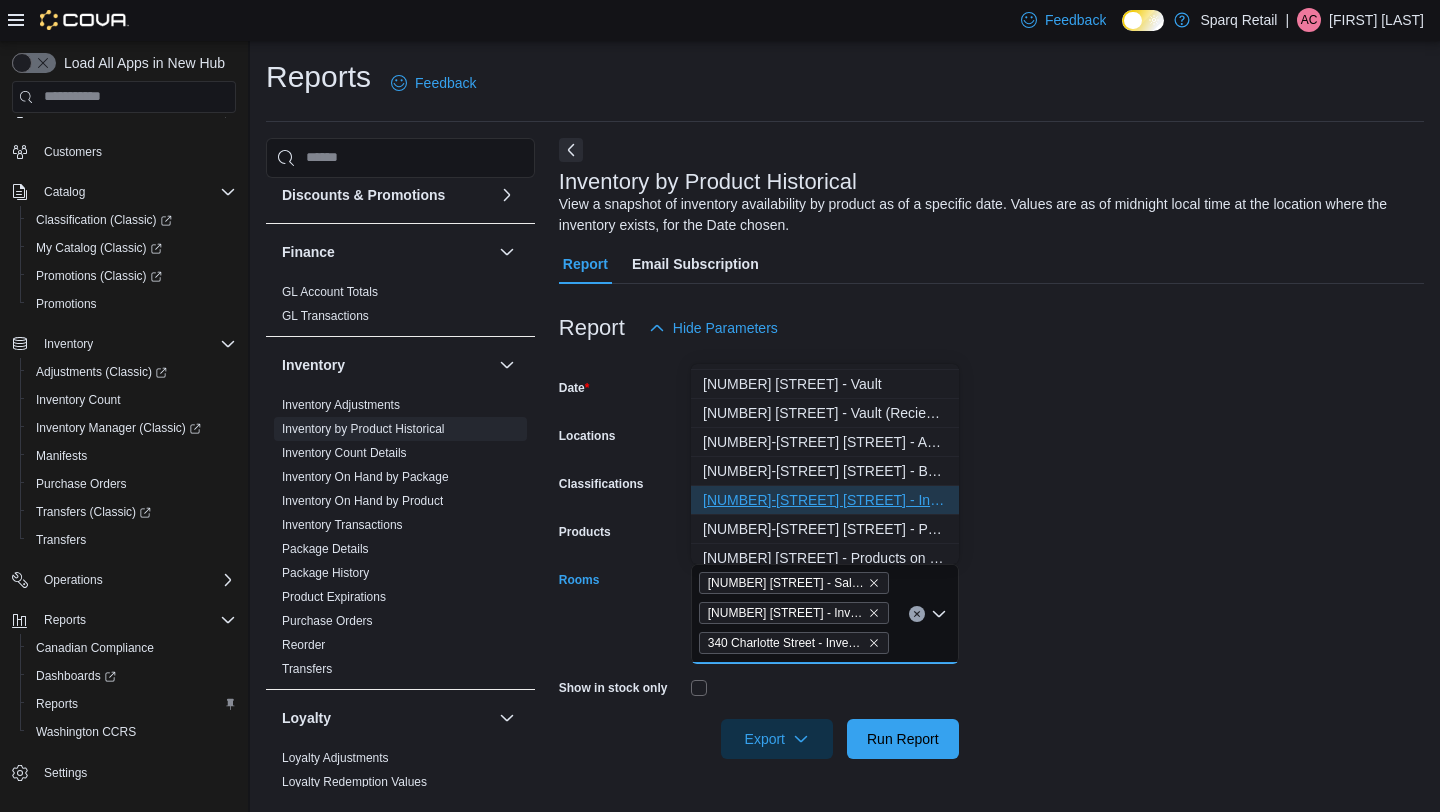 click on "[NUMBER]-[STREET] [STREET] - Inventory For Sale" at bounding box center [825, 500] 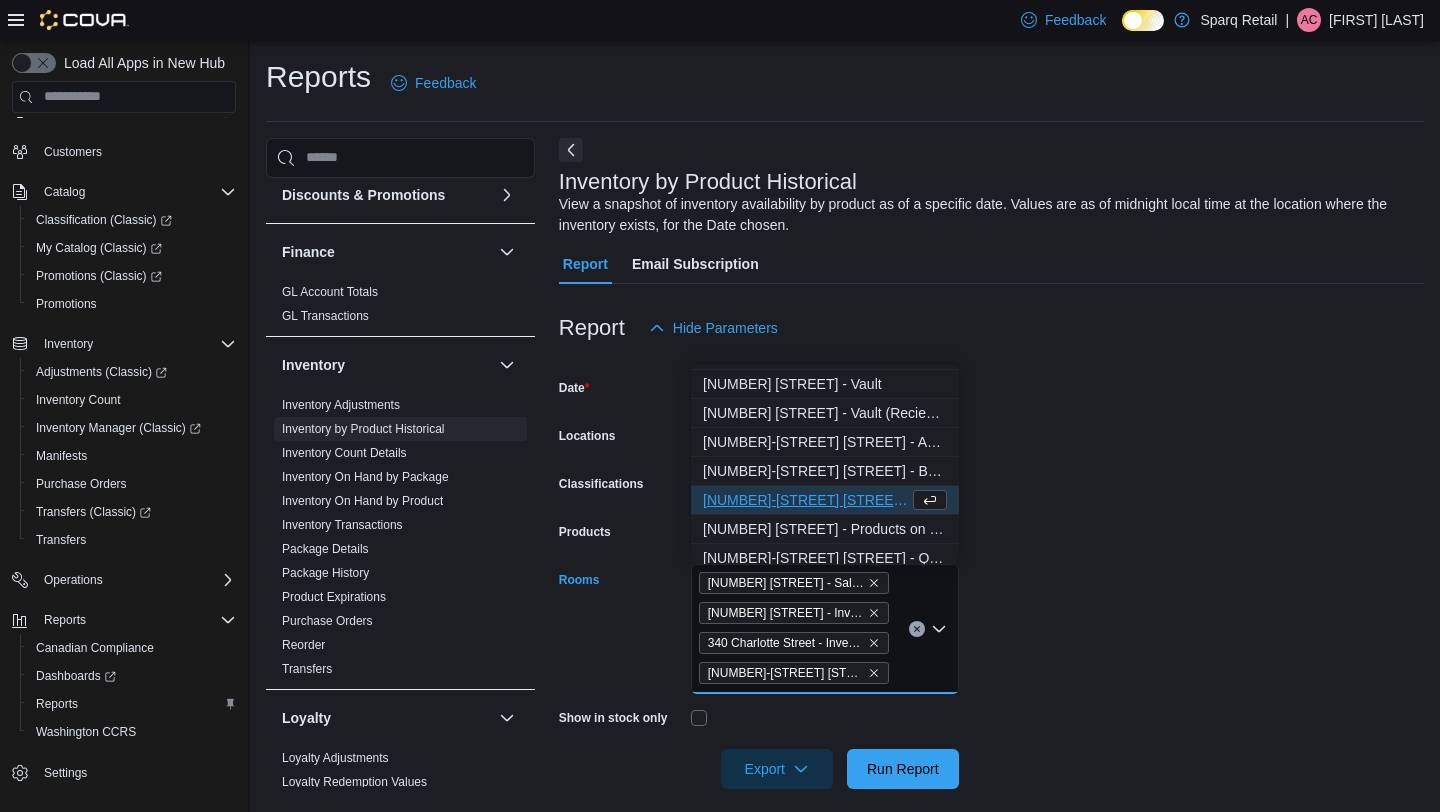 click on "Report Hide Parameters" at bounding box center [991, 328] 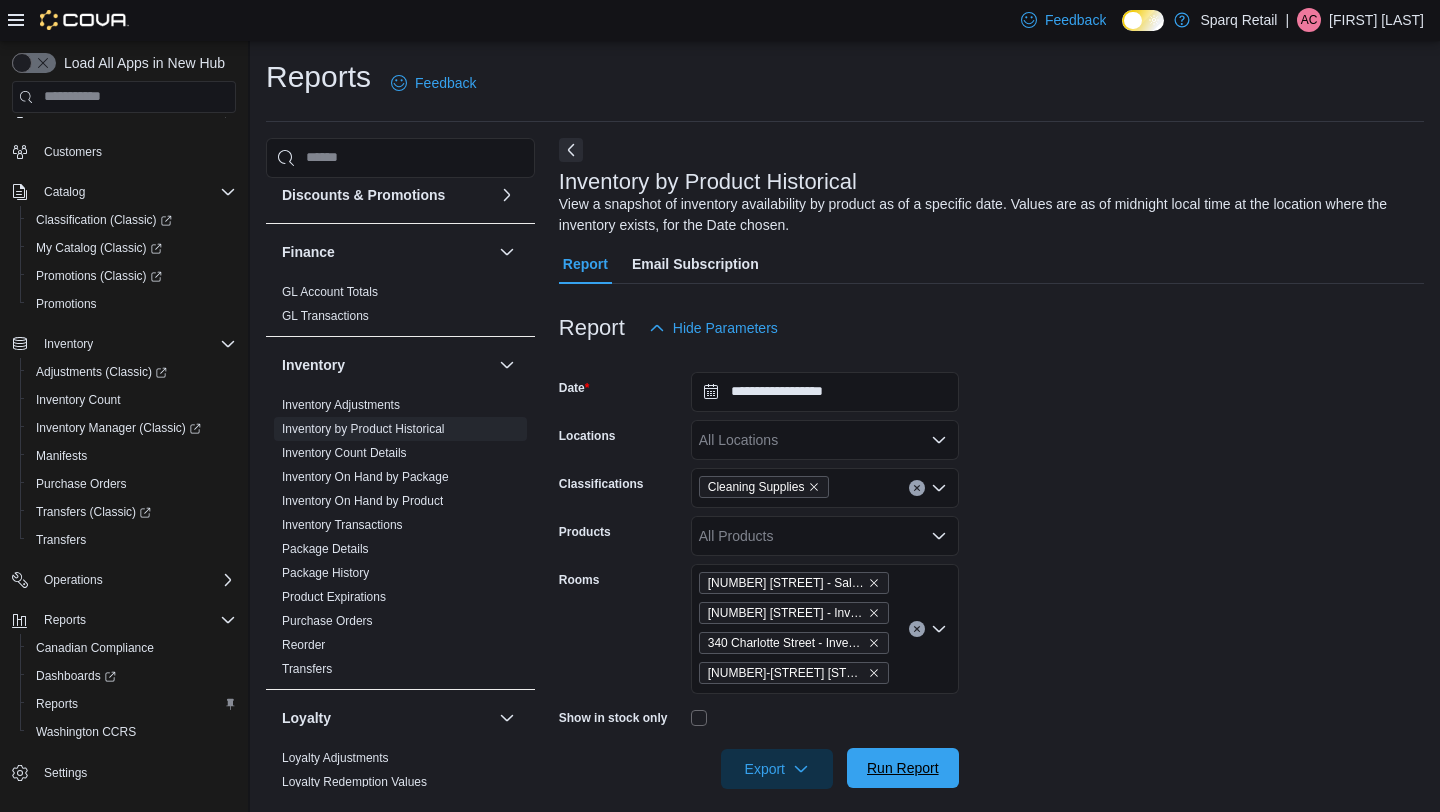click on "Run Report" at bounding box center [903, 768] 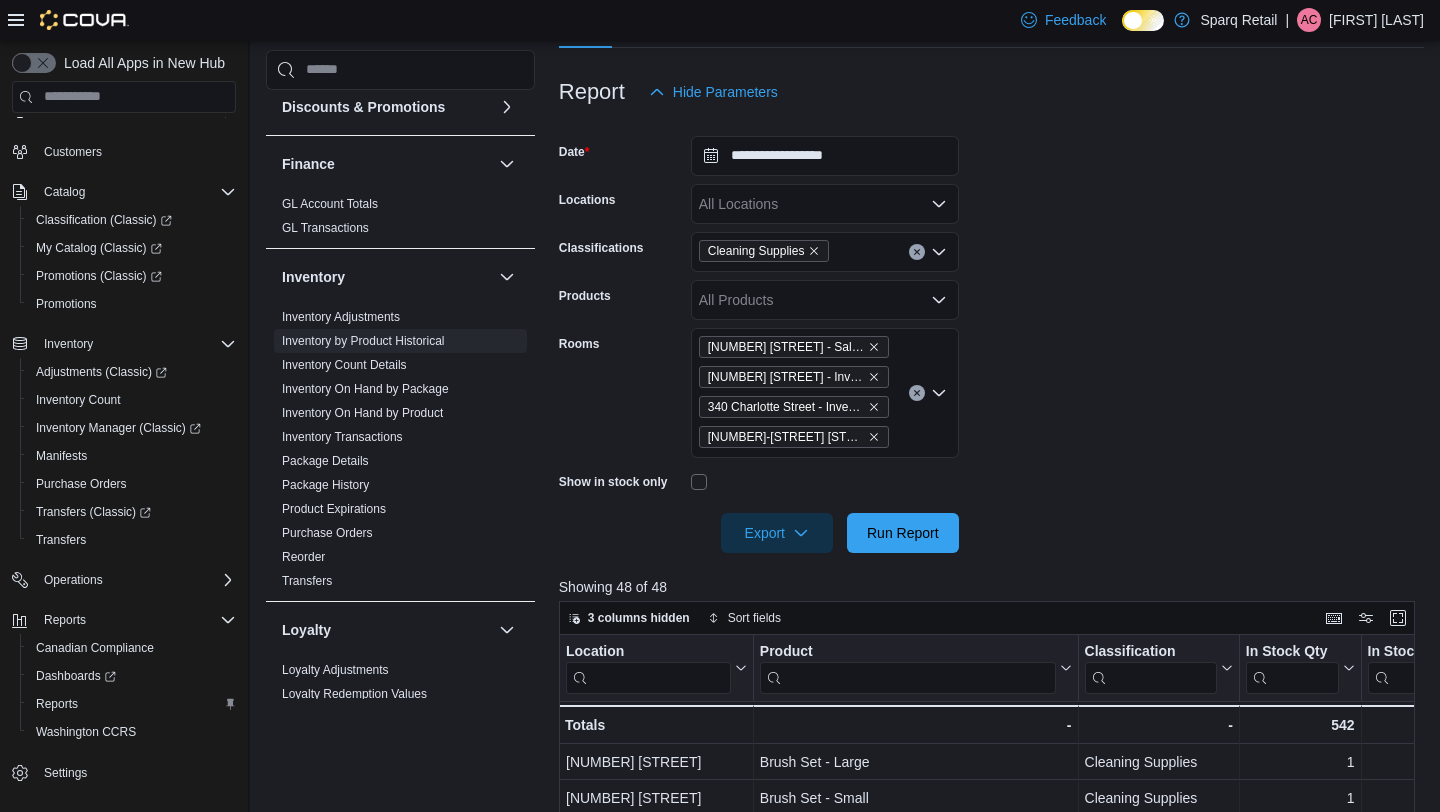 scroll, scrollTop: 690, scrollLeft: 0, axis: vertical 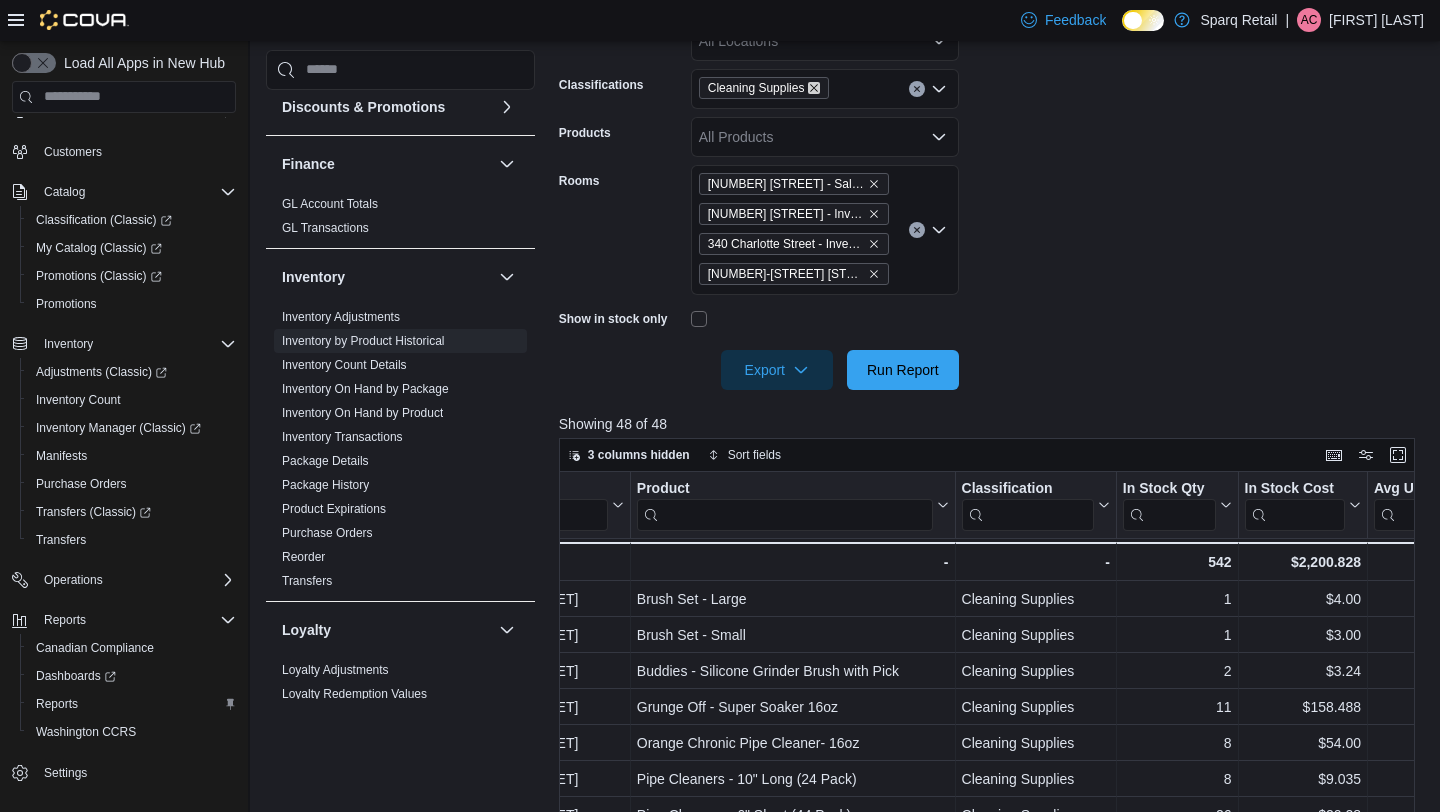 click 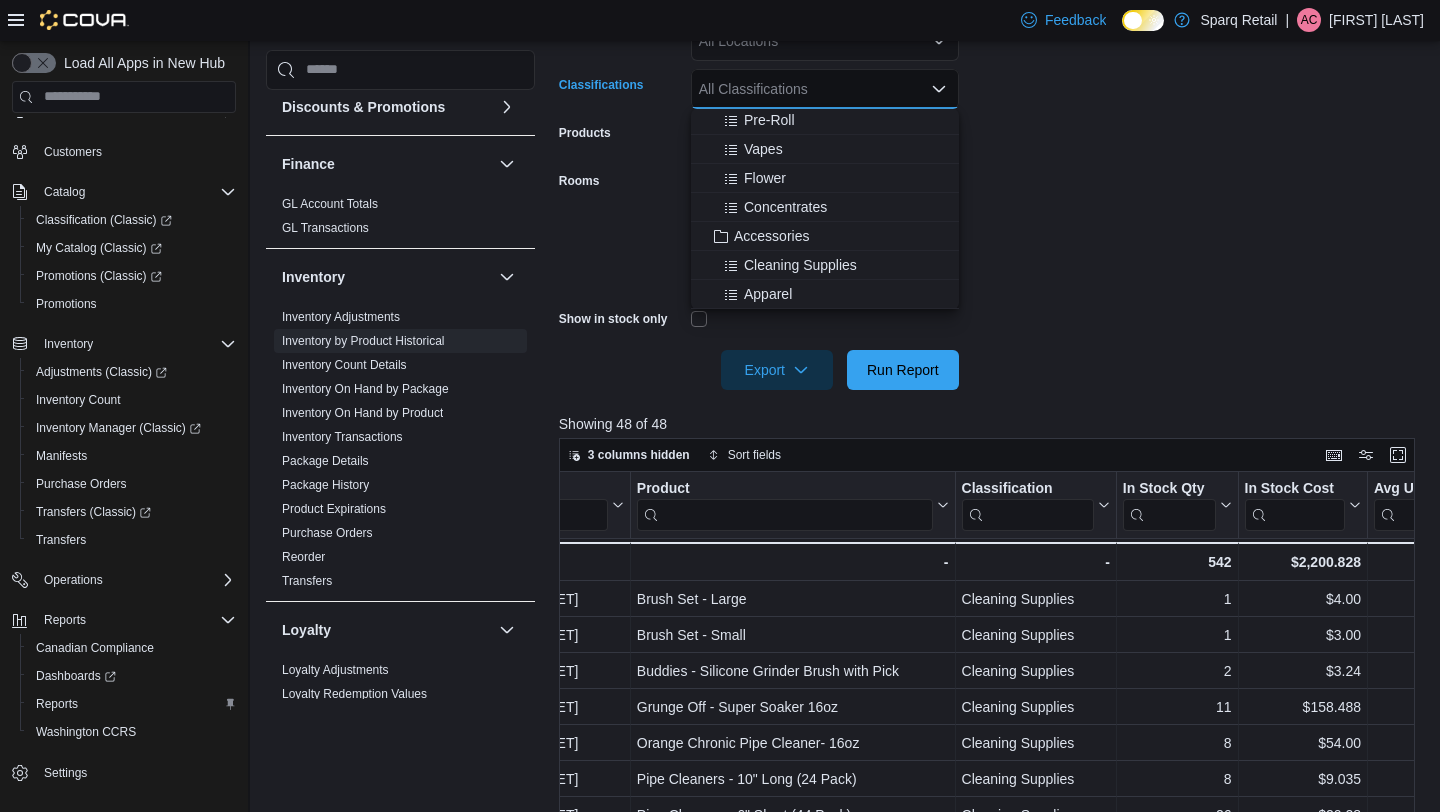 scroll, scrollTop: 272, scrollLeft: 0, axis: vertical 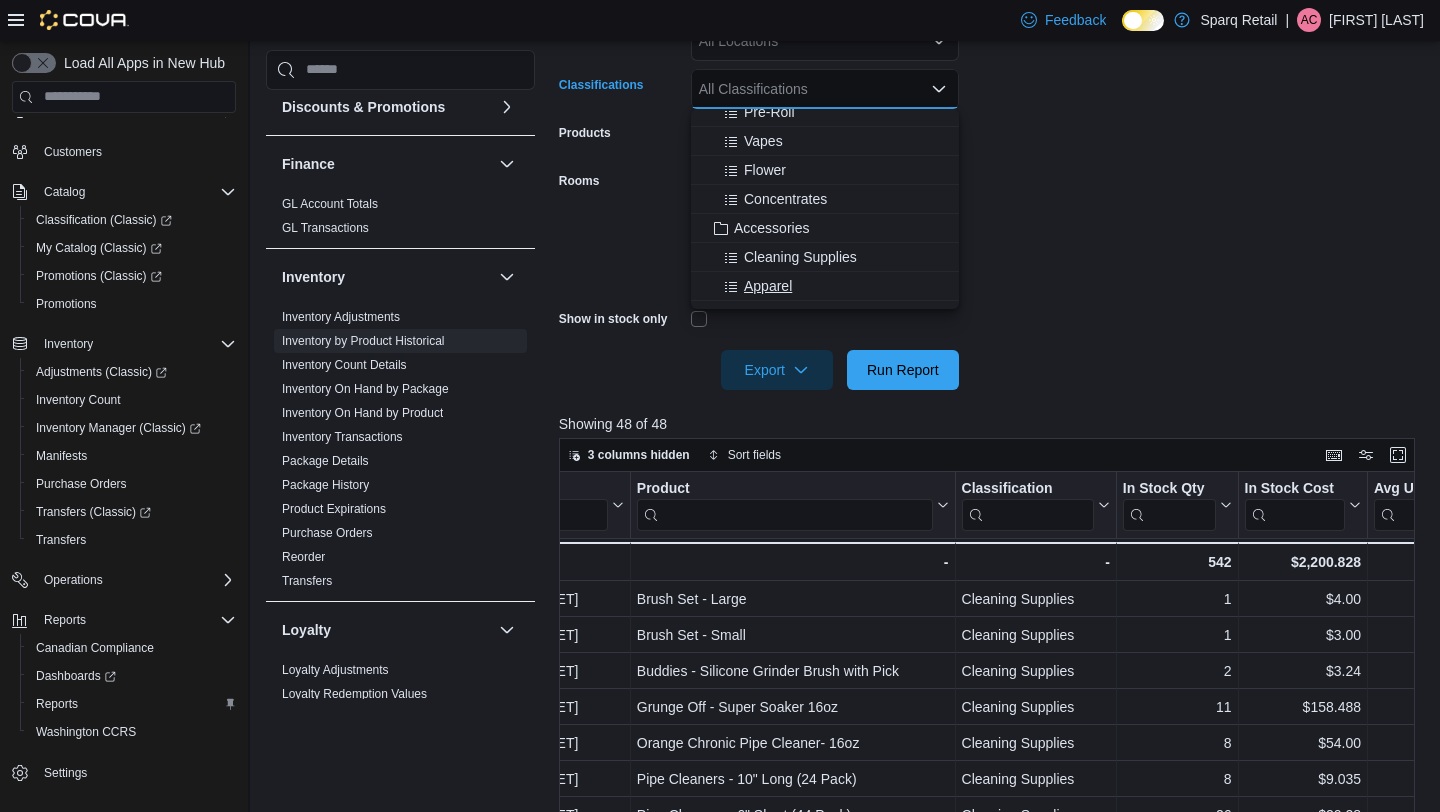 click on "Apparel" at bounding box center [768, 286] 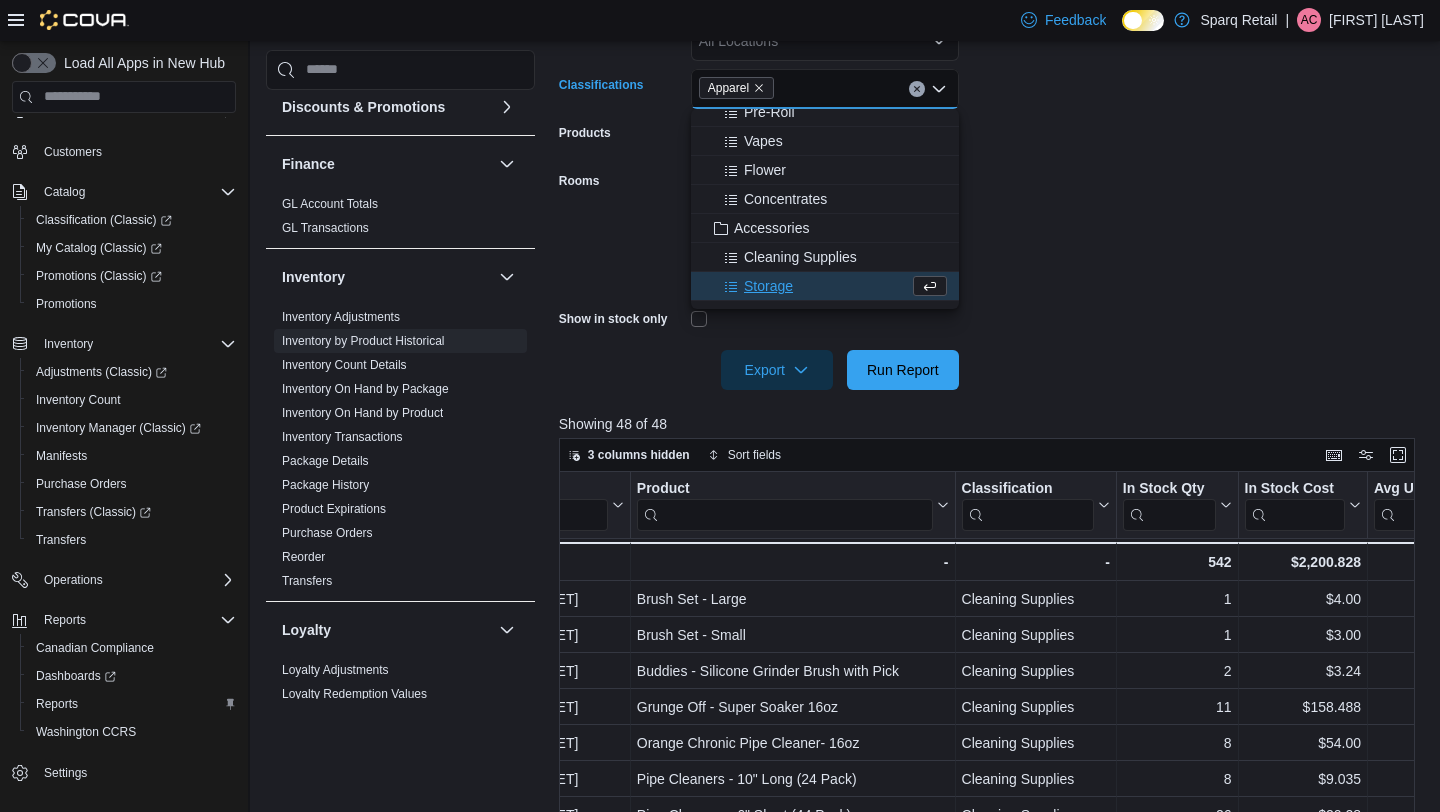 click on "**********" at bounding box center (991, 169) 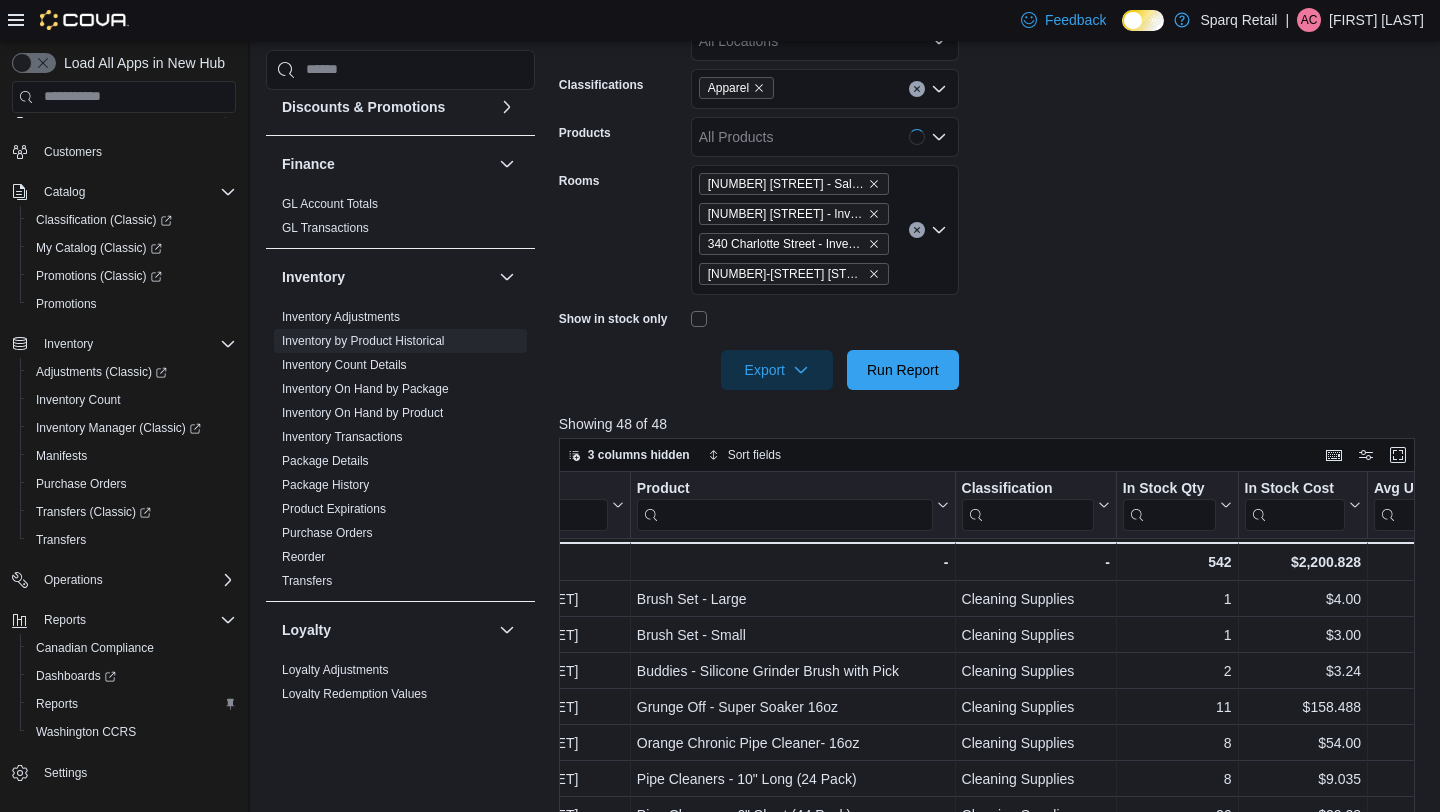 click at bounding box center (991, 402) 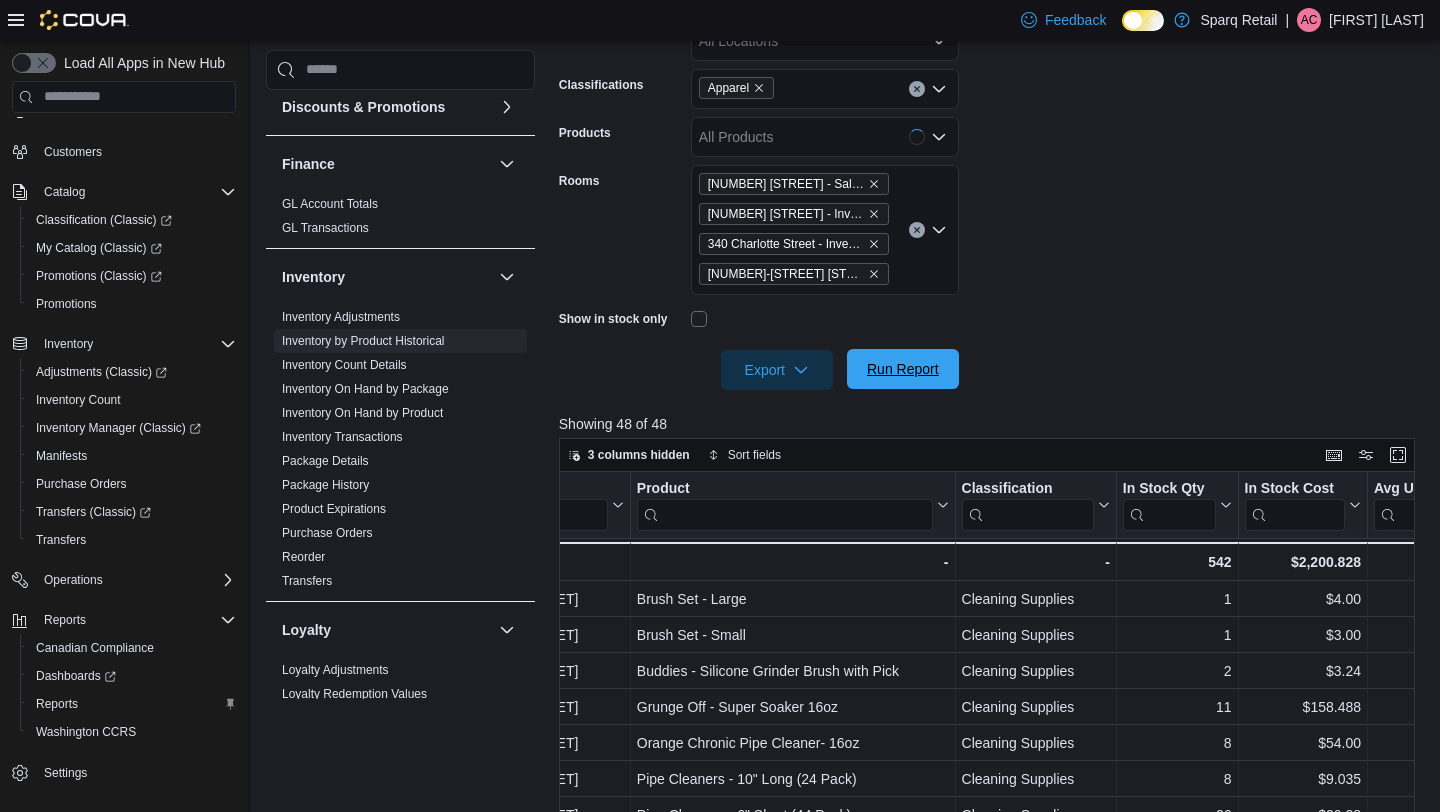 click on "Run Report" at bounding box center (903, 369) 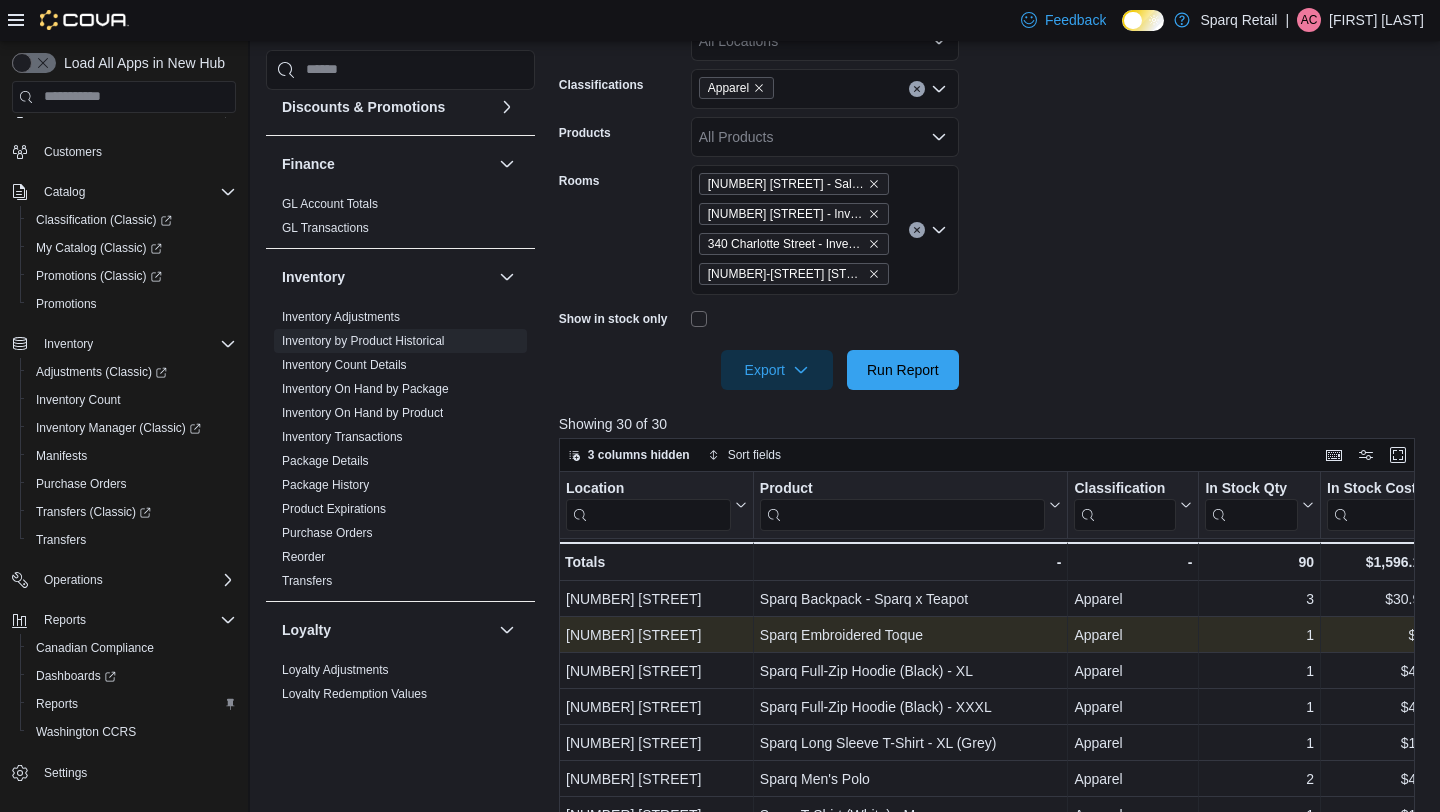 scroll, scrollTop: 0, scrollLeft: 76, axis: horizontal 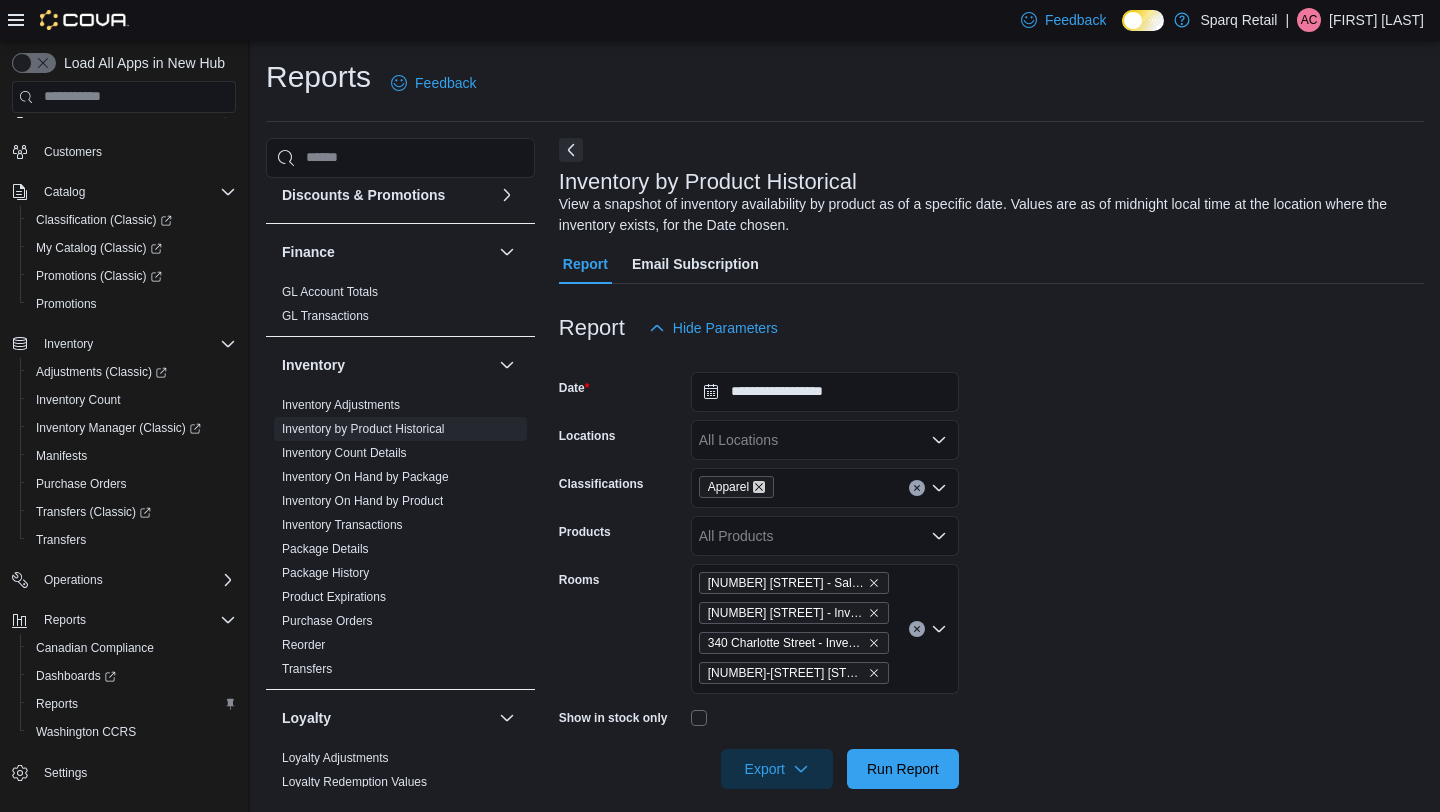 click 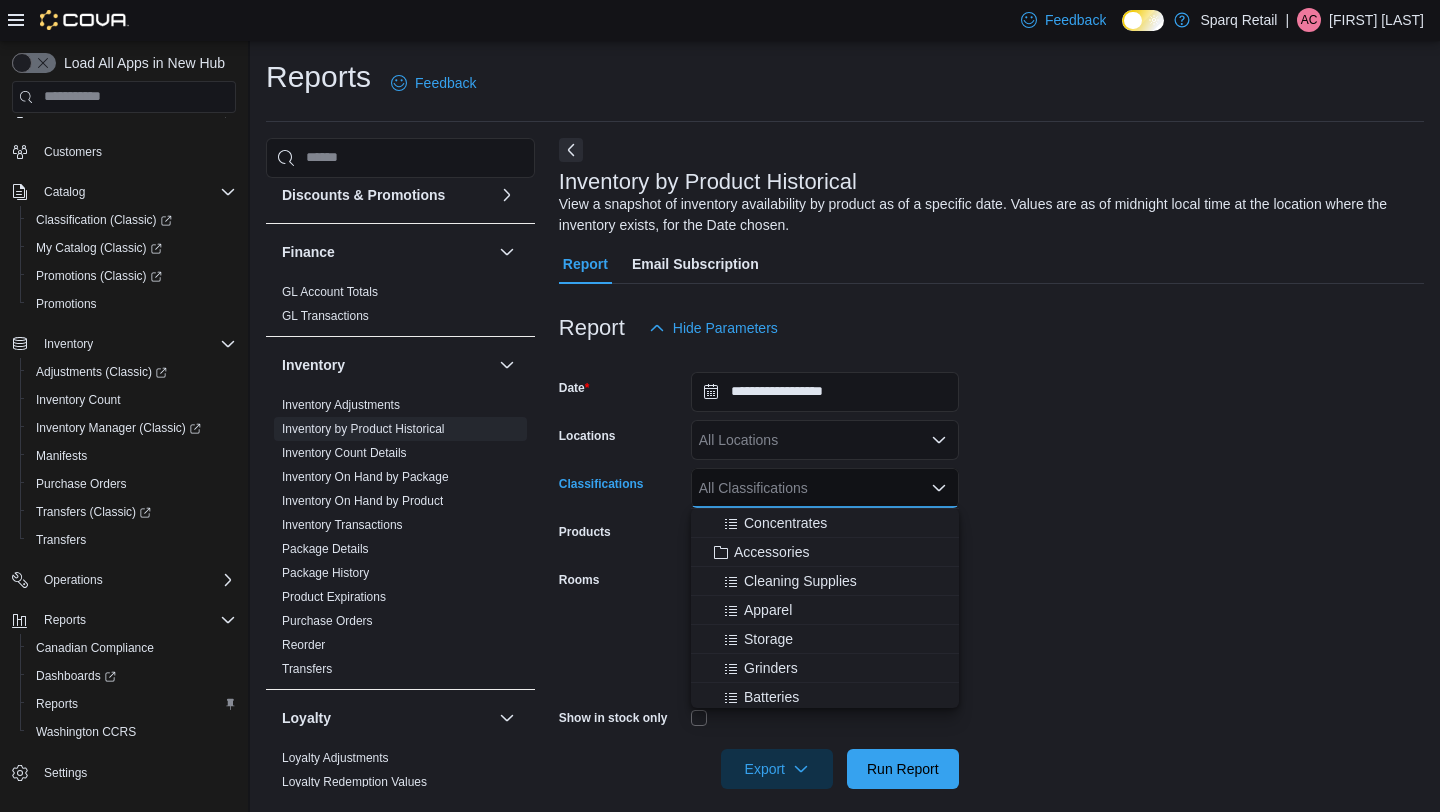 scroll, scrollTop: 374, scrollLeft: 0, axis: vertical 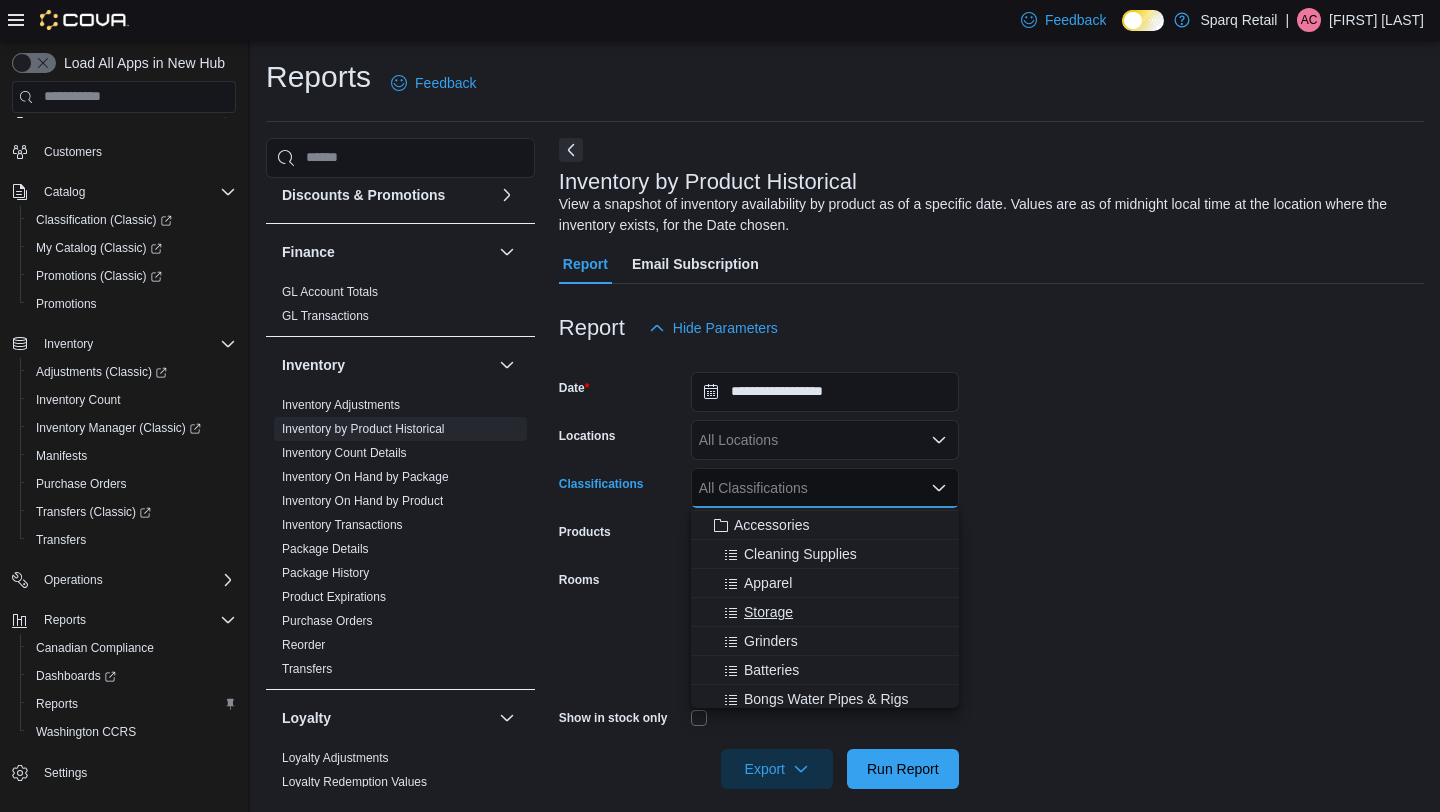 click on "Storage" at bounding box center (768, 612) 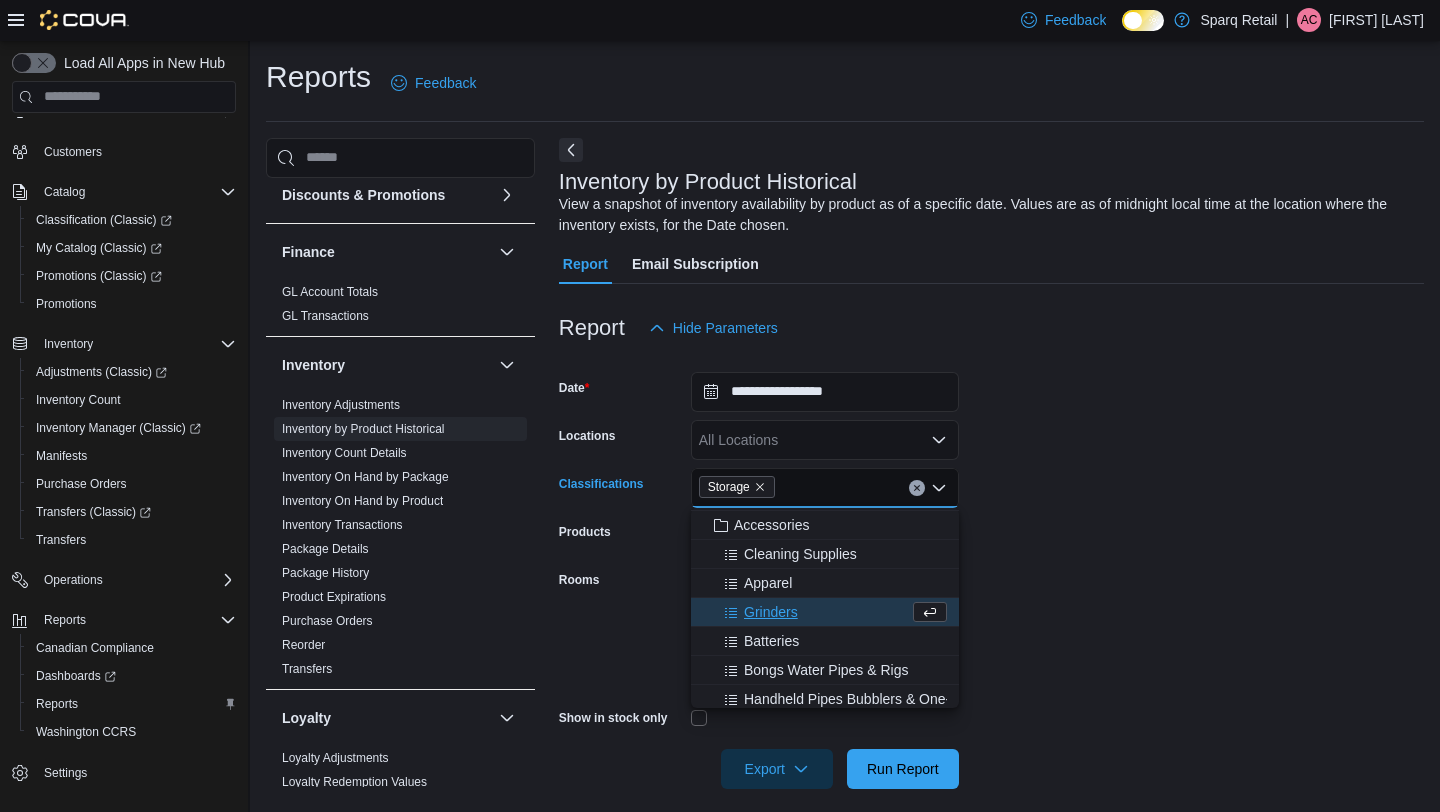 click on "**********" at bounding box center (991, 568) 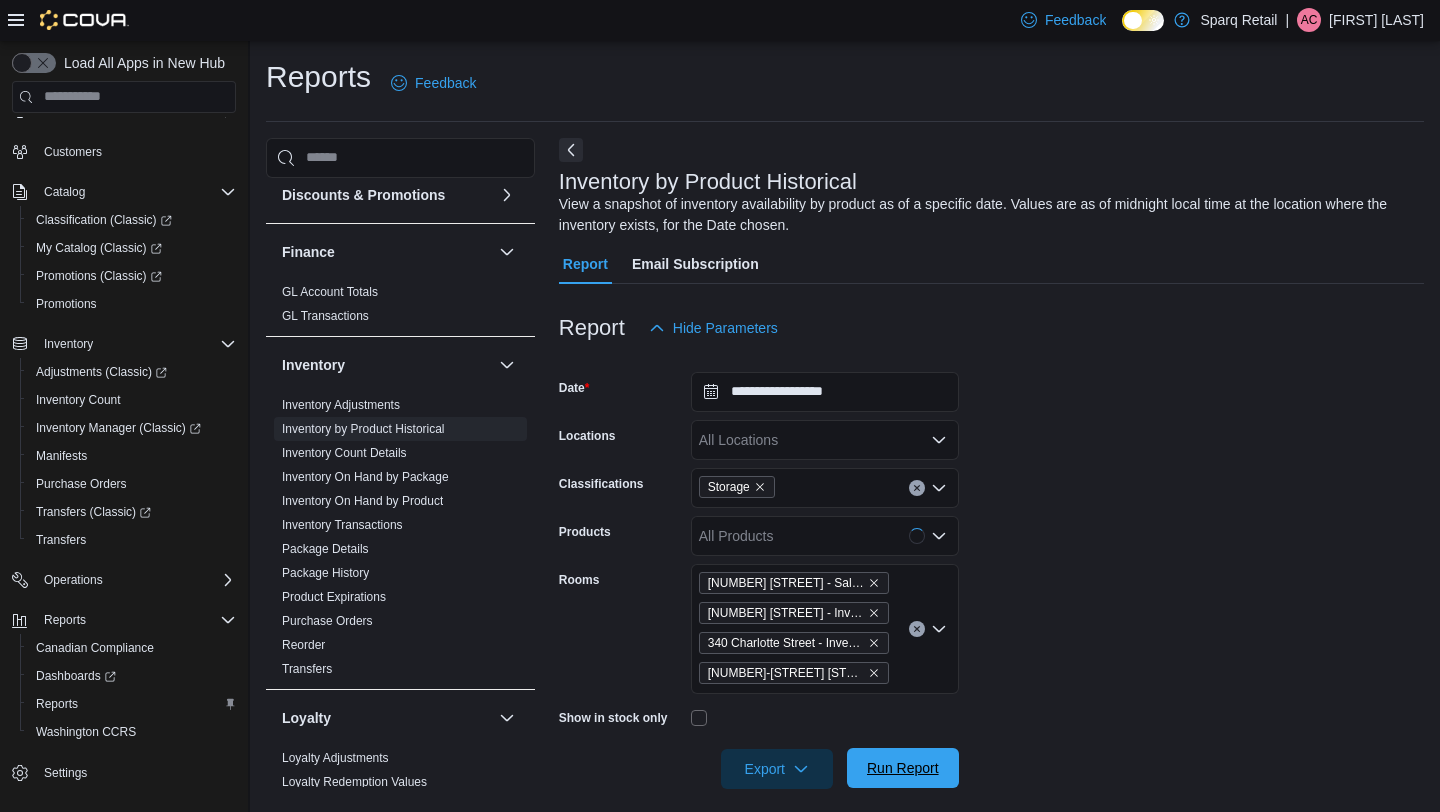 click on "Run Report" at bounding box center [903, 768] 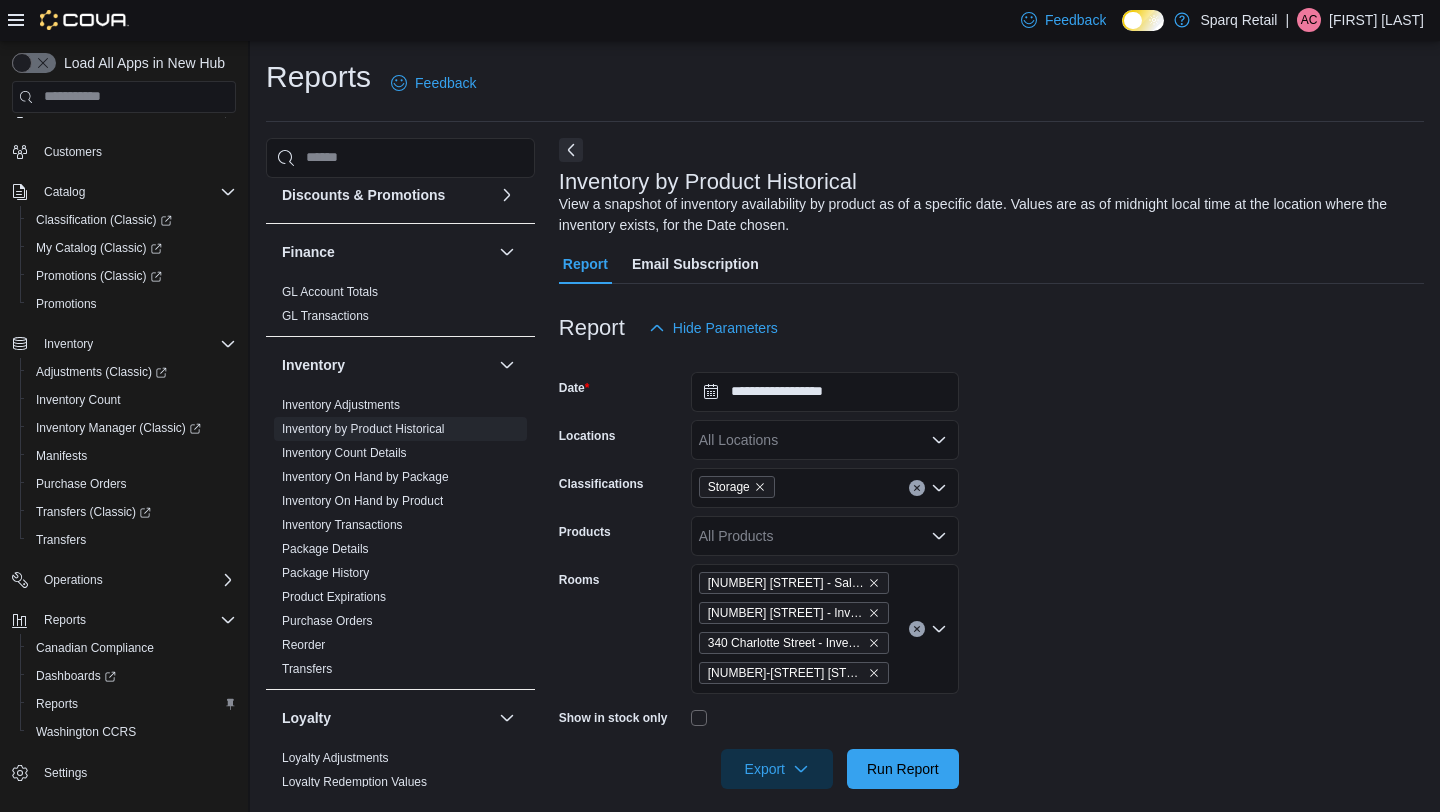 scroll, scrollTop: 690, scrollLeft: 0, axis: vertical 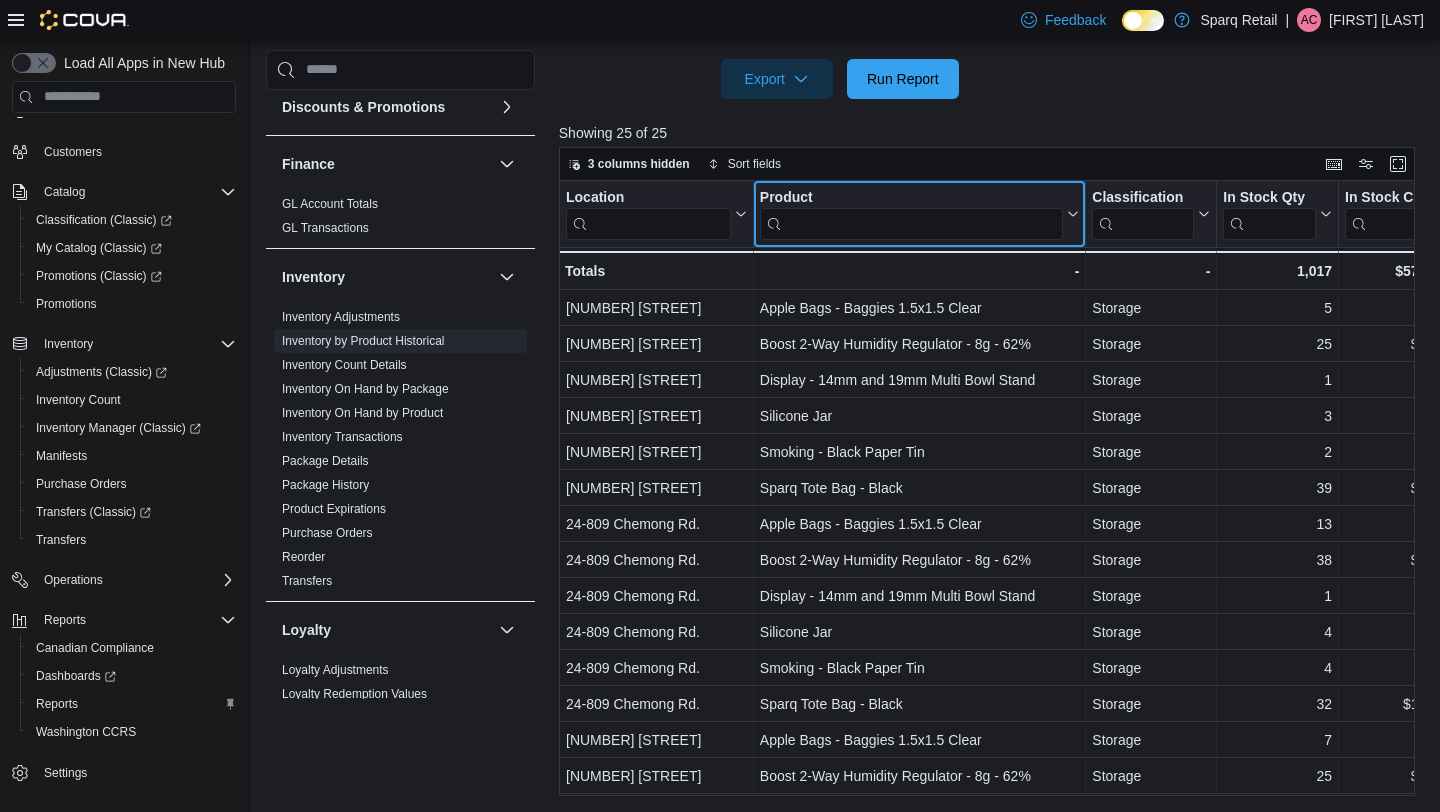 click at bounding box center (912, 223) 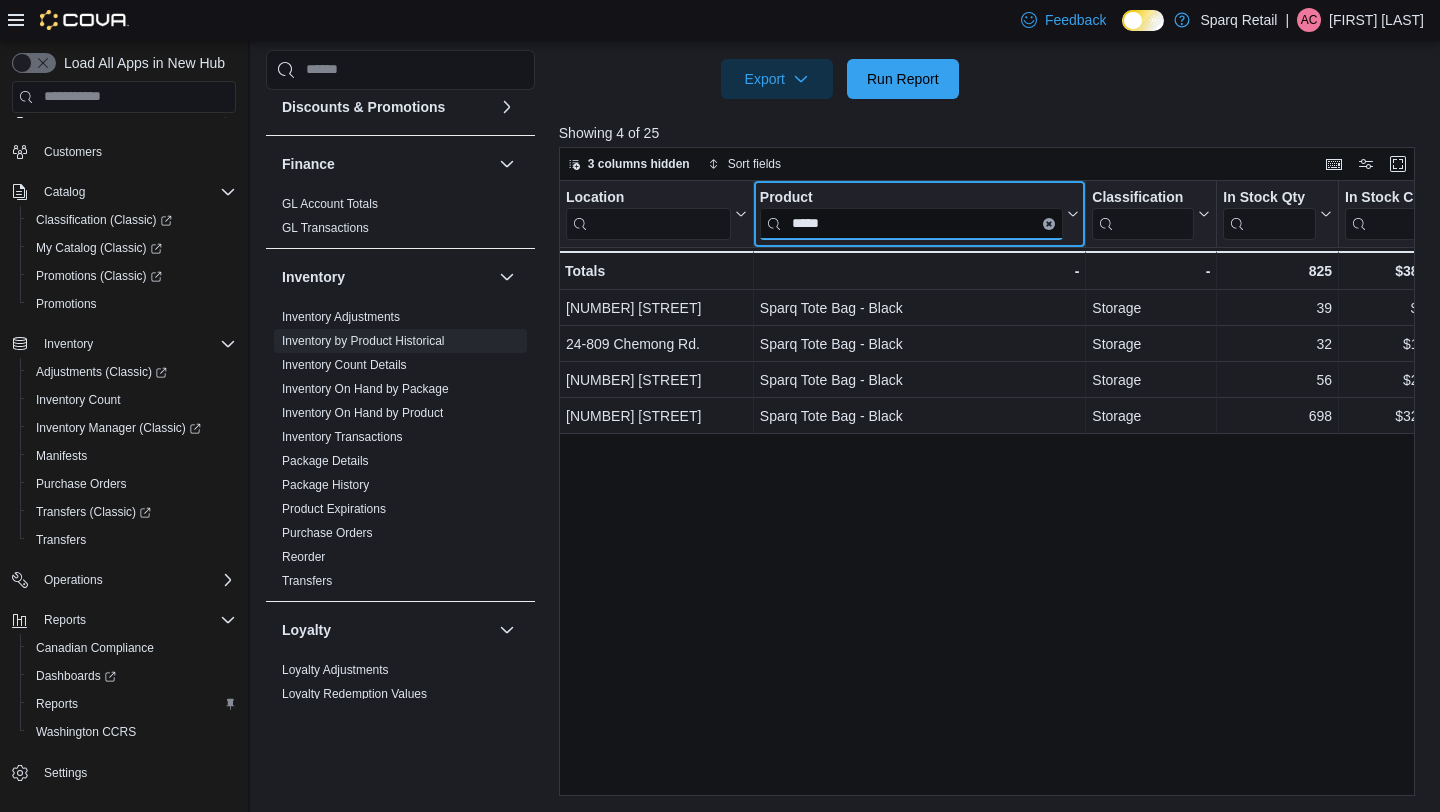 type on "*****" 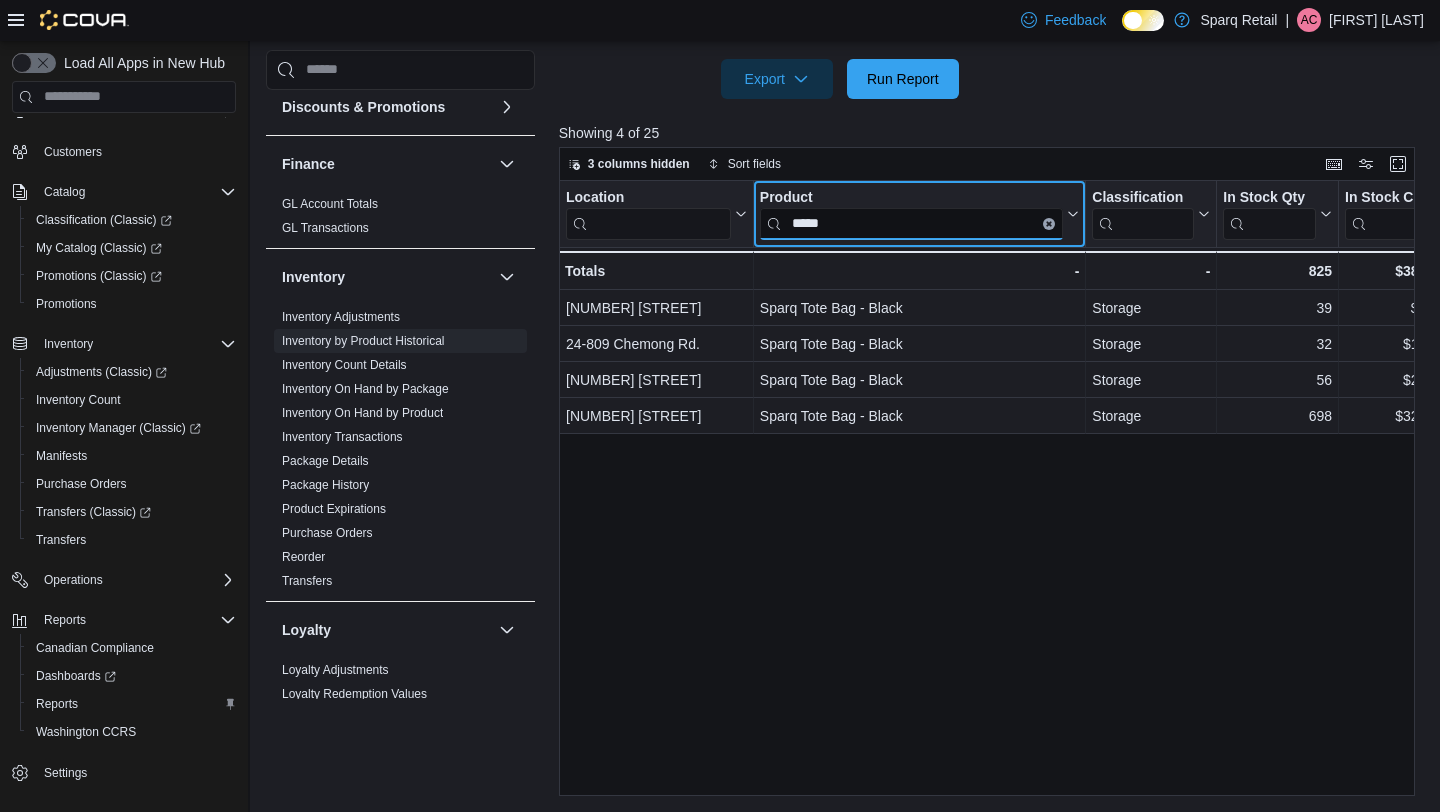 scroll, scrollTop: 0, scrollLeft: 85, axis: horizontal 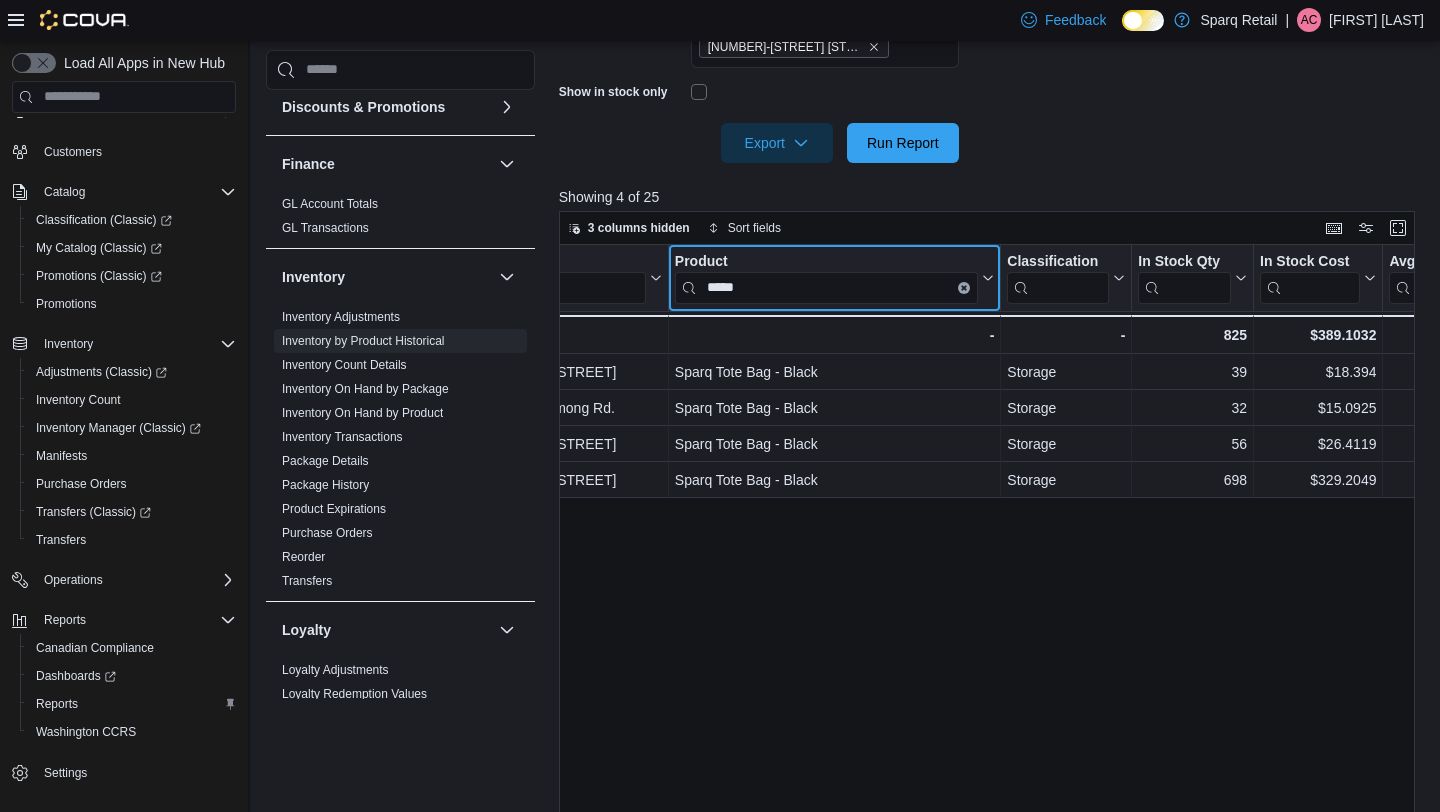 click 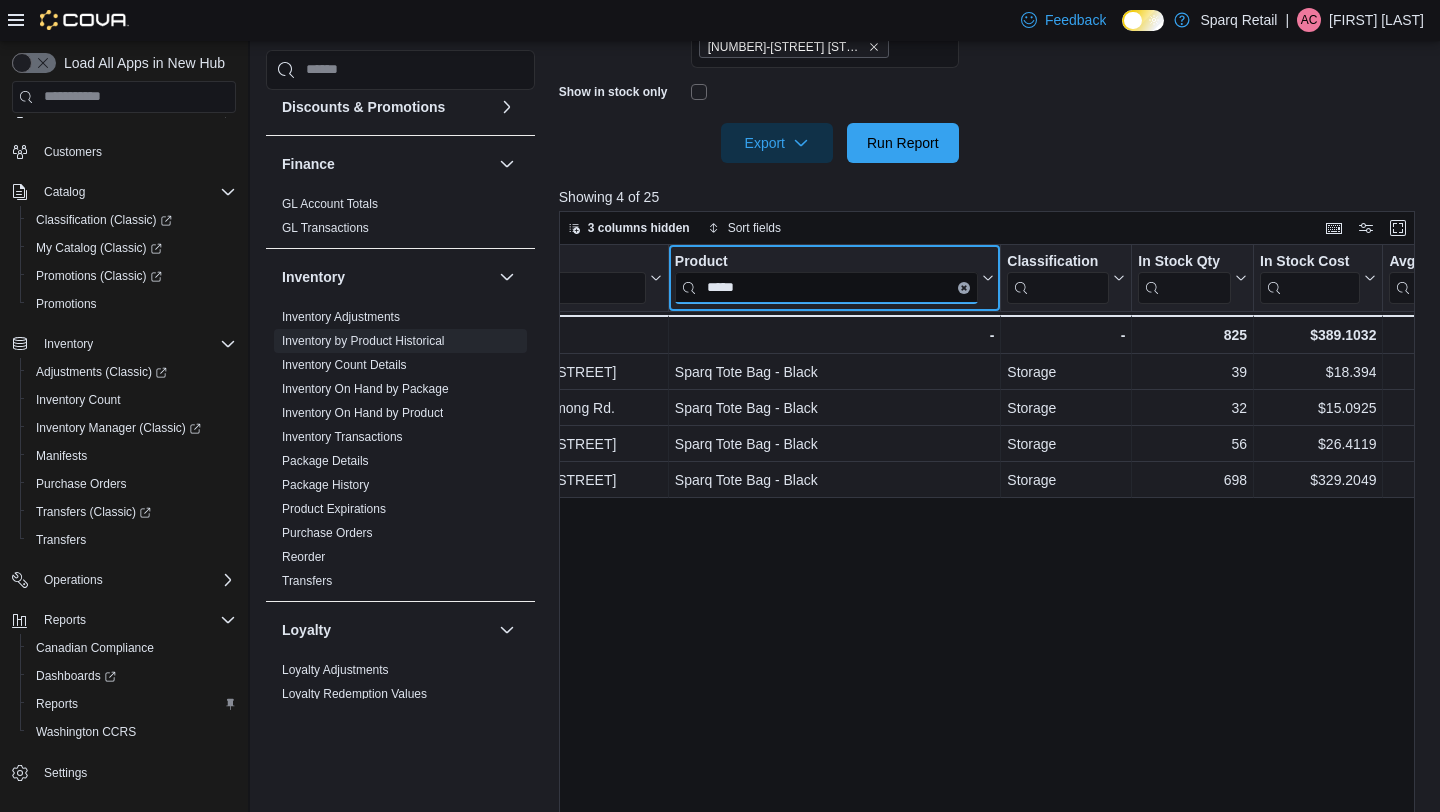 type 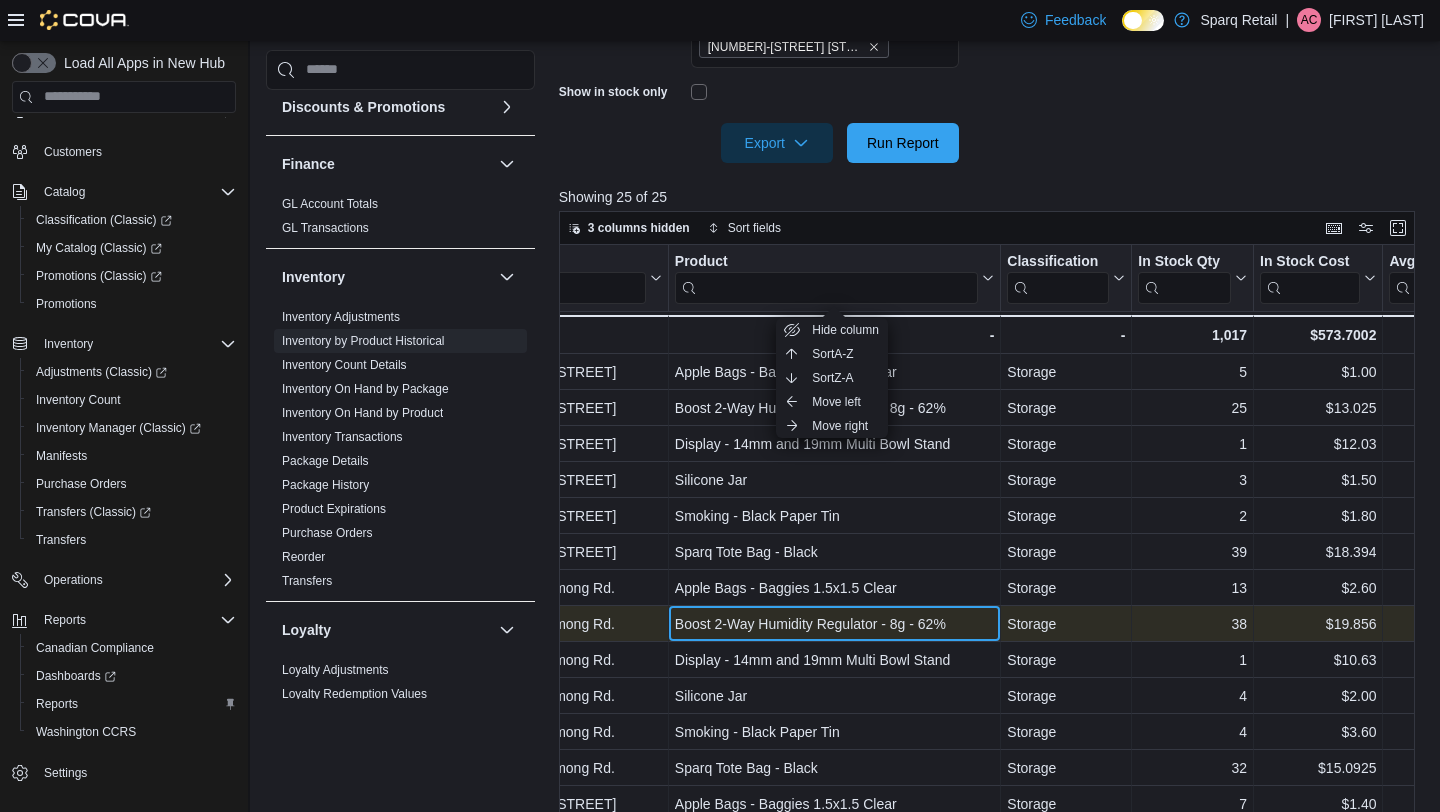 click on "Boost 2-Way Humidity Regulator - 8g - 62%" at bounding box center (835, 624) 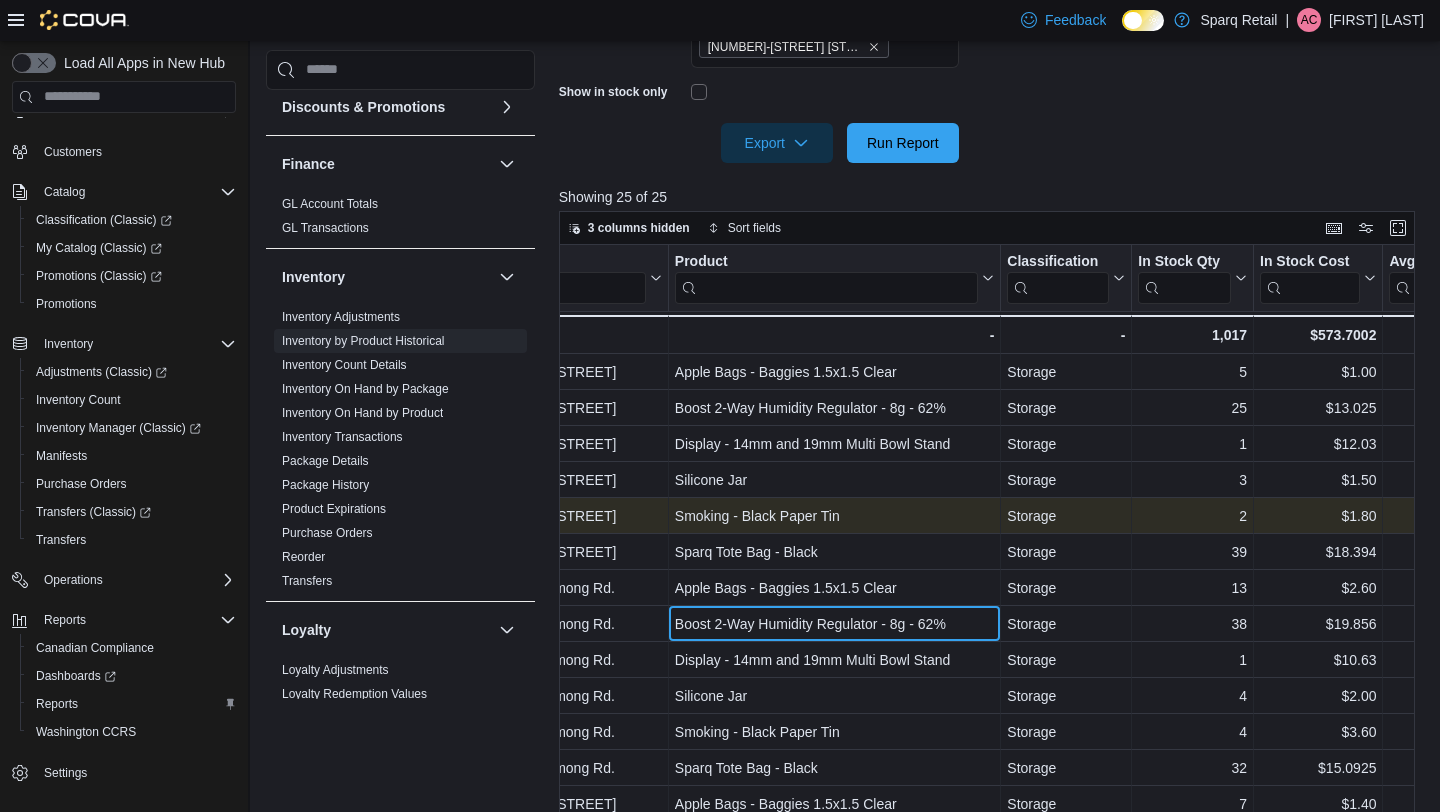 scroll, scrollTop: 0, scrollLeft: 103, axis: horizontal 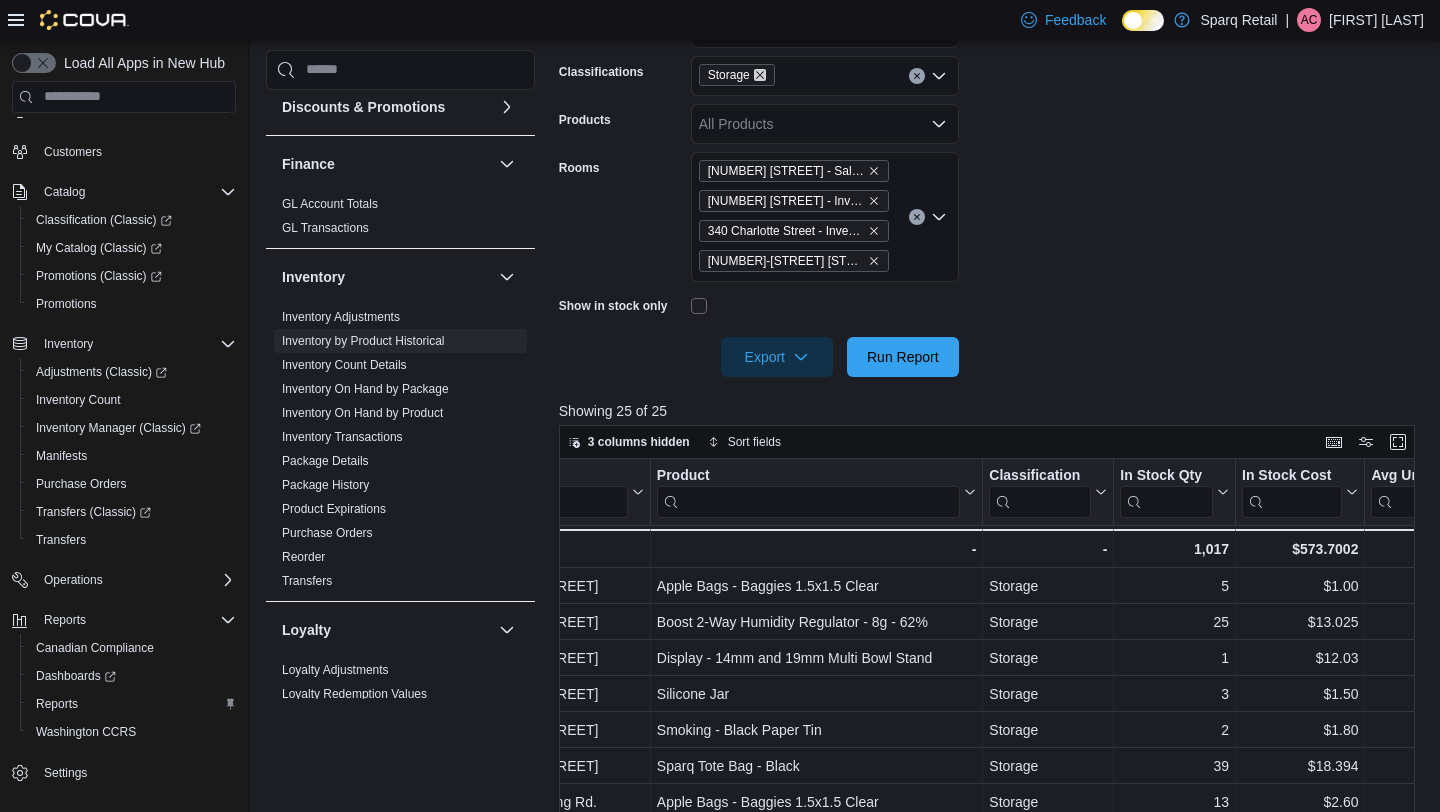 click 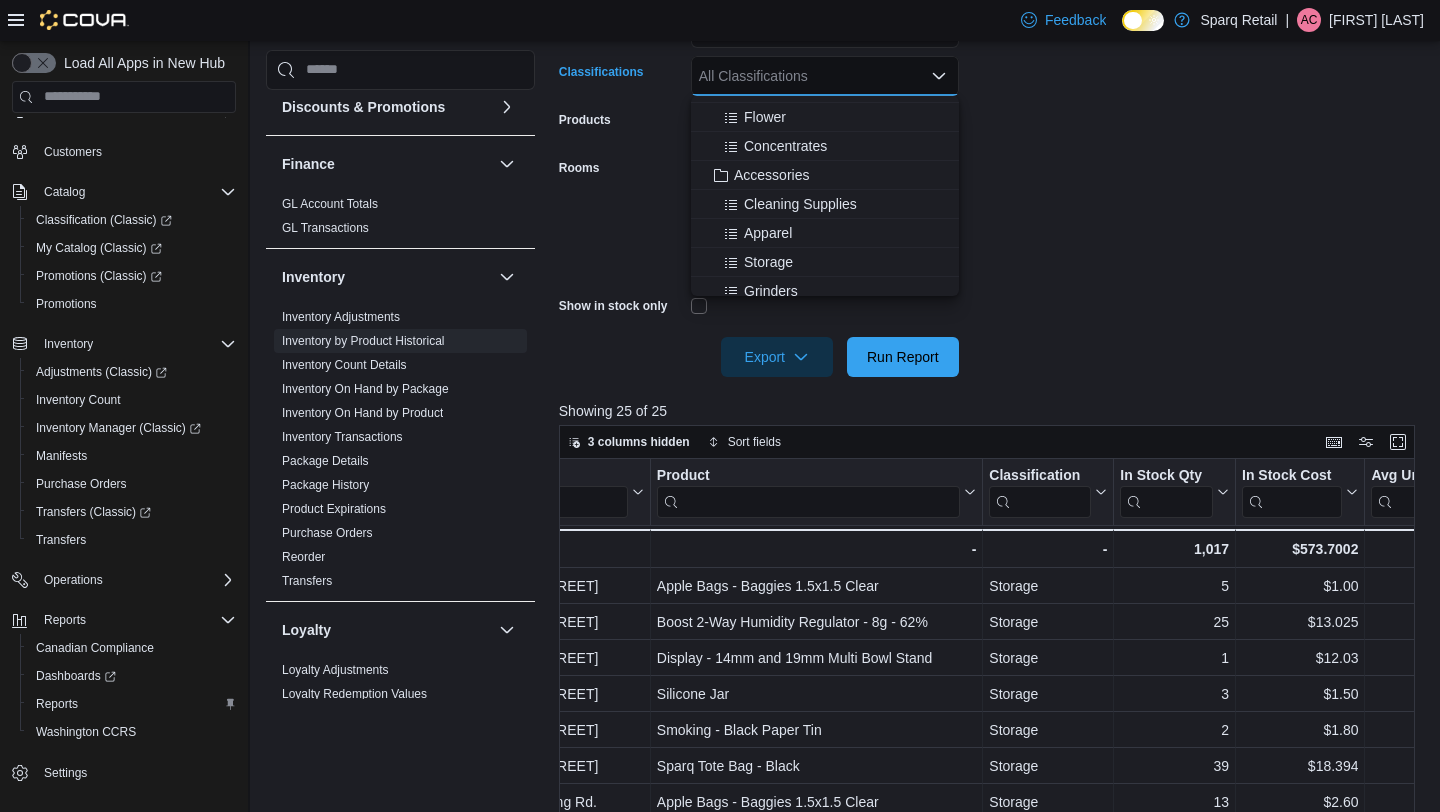 scroll, scrollTop: 331, scrollLeft: 0, axis: vertical 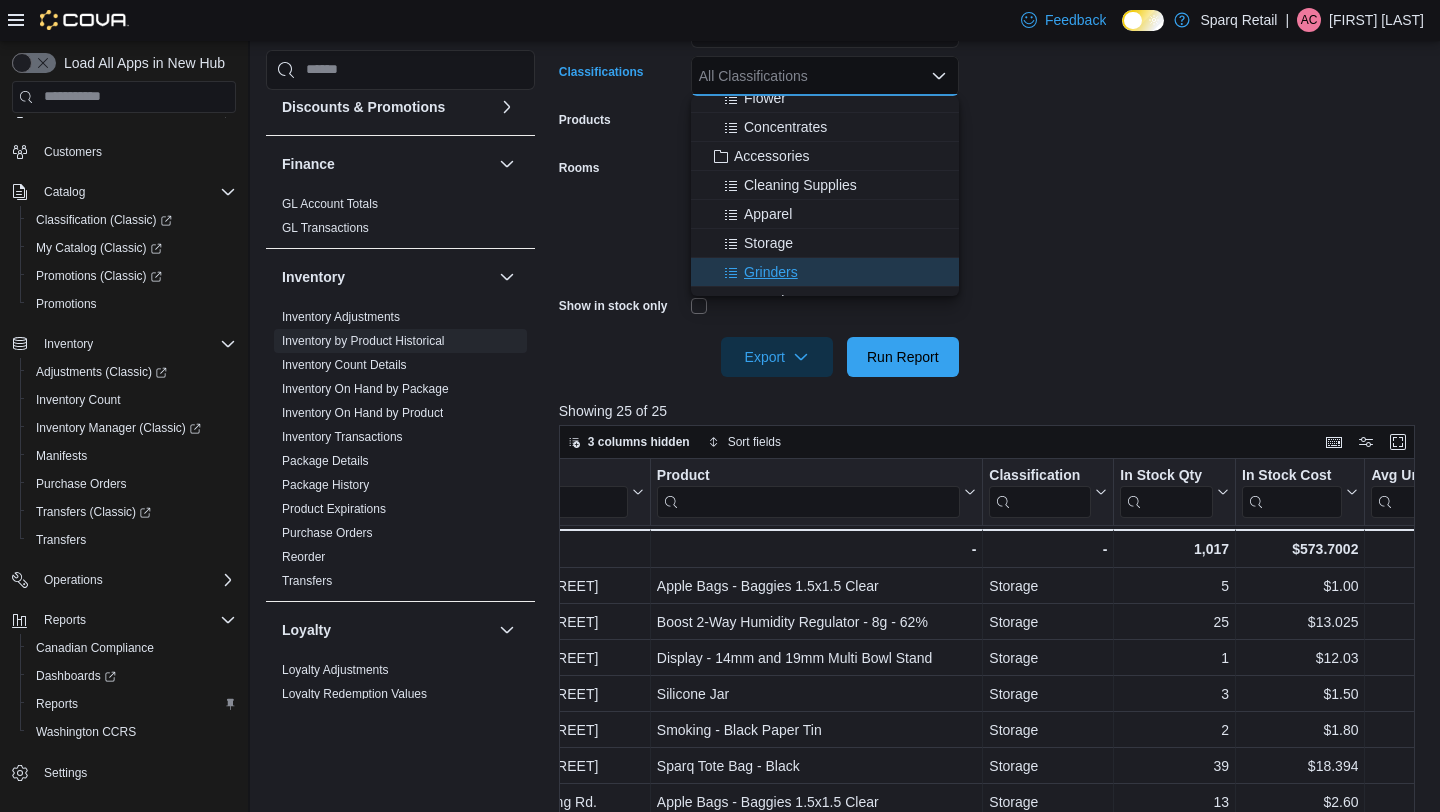 click on "Grinders" at bounding box center [825, 272] 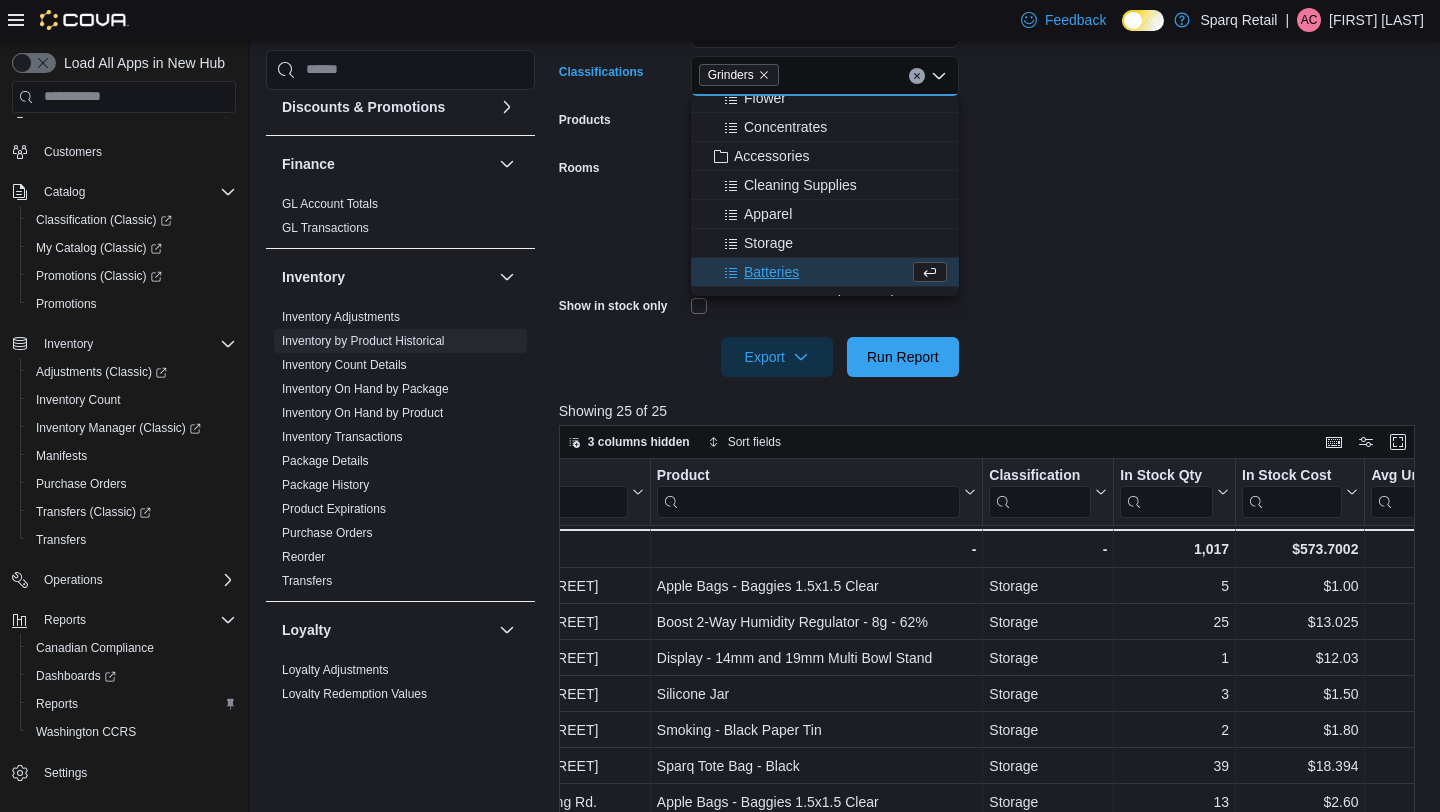 click on "**********" at bounding box center [991, 156] 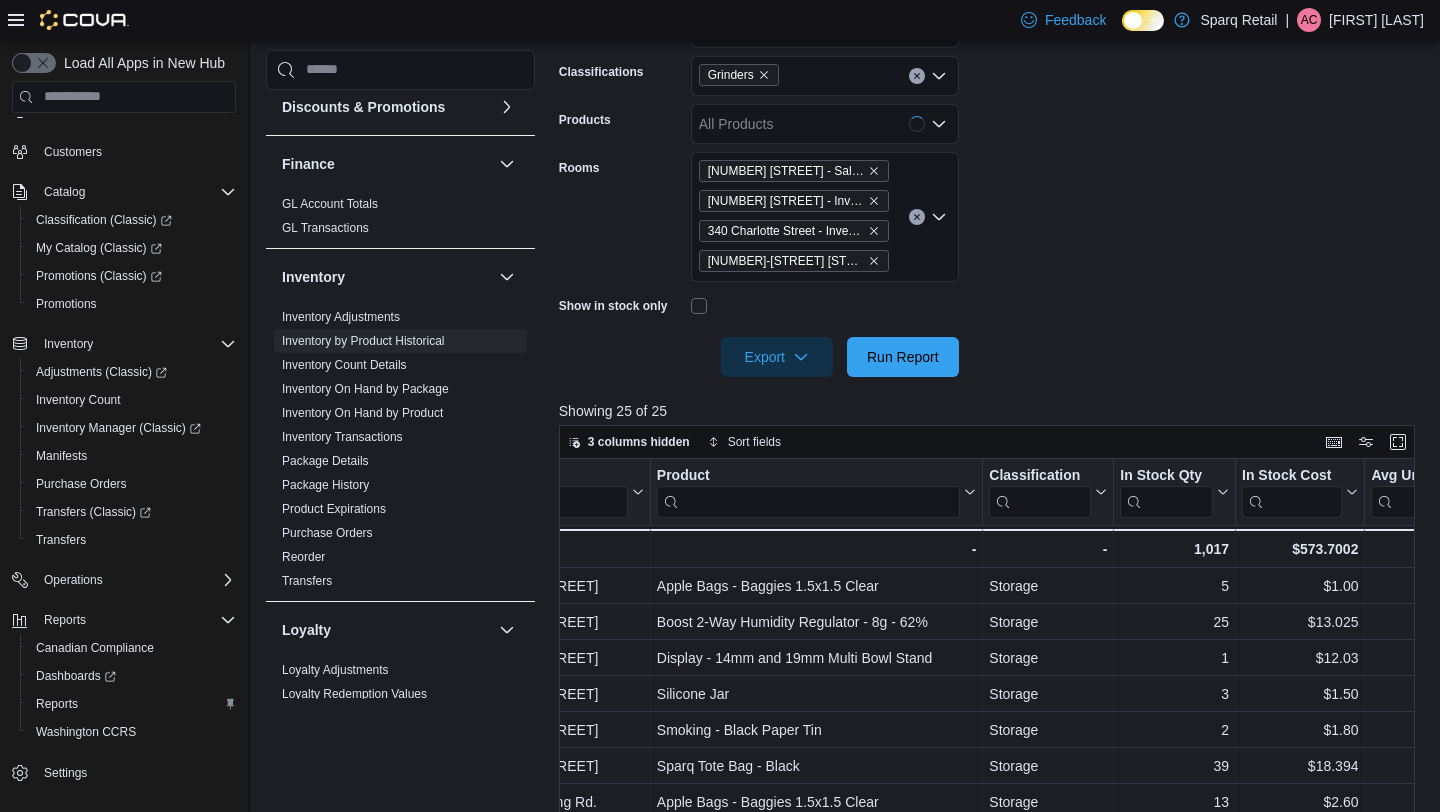 click at bounding box center [991, 389] 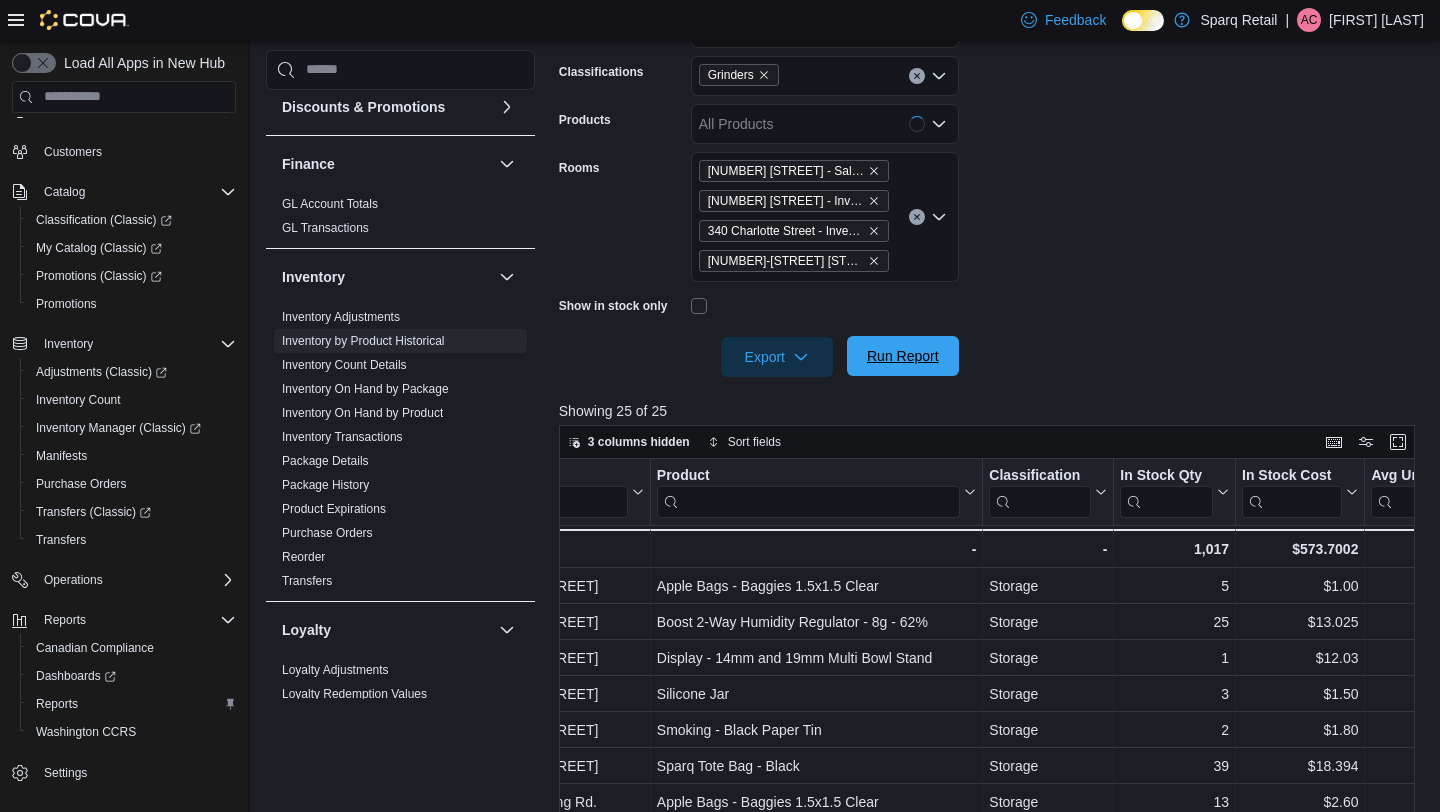 click on "Run Report" at bounding box center (903, 356) 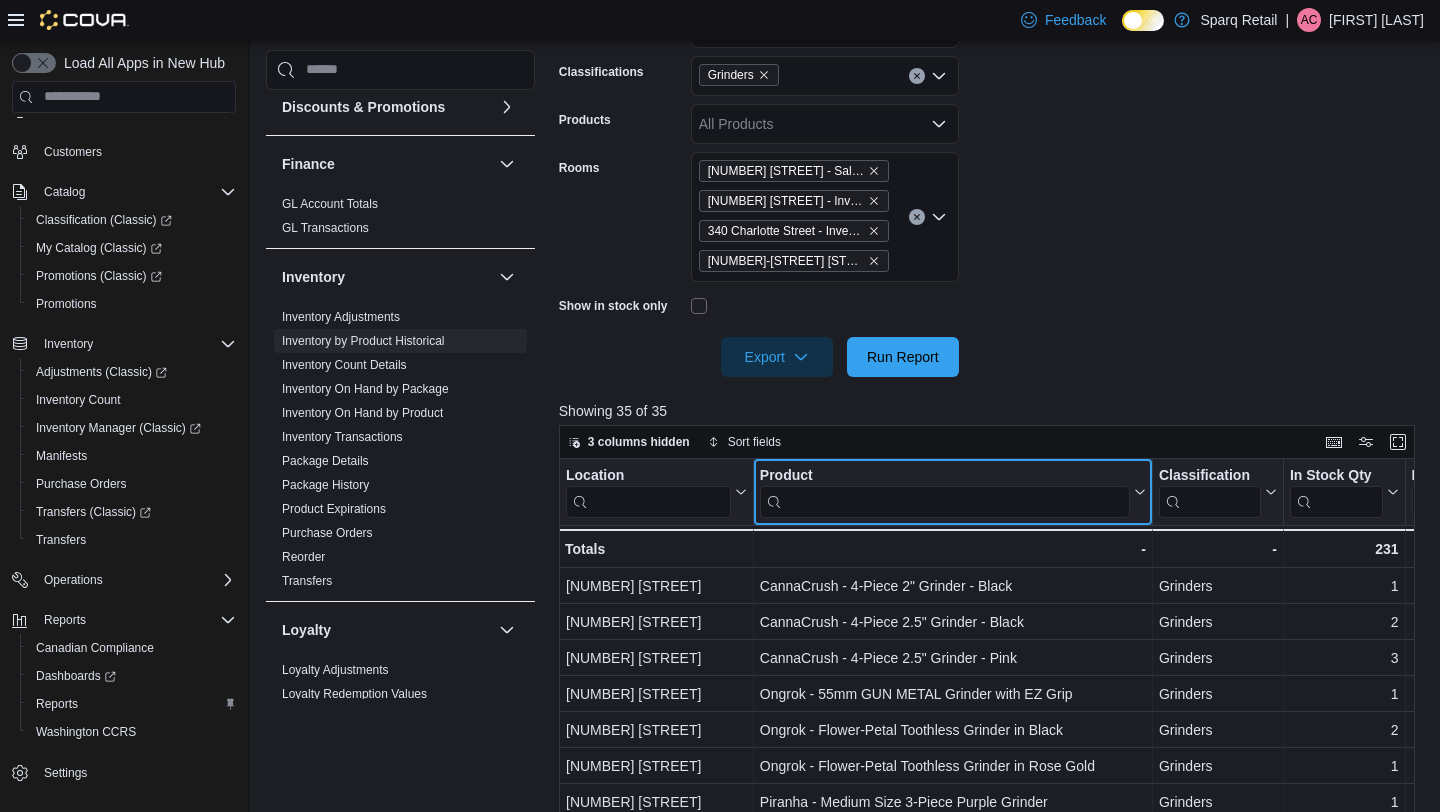 click at bounding box center [945, 501] 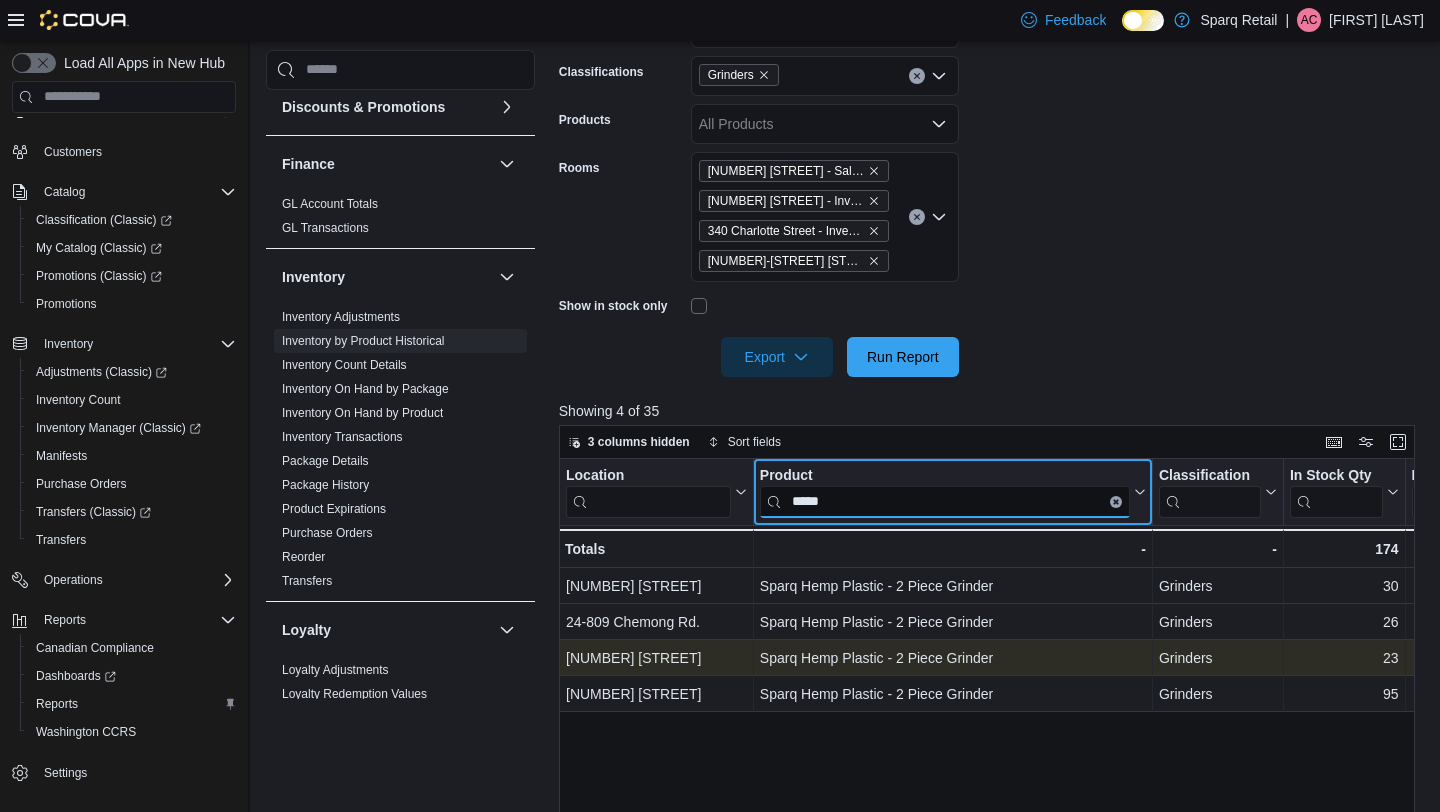 scroll, scrollTop: 0, scrollLeft: 73, axis: horizontal 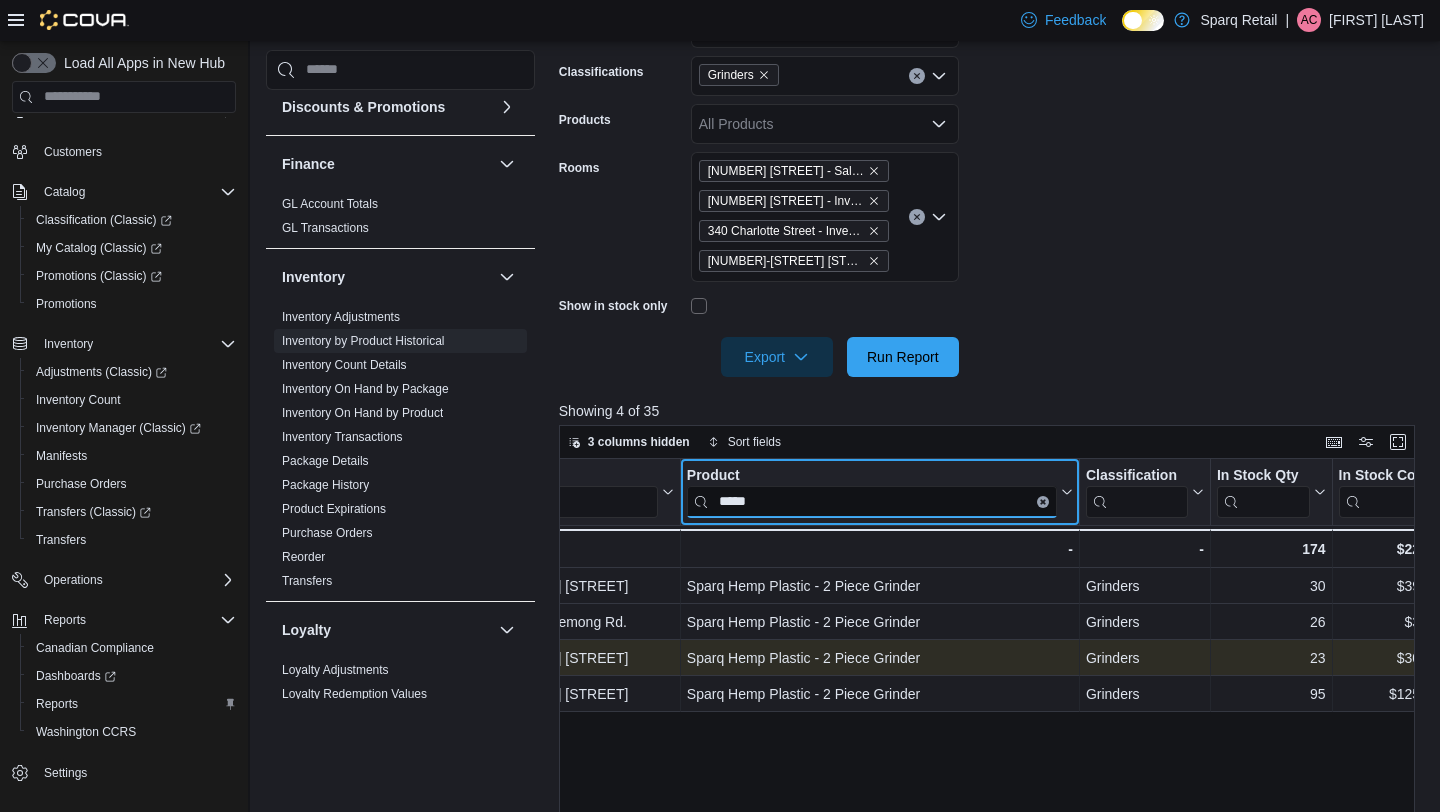 type on "*****" 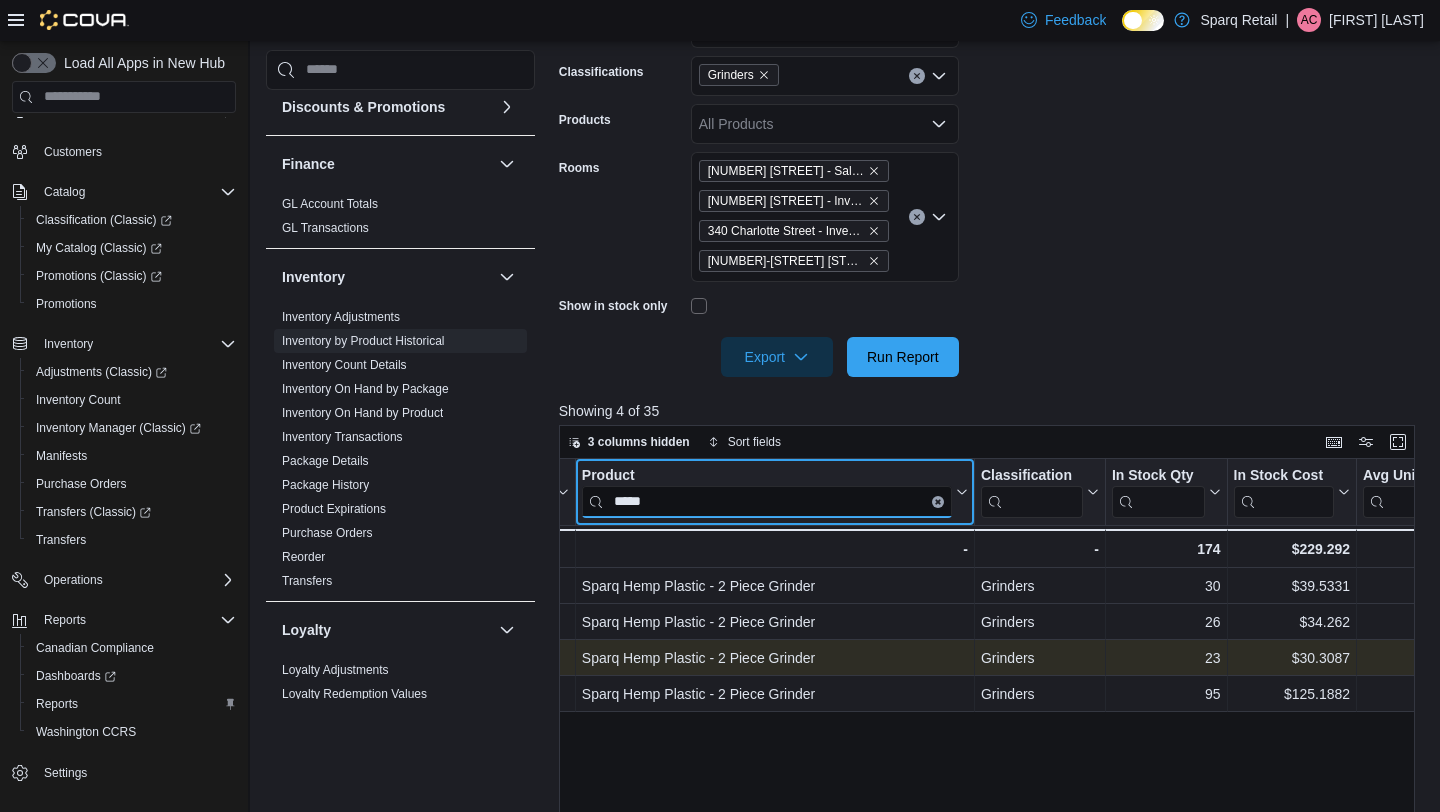 scroll, scrollTop: 0, scrollLeft: 188, axis: horizontal 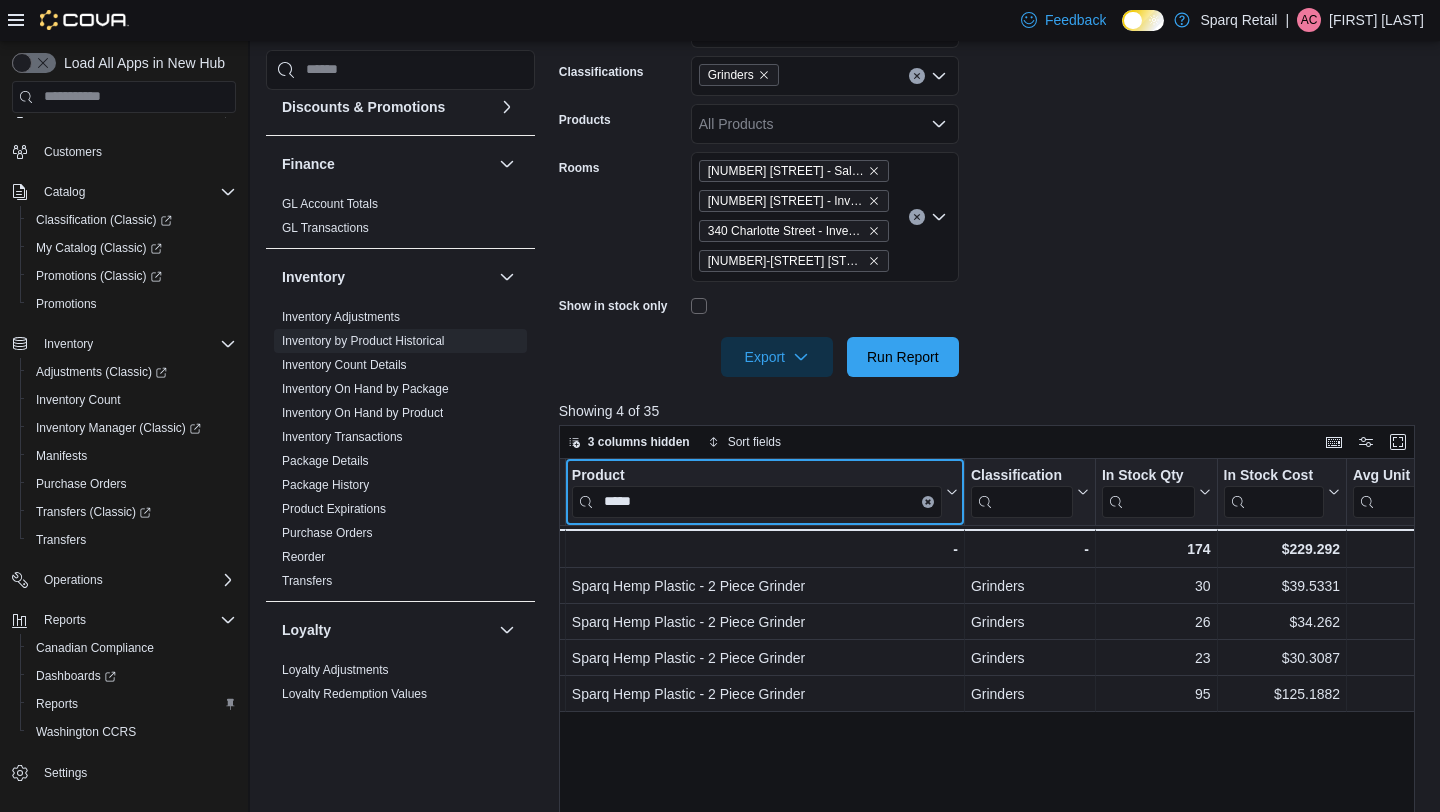 click at bounding box center [928, 501] 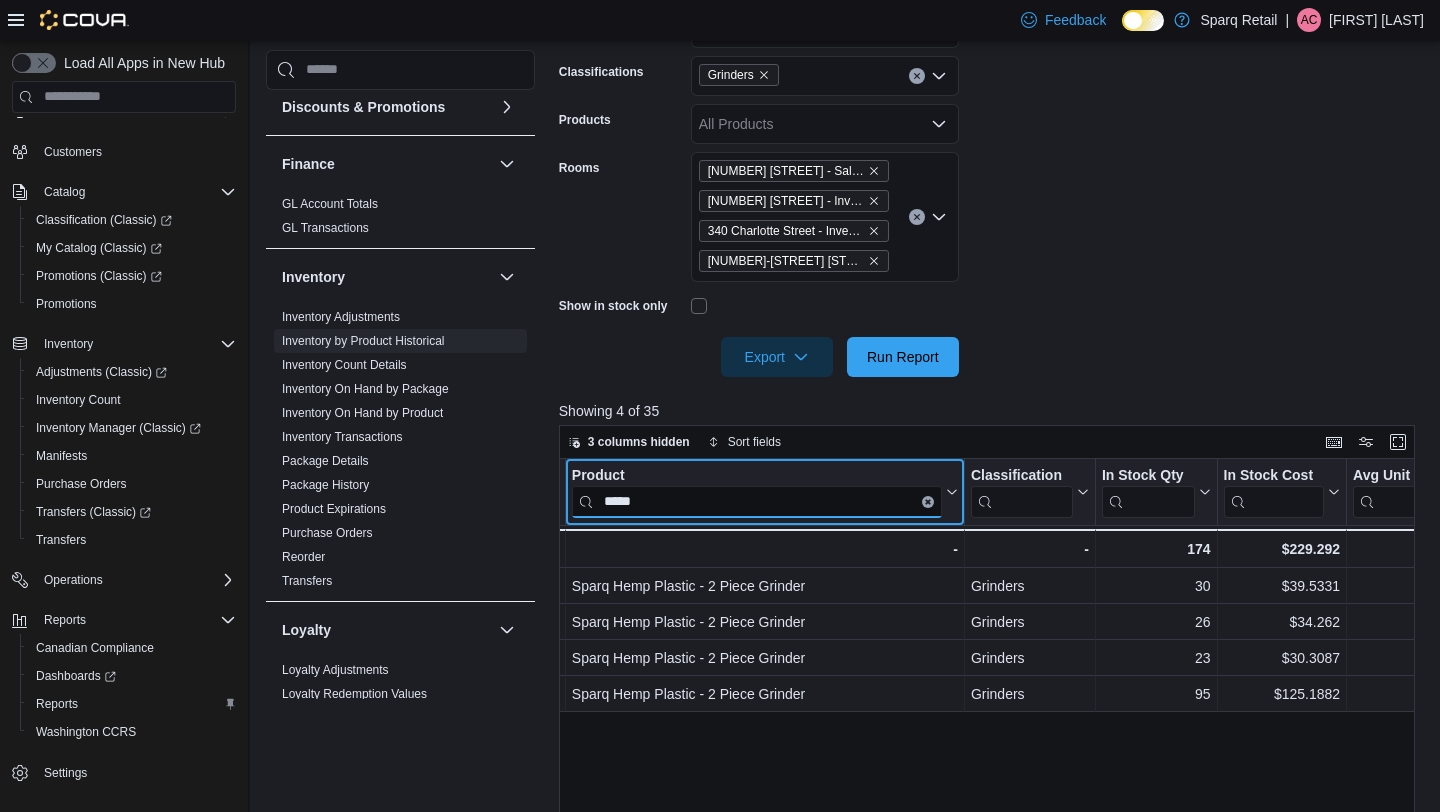 type 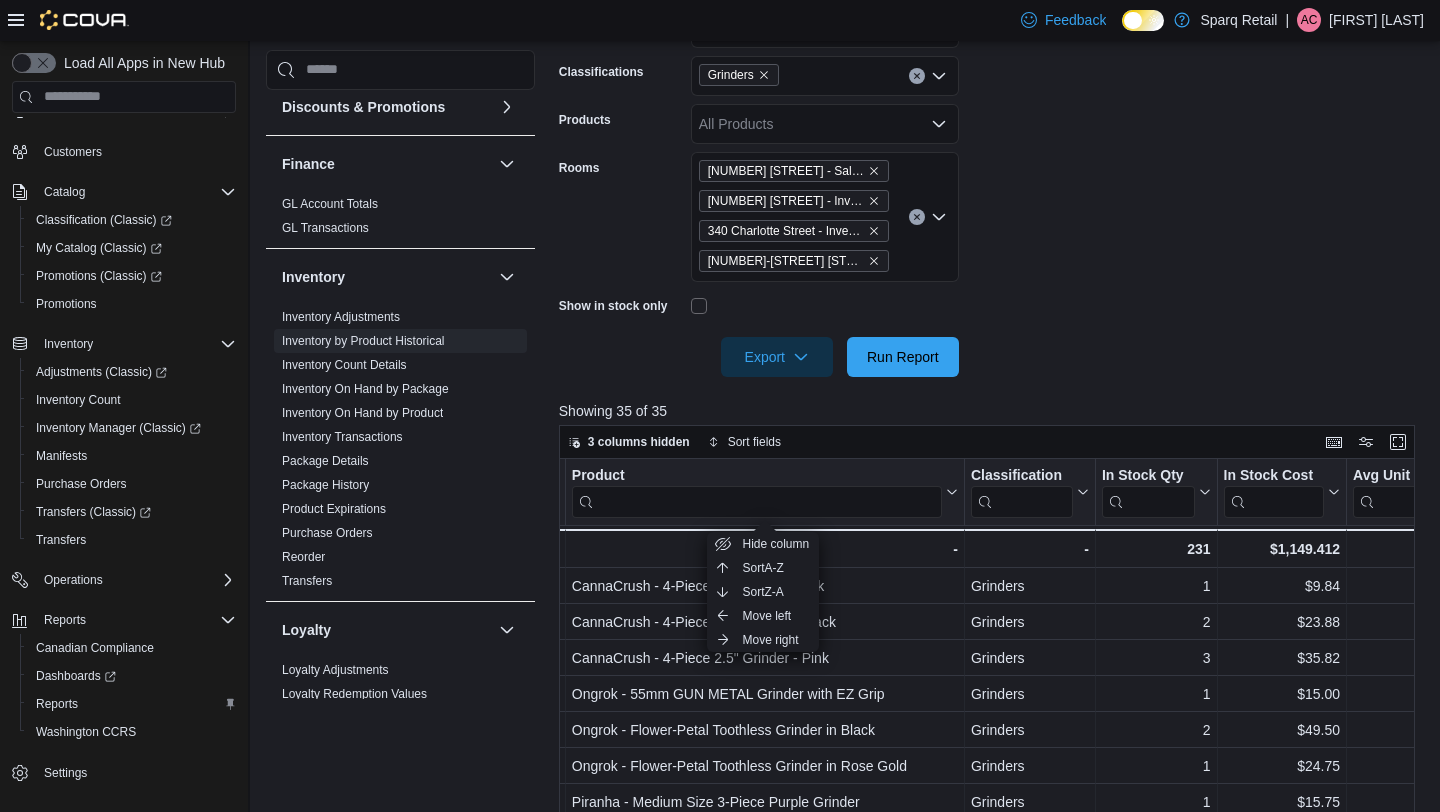 click on "**********" at bounding box center (991, 156) 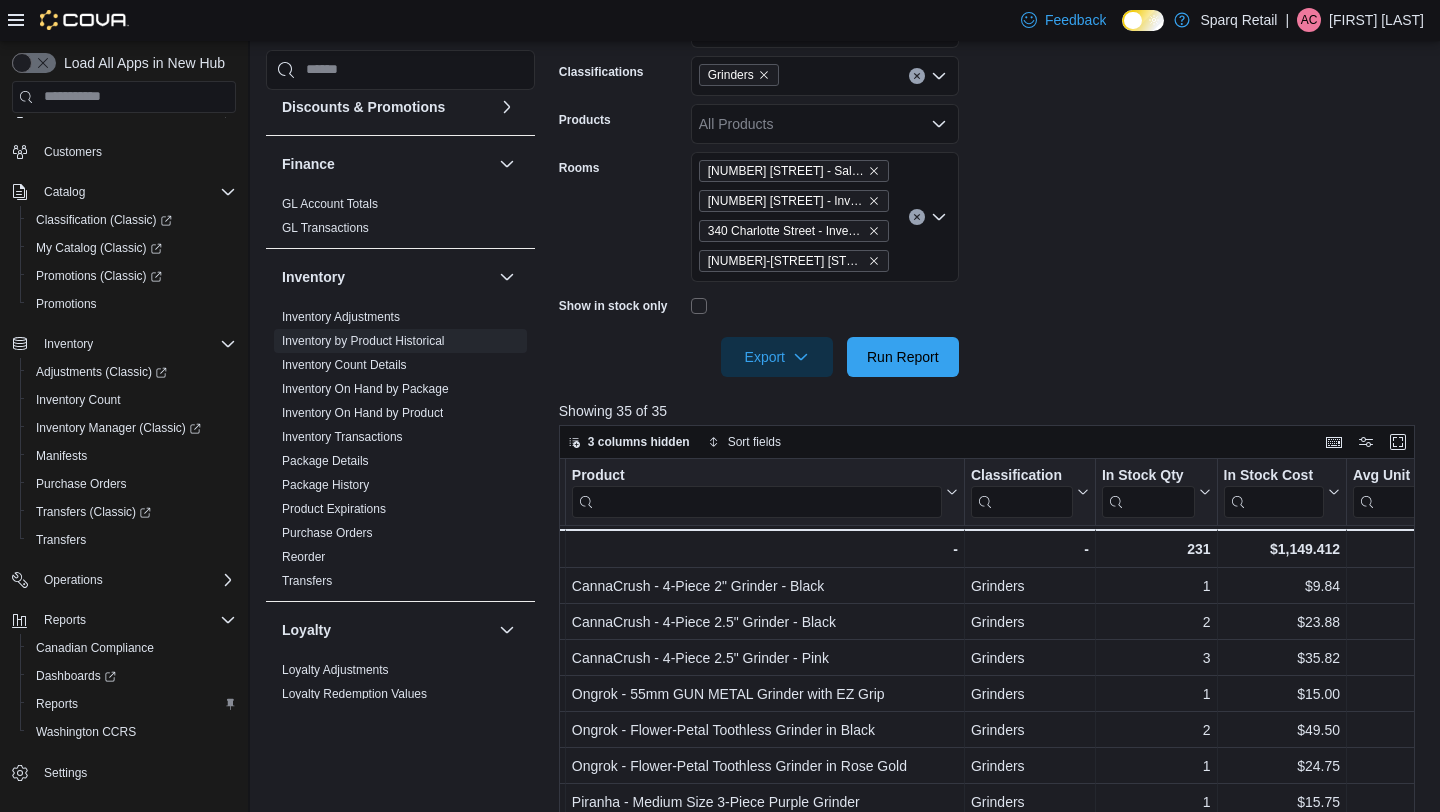 click on "Grinders" at bounding box center (739, 75) 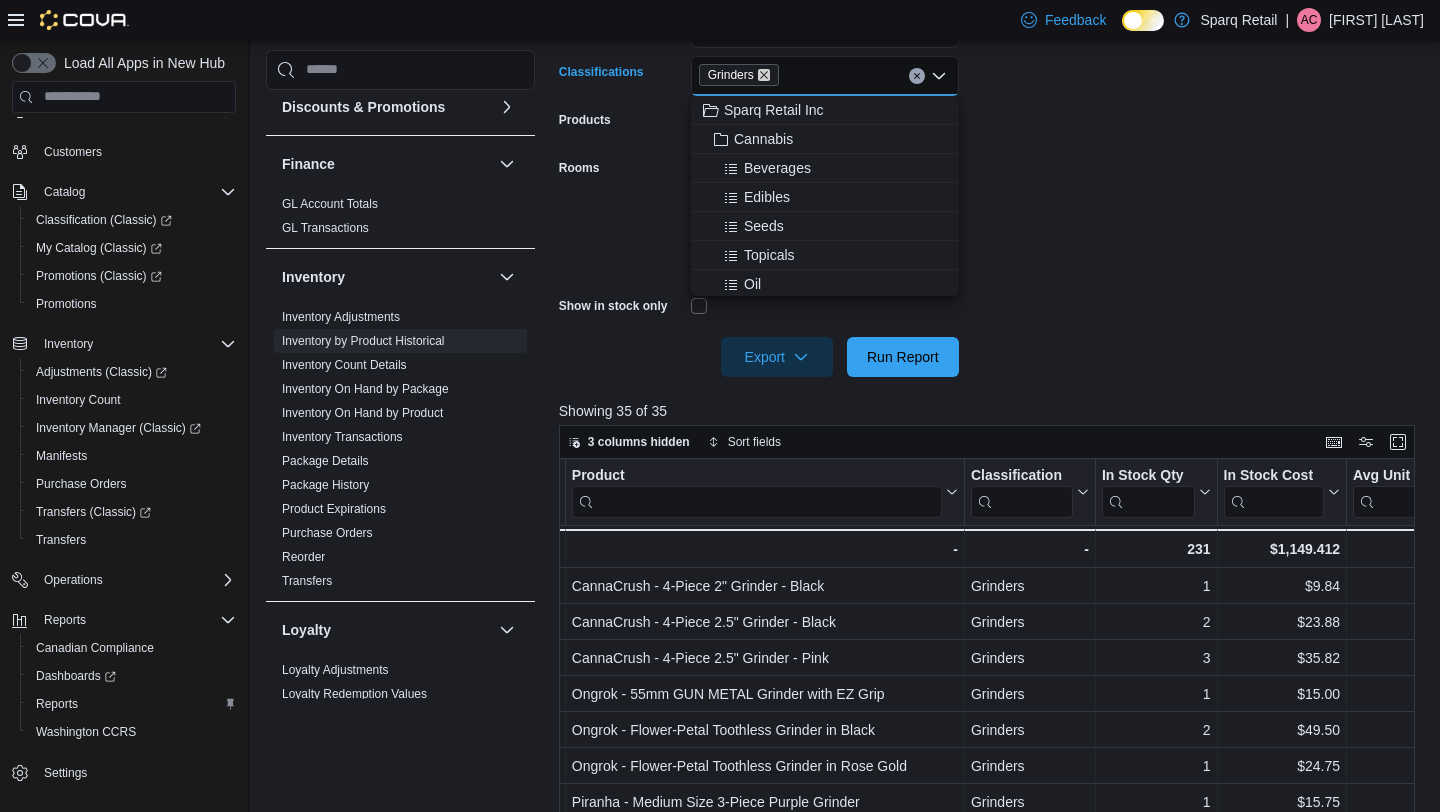 click 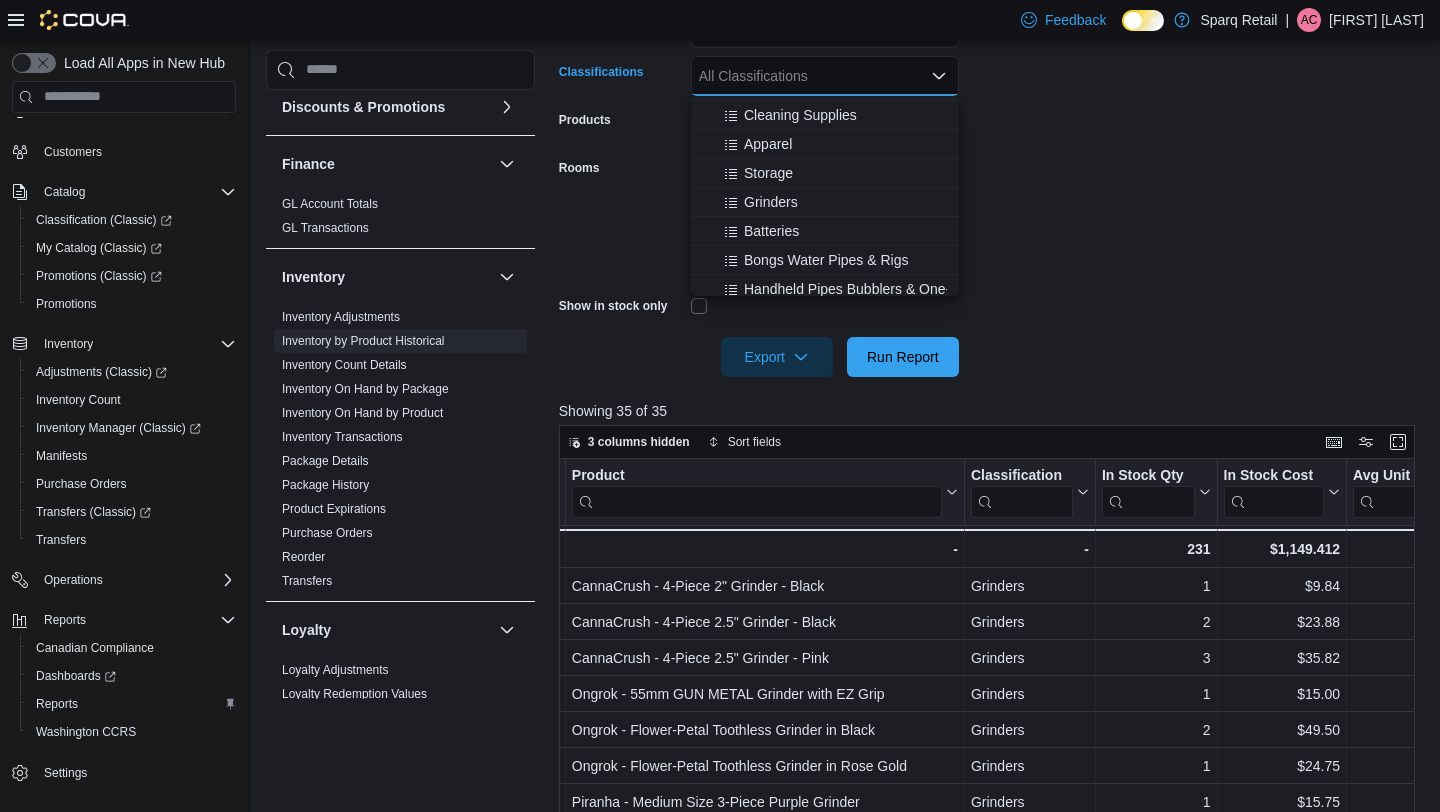 scroll, scrollTop: 412, scrollLeft: 0, axis: vertical 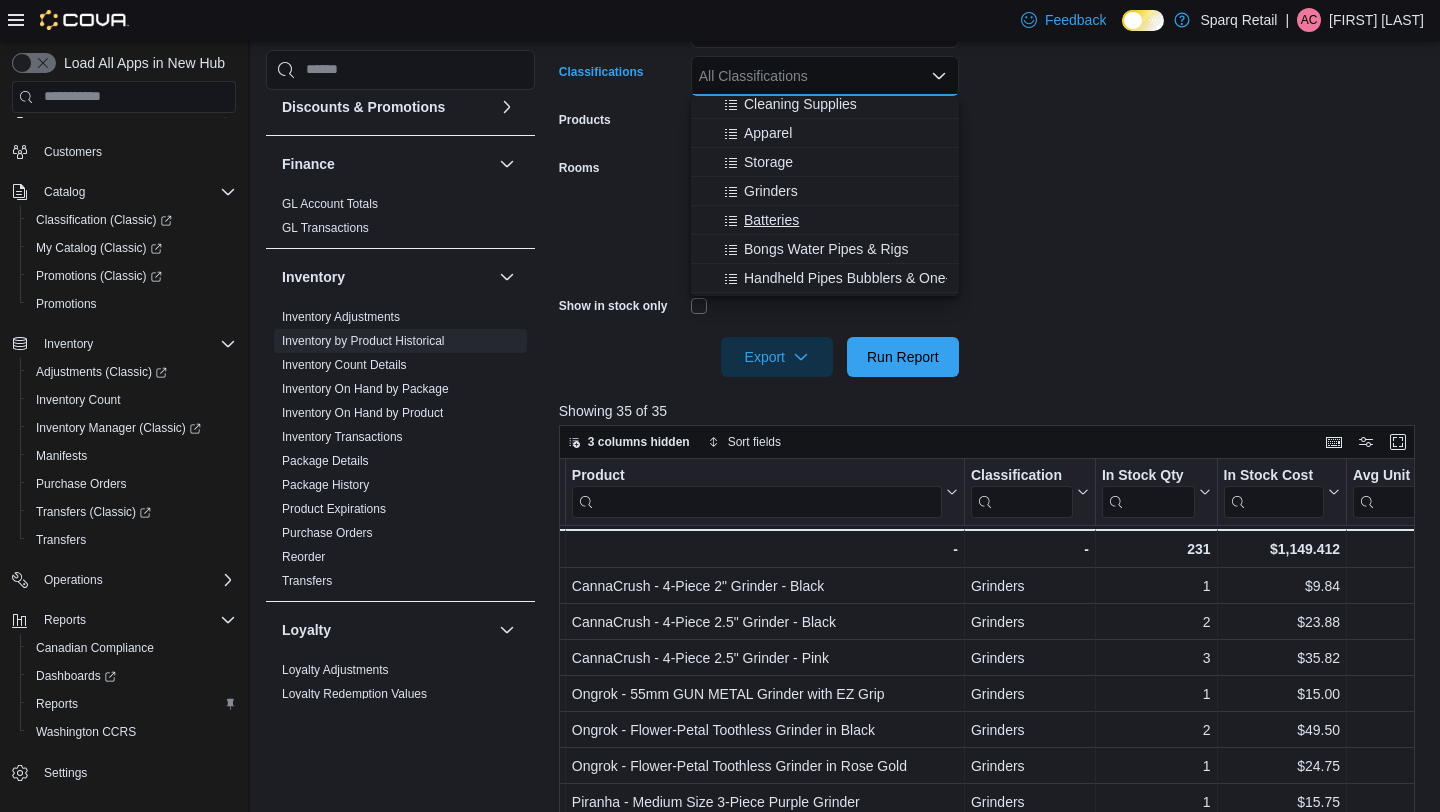 click on "Batteries" at bounding box center (771, 220) 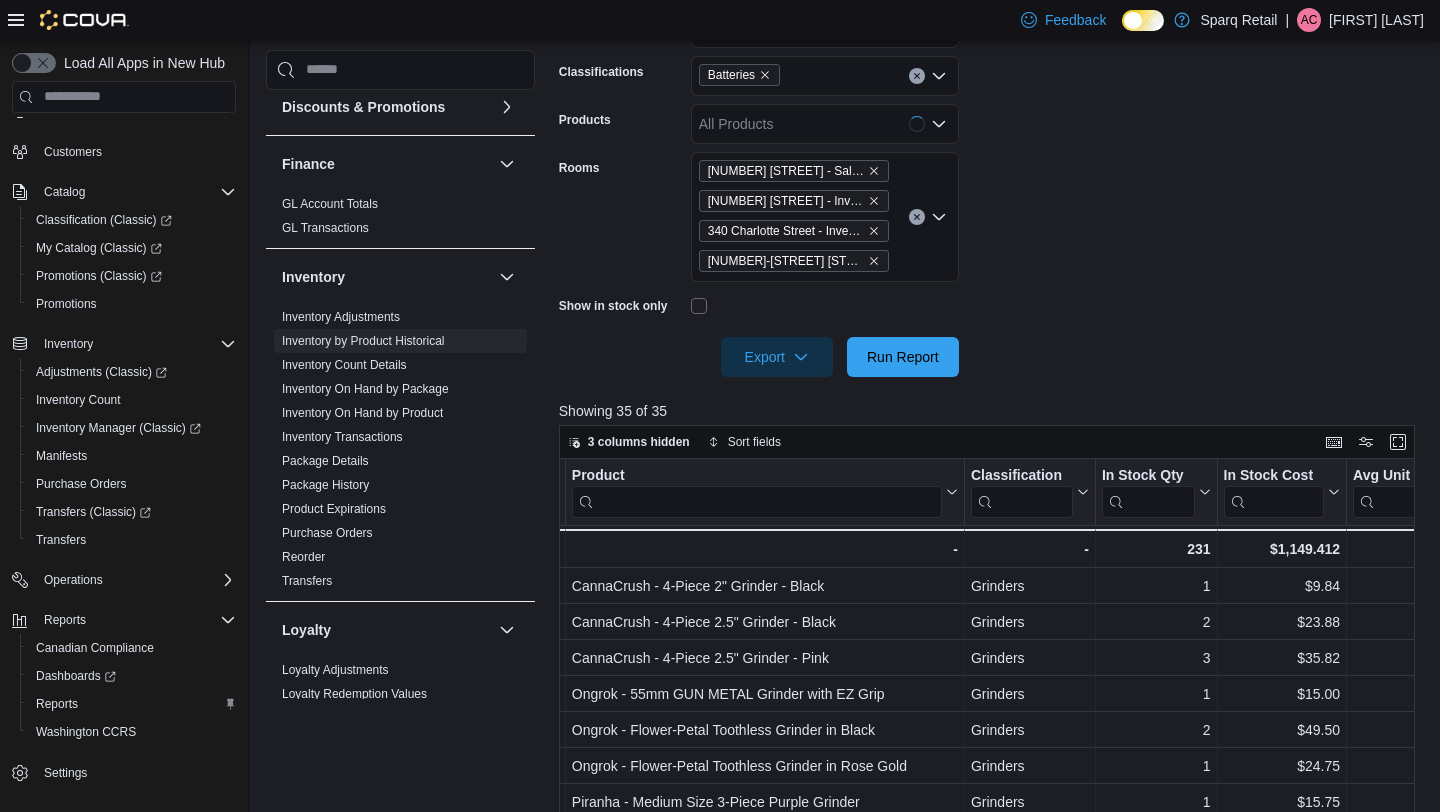 click on "**********" at bounding box center [991, 156] 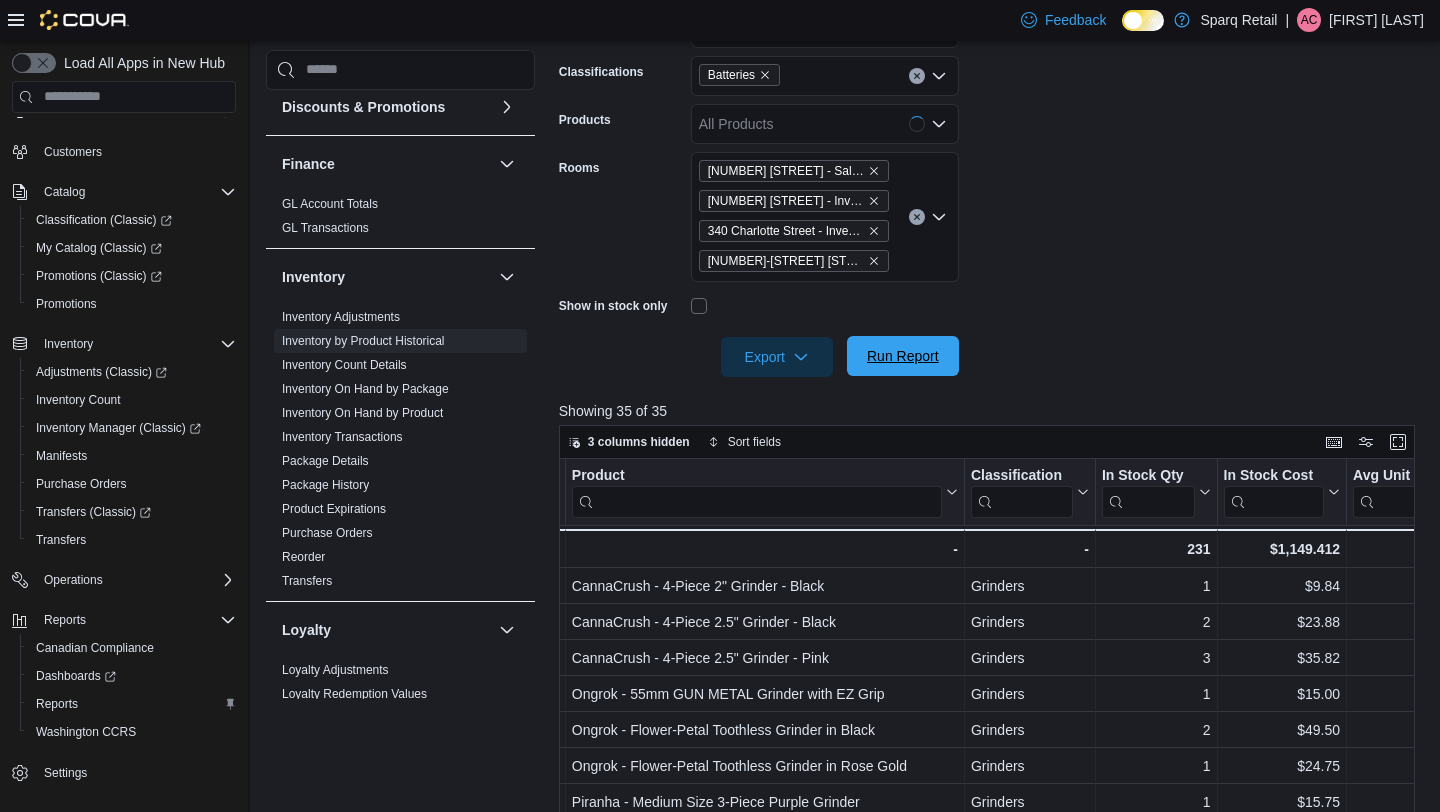 click on "Run Report" at bounding box center (903, 356) 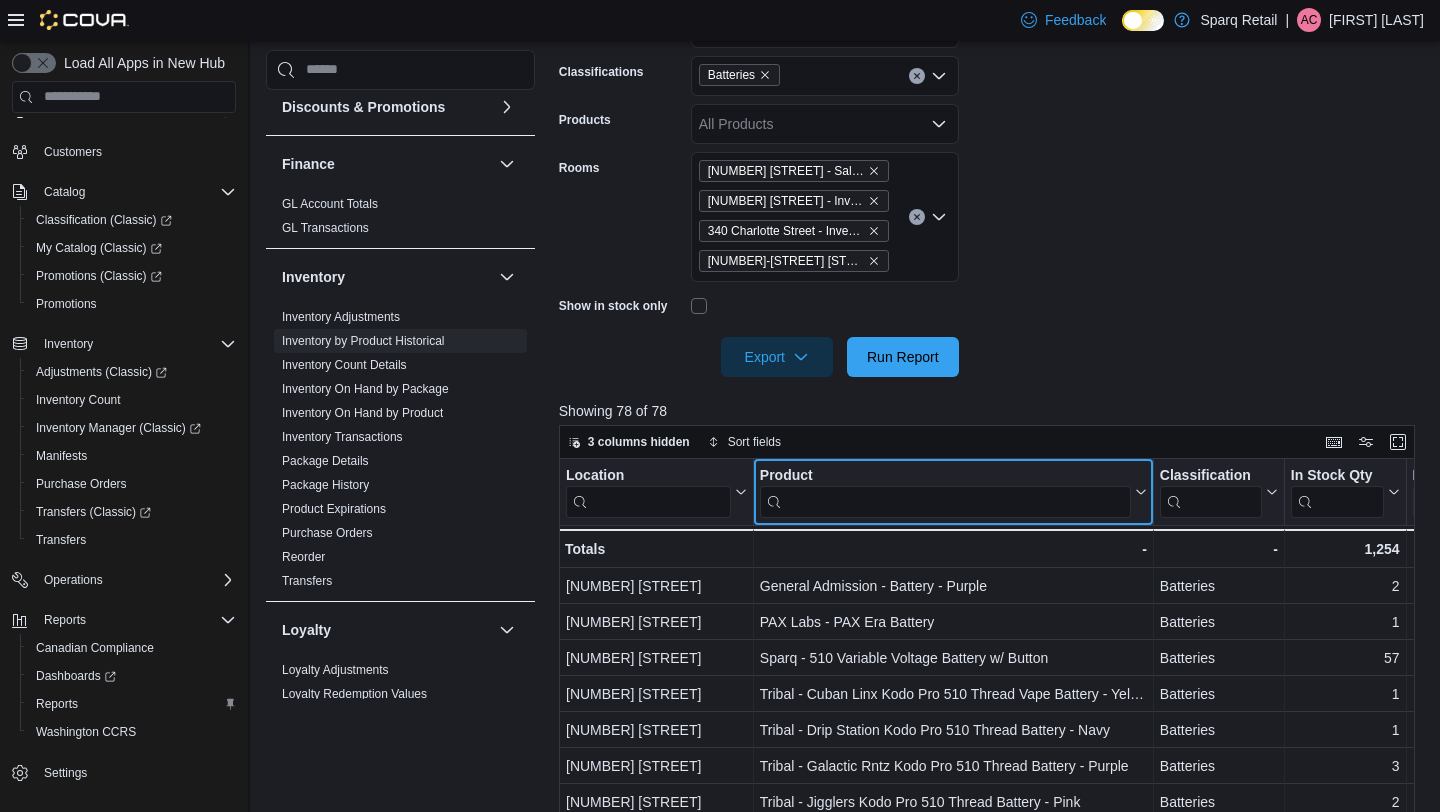 click at bounding box center [945, 501] 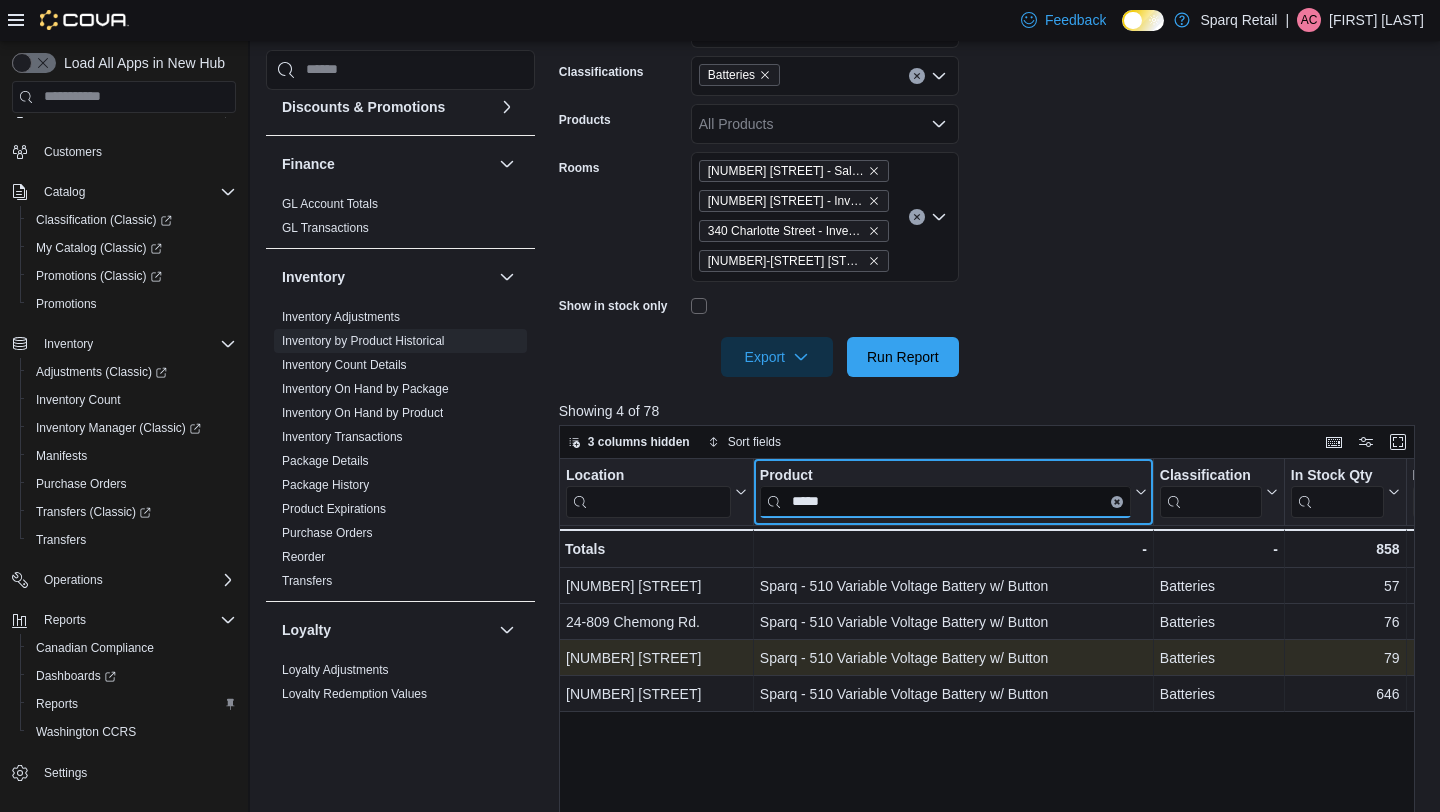 scroll, scrollTop: 0, scrollLeft: 41, axis: horizontal 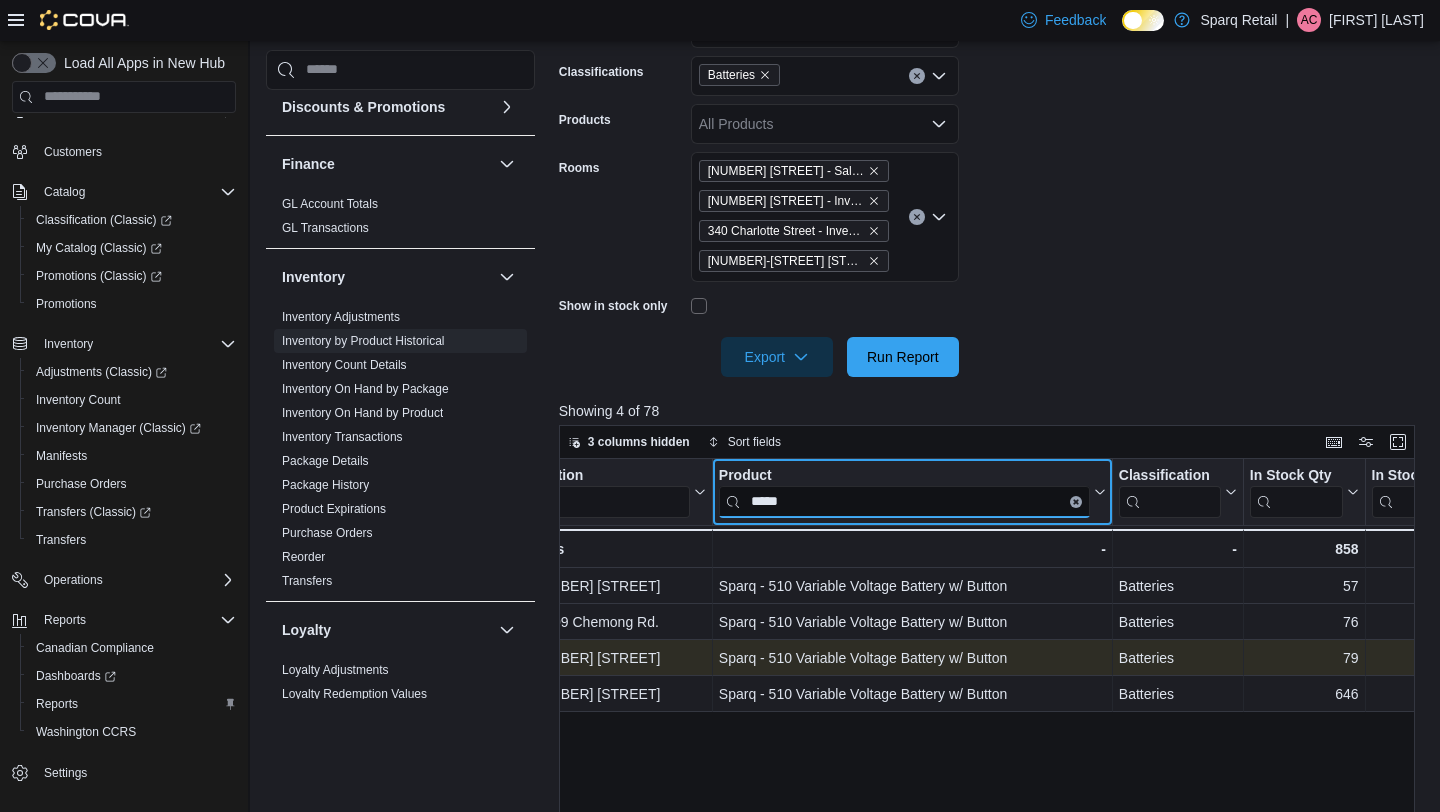 type on "*****" 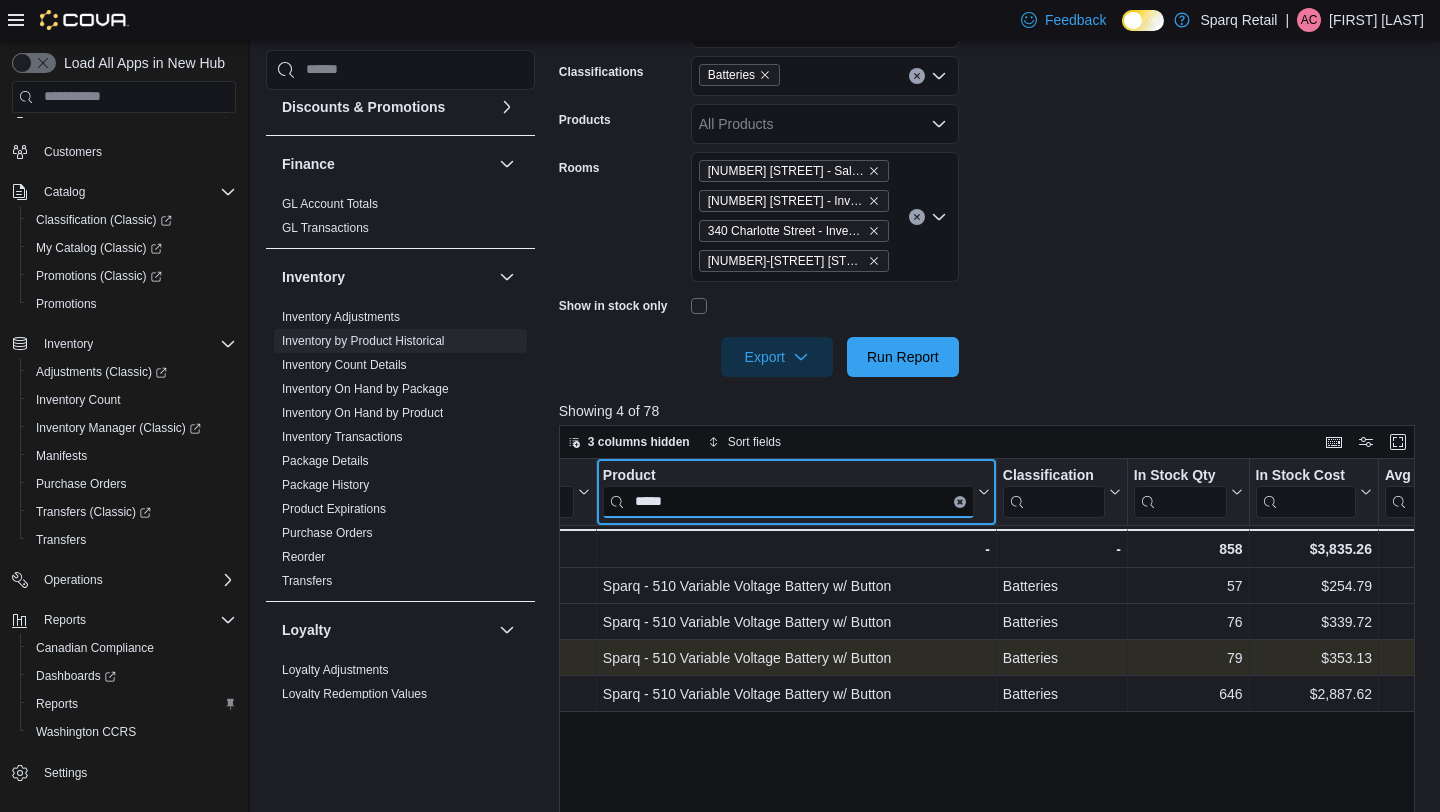 scroll, scrollTop: 0, scrollLeft: 162, axis: horizontal 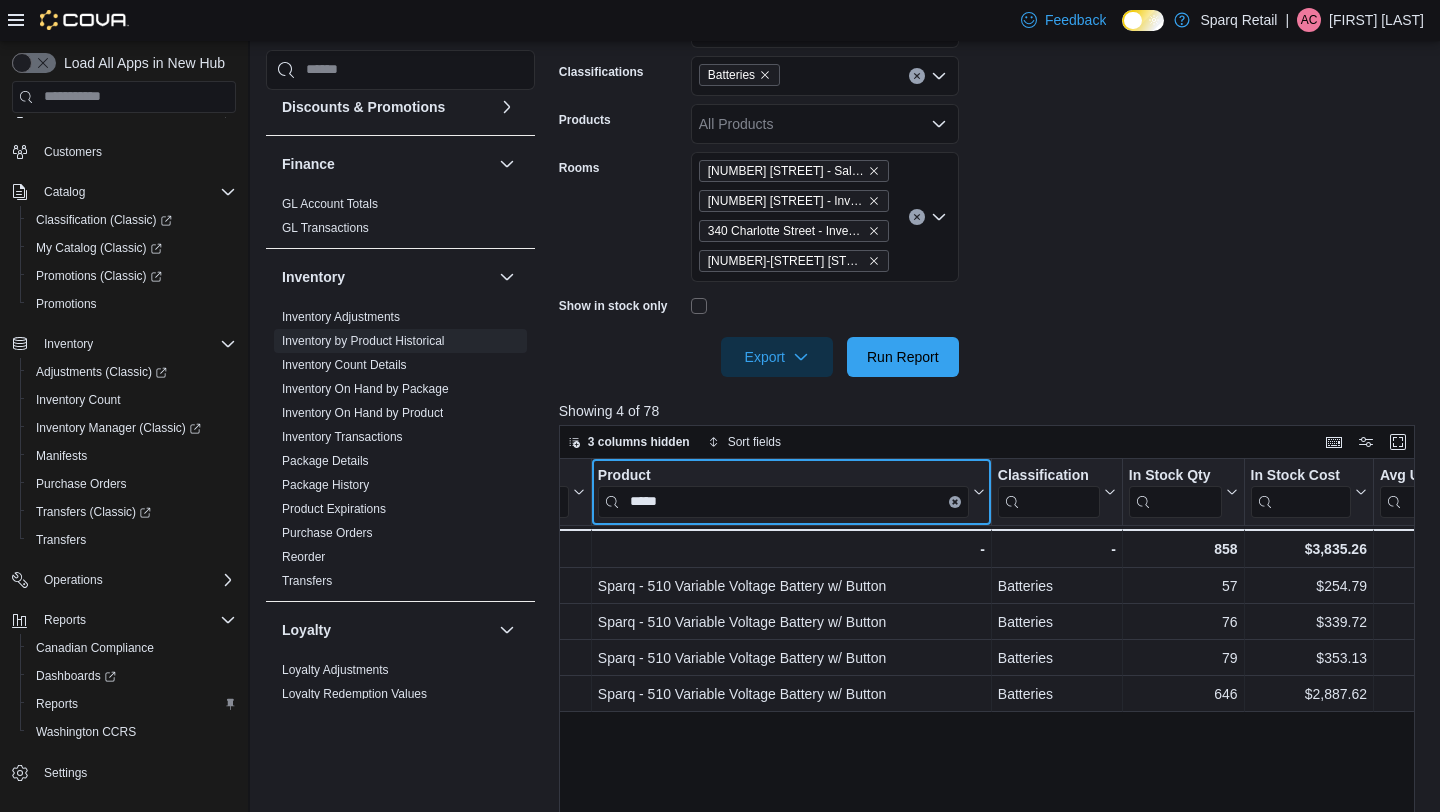 click at bounding box center (955, 501) 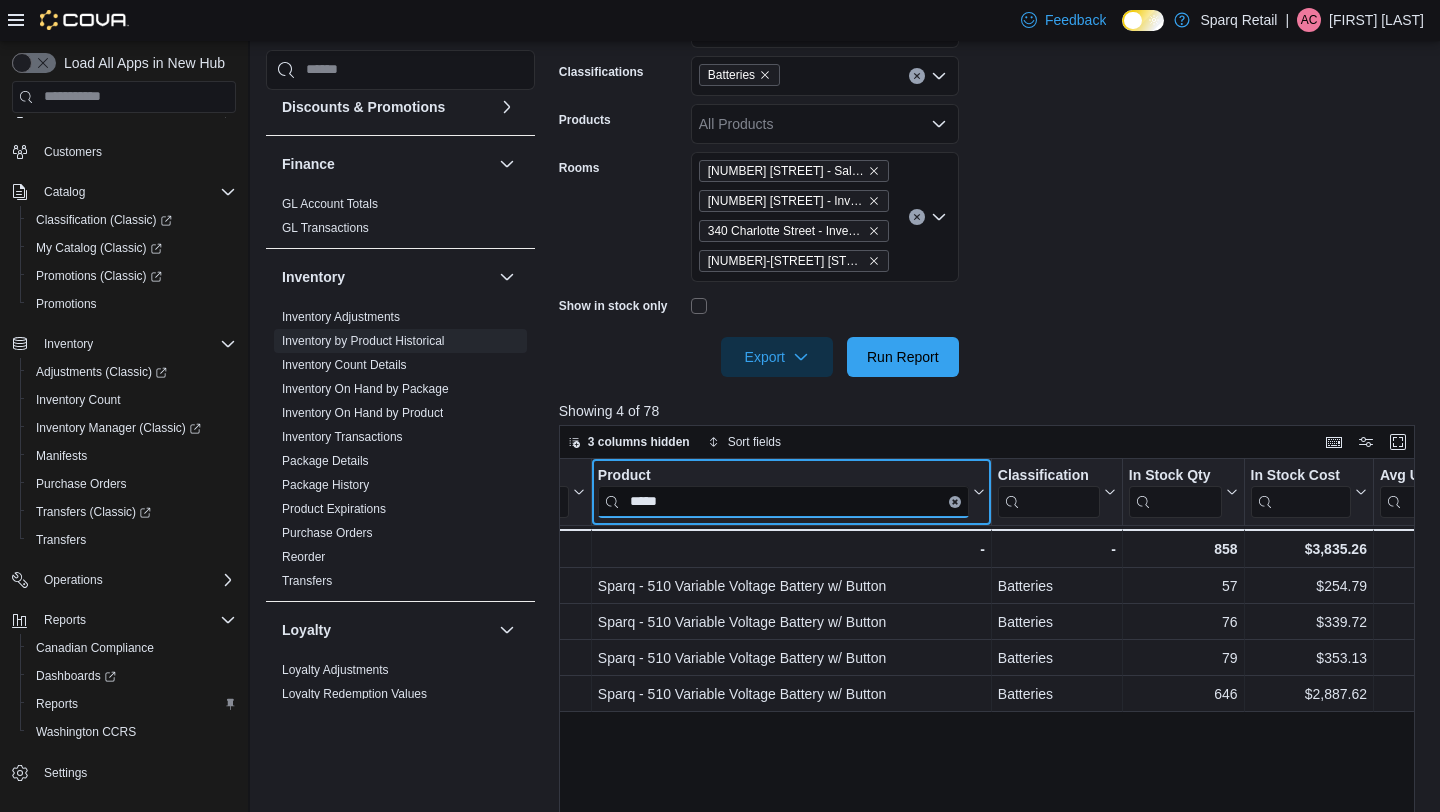 type 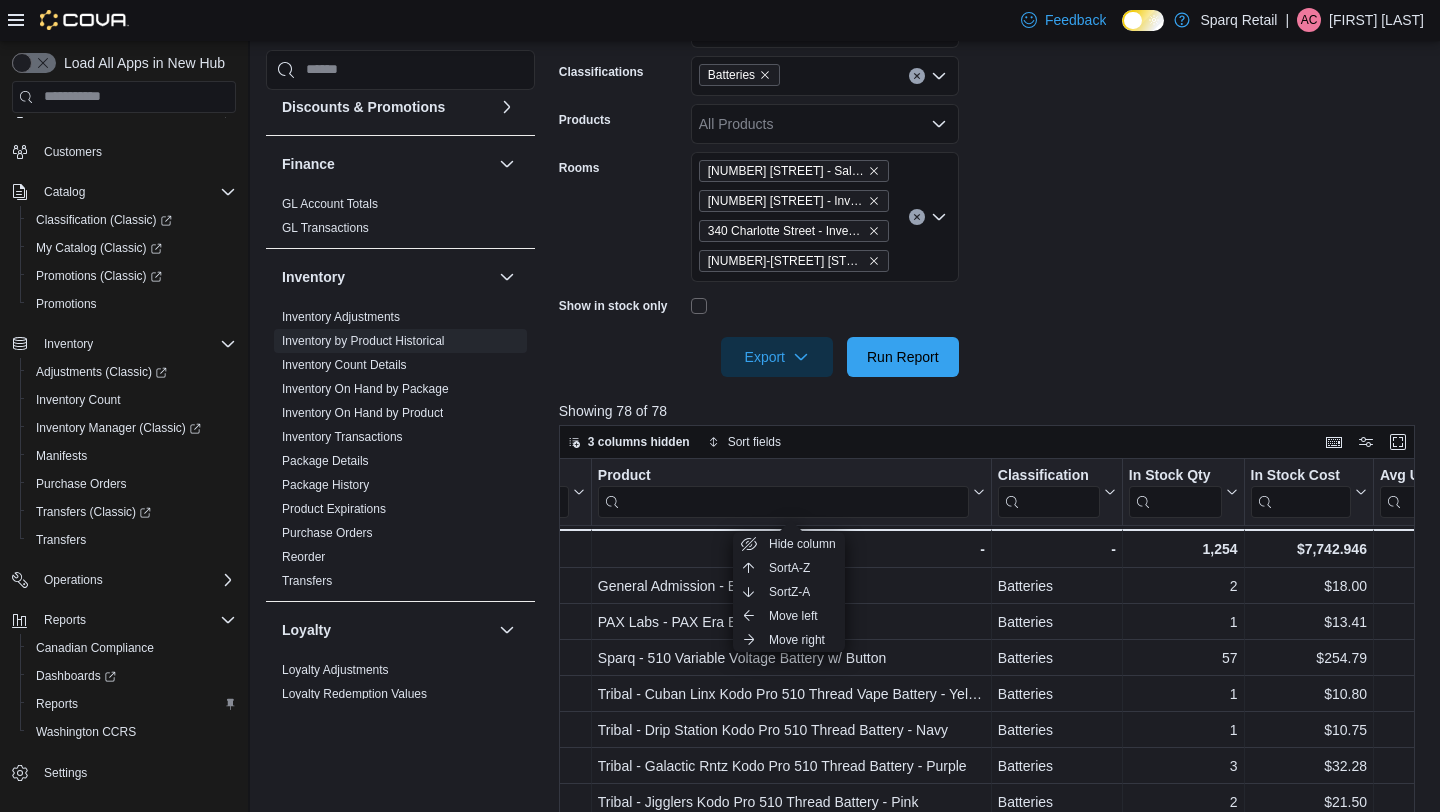 click on "**********" at bounding box center (991, 156) 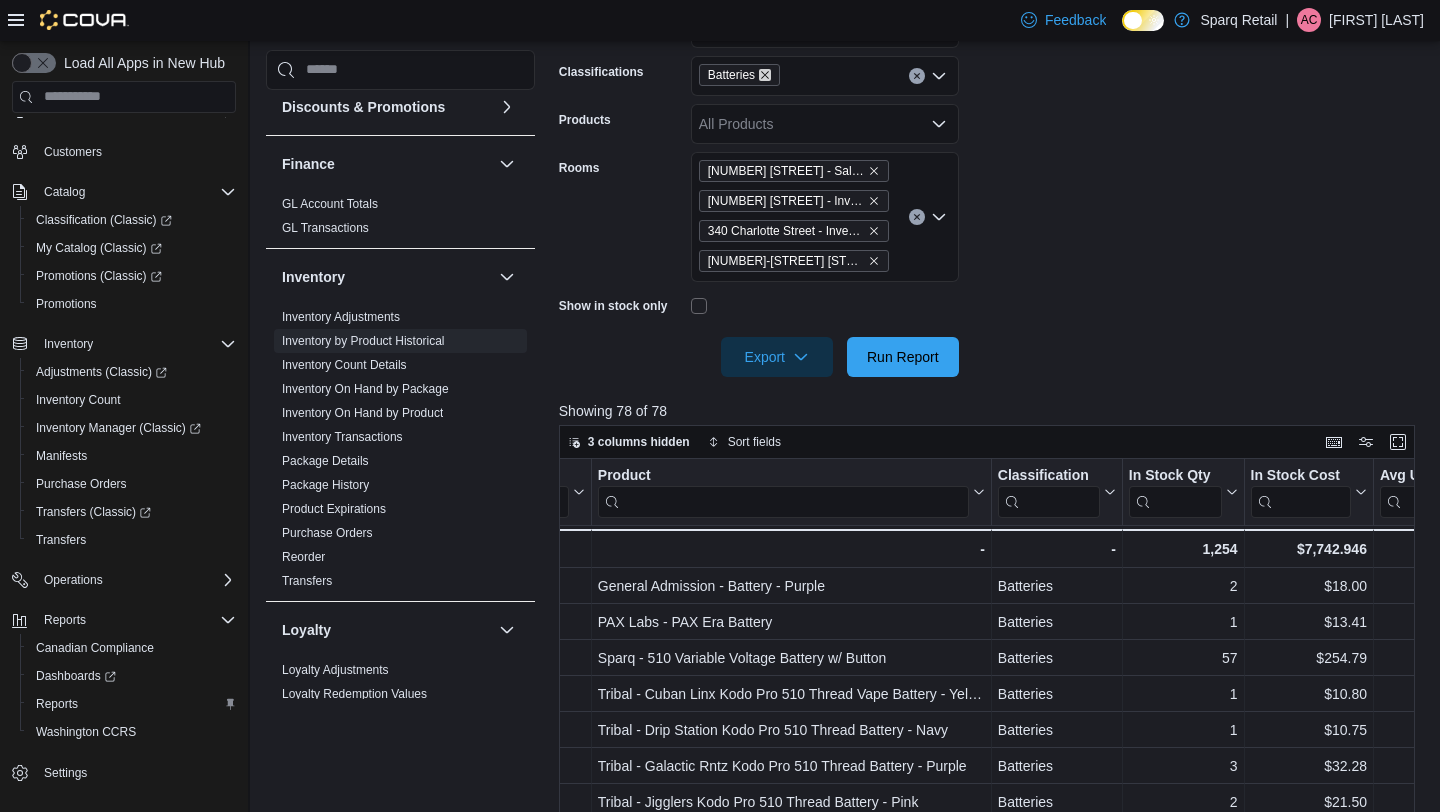 click 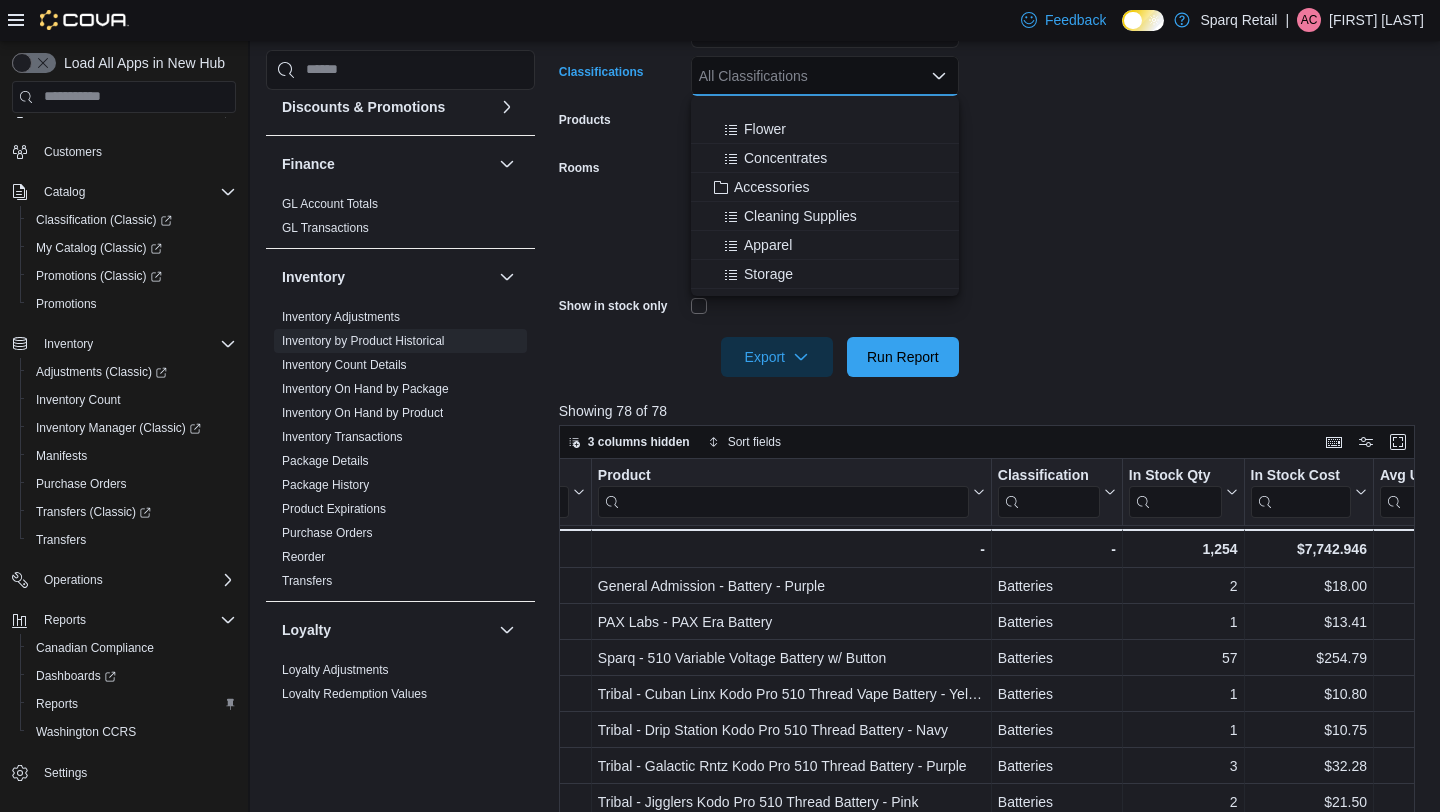 scroll, scrollTop: 389, scrollLeft: 0, axis: vertical 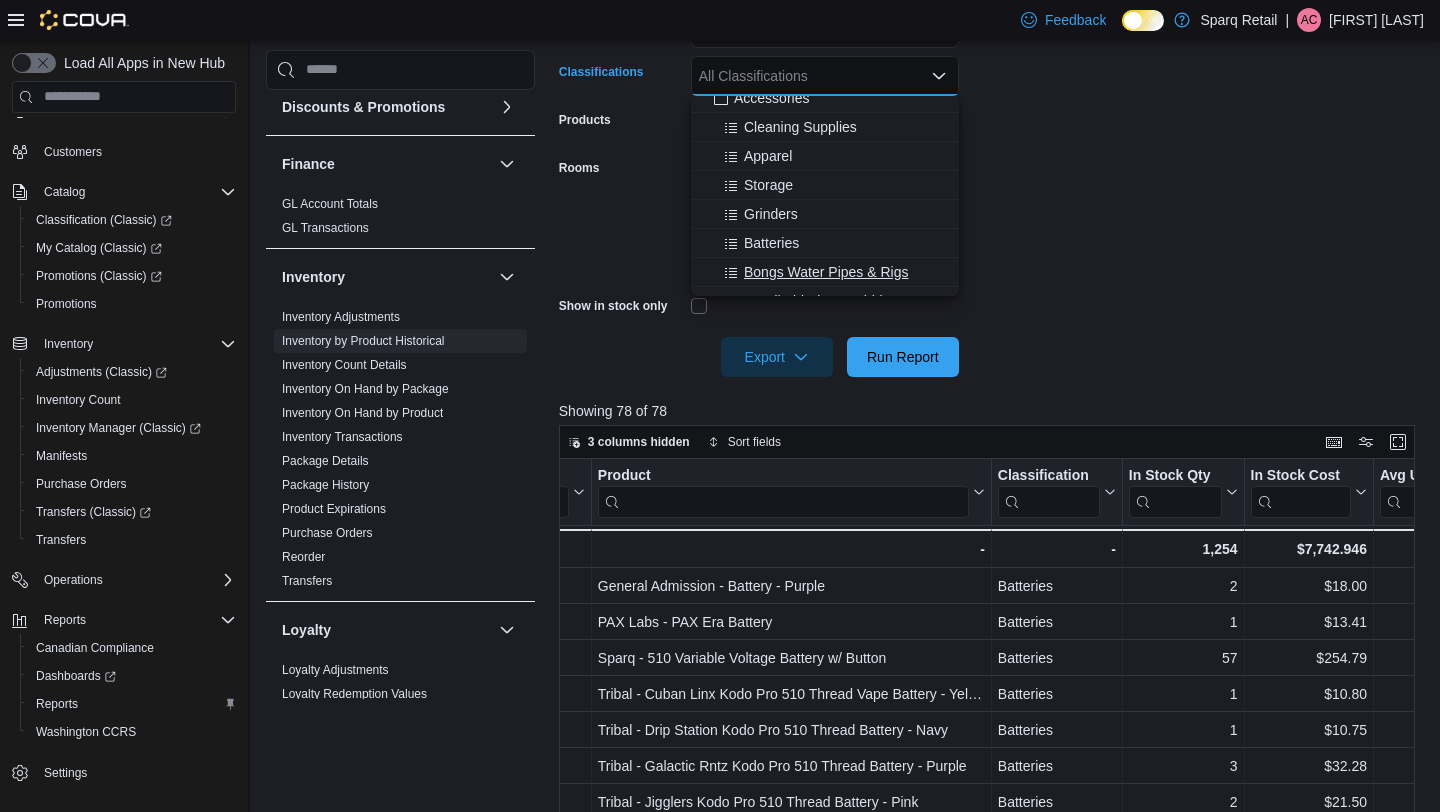 click on "Bongs Water Pipes & Rigs" at bounding box center (826, 272) 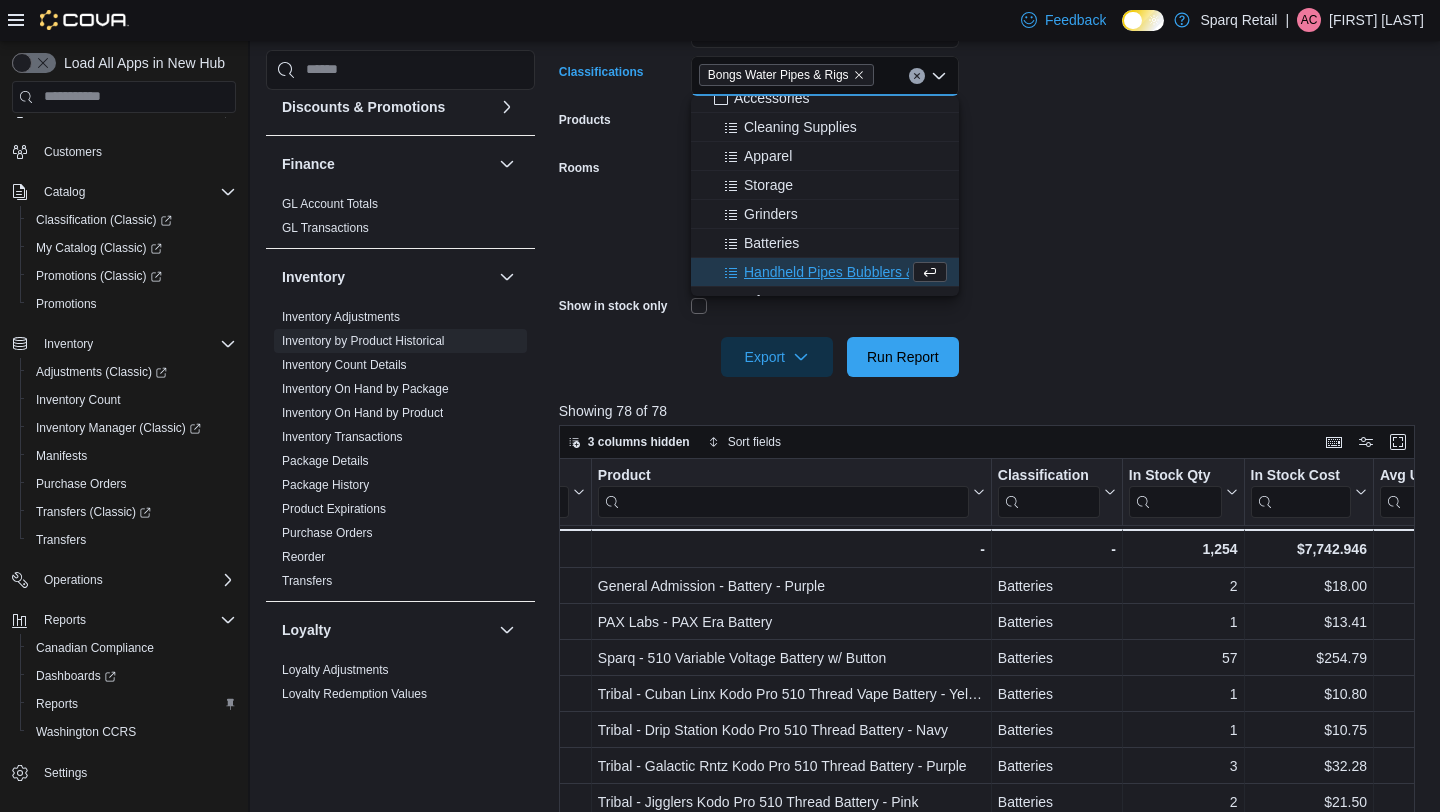 click on "**********" at bounding box center [991, 156] 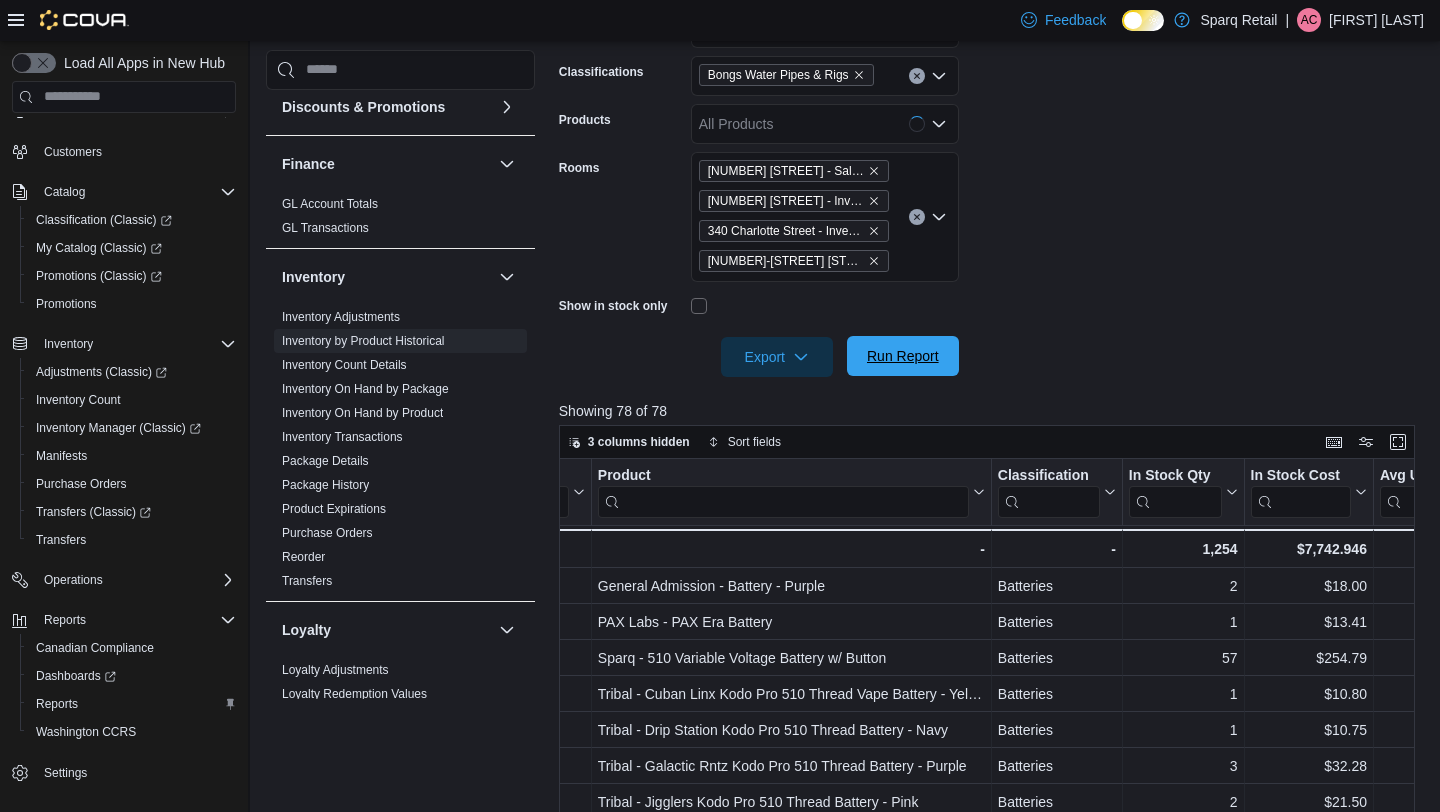 click on "Run Report" at bounding box center [903, 356] 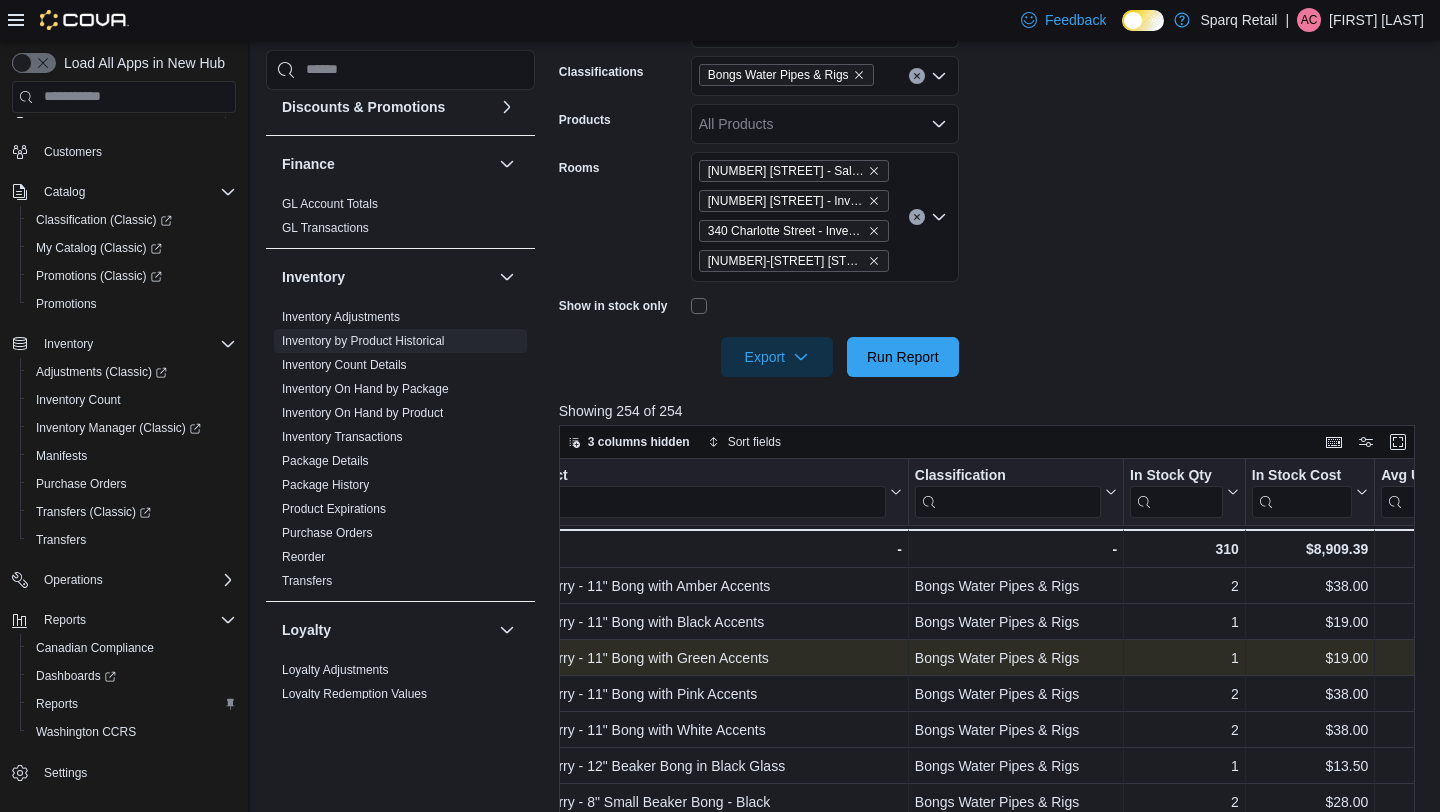 scroll, scrollTop: 0, scrollLeft: 284, axis: horizontal 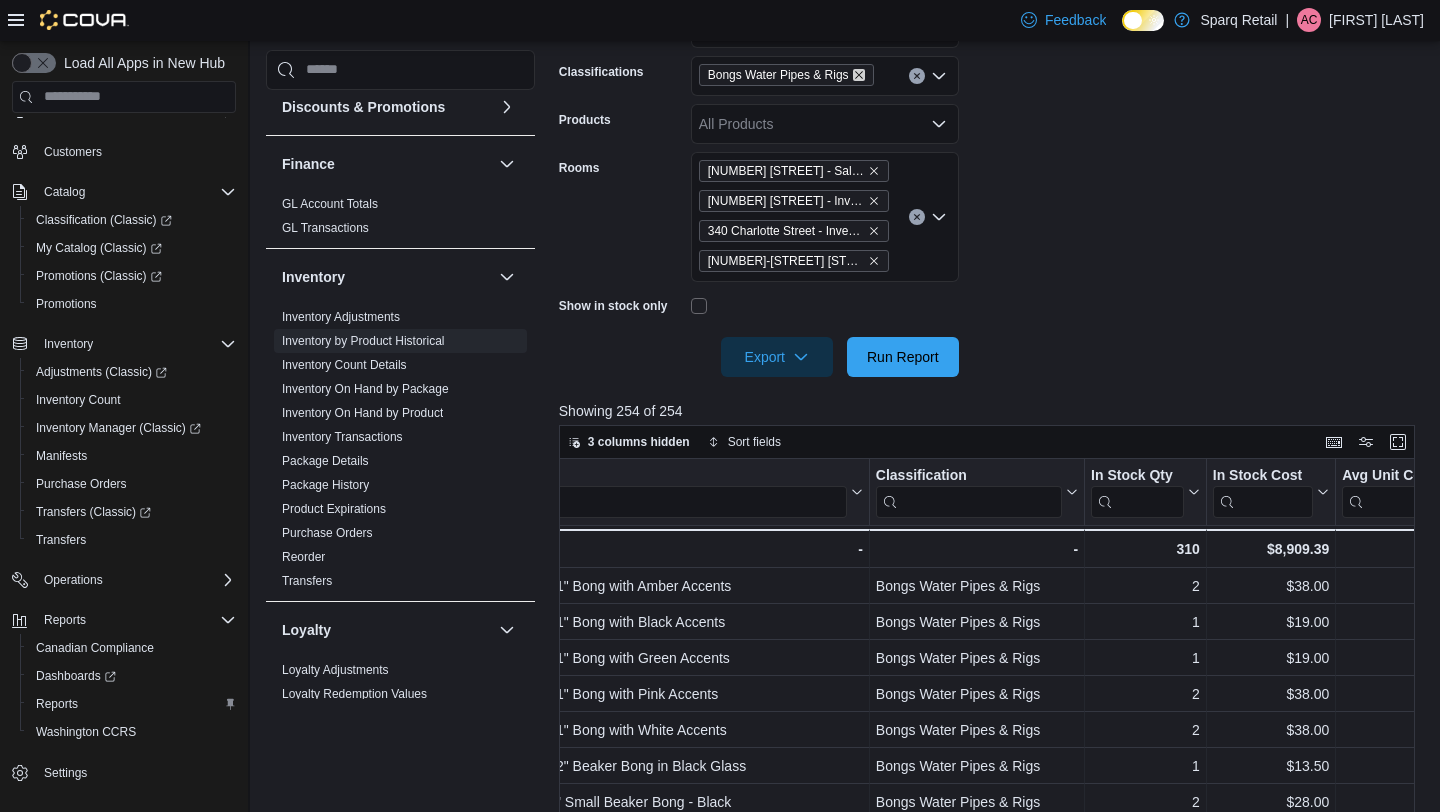 click 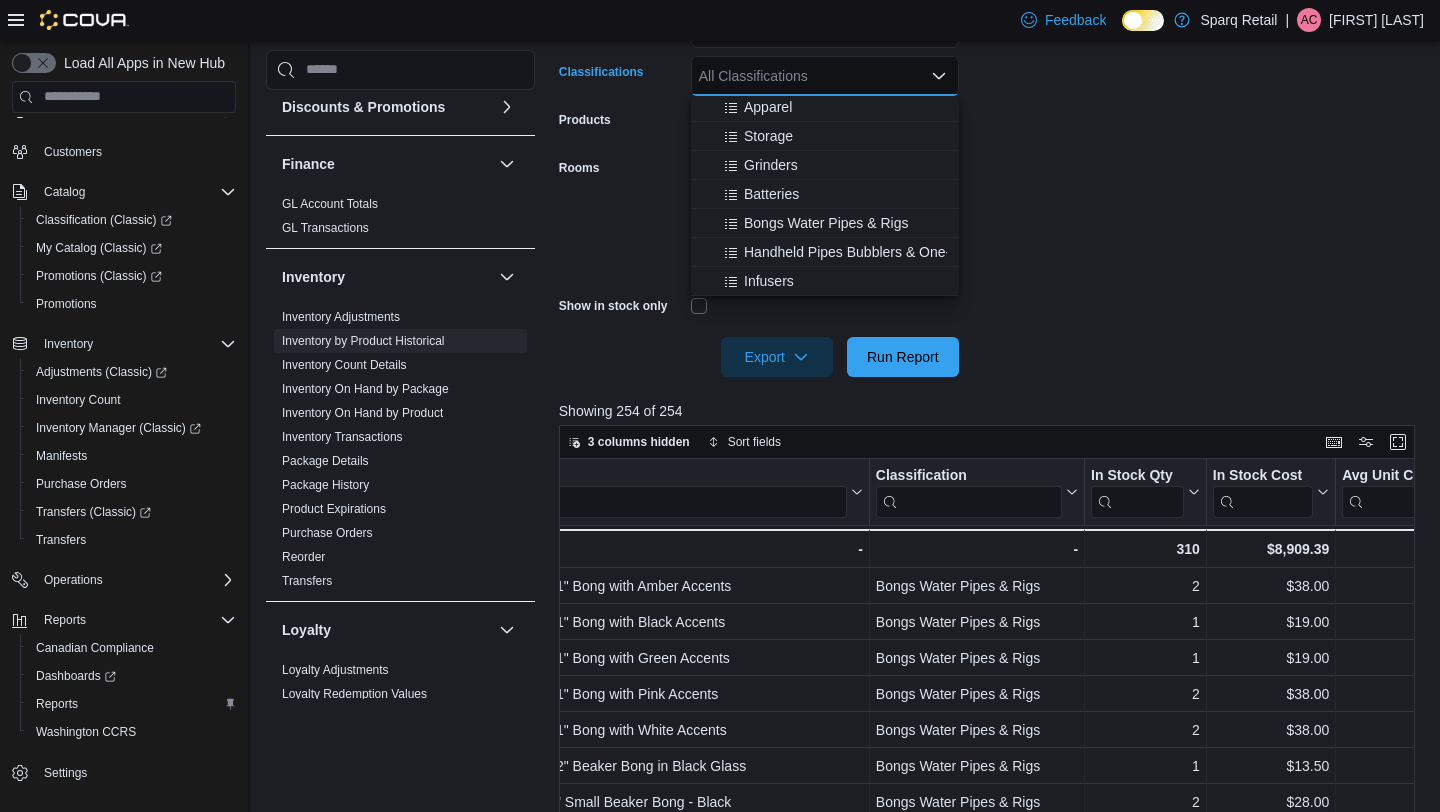 scroll, scrollTop: 464, scrollLeft: 0, axis: vertical 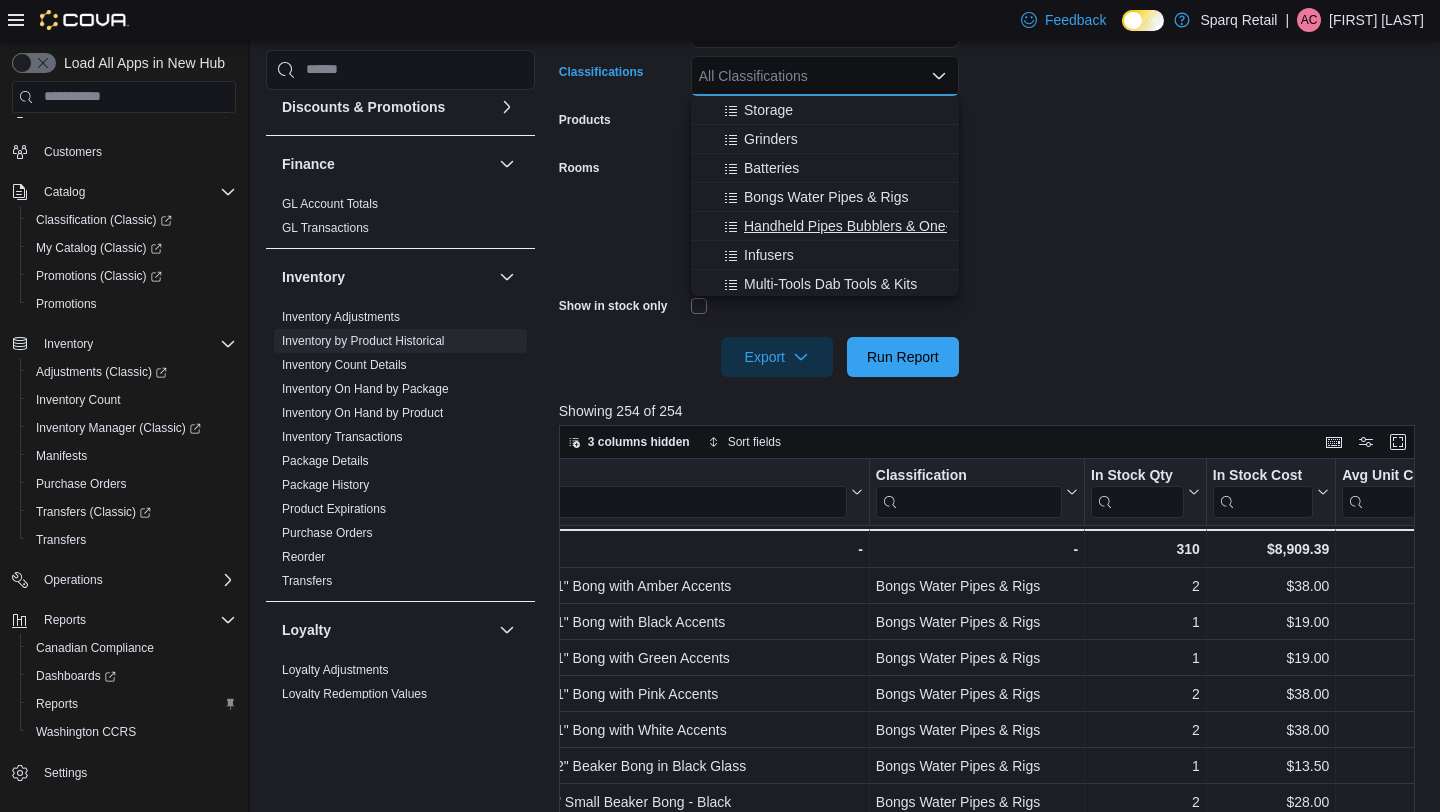 click on "Handheld Pipes Bubblers & One-Hitters" at bounding box center (867, 226) 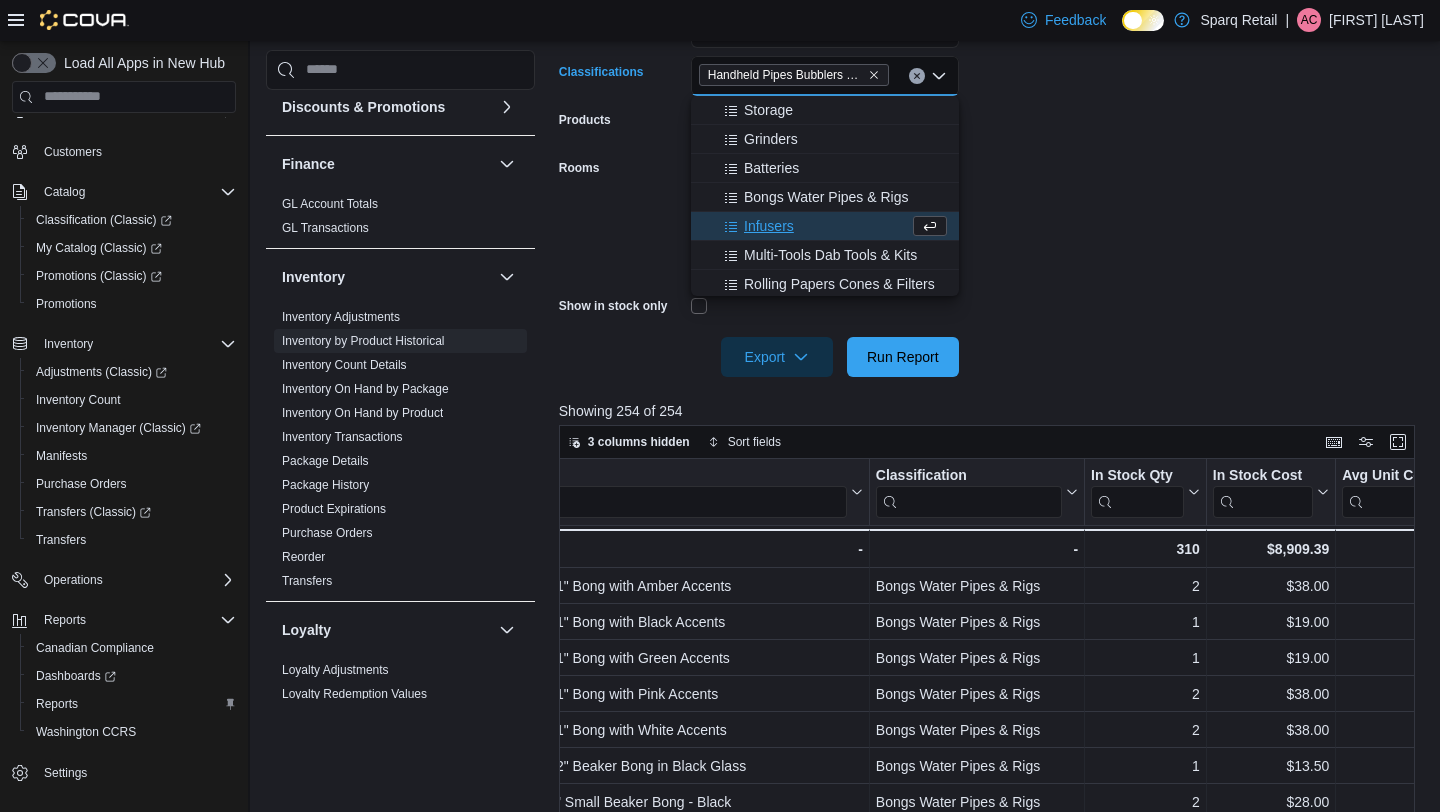 click on "**********" at bounding box center (991, 156) 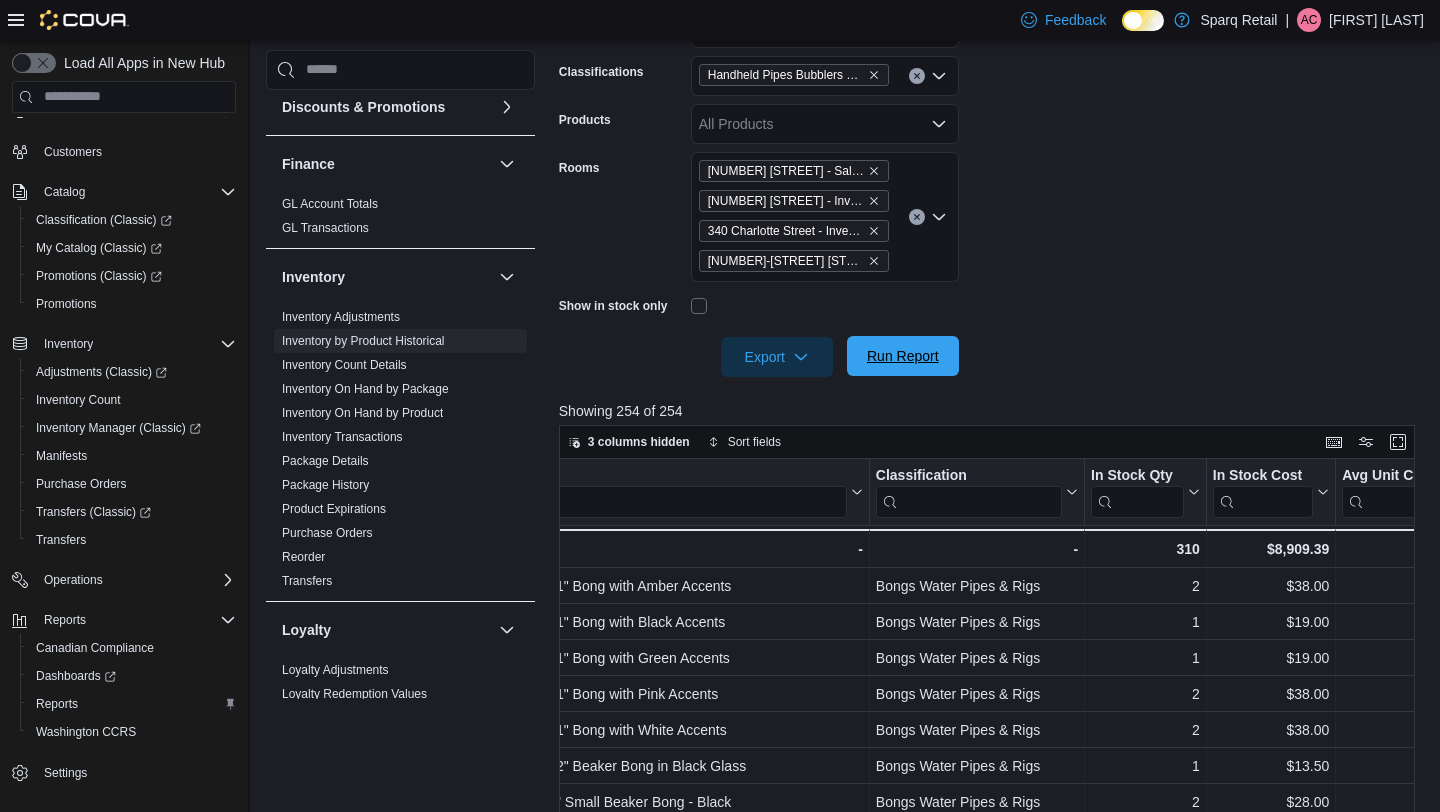 click on "Run Report" at bounding box center [903, 356] 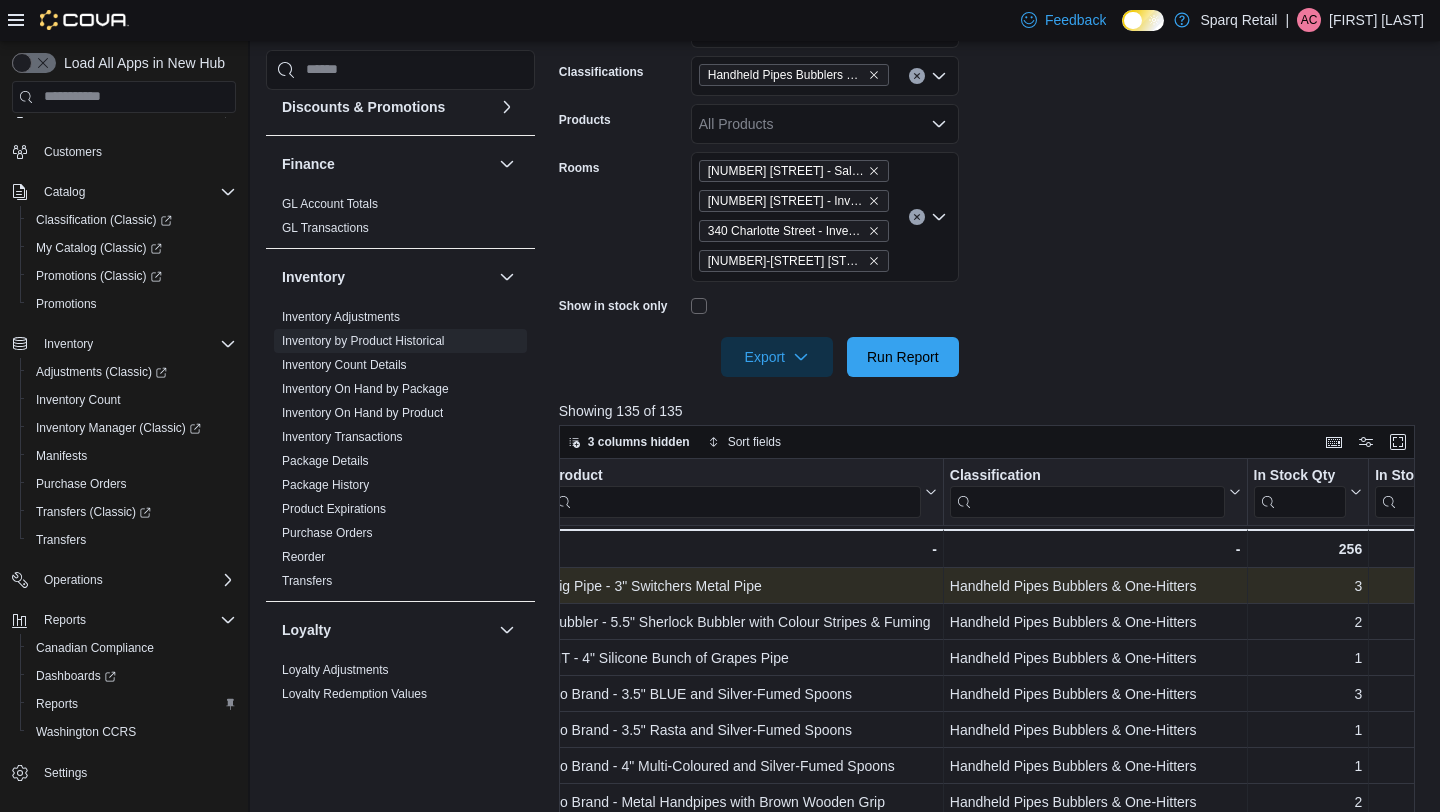 scroll, scrollTop: 0, scrollLeft: 366, axis: horizontal 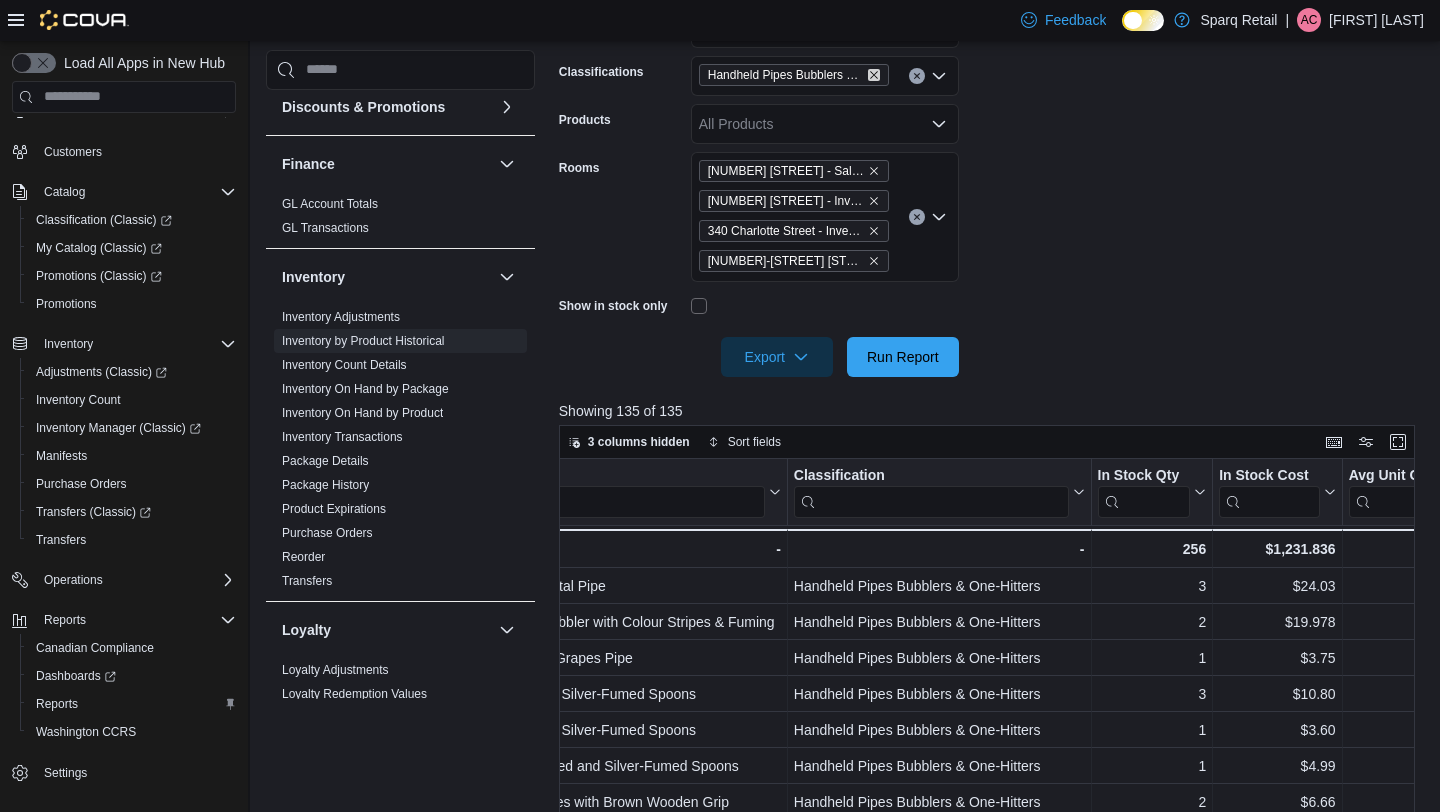 click 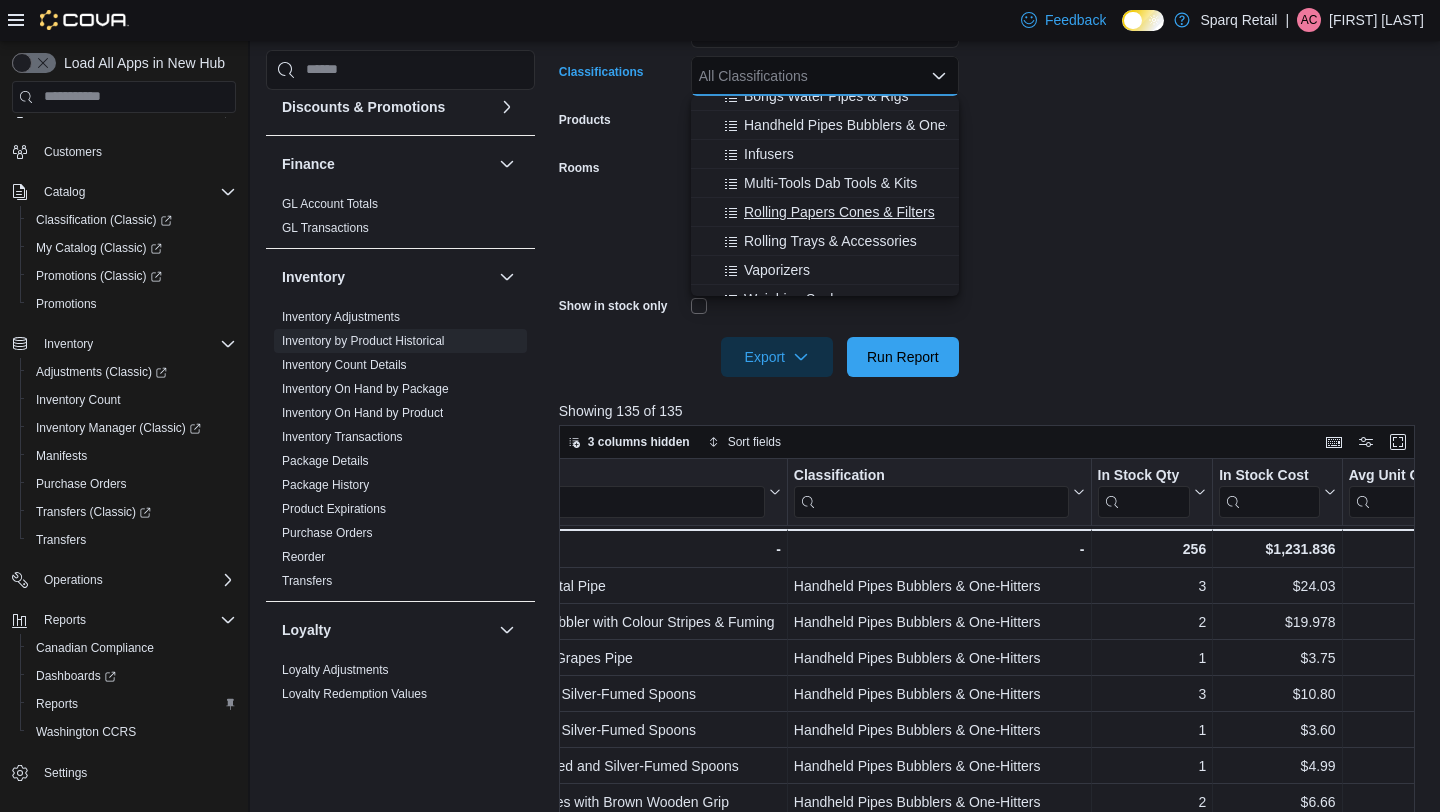scroll, scrollTop: 566, scrollLeft: 0, axis: vertical 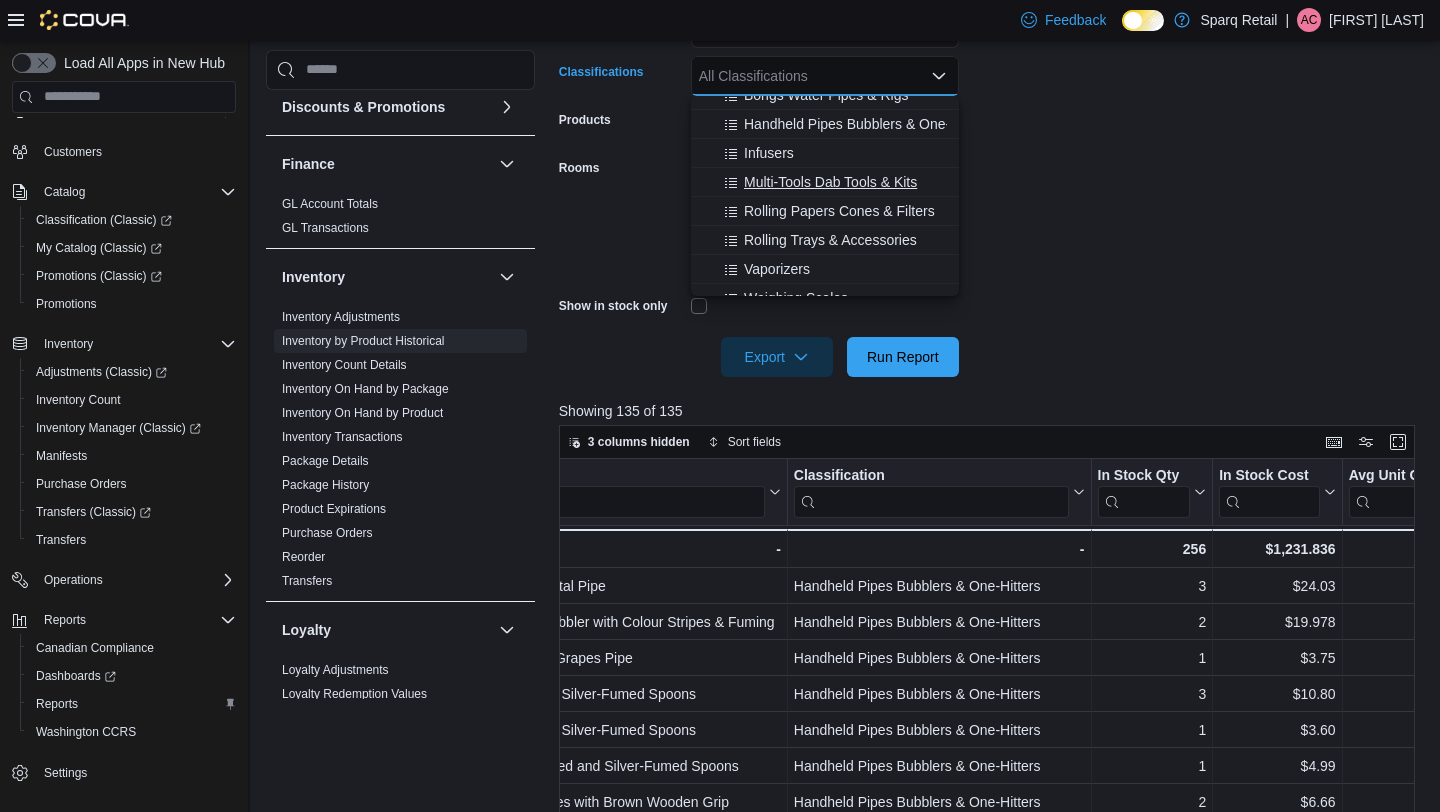 click on "Multi-Tools Dab Tools & Kits" at bounding box center (830, 182) 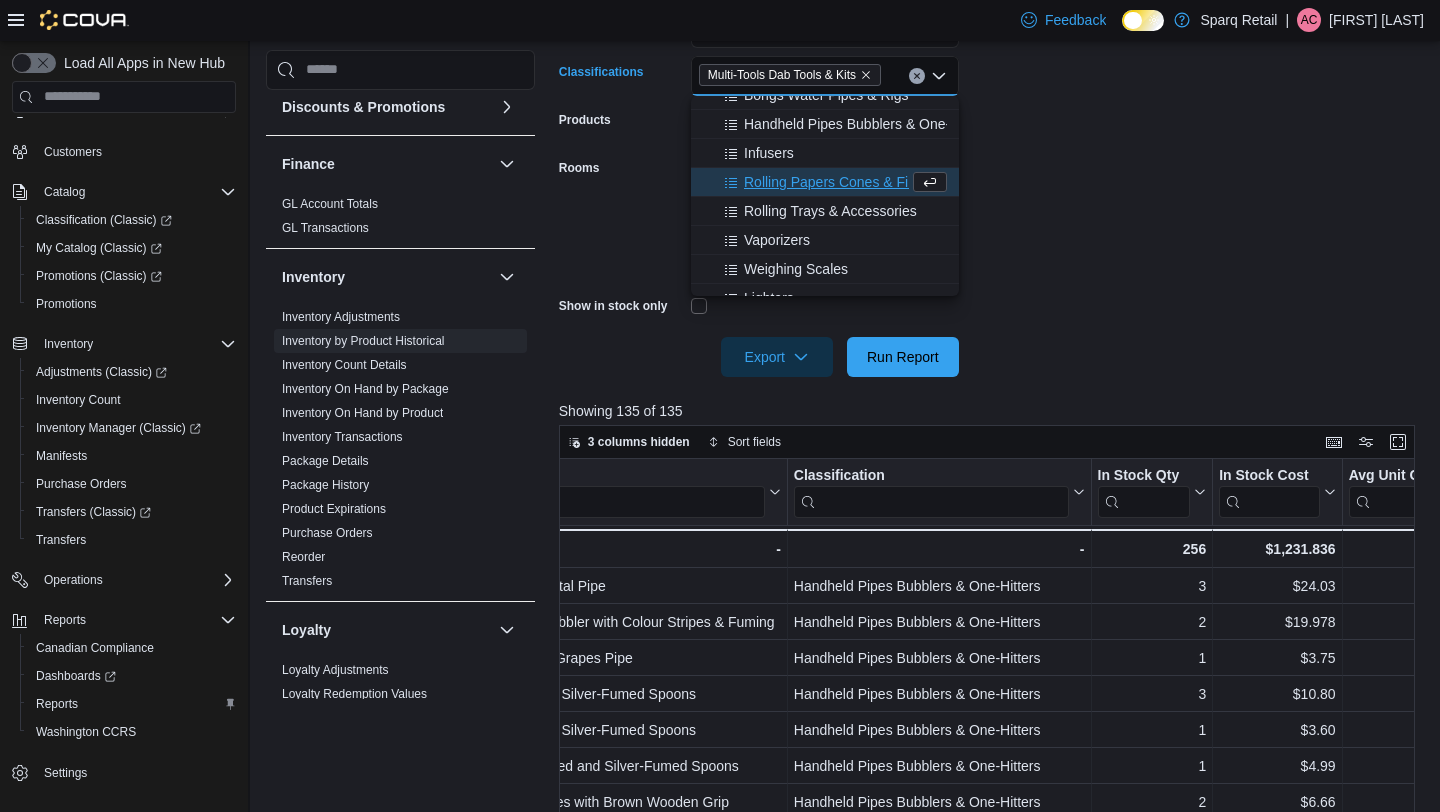 click on "**********" at bounding box center (991, 156) 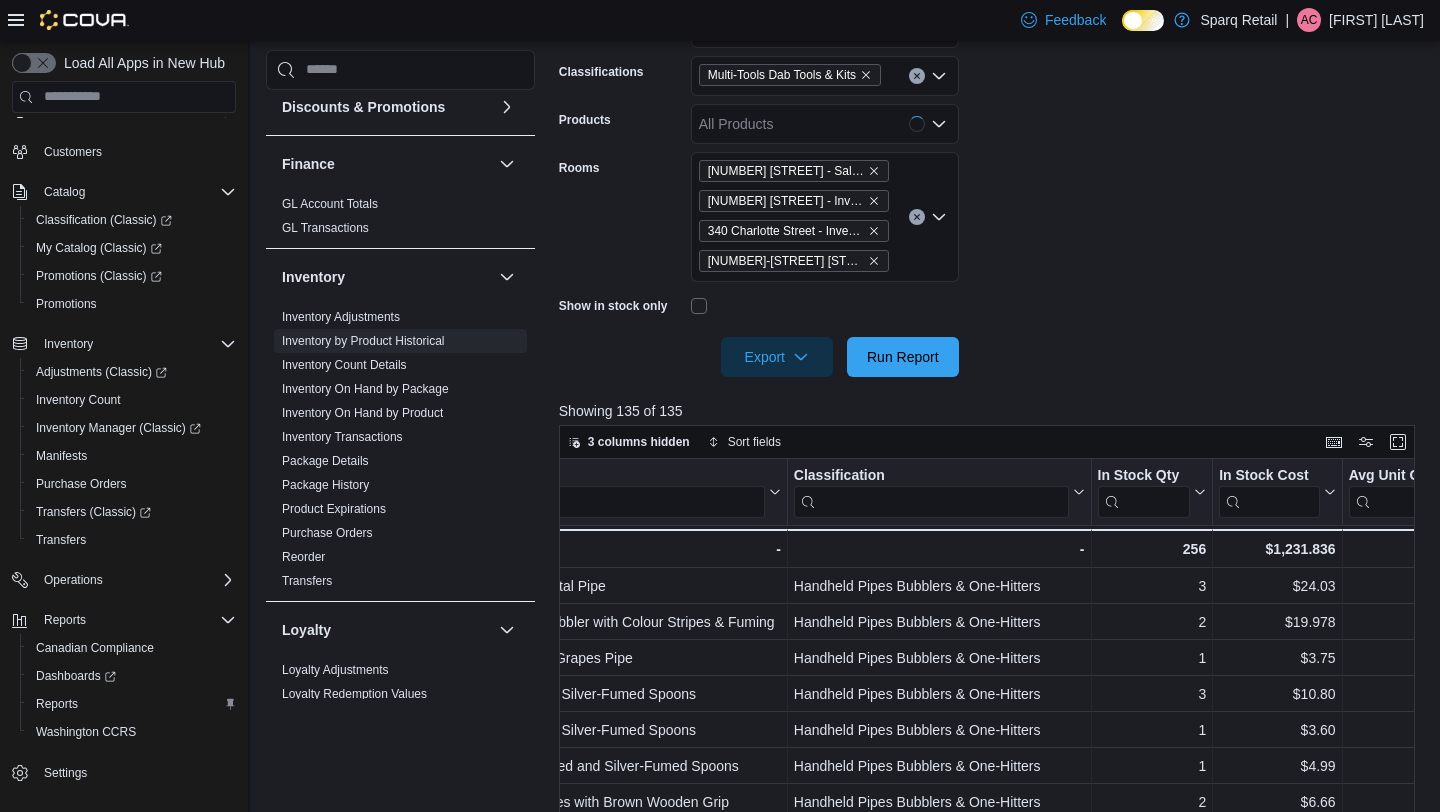 click on "Export  Run Report" at bounding box center [759, 357] 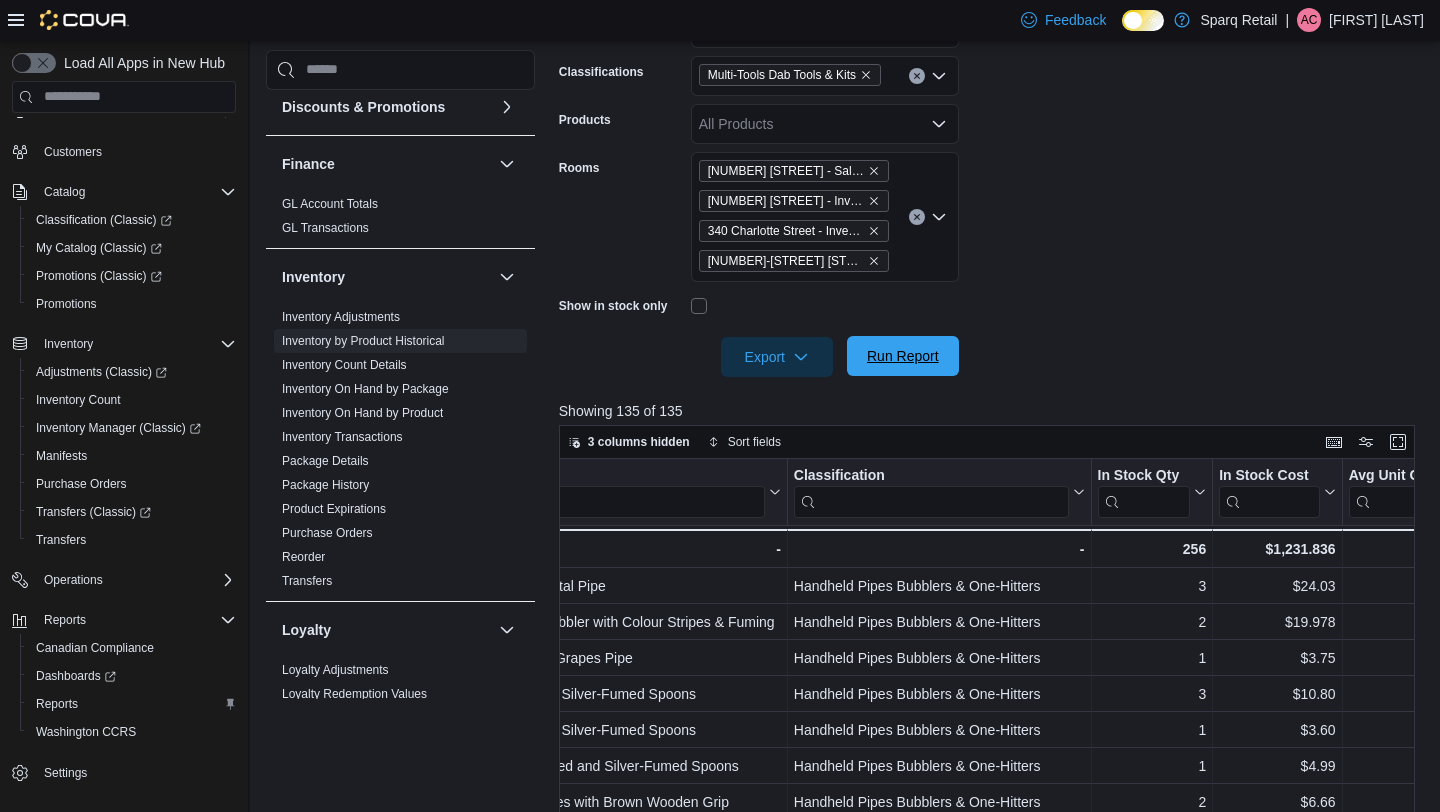 click on "Run Report" at bounding box center [903, 356] 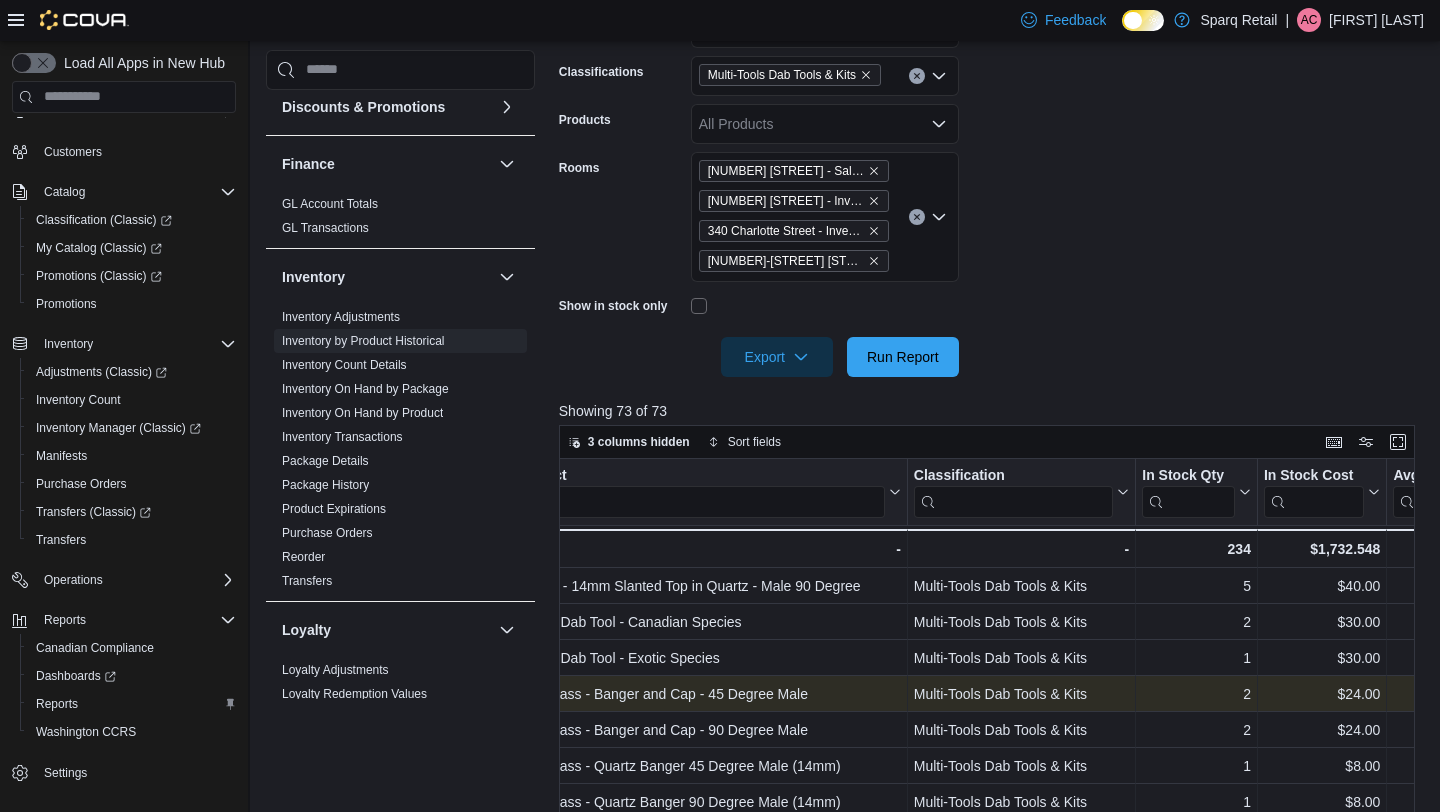 scroll, scrollTop: 0, scrollLeft: 254, axis: horizontal 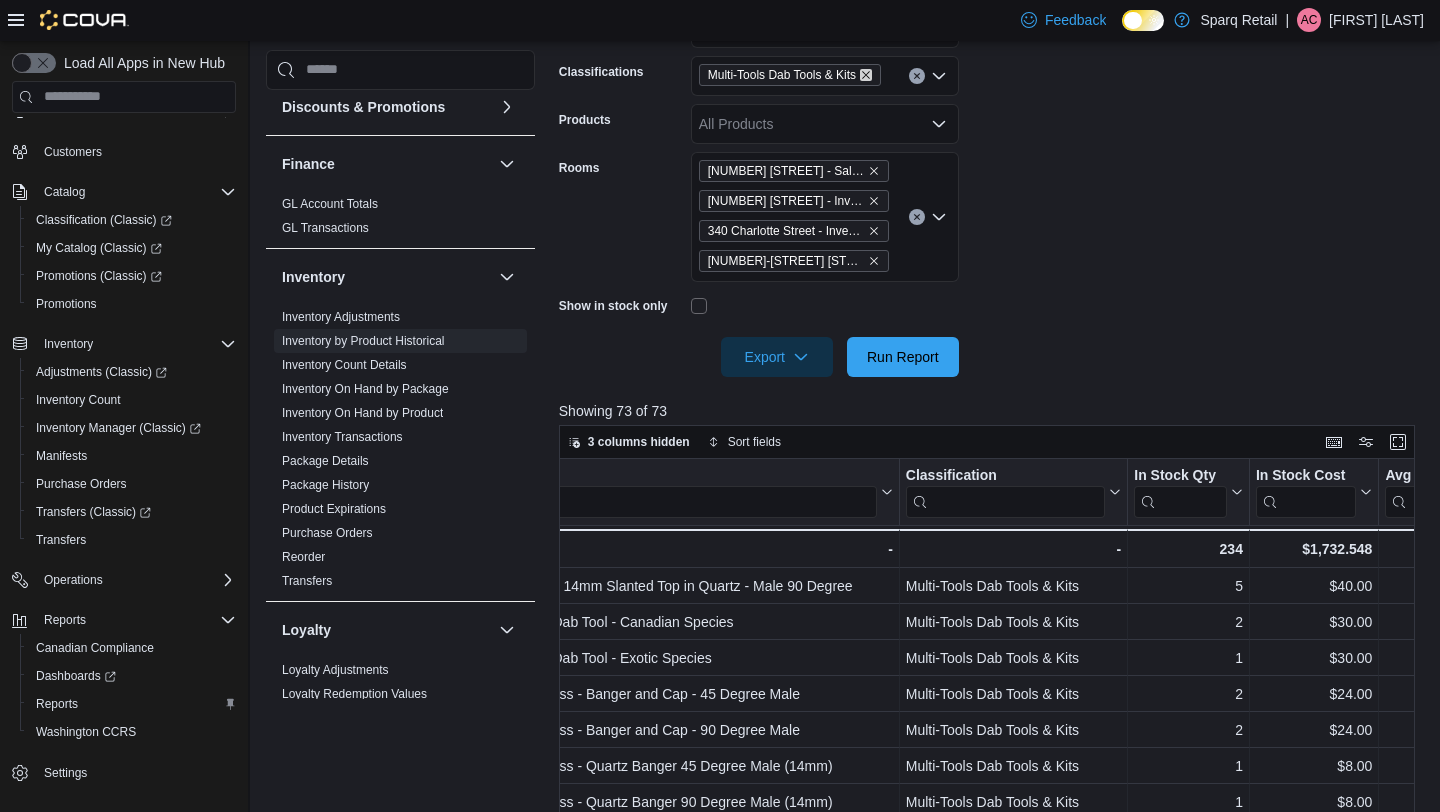 click 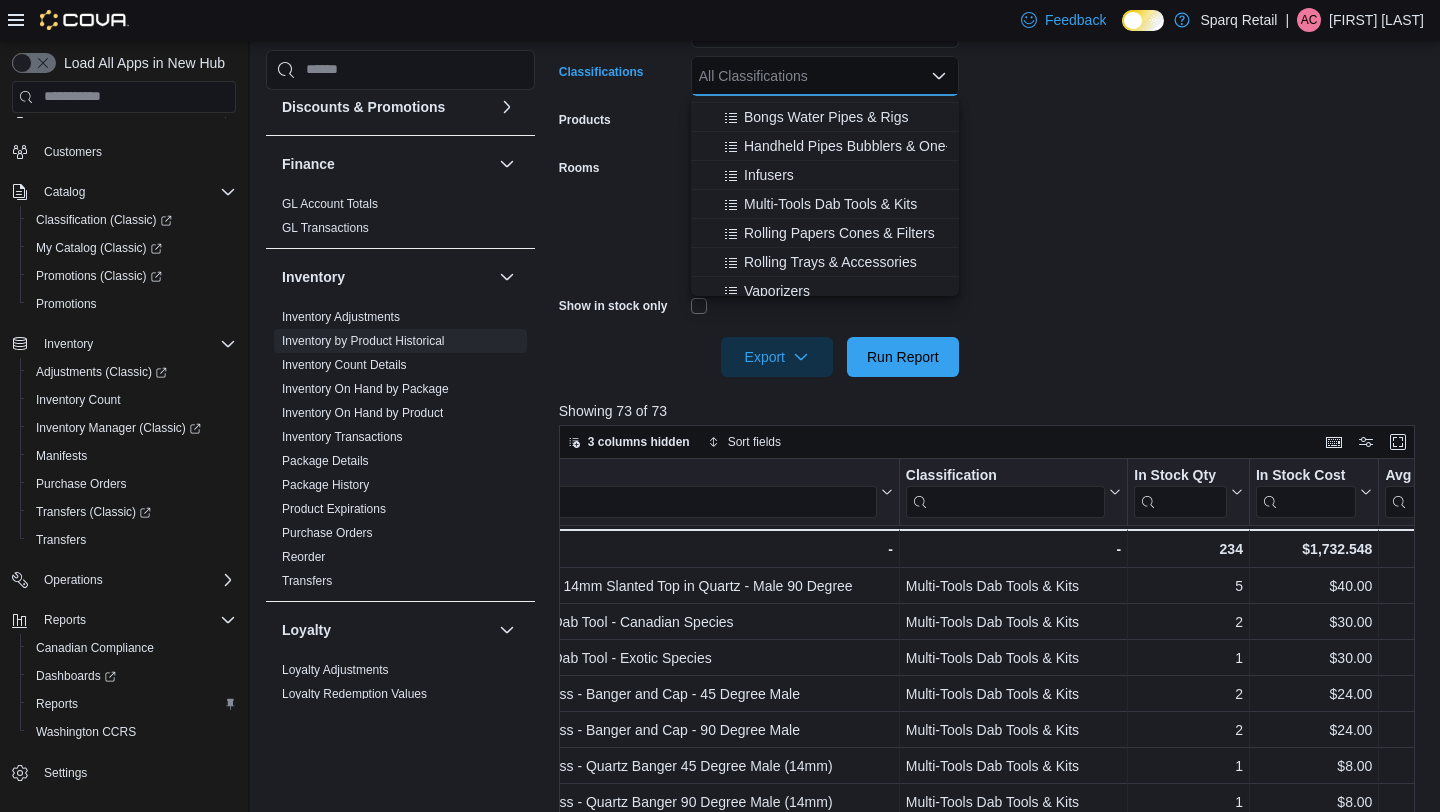 scroll, scrollTop: 548, scrollLeft: 0, axis: vertical 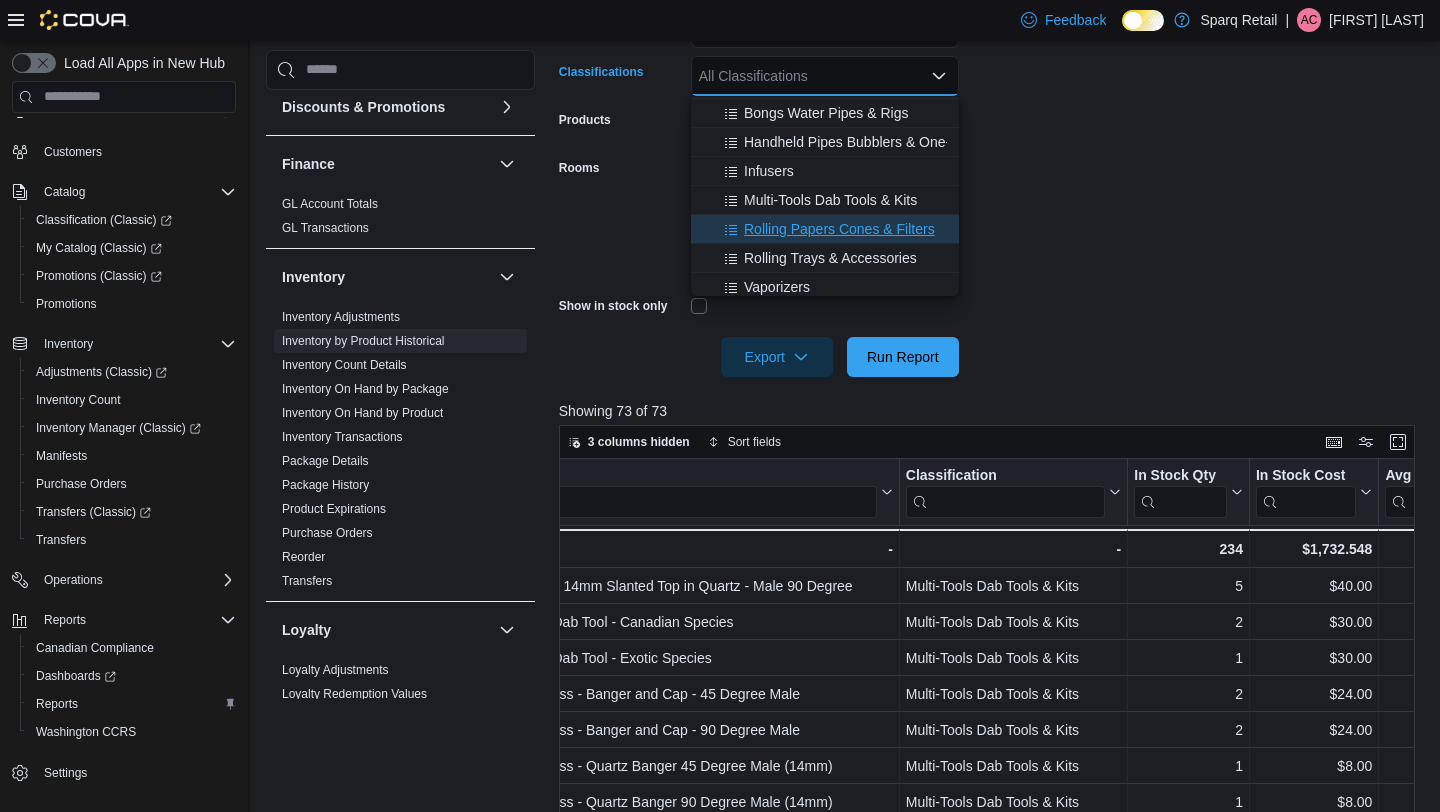 click on "Rolling Papers Cones &  Filters" at bounding box center (839, 229) 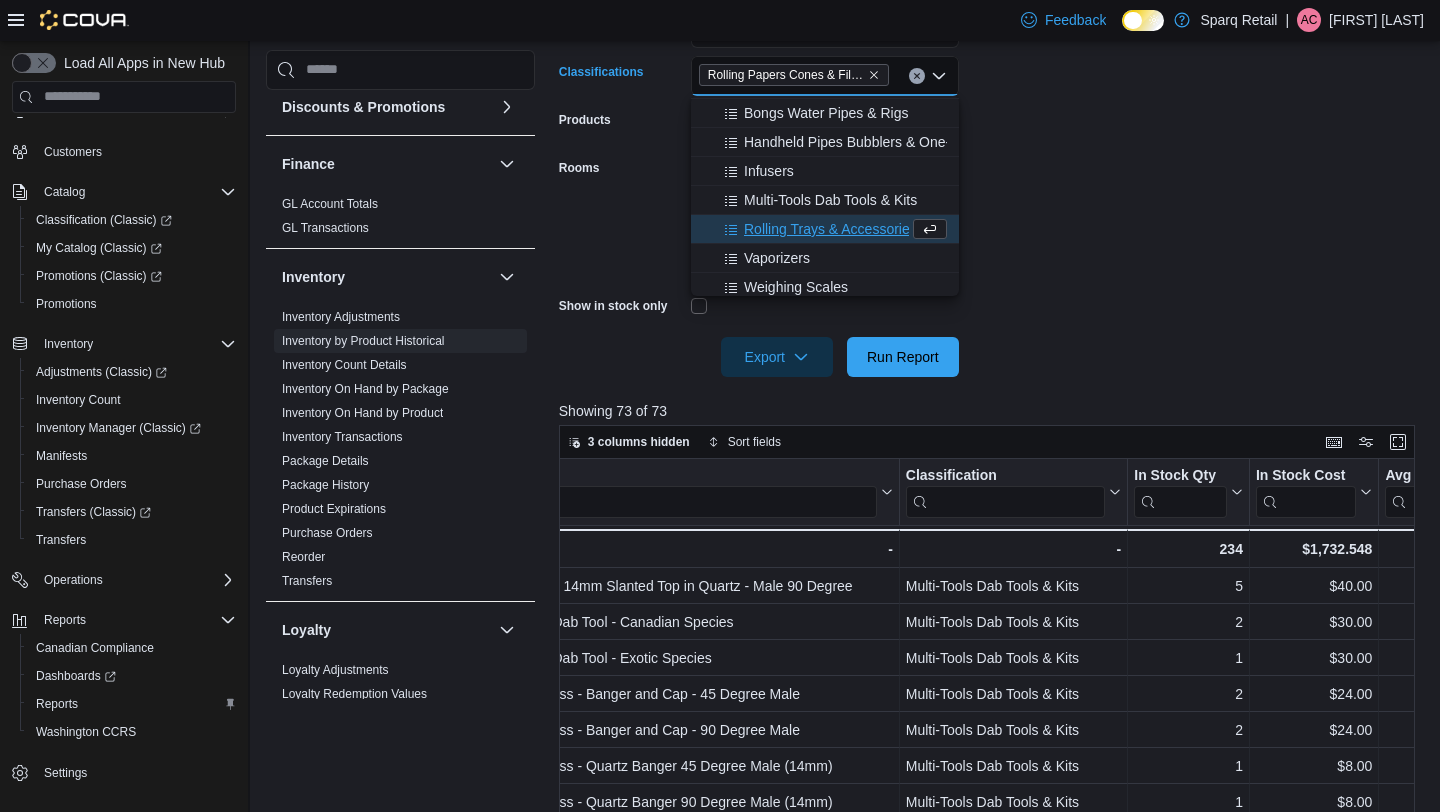 click on "**********" at bounding box center [991, 156] 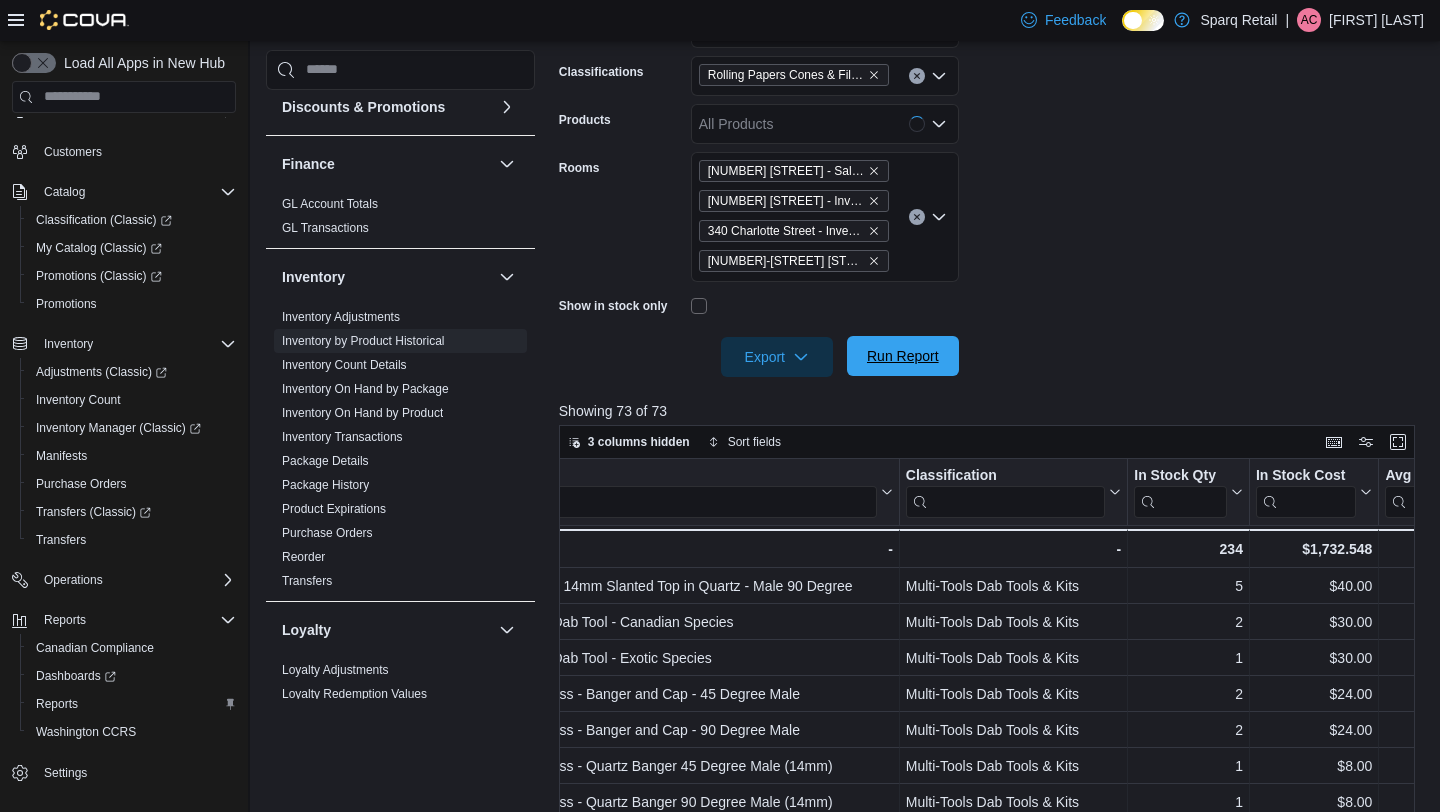 click on "Run Report" at bounding box center [903, 356] 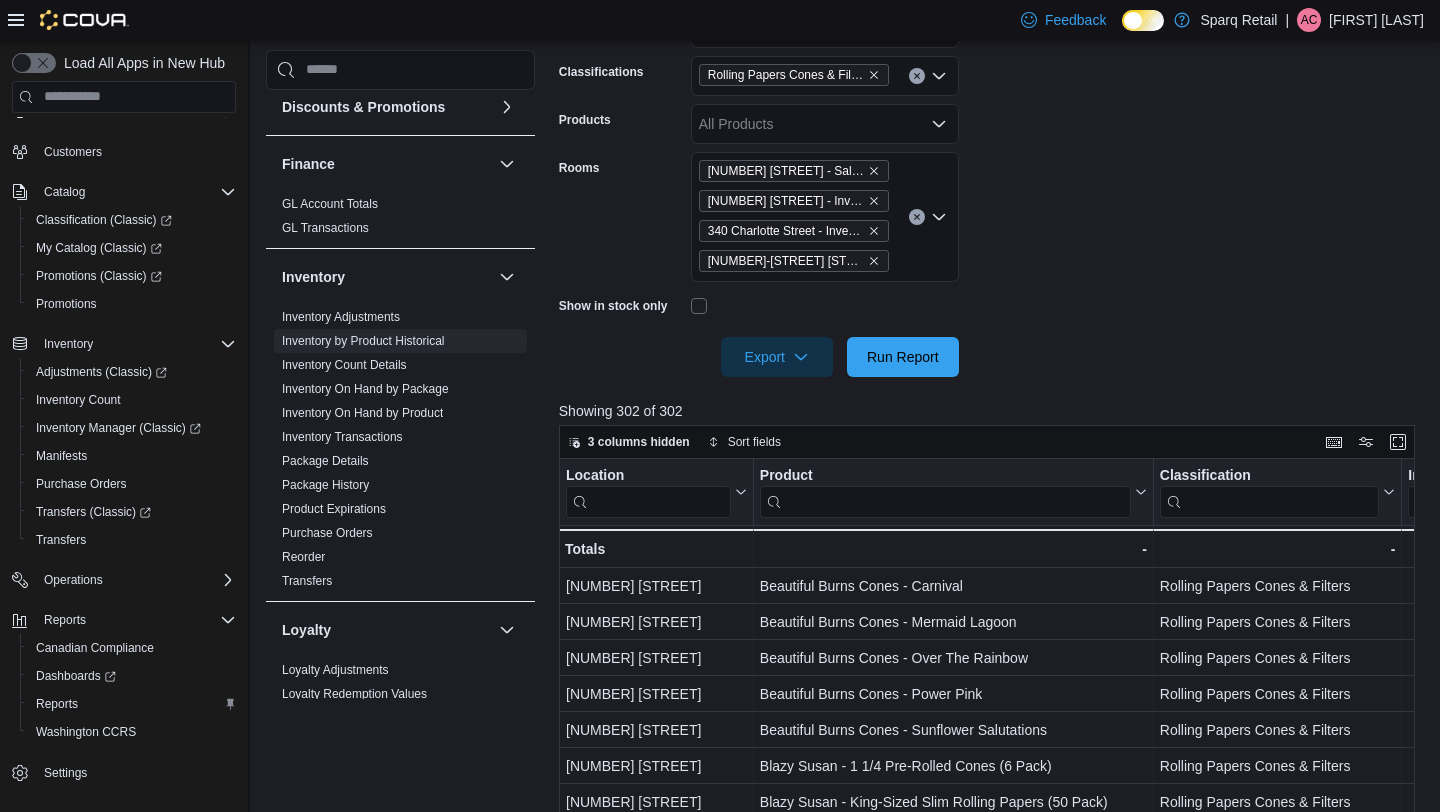 click at bounding box center [945, 501] 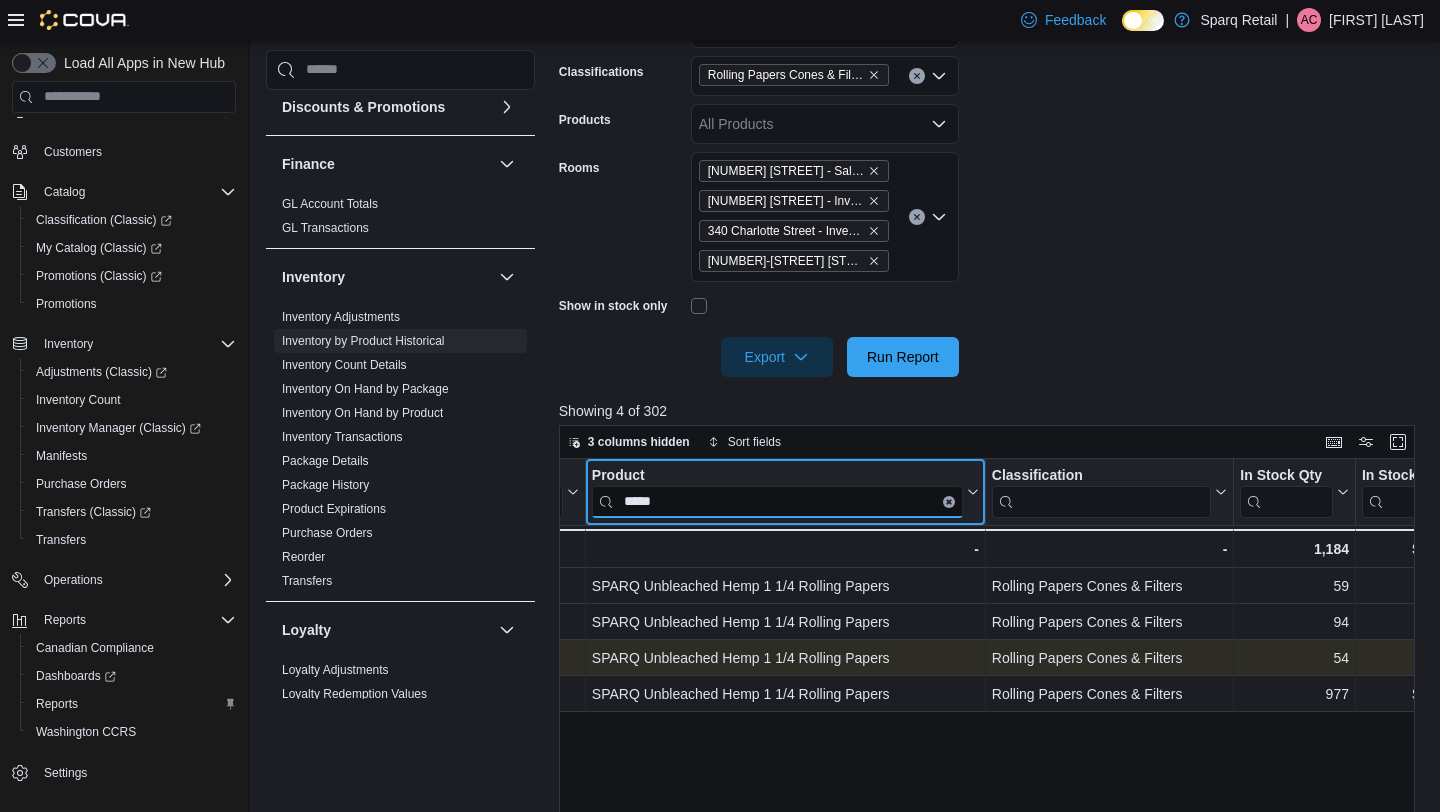 scroll, scrollTop: 0, scrollLeft: 192, axis: horizontal 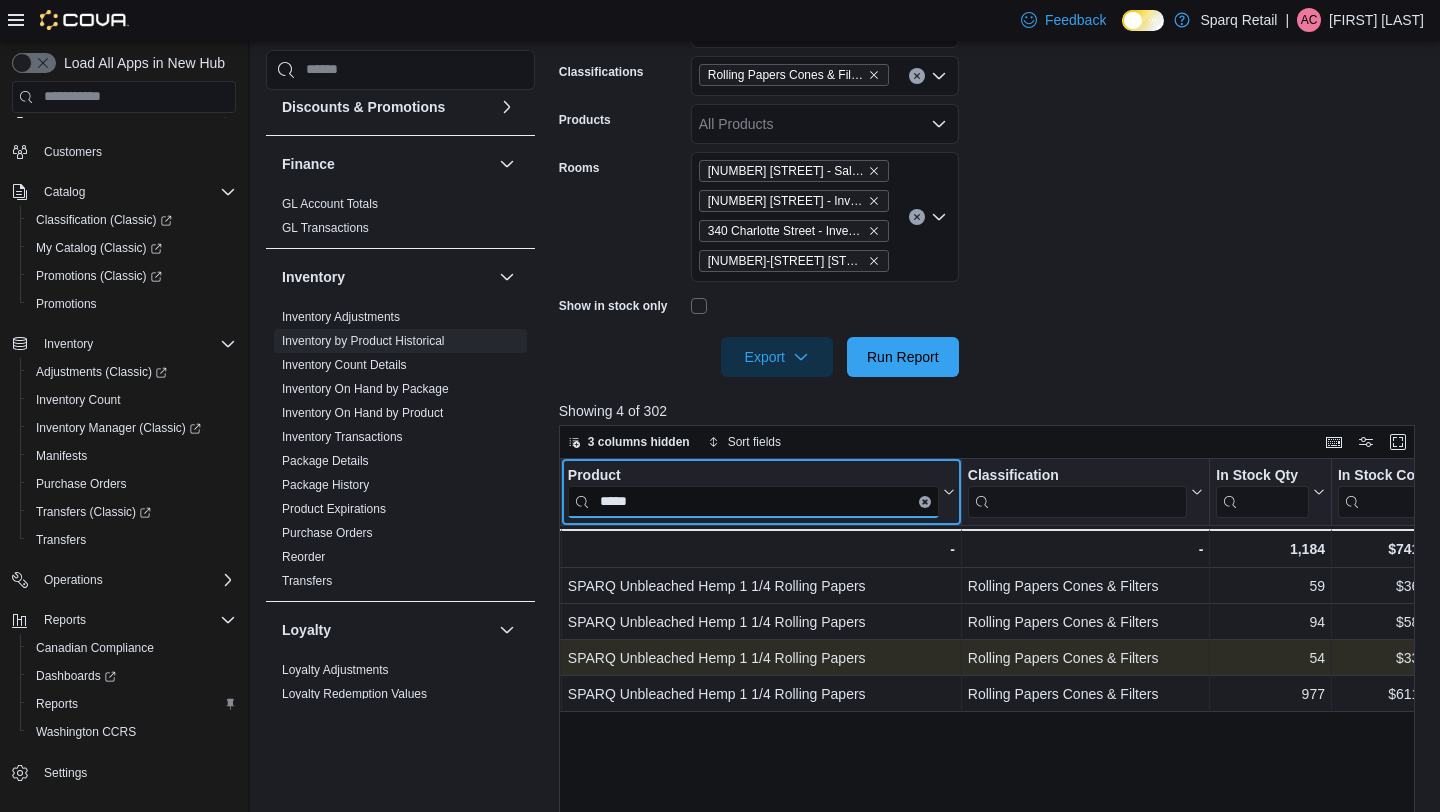 type on "*****" 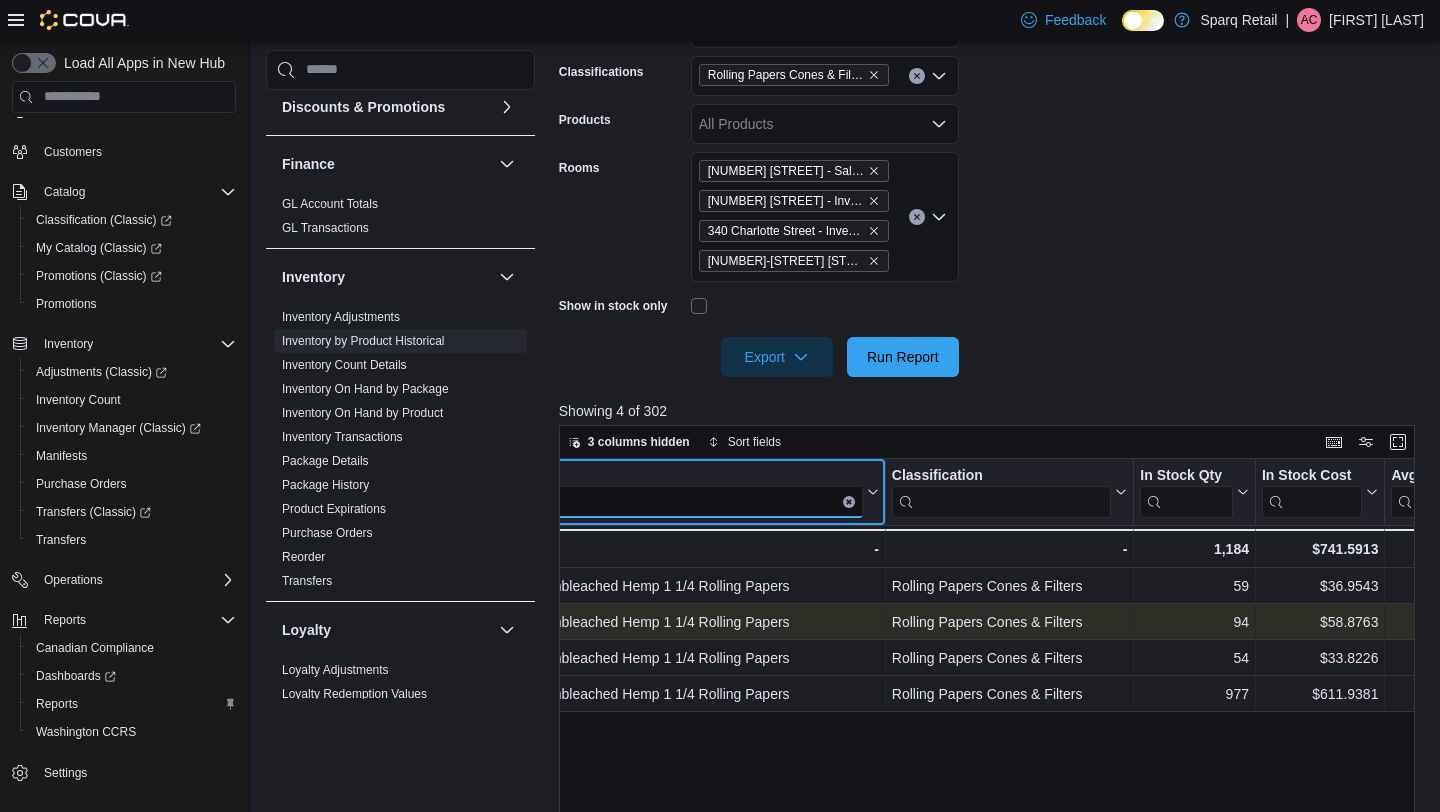 scroll, scrollTop: 0, scrollLeft: 270, axis: horizontal 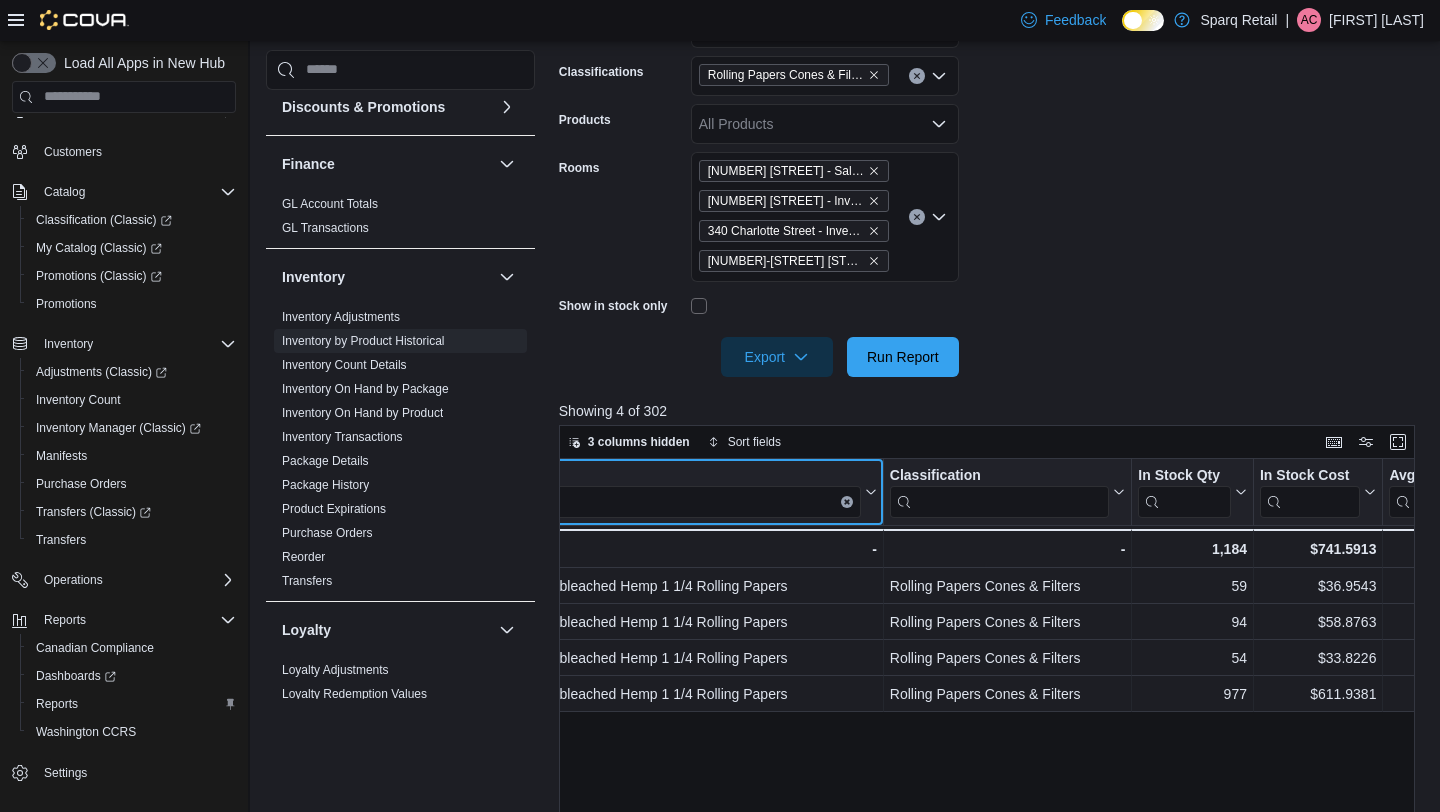 click at bounding box center [847, 501] 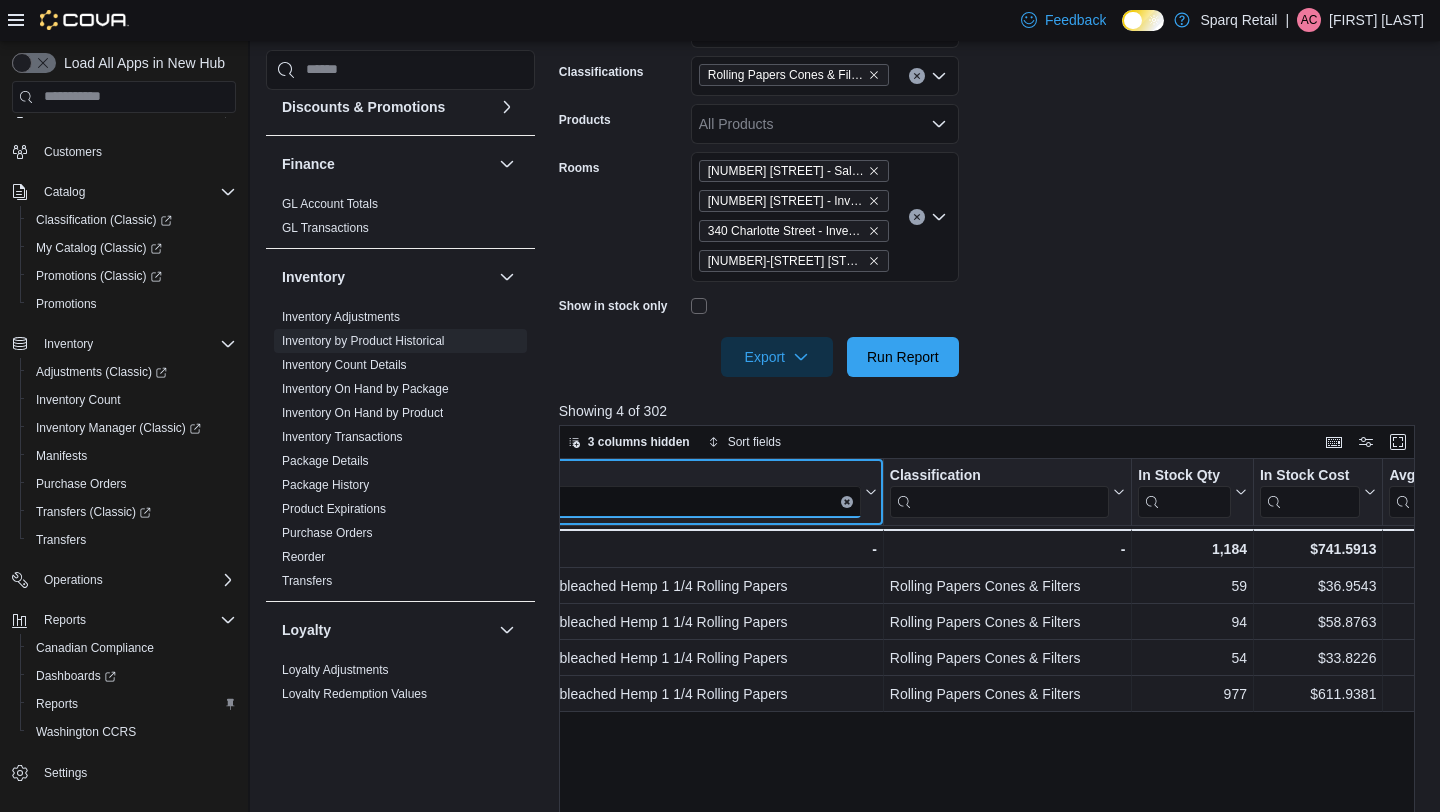type 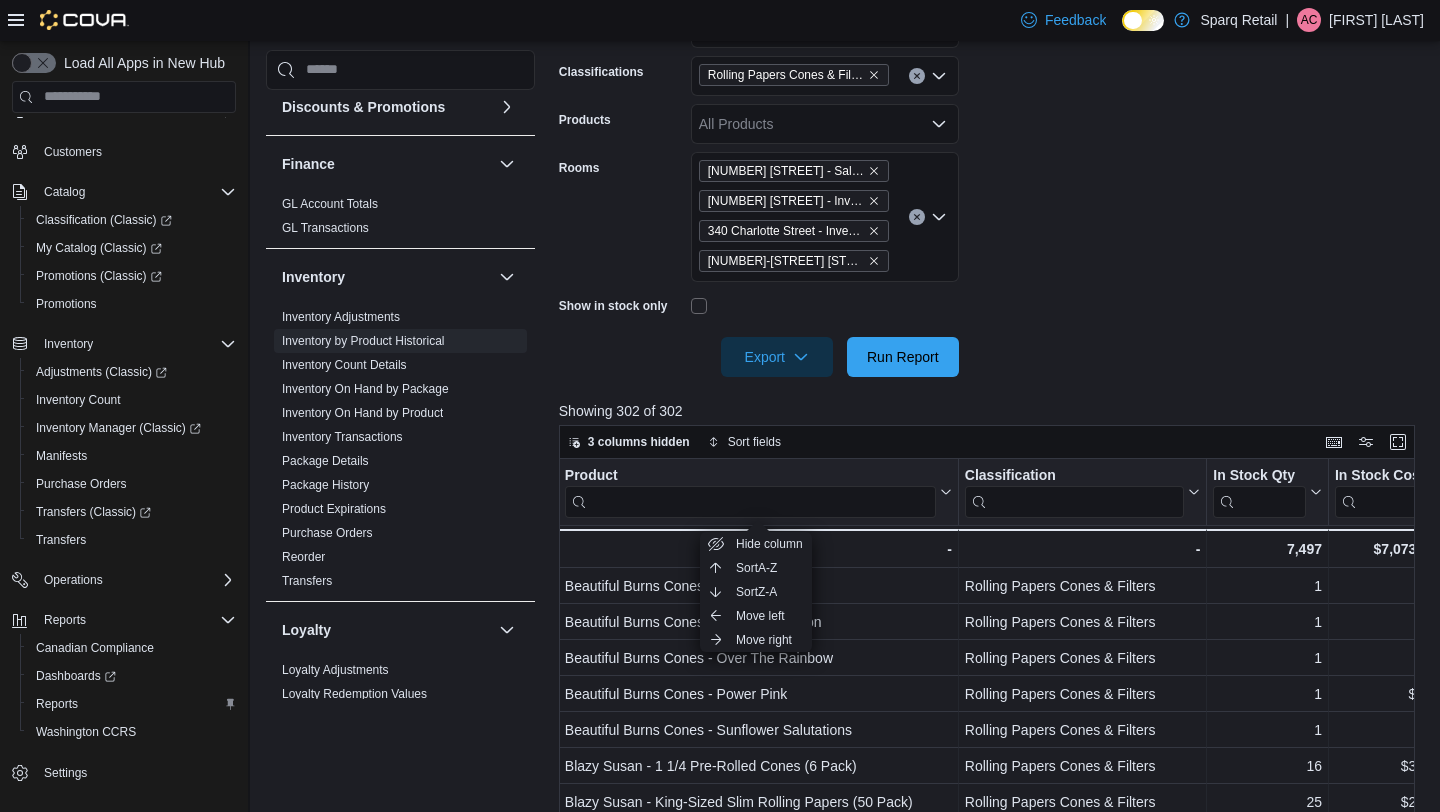 click on "**********" at bounding box center [991, 156] 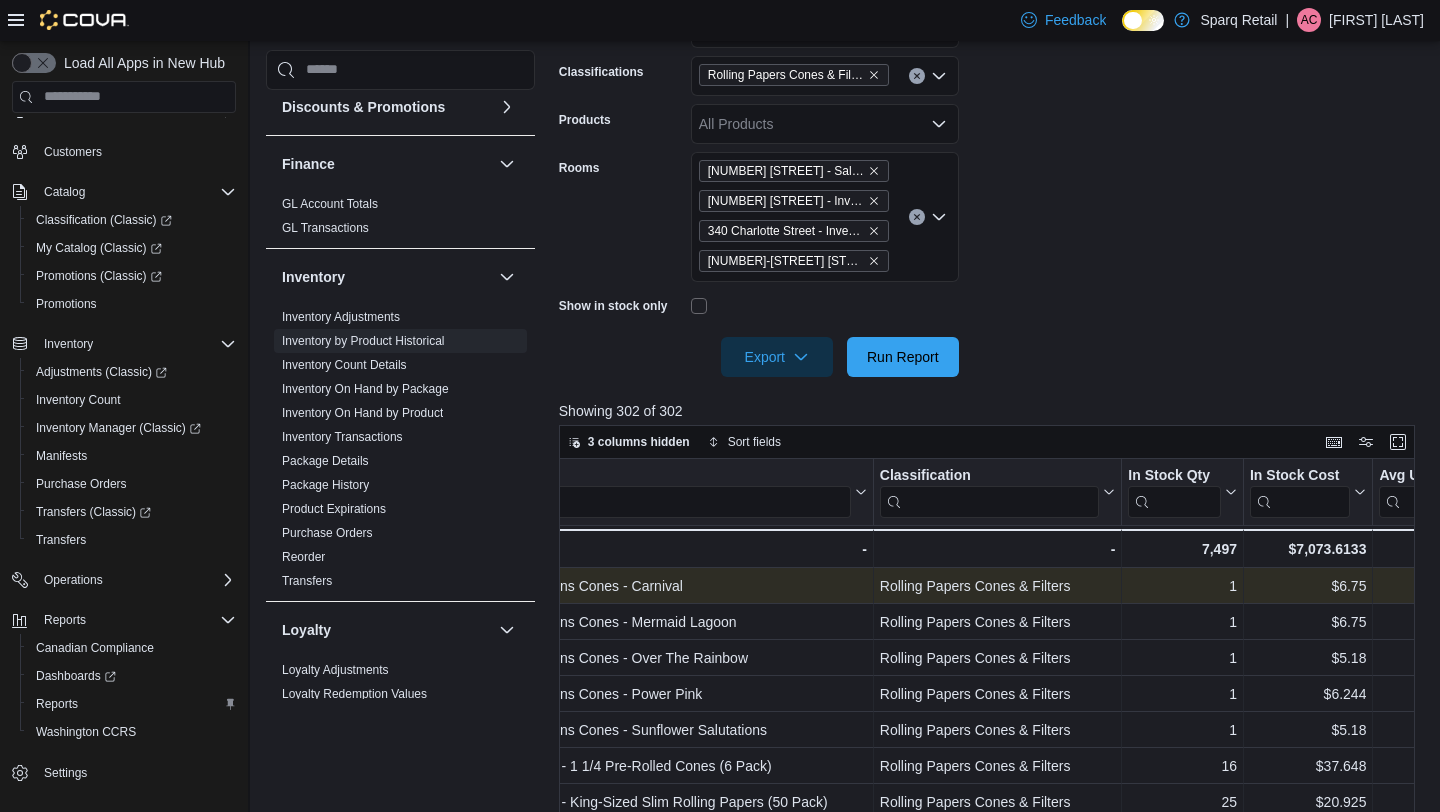 scroll, scrollTop: 0, scrollLeft: 283, axis: horizontal 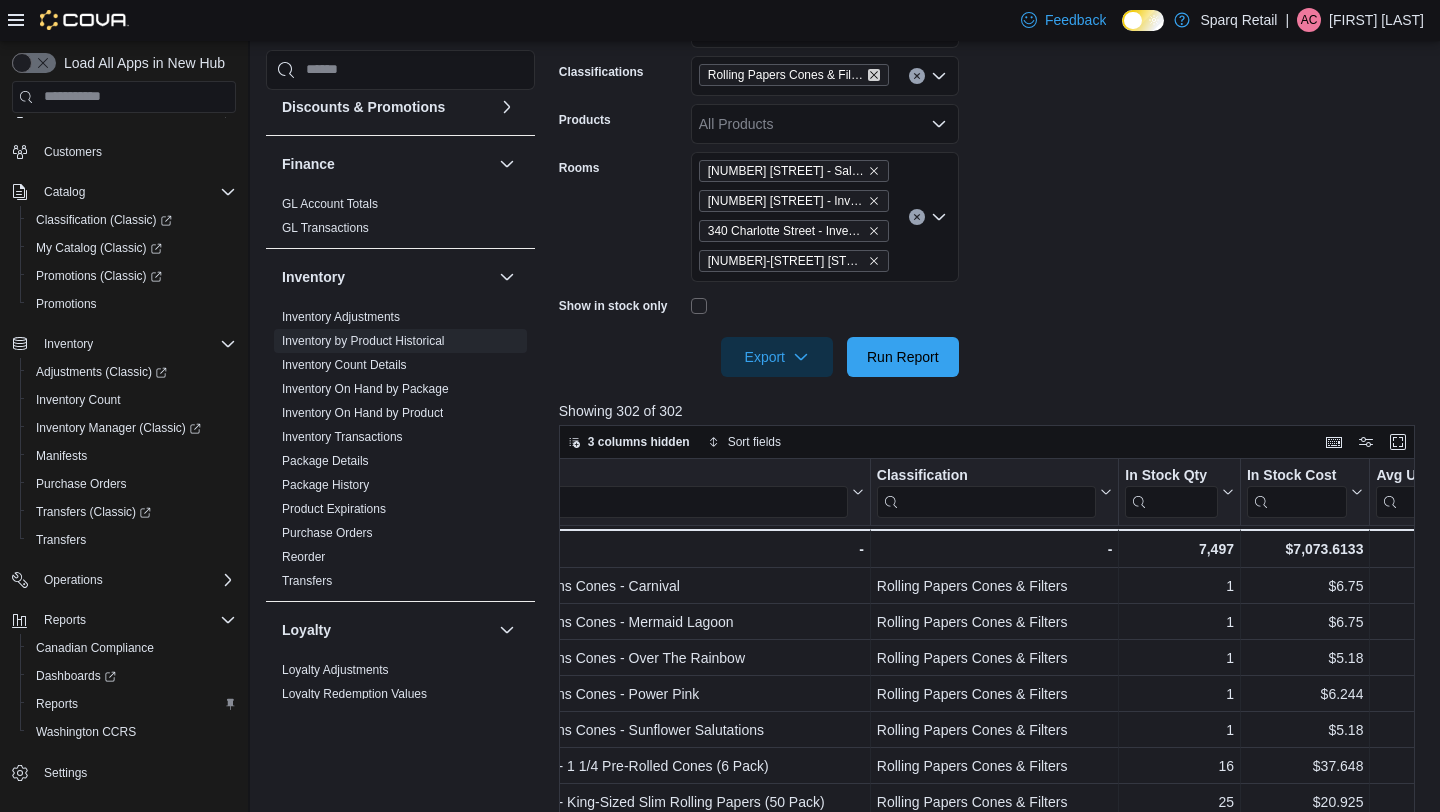 click 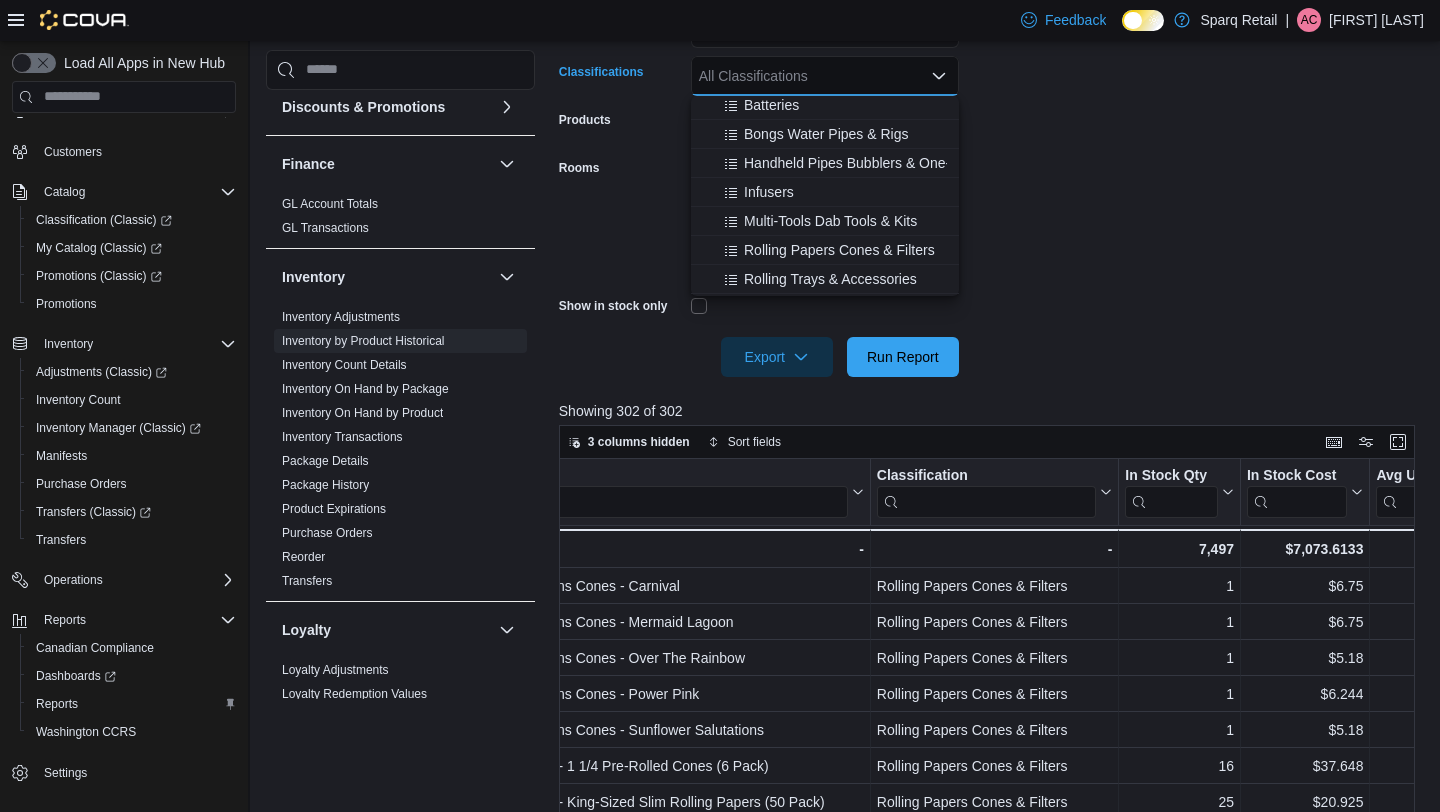scroll, scrollTop: 529, scrollLeft: 0, axis: vertical 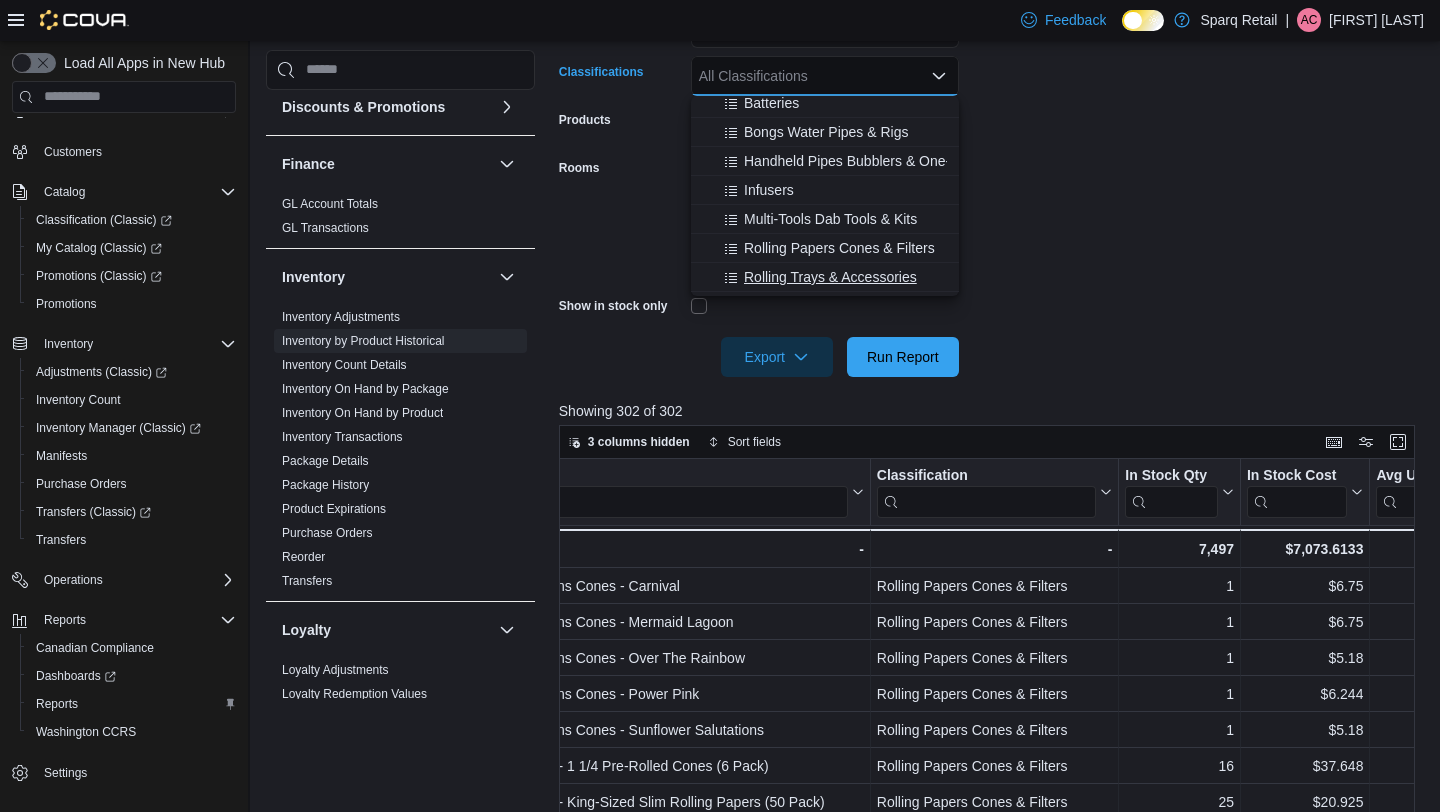 click on "Rolling Trays & Accessories" at bounding box center [825, 277] 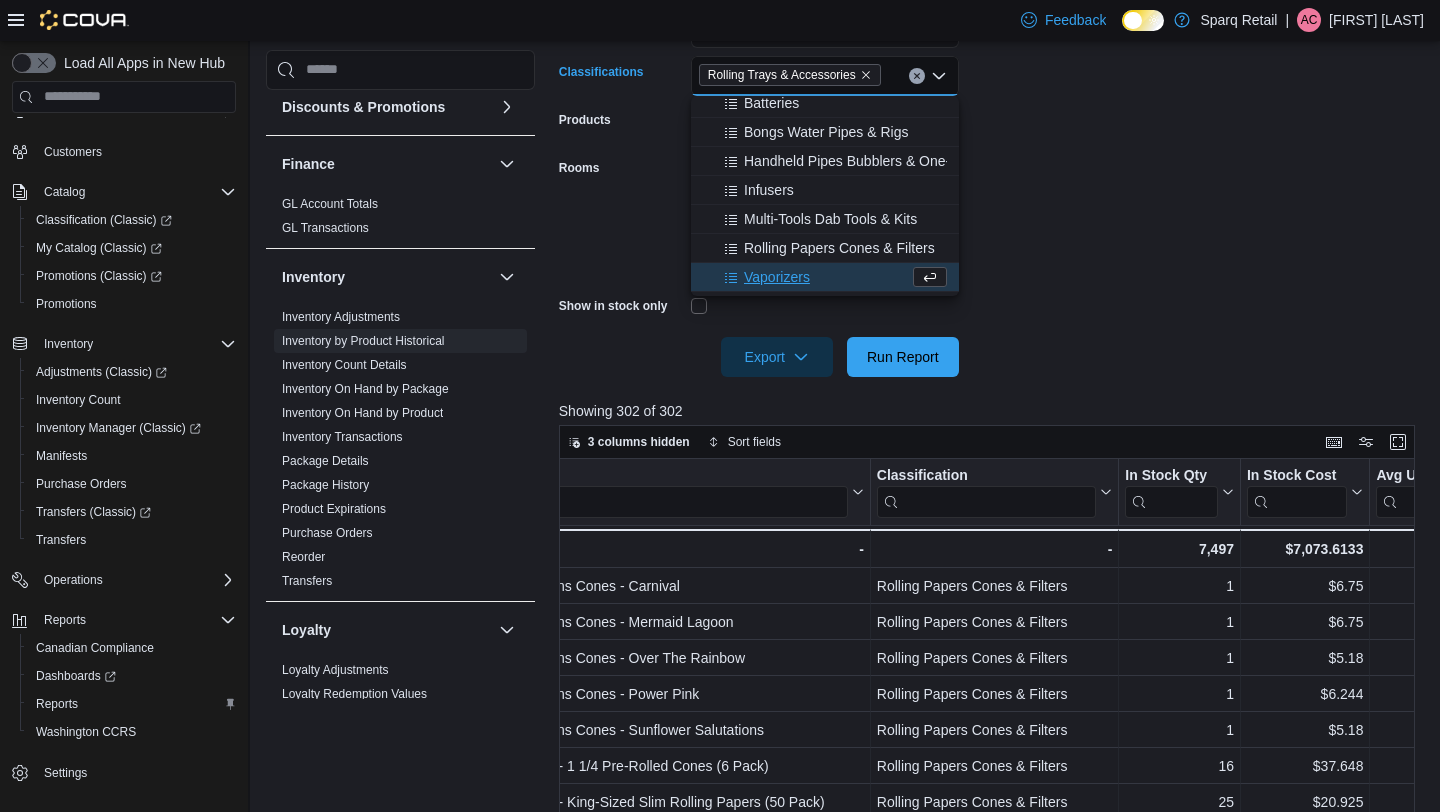 click on "**********" at bounding box center (991, 156) 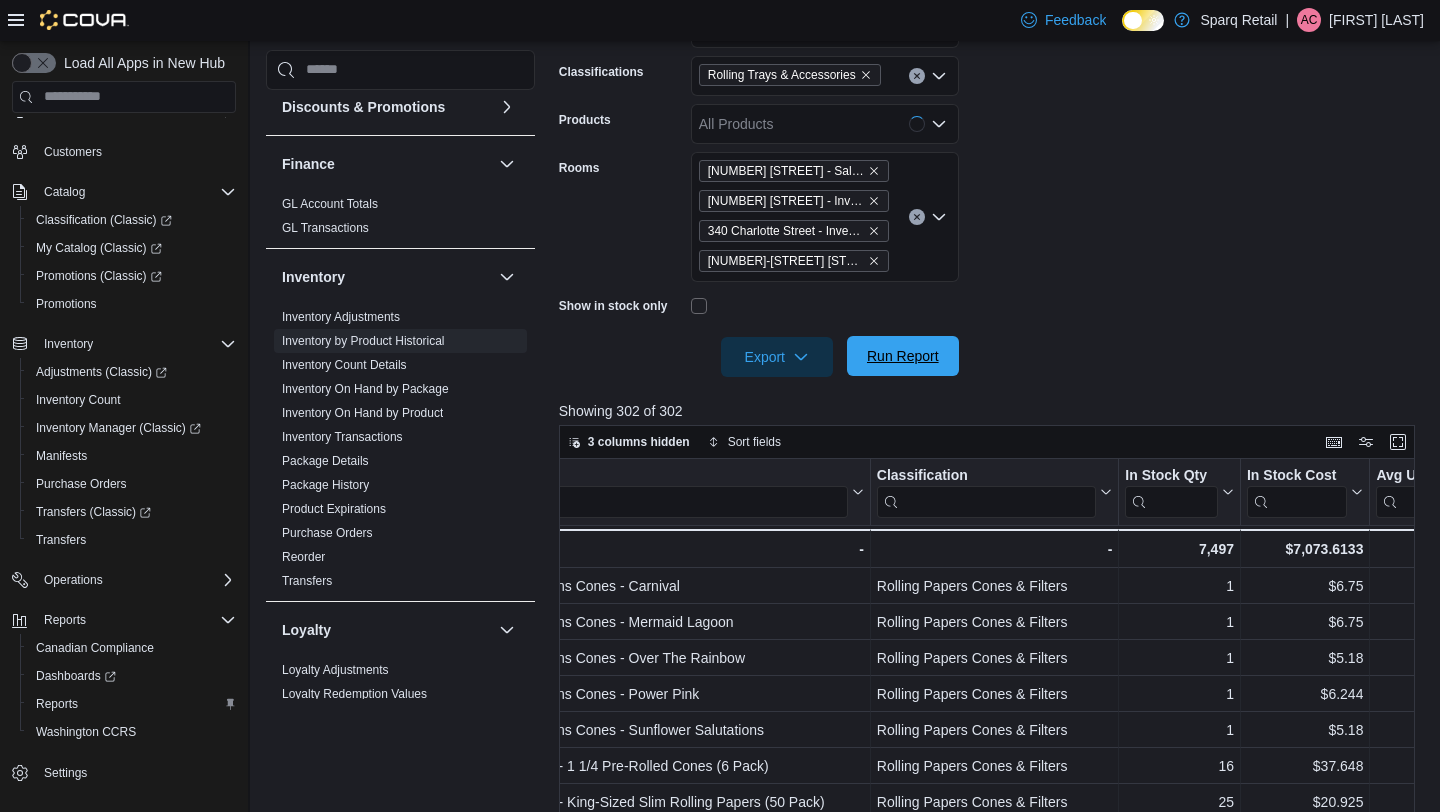 click on "Run Report" at bounding box center (903, 356) 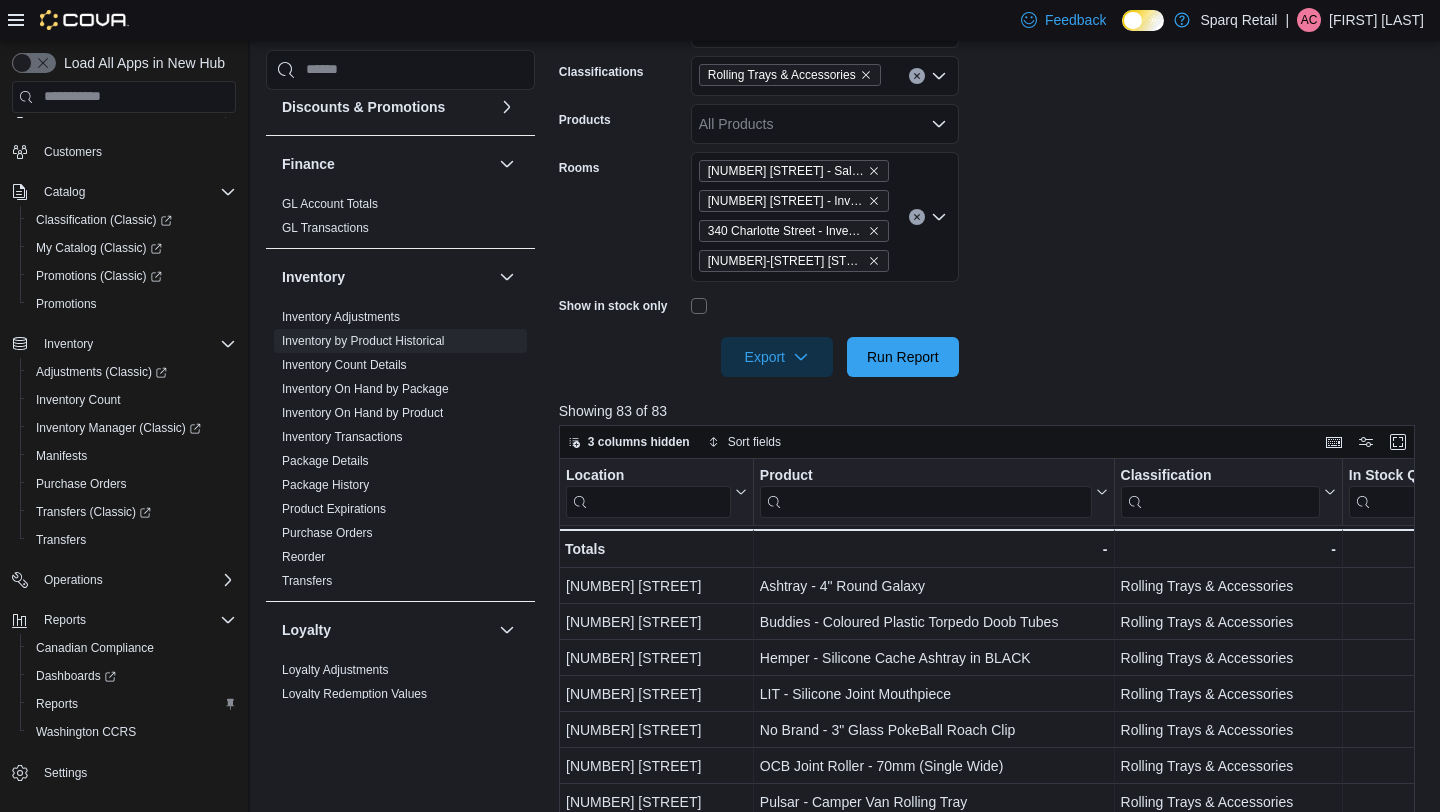 click at bounding box center [926, 501] 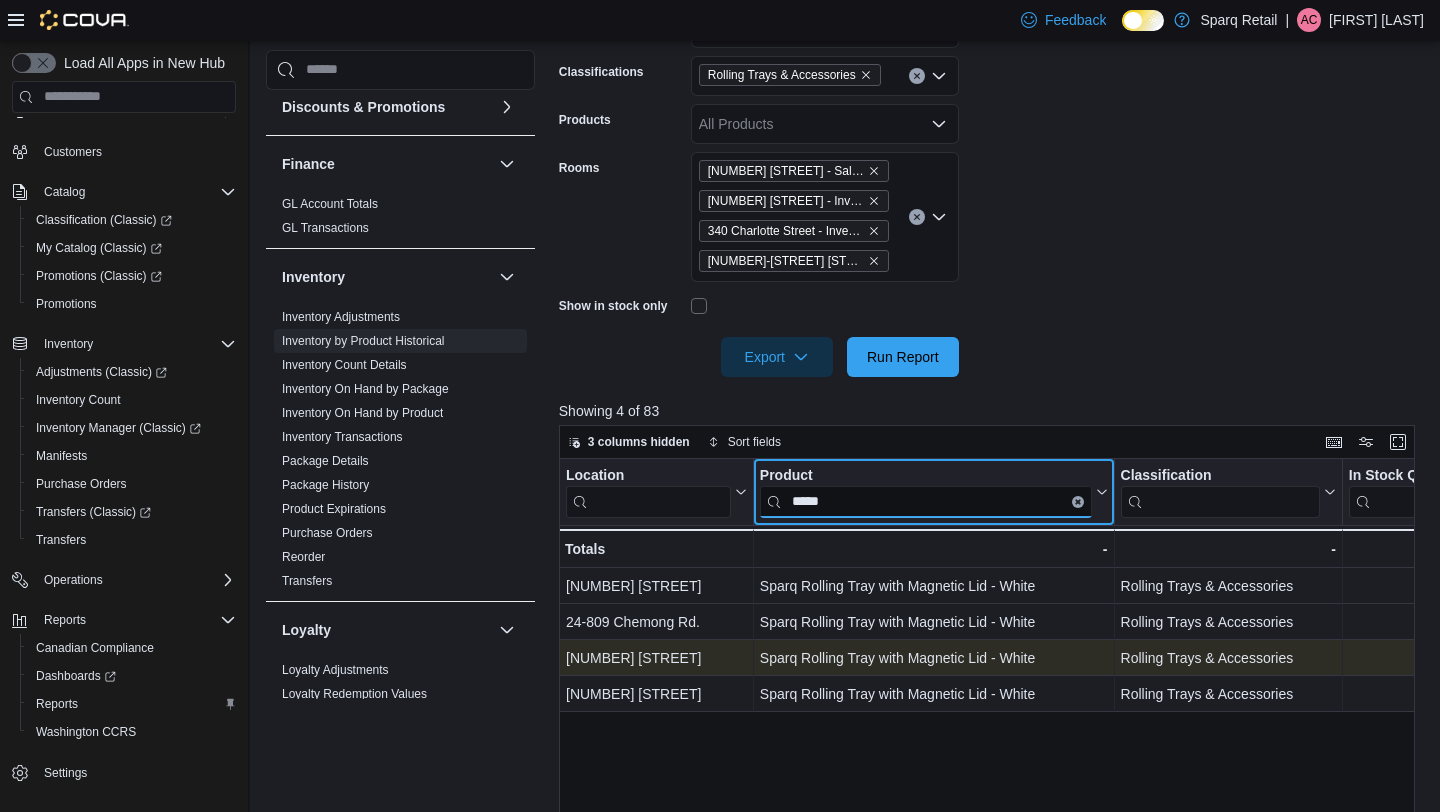 scroll, scrollTop: 0, scrollLeft: 151, axis: horizontal 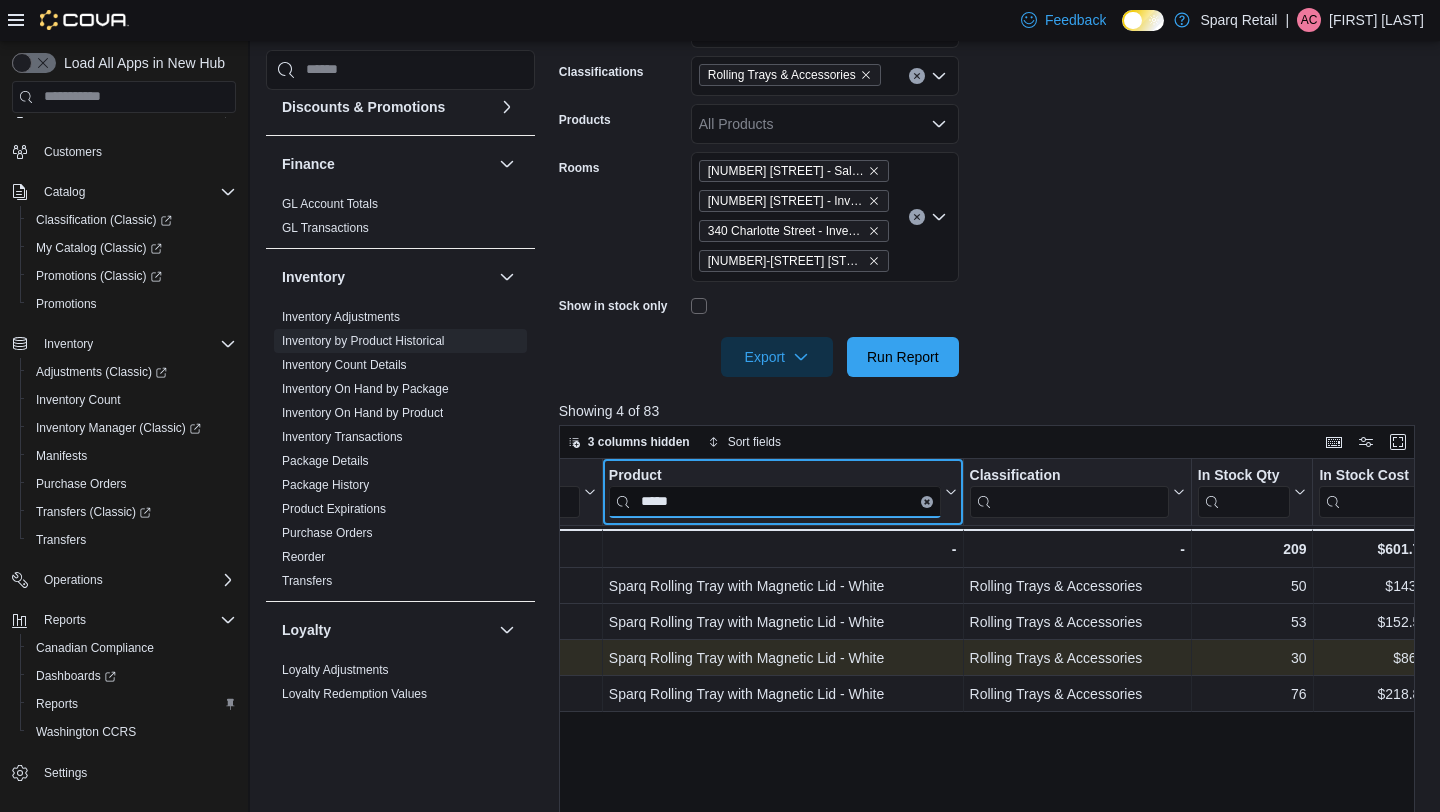 type on "*****" 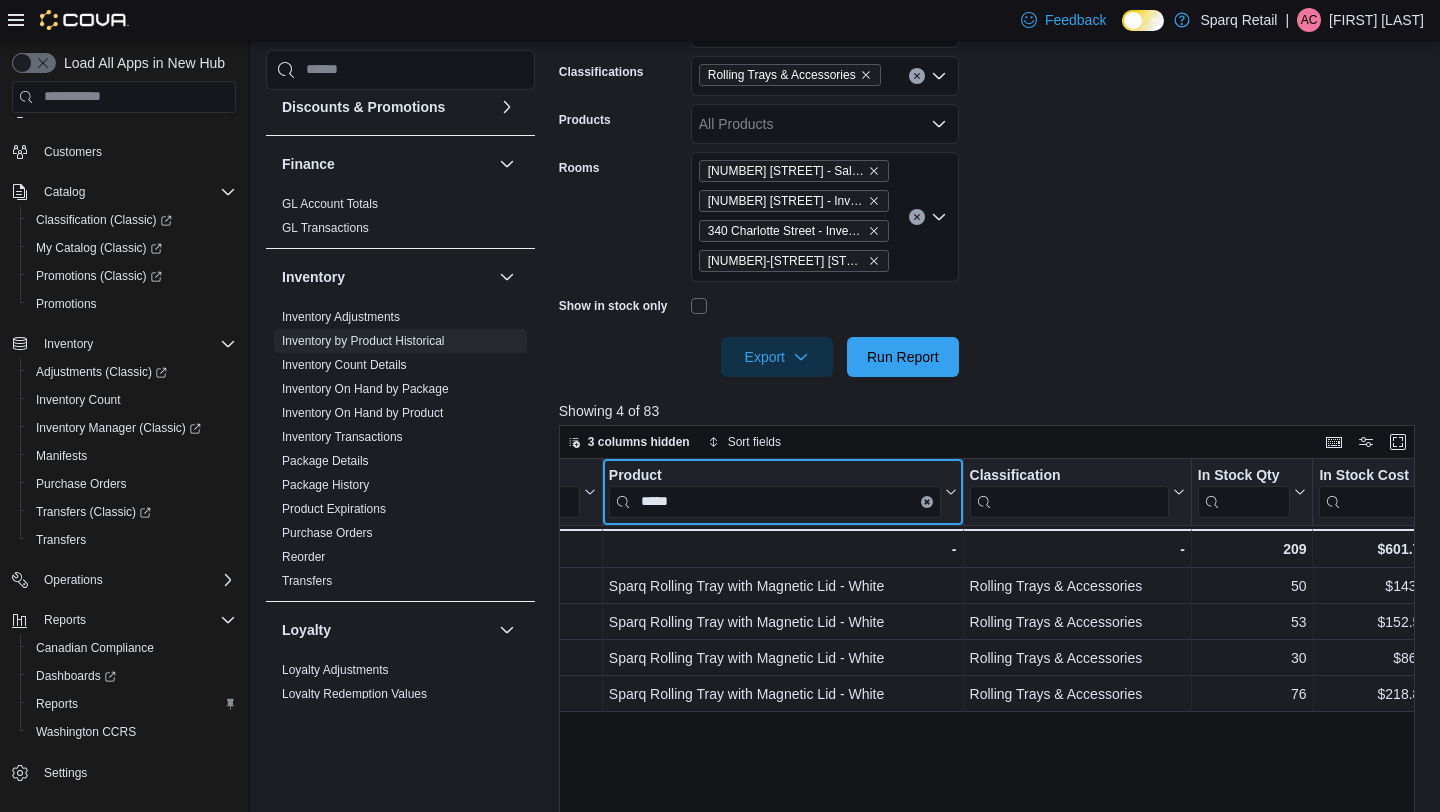click 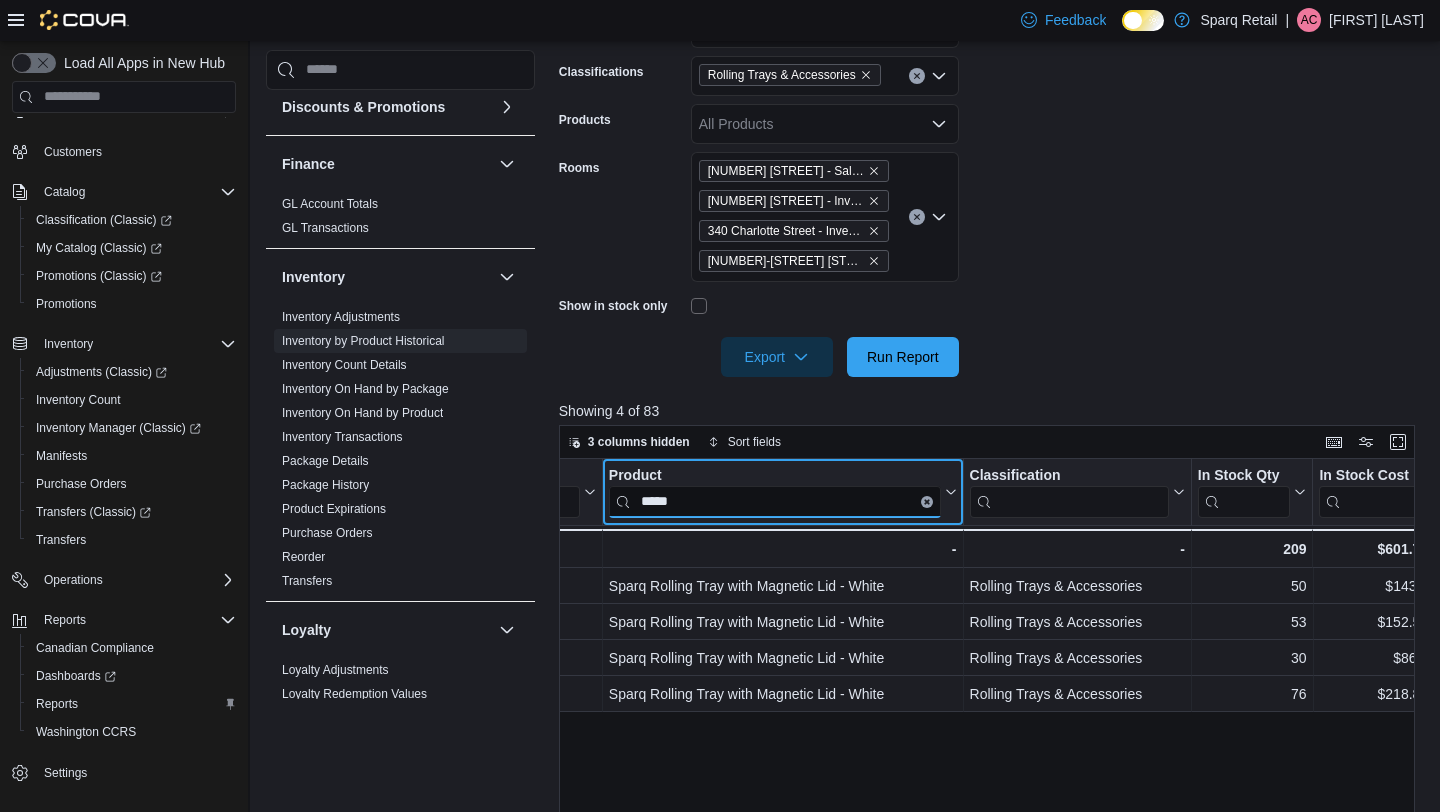 type 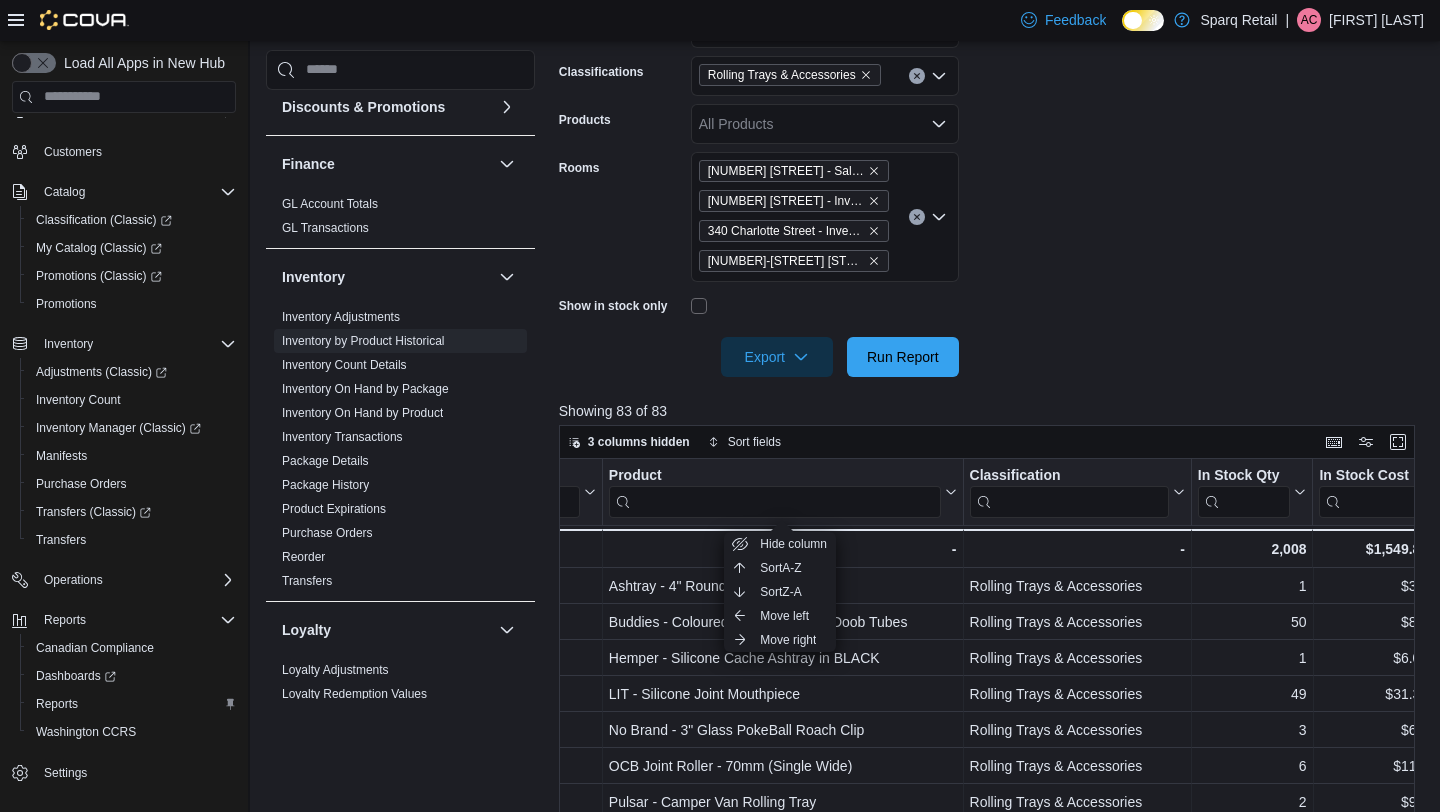 click on "**********" at bounding box center [991, 156] 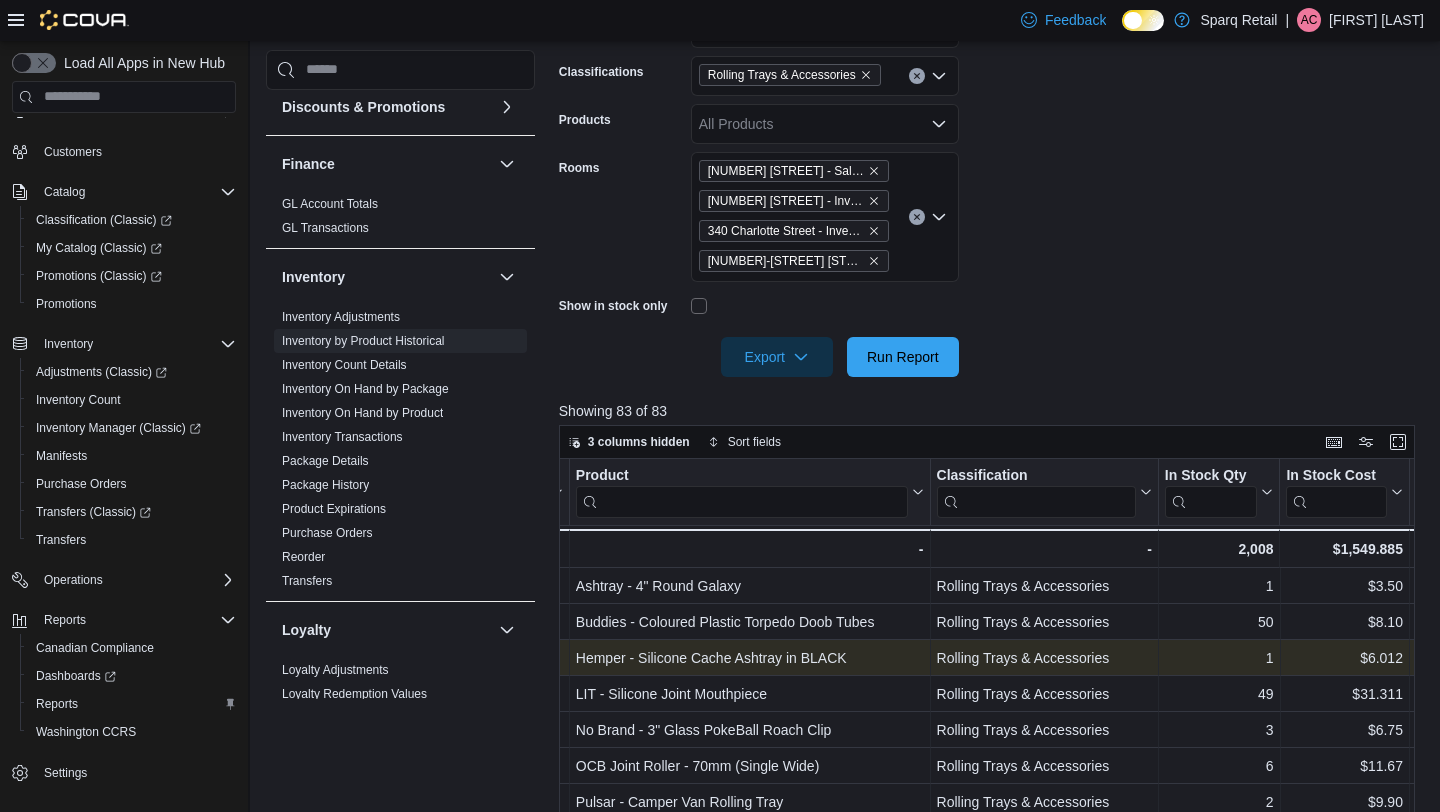 scroll, scrollTop: 0, scrollLeft: 187, axis: horizontal 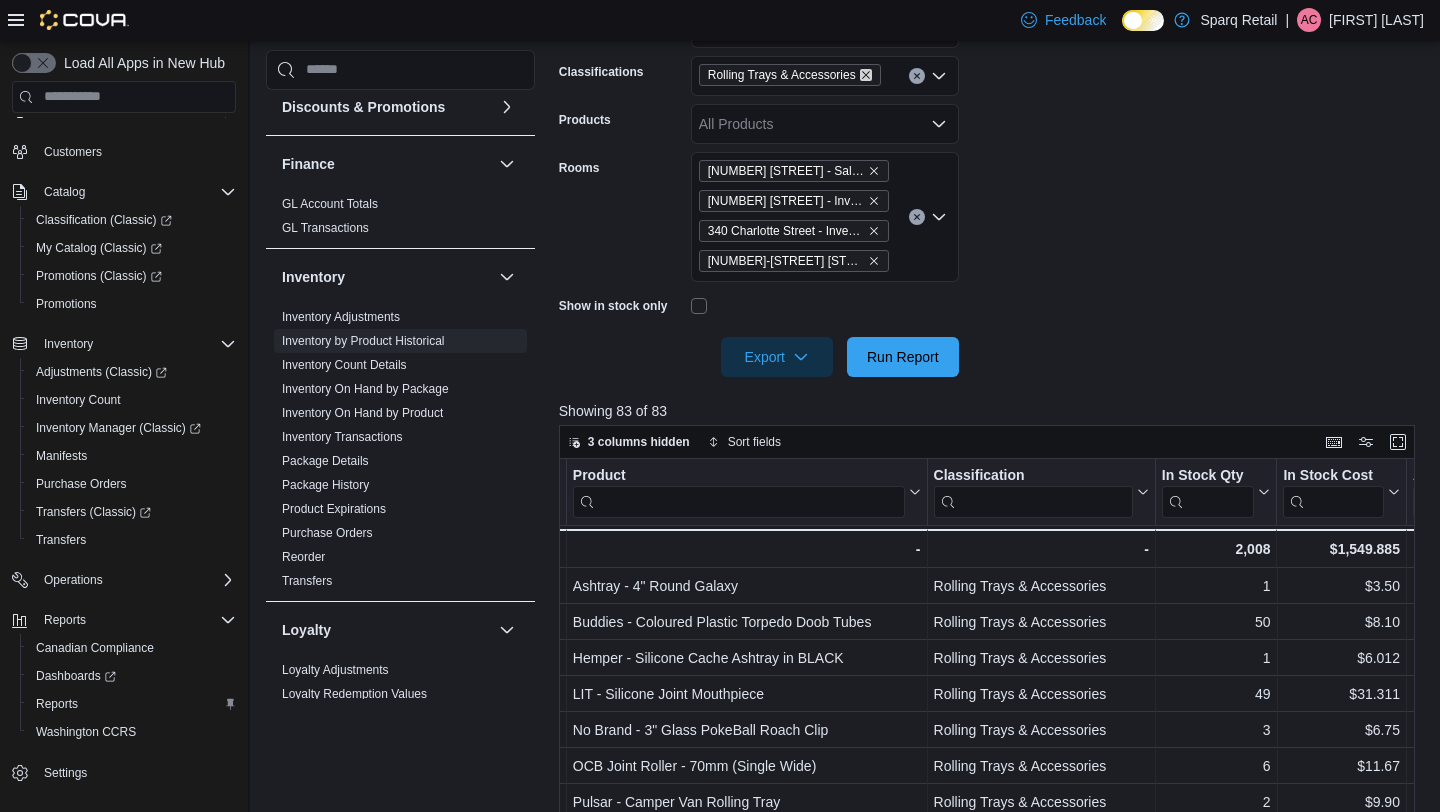 click 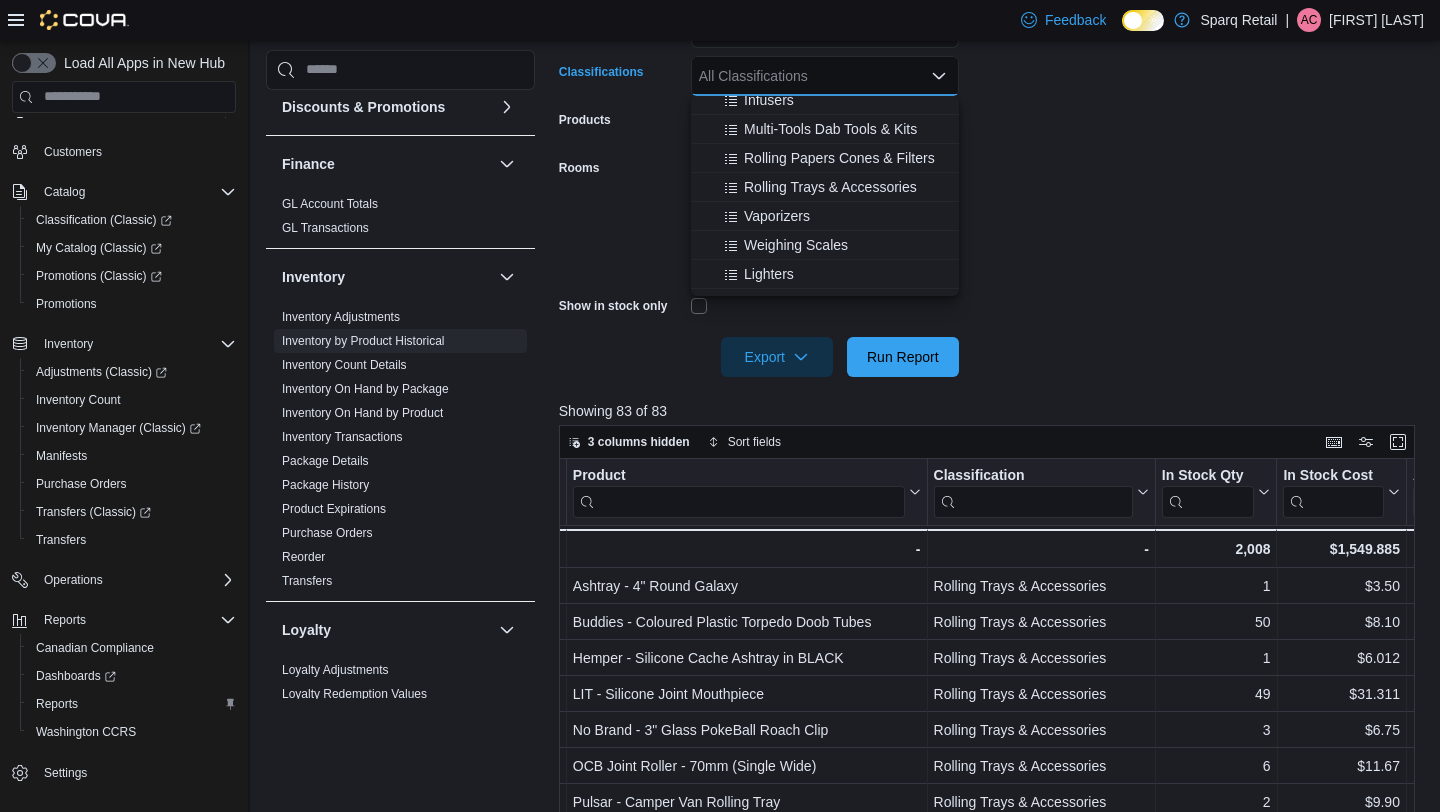 scroll, scrollTop: 644, scrollLeft: 0, axis: vertical 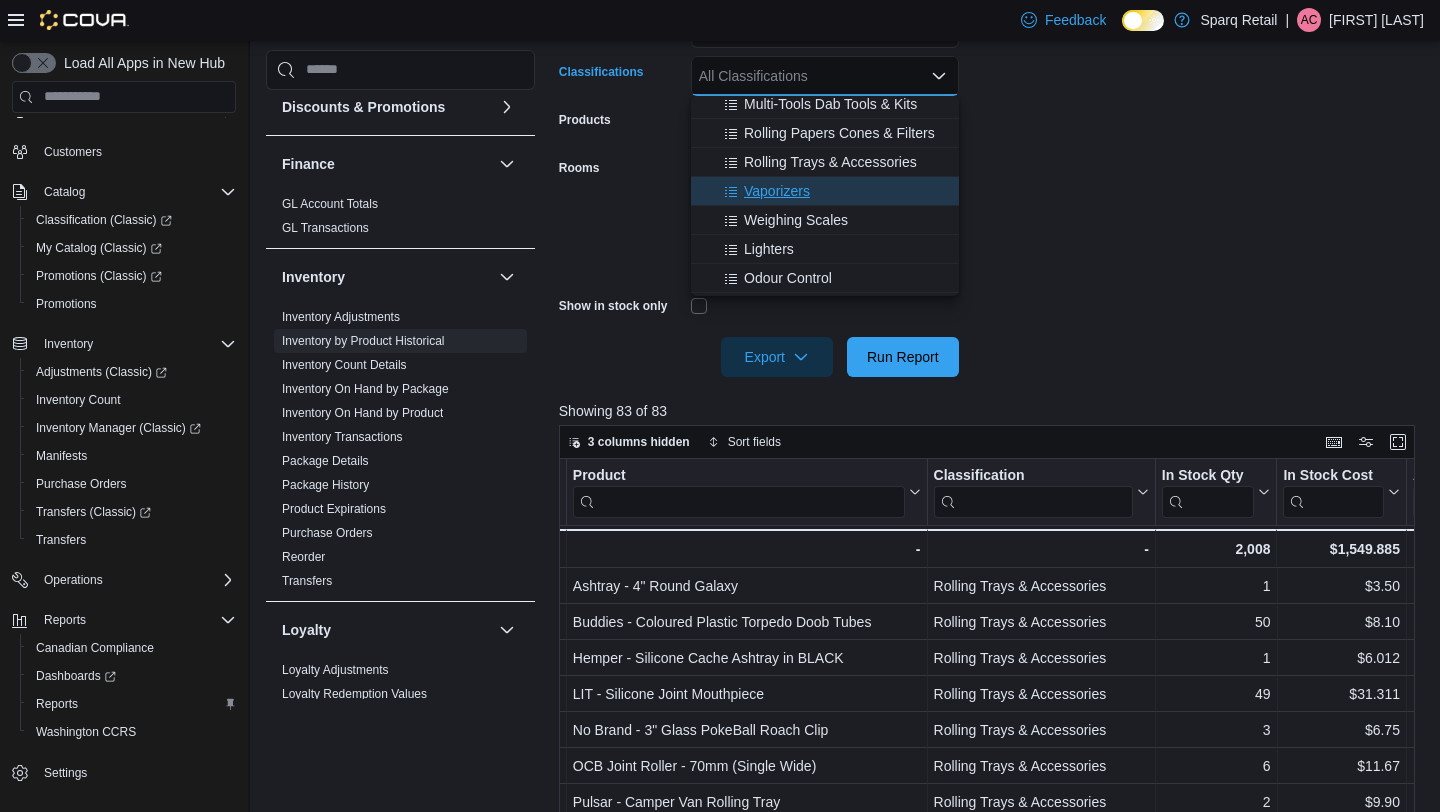 click on "Vaporizers" at bounding box center [825, 191] 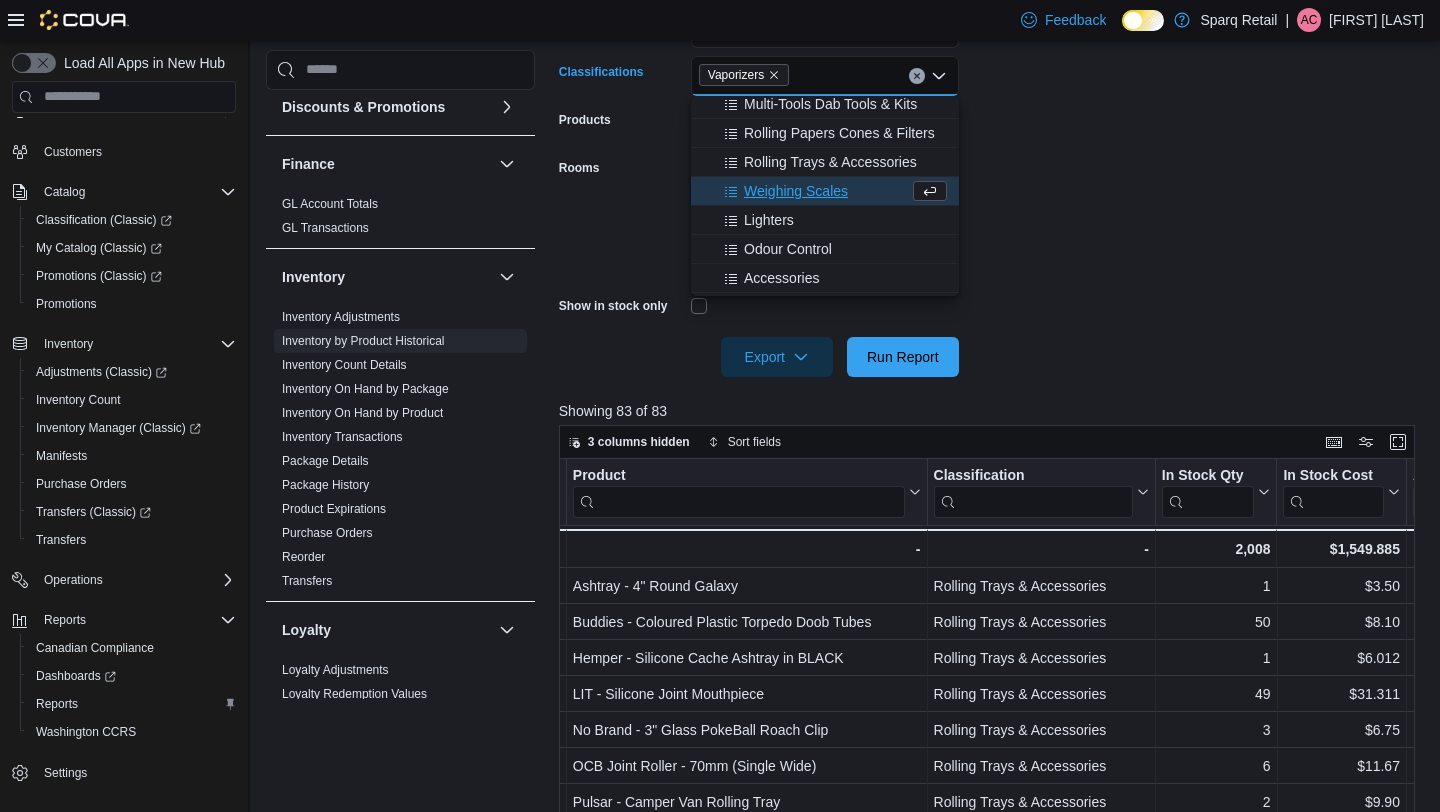 click on "**********" at bounding box center (991, 156) 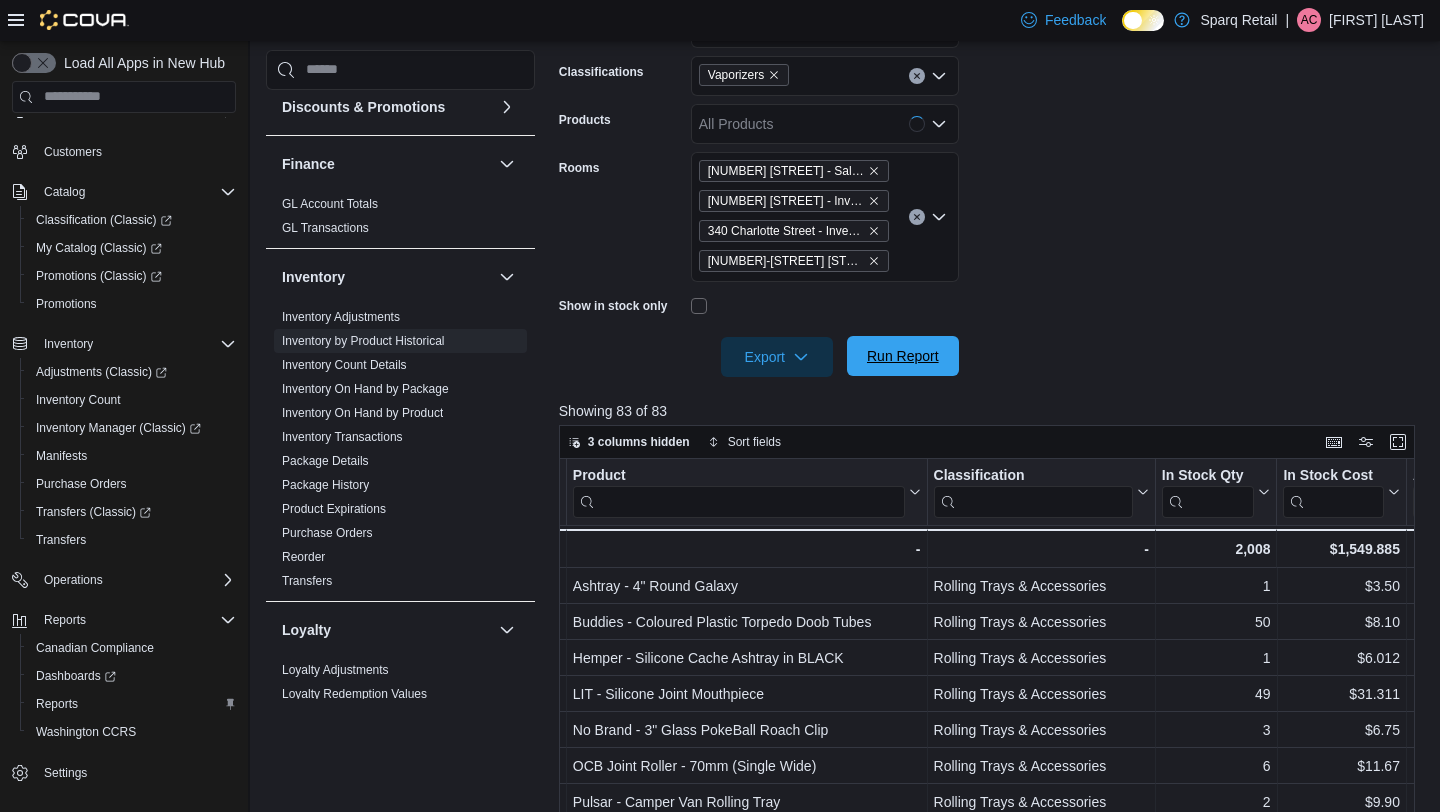 click on "Run Report" at bounding box center [903, 356] 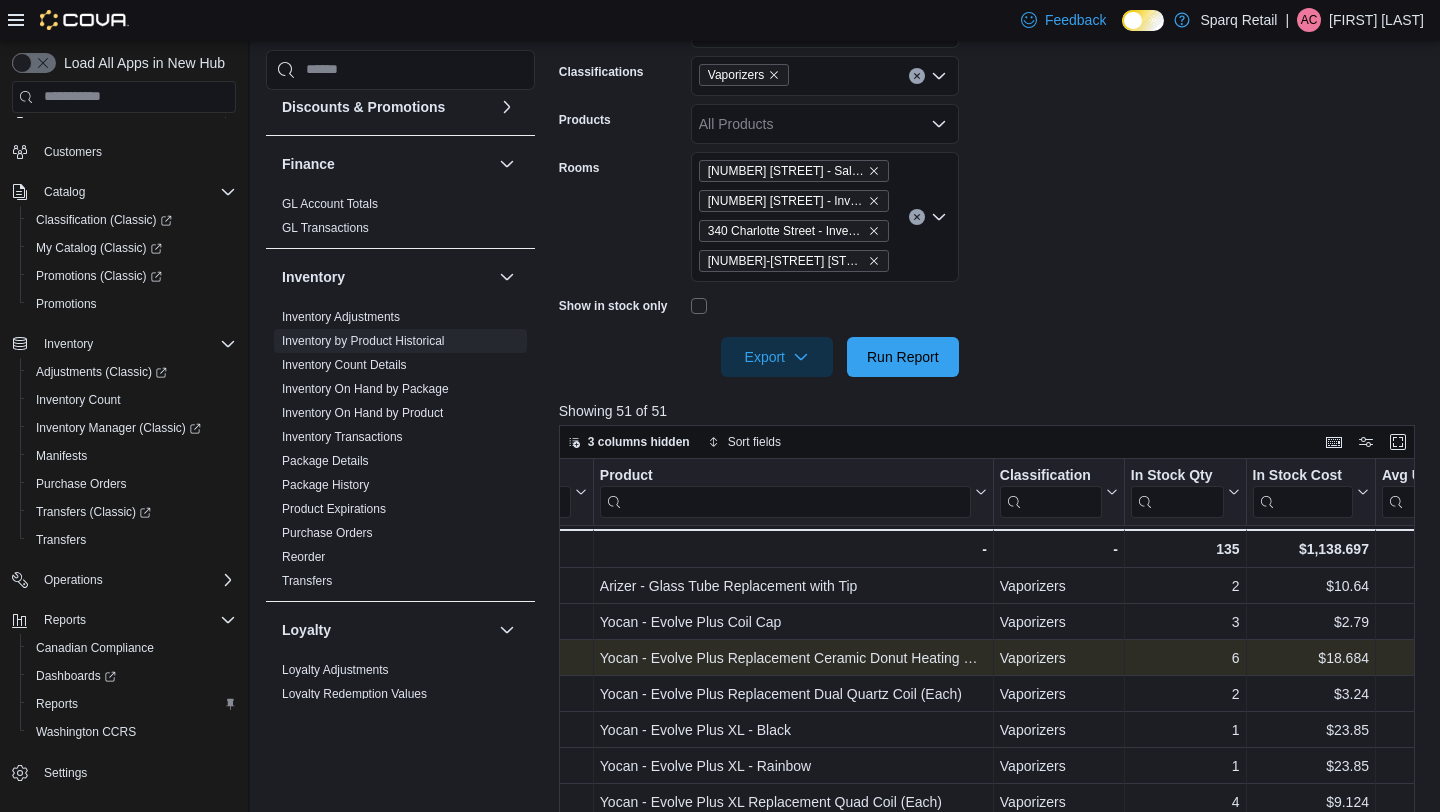 scroll, scrollTop: 0, scrollLeft: 174, axis: horizontal 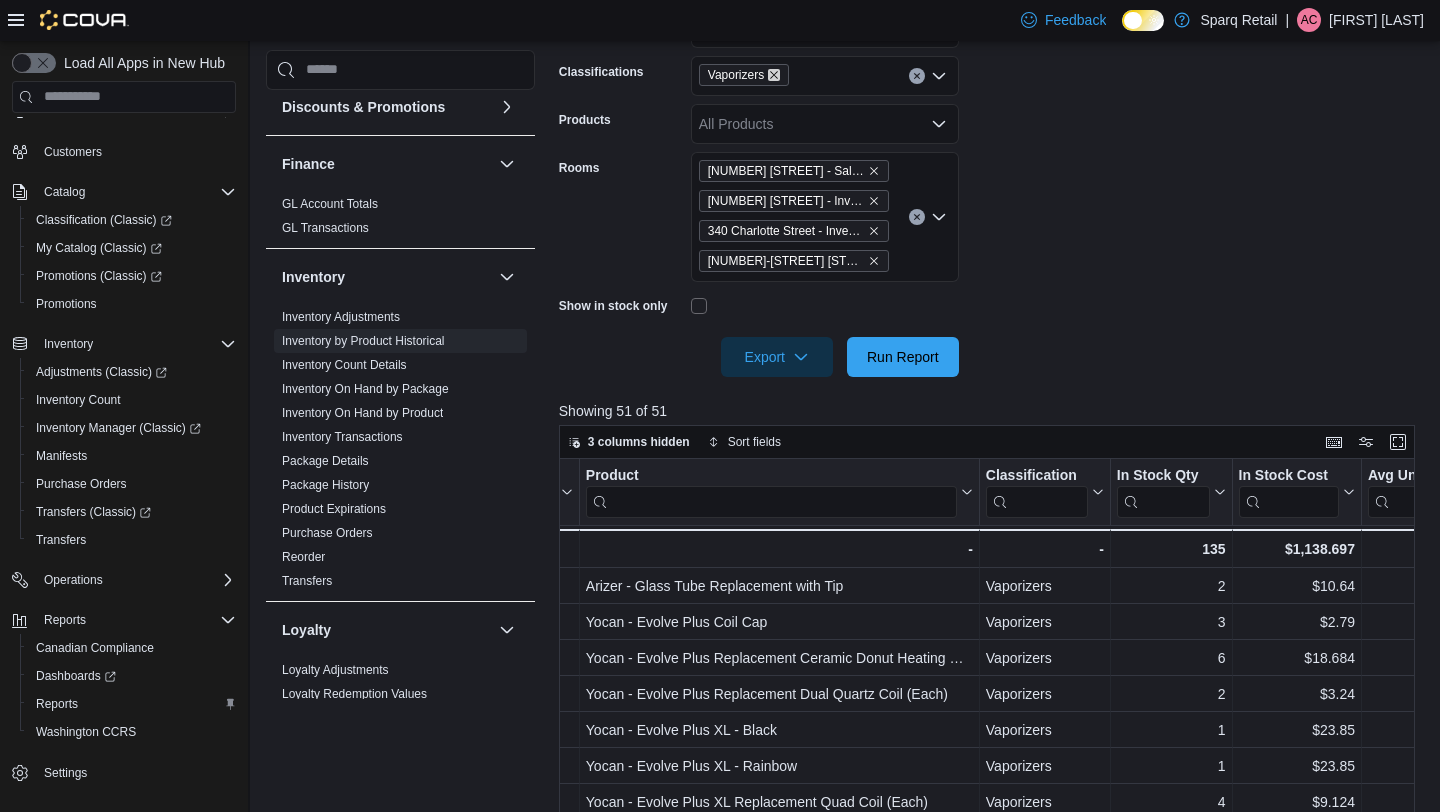 click 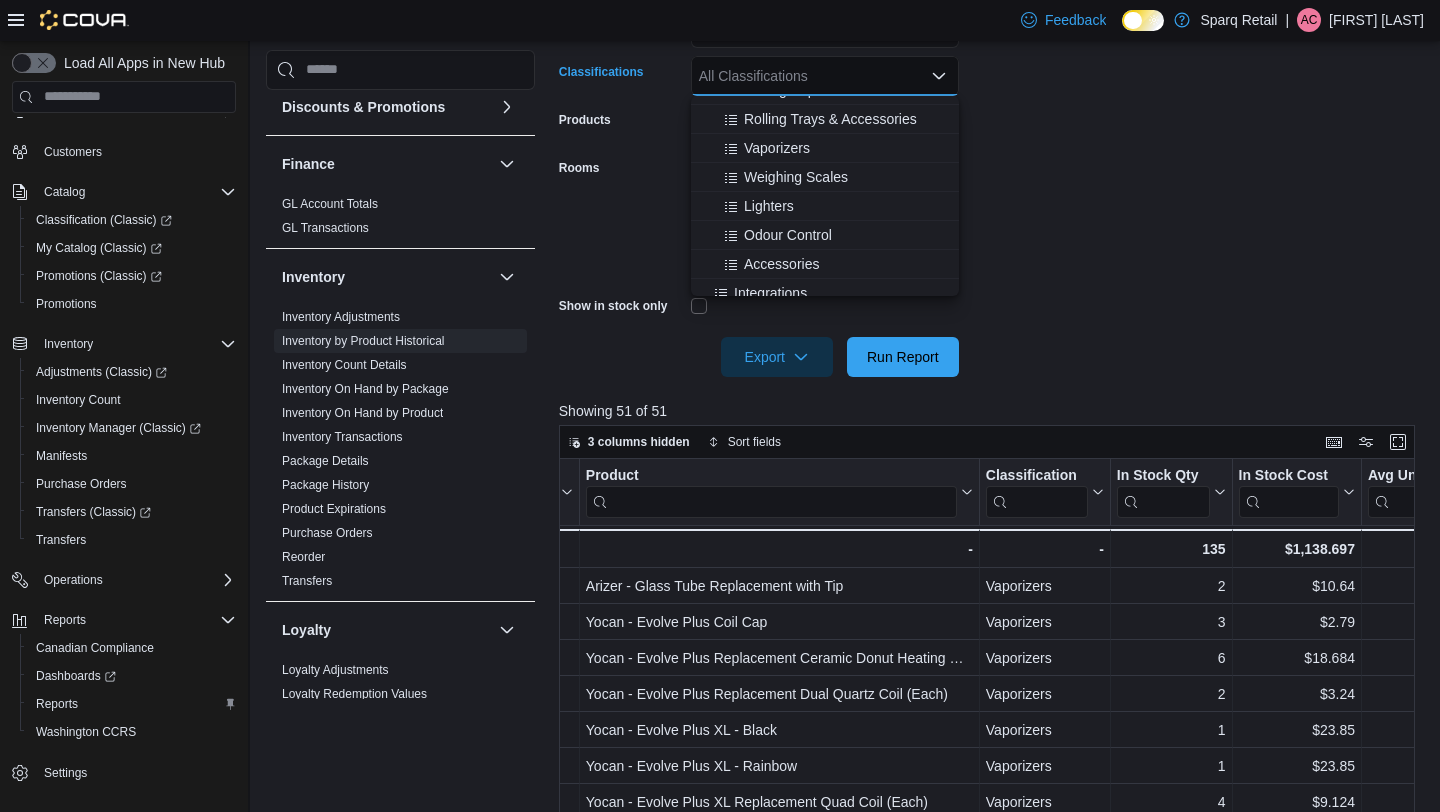 scroll, scrollTop: 684, scrollLeft: 0, axis: vertical 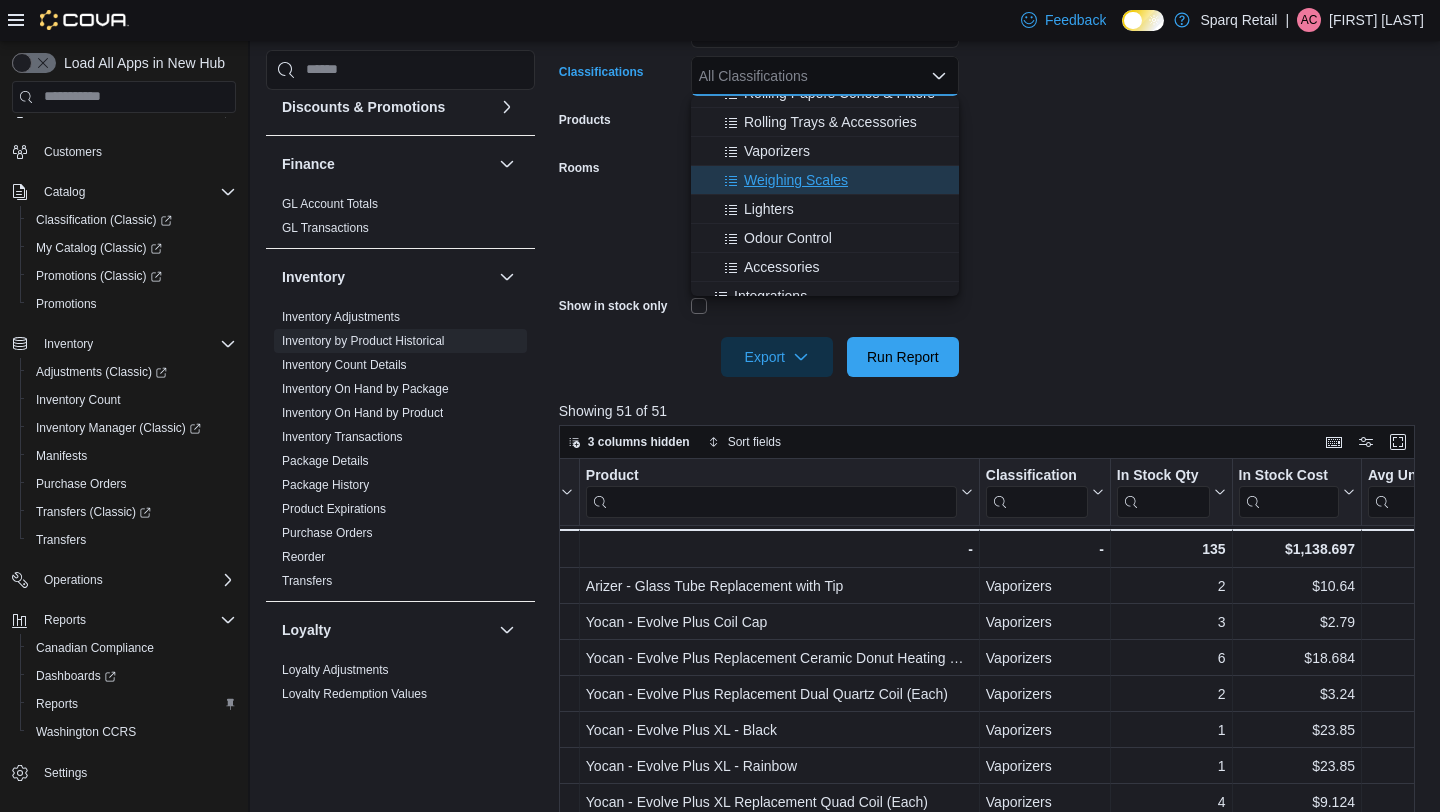 click on "Weighing Scales" at bounding box center [796, 180] 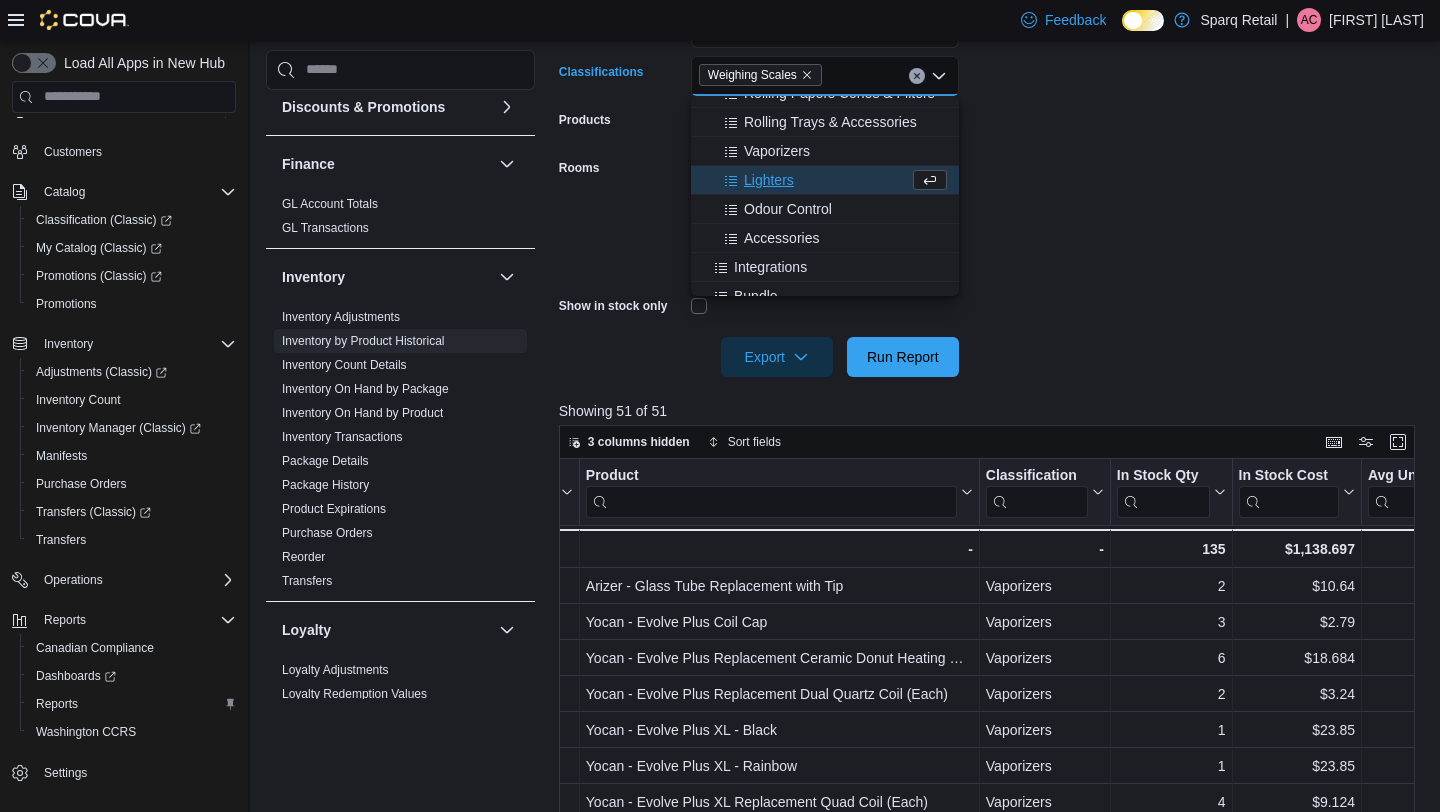 click on "**********" at bounding box center [991, 156] 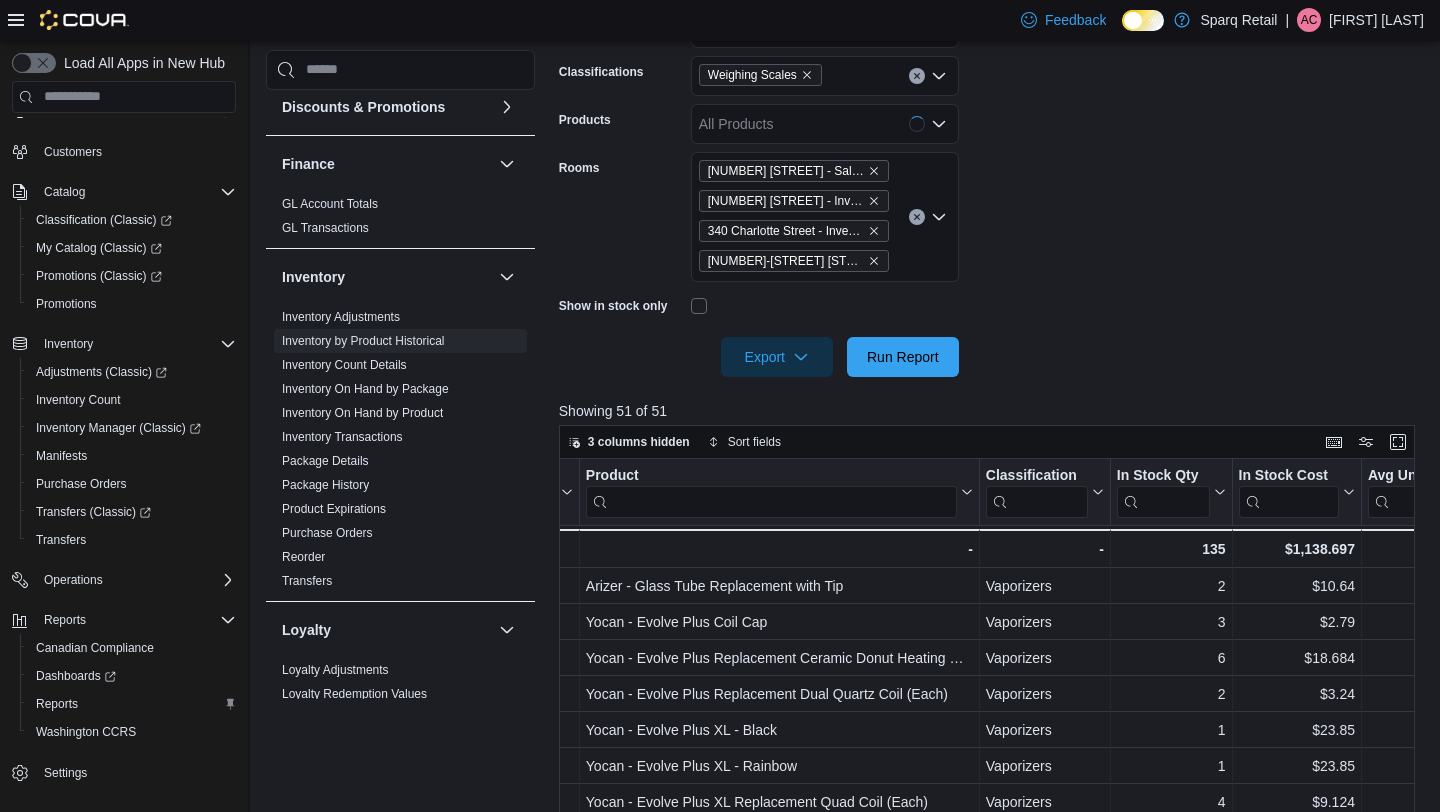 click at bounding box center [991, 329] 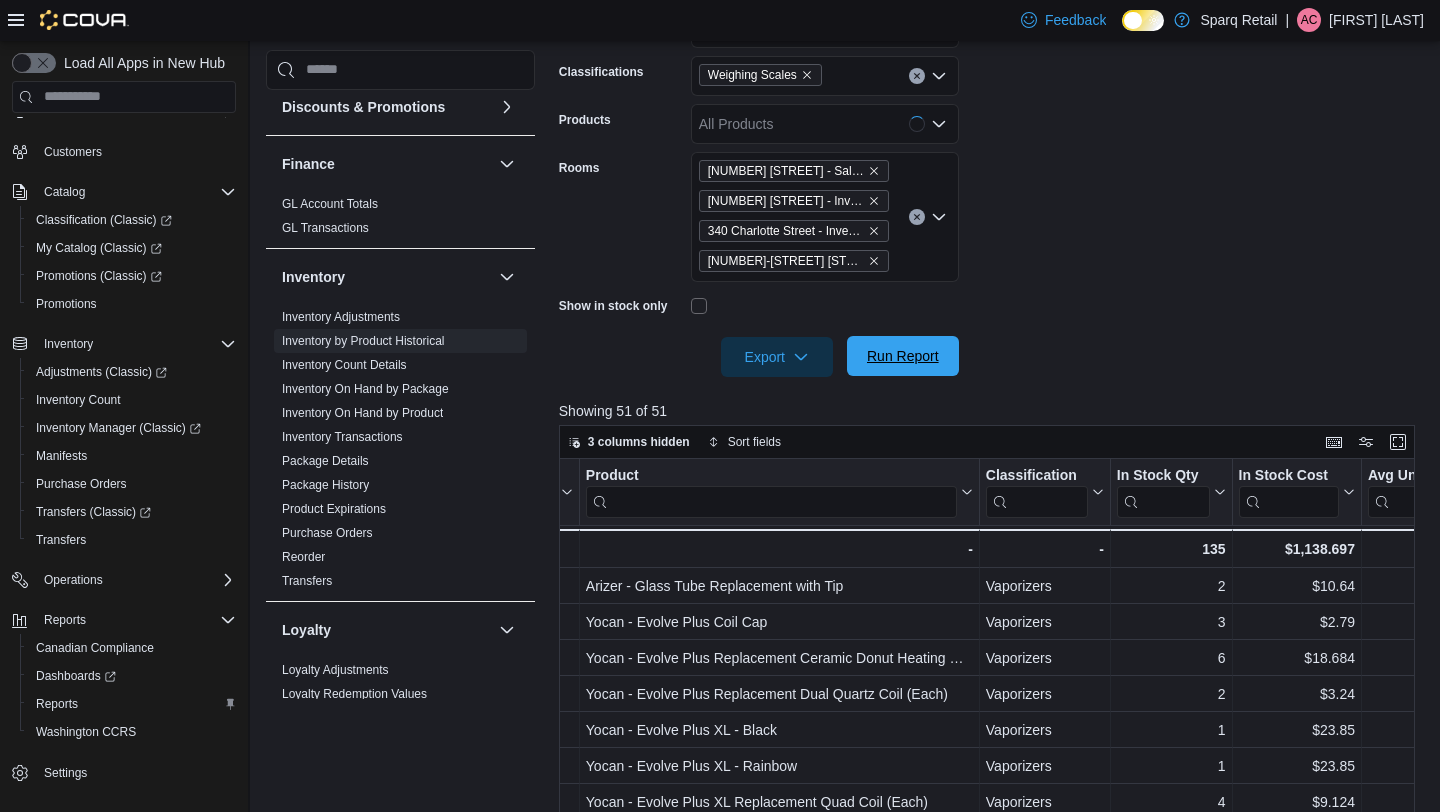click on "Run Report" at bounding box center [903, 356] 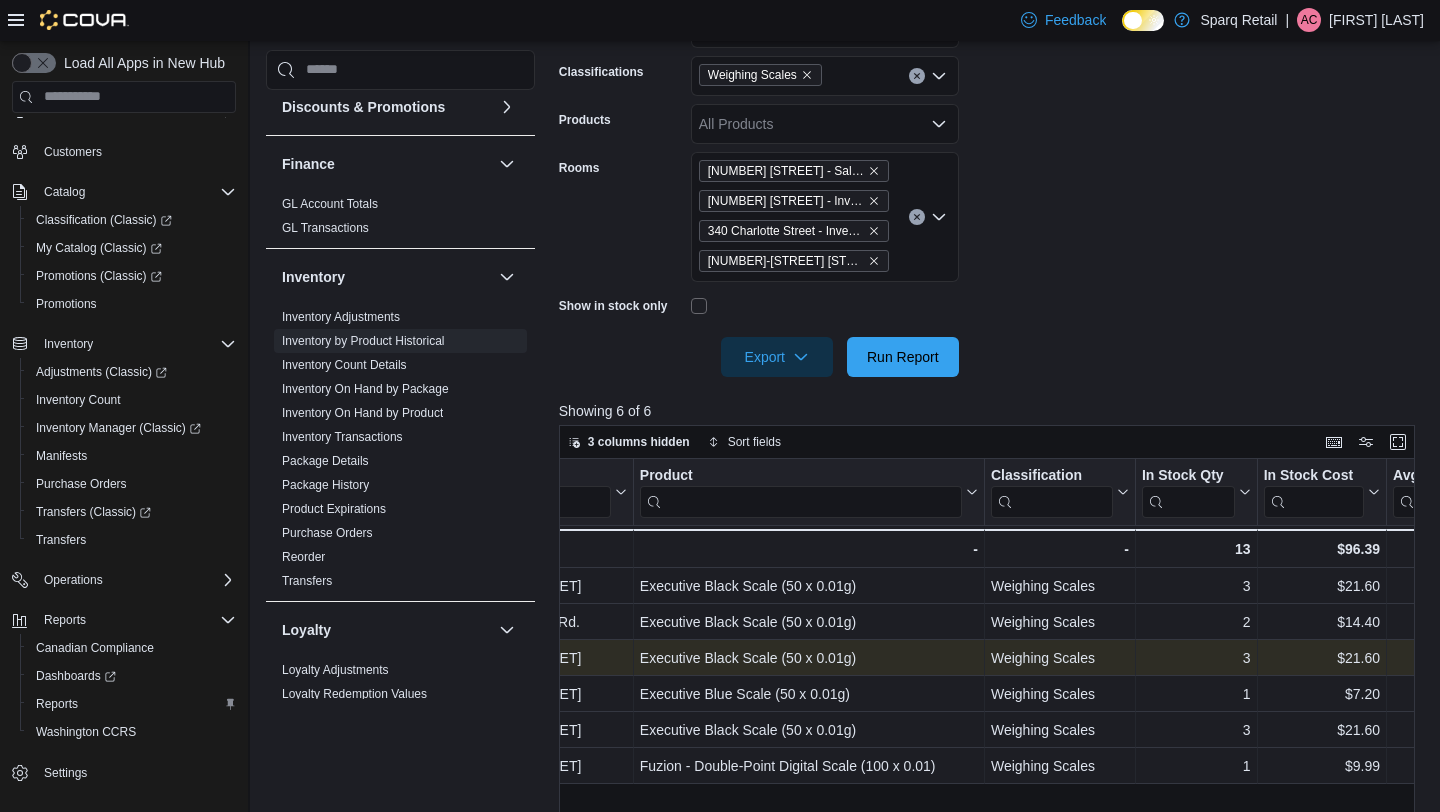 scroll, scrollTop: 0, scrollLeft: 125, axis: horizontal 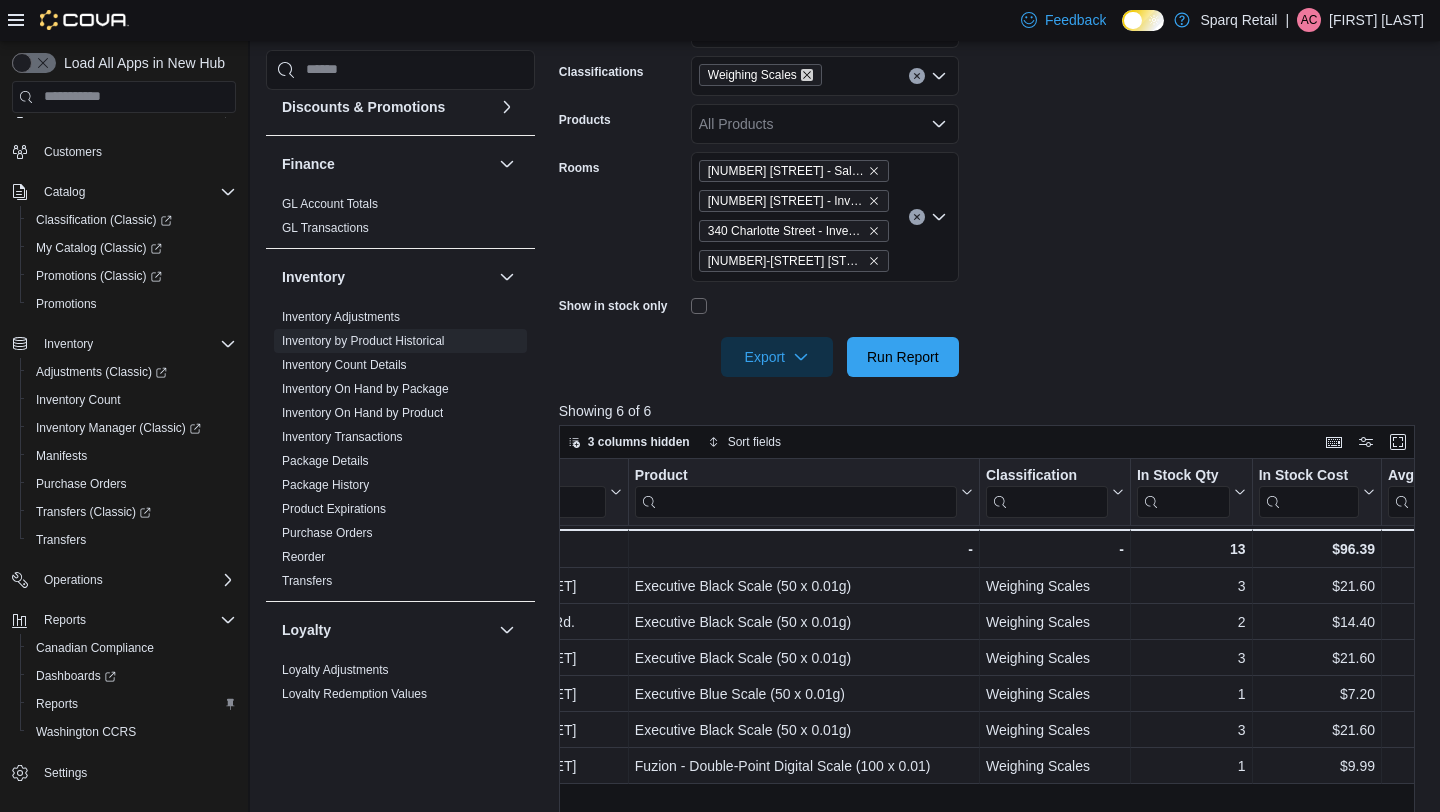 click 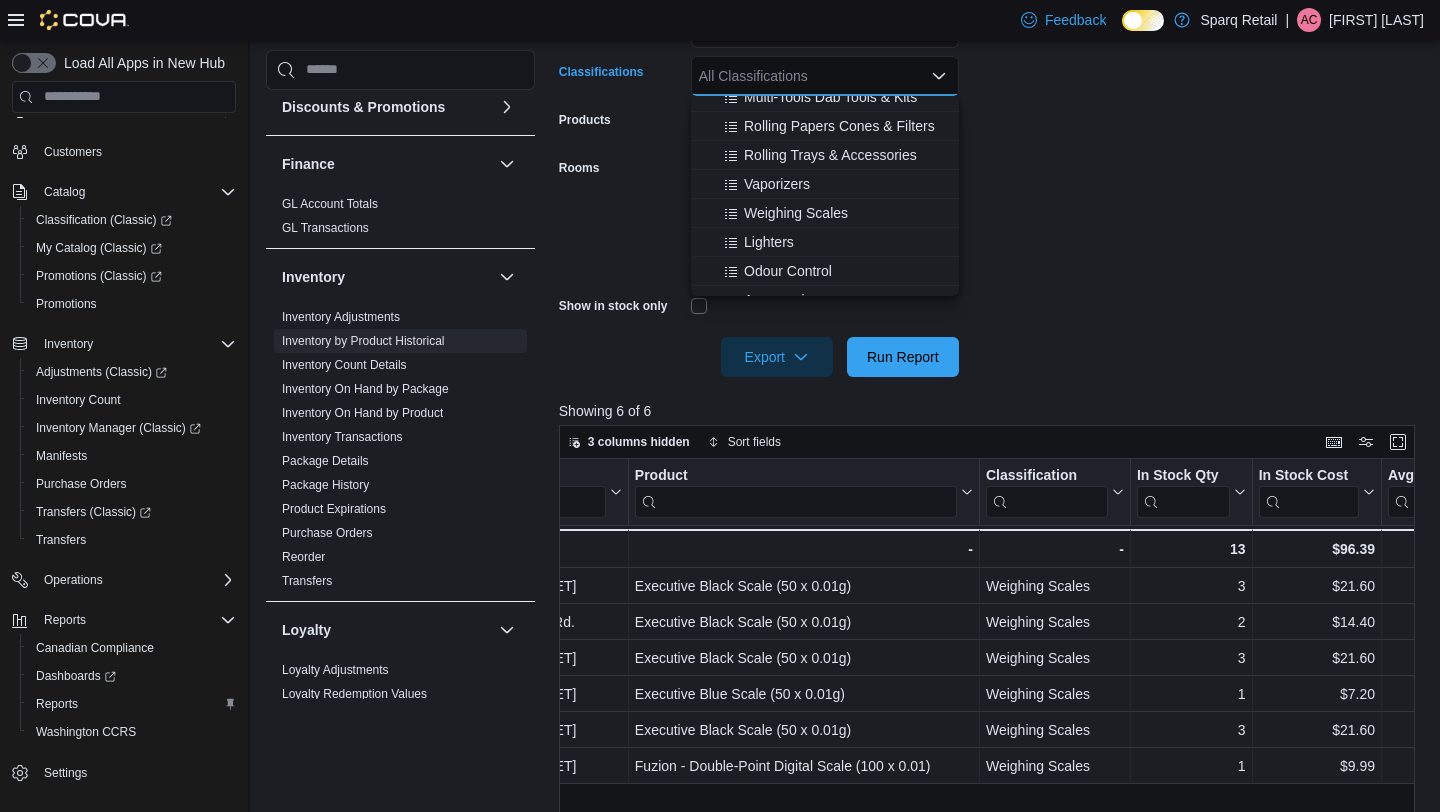 scroll, scrollTop: 660, scrollLeft: 0, axis: vertical 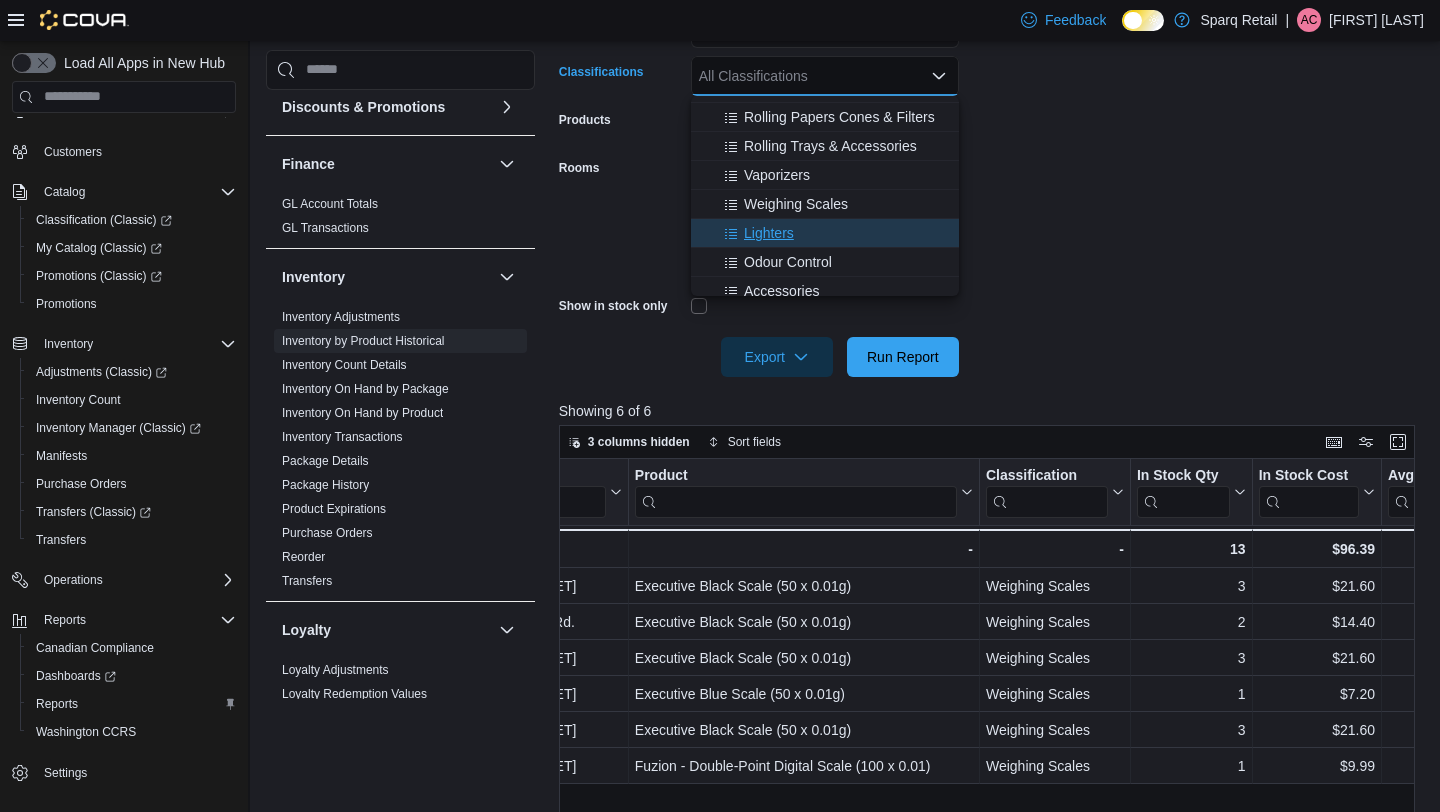 click on "Lighters" at bounding box center (769, 233) 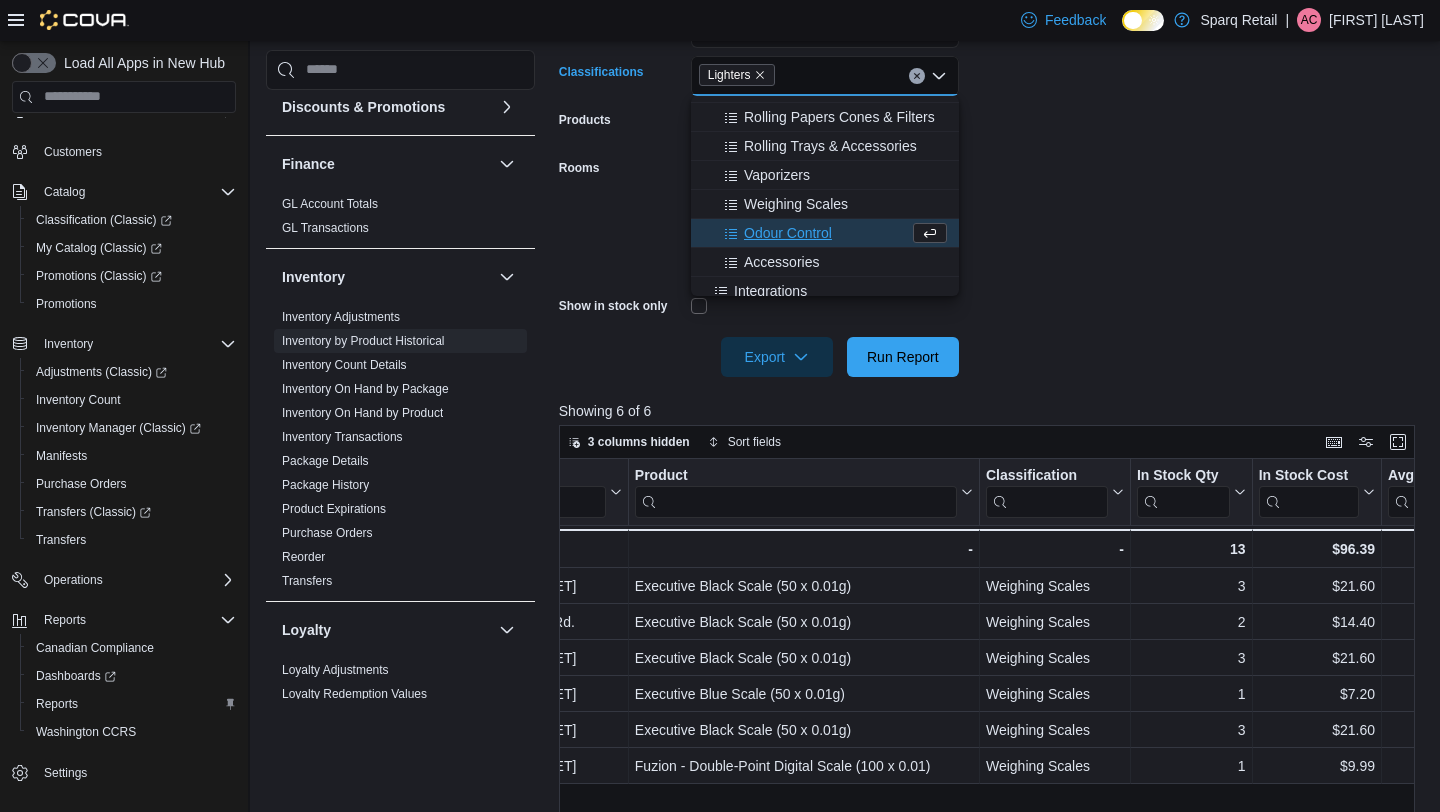 click on "**********" at bounding box center [991, 156] 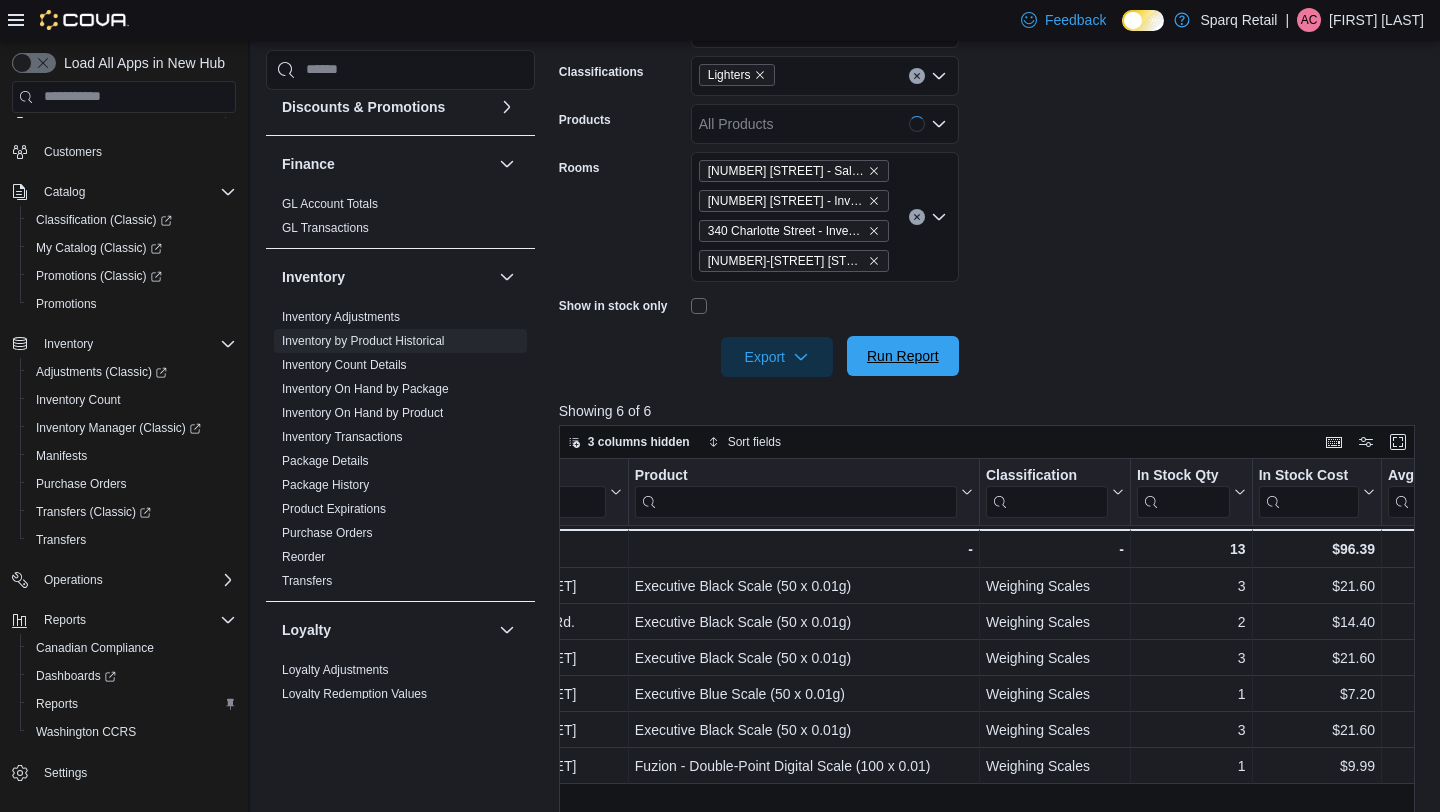 click on "Run Report" at bounding box center [903, 356] 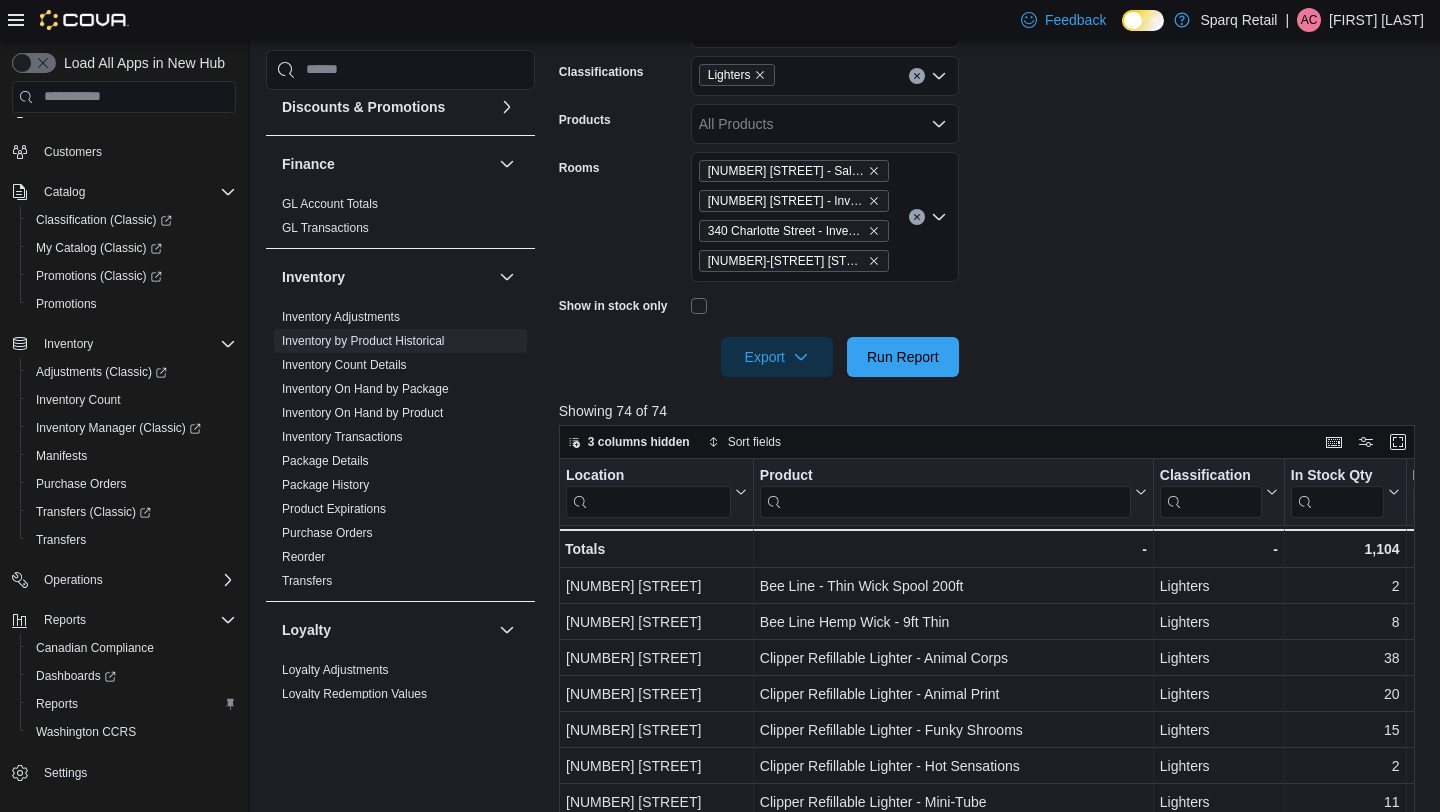 click at bounding box center [945, 501] 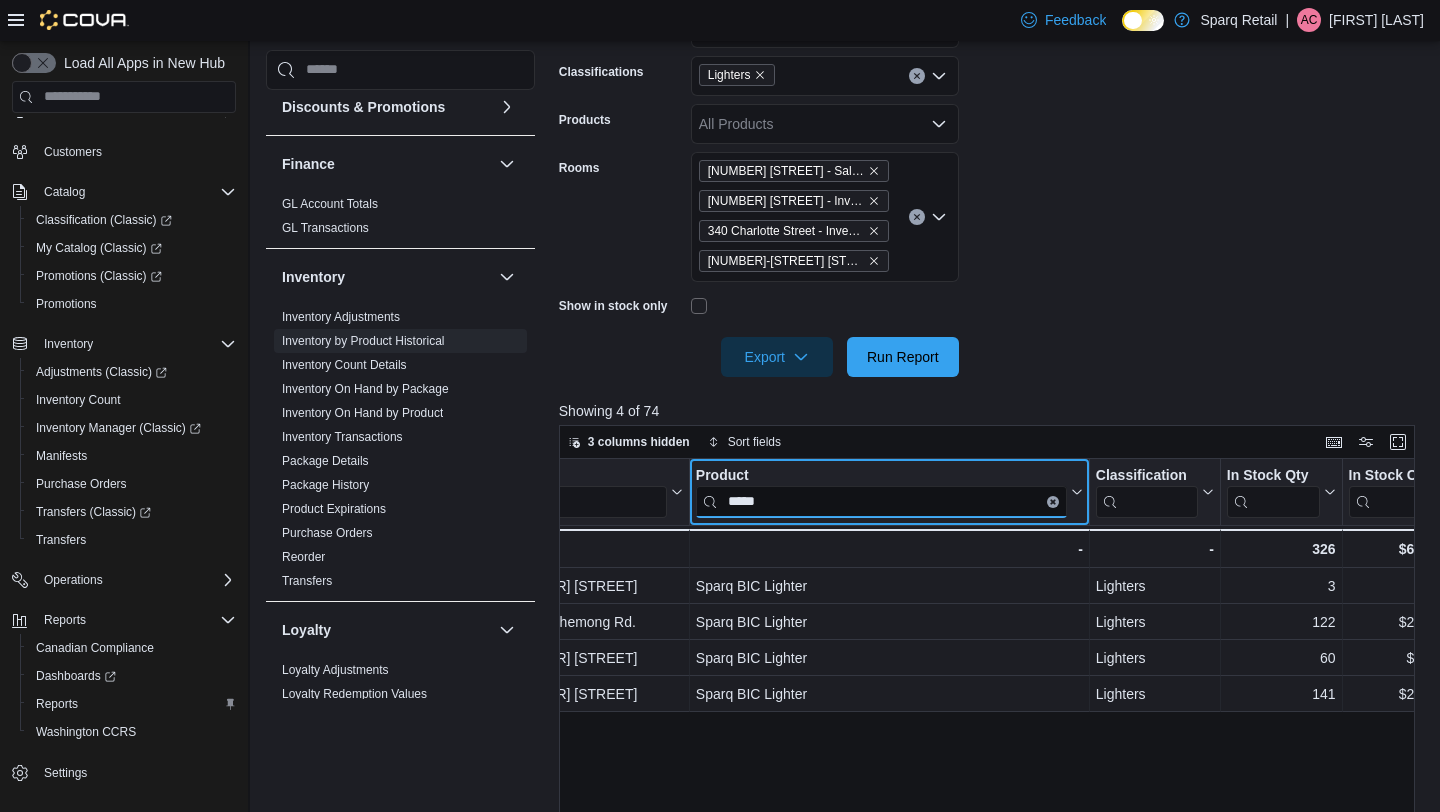 scroll, scrollTop: 0, scrollLeft: 74, axis: horizontal 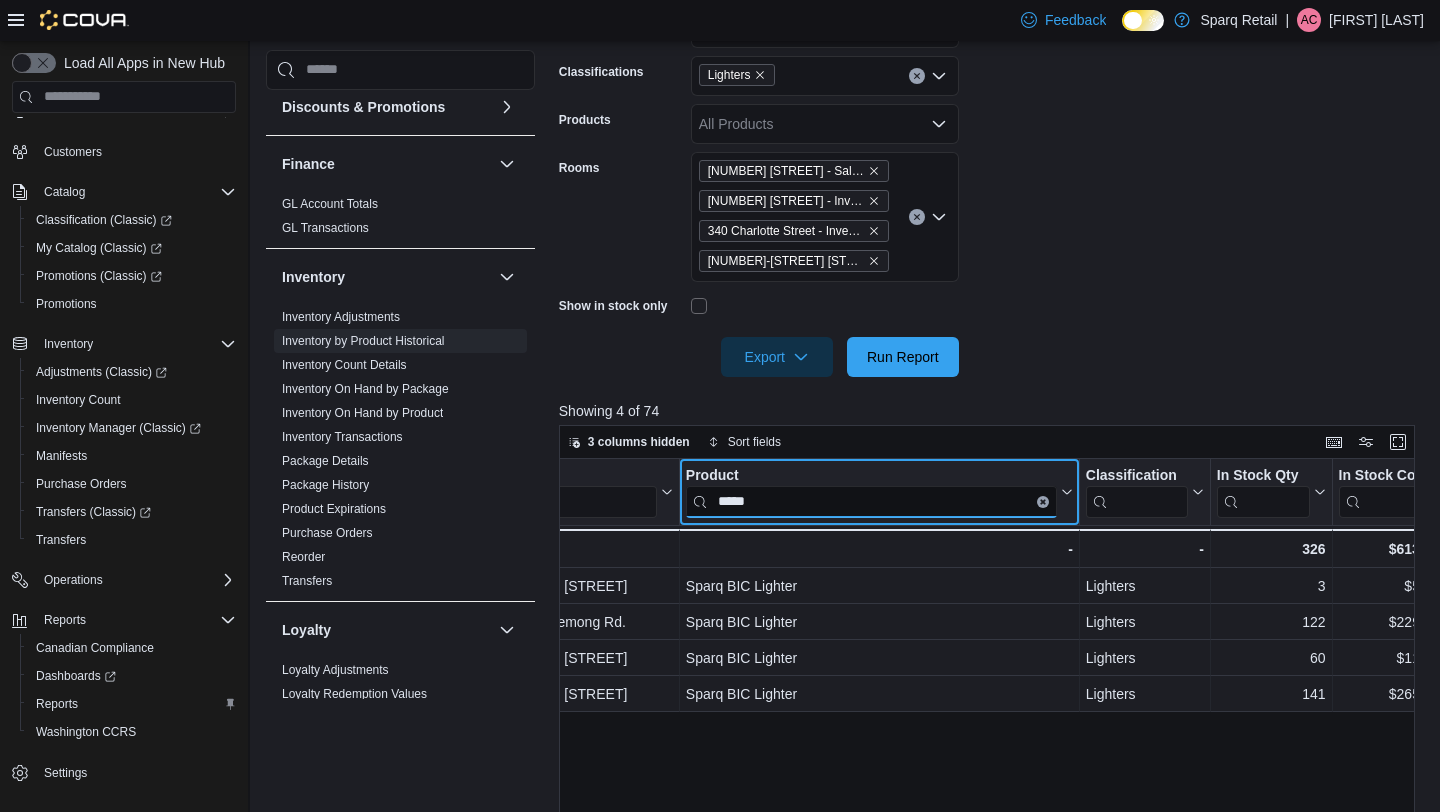 type on "*****" 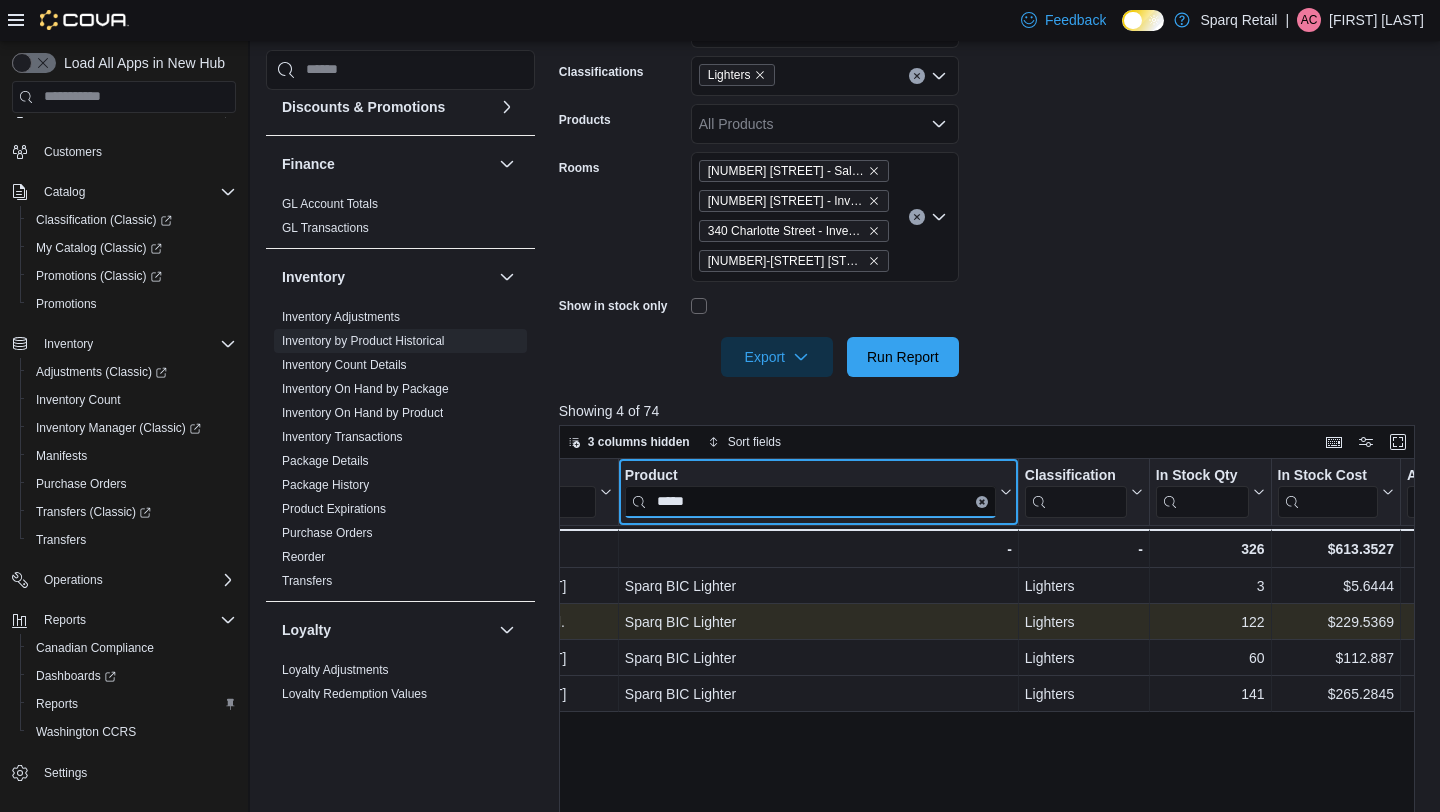 scroll, scrollTop: 0, scrollLeft: 137, axis: horizontal 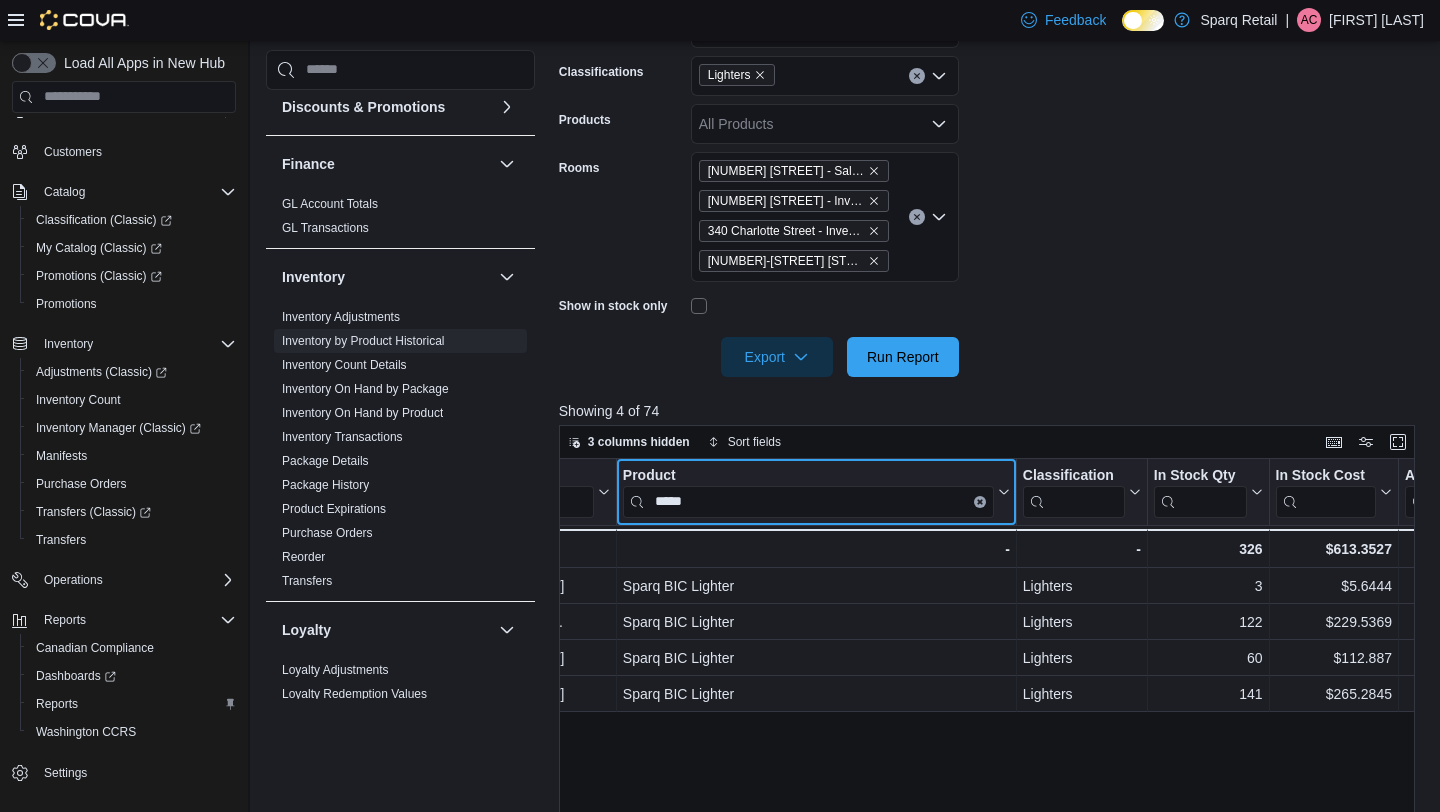 click 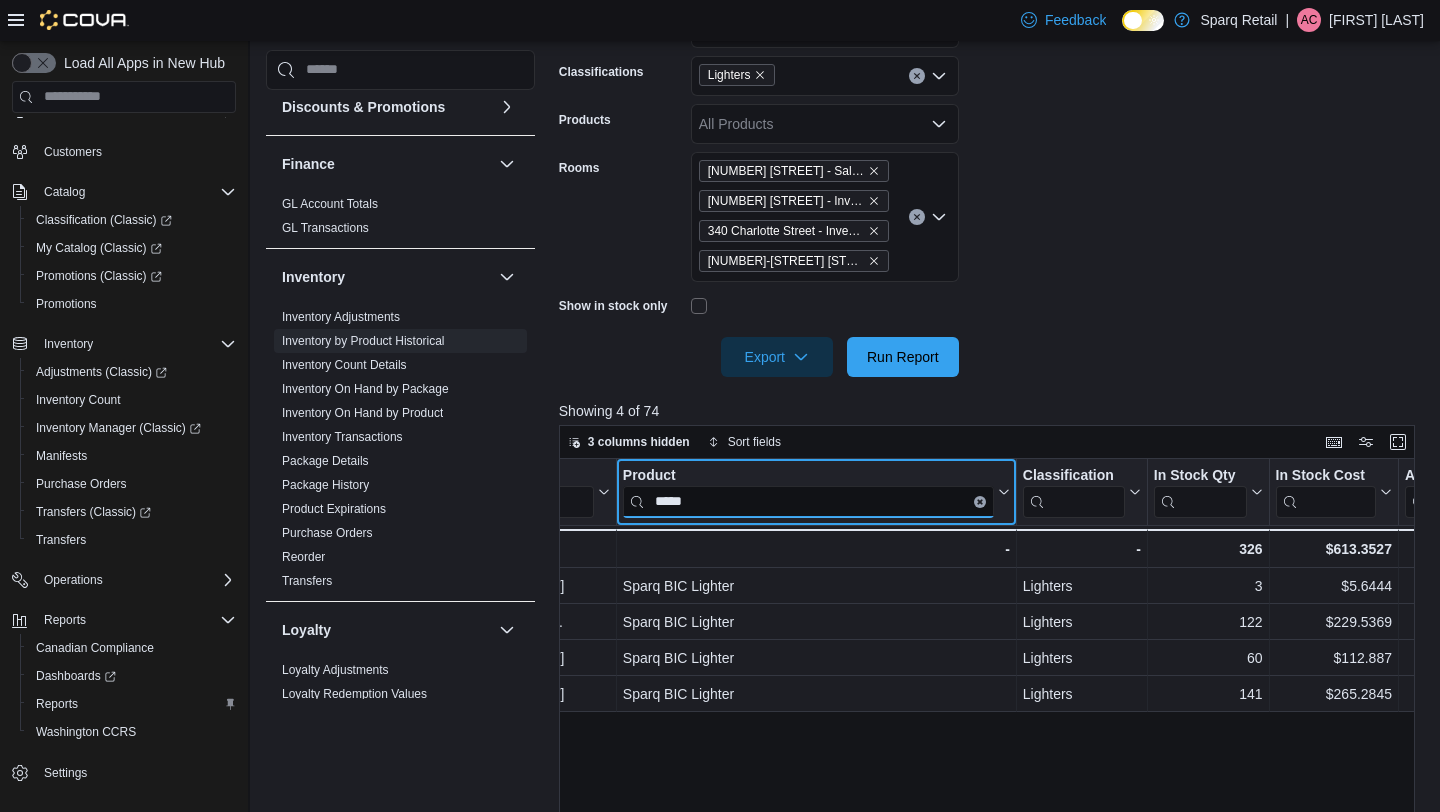 type 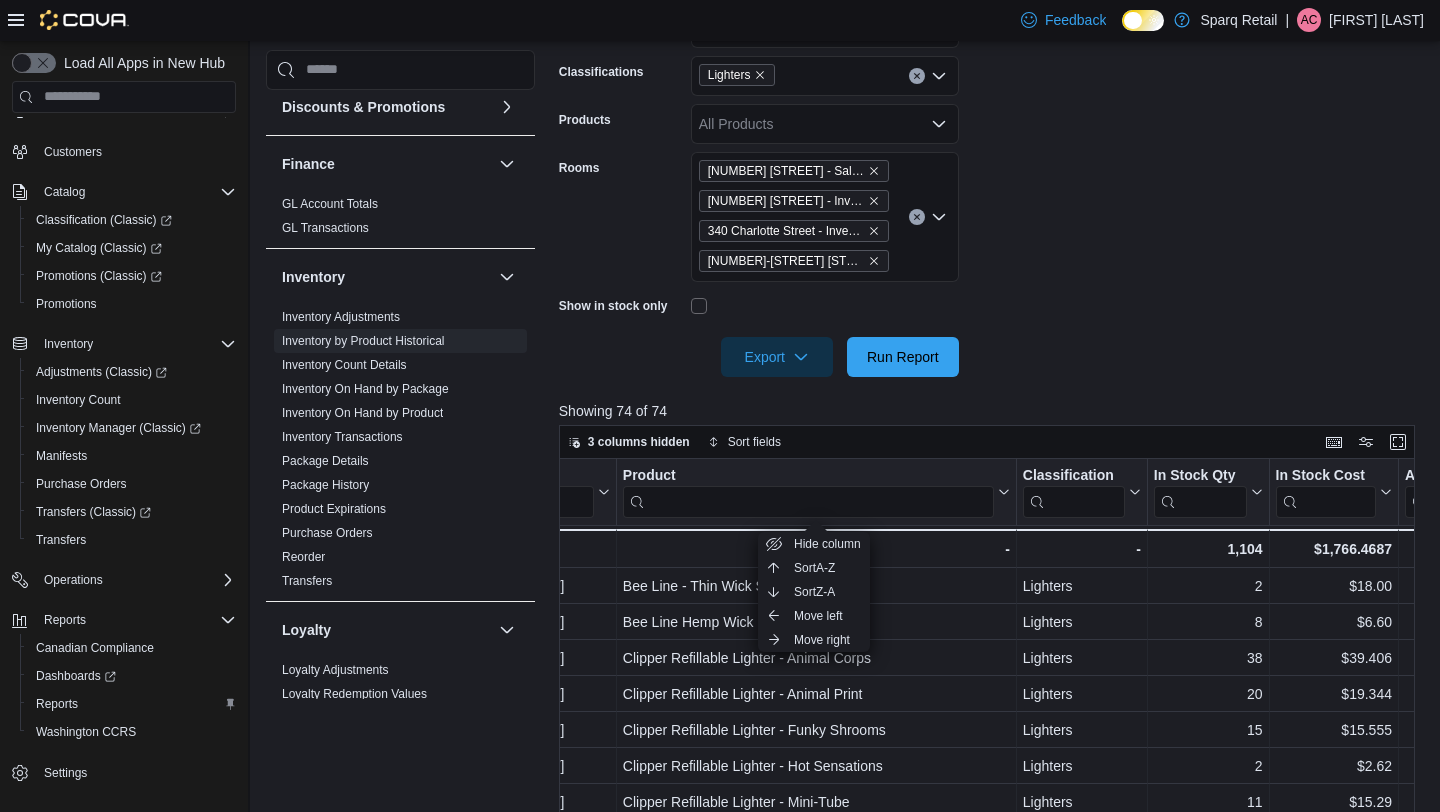 click on "**********" at bounding box center [991, 156] 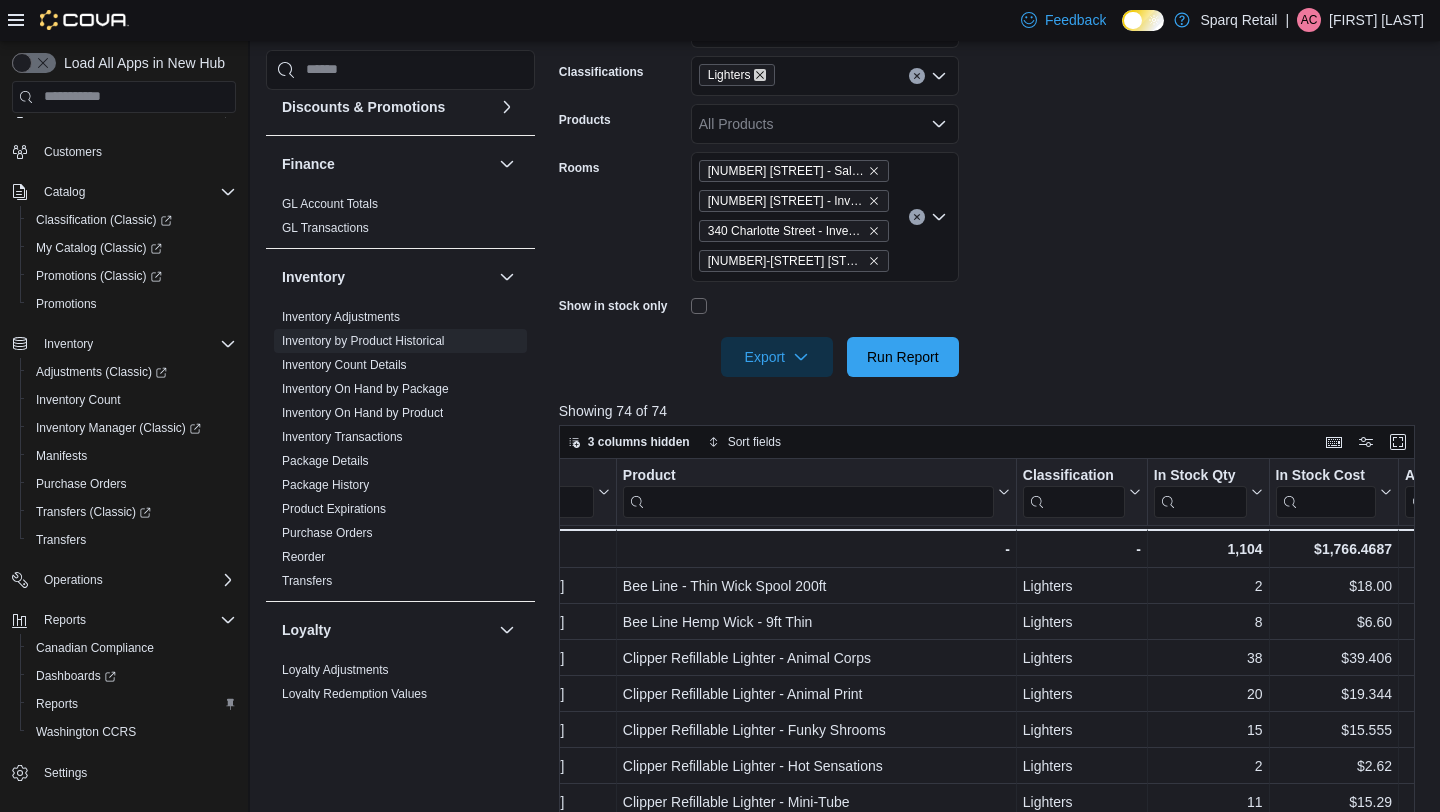 click 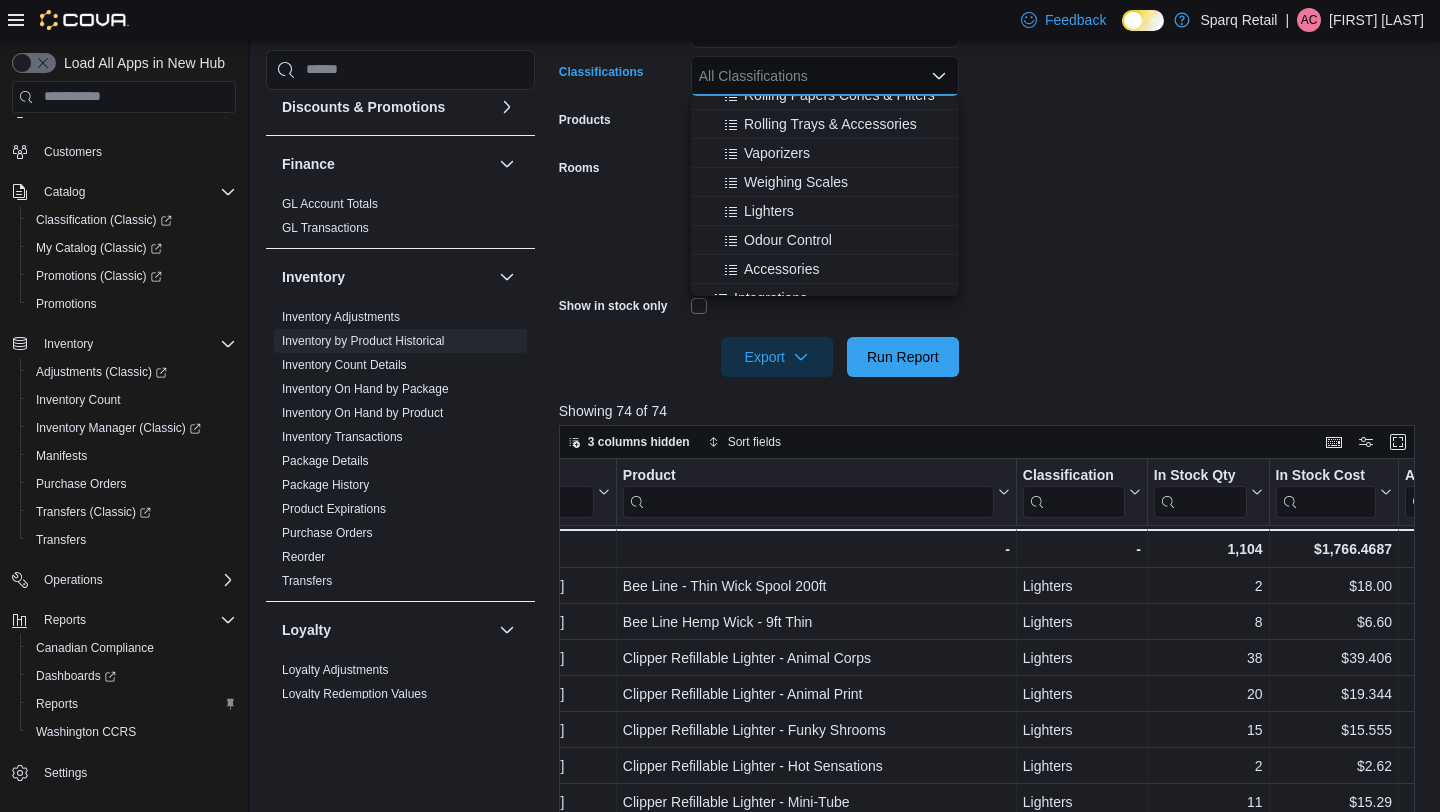 scroll, scrollTop: 687, scrollLeft: 0, axis: vertical 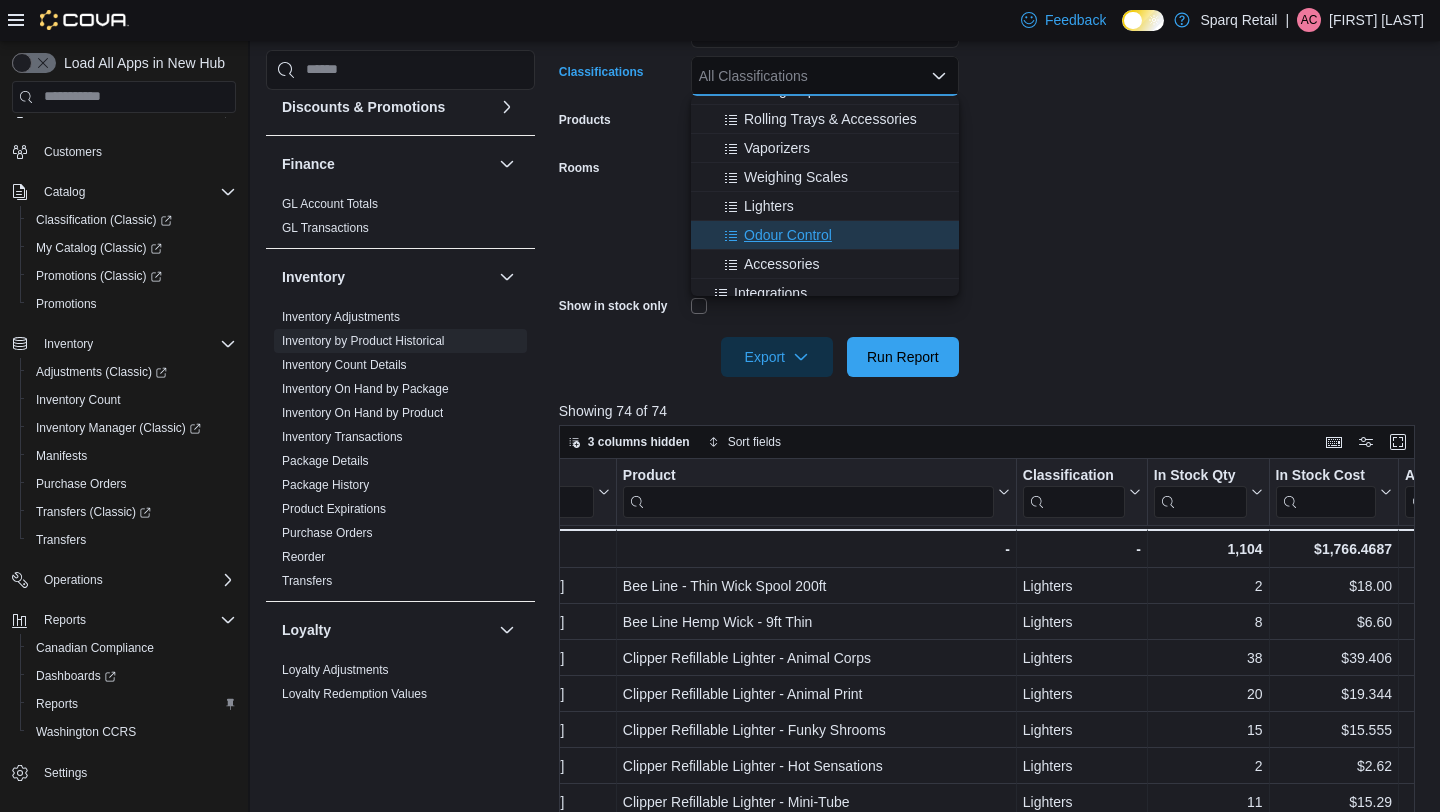 click on "Odour Control" at bounding box center (788, 235) 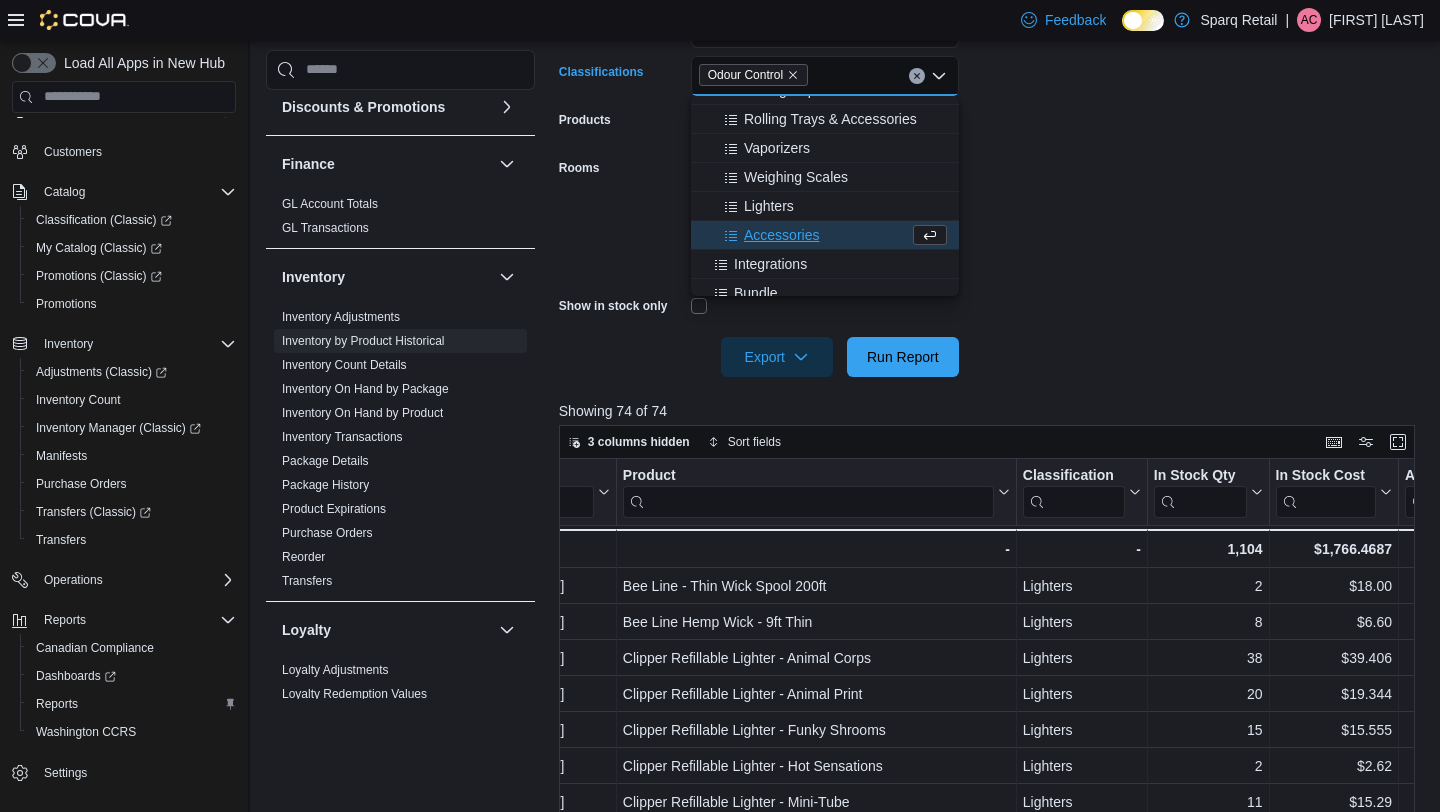 click on "**********" at bounding box center [991, 156] 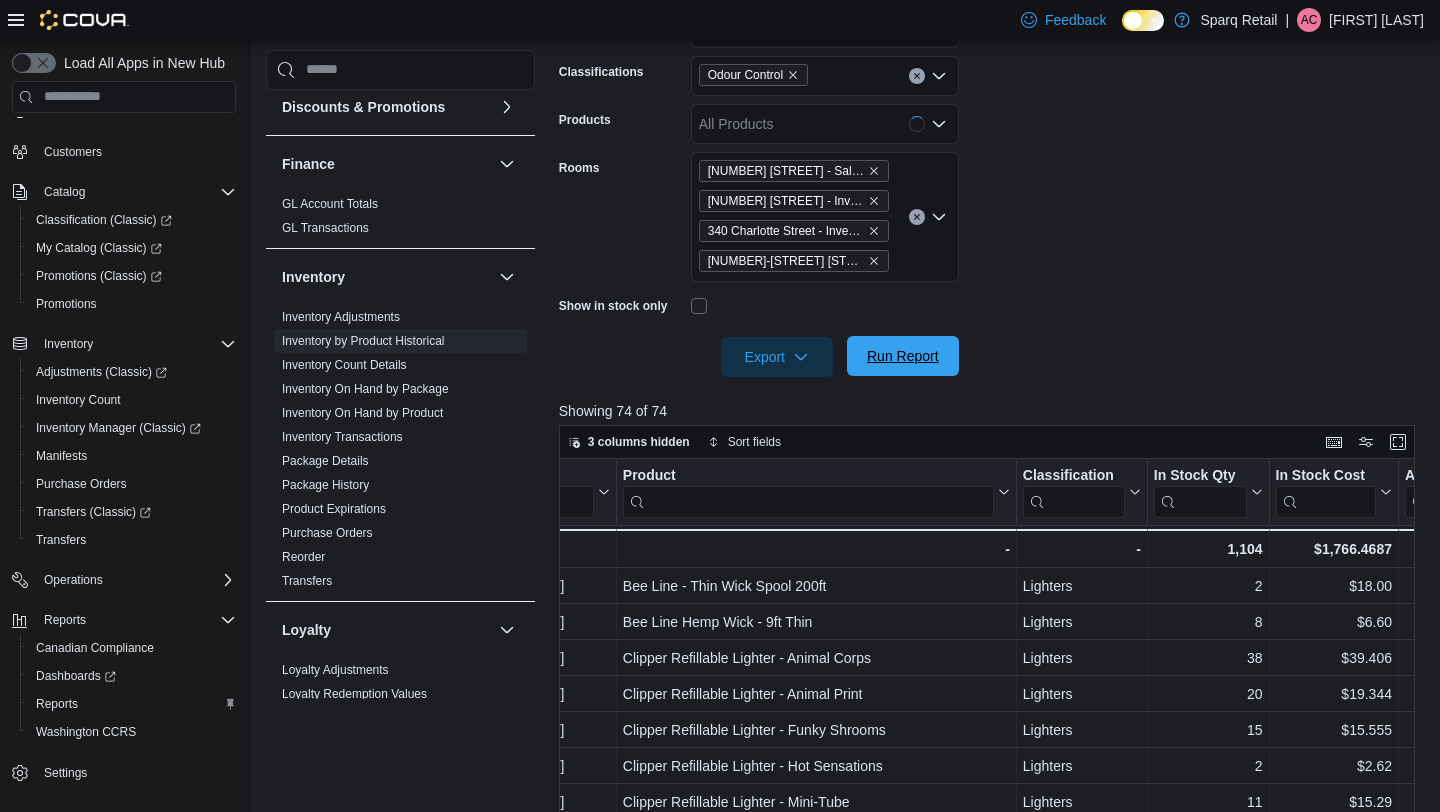 click on "Run Report" at bounding box center (903, 356) 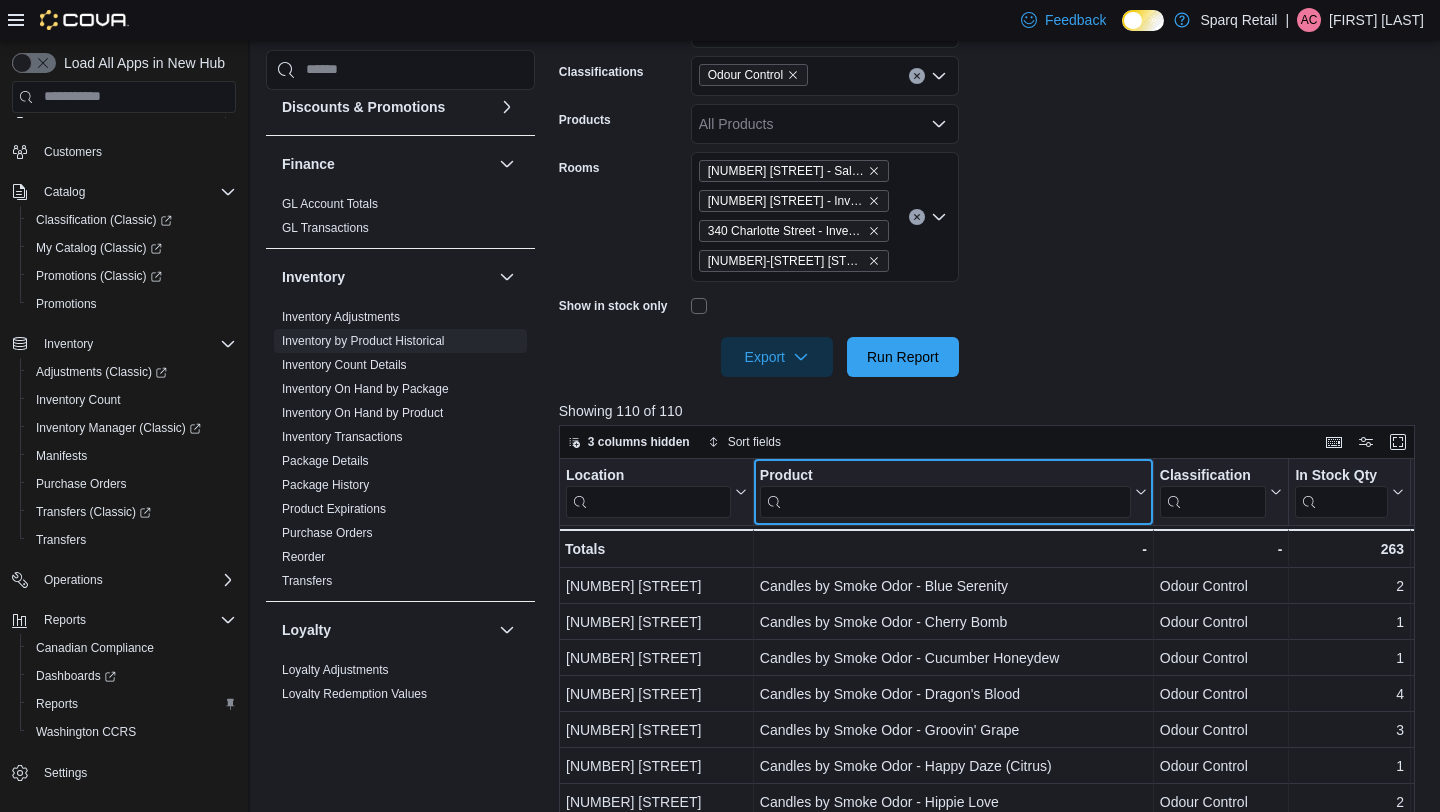 click on "Product Click to view column header actions" at bounding box center [954, 492] 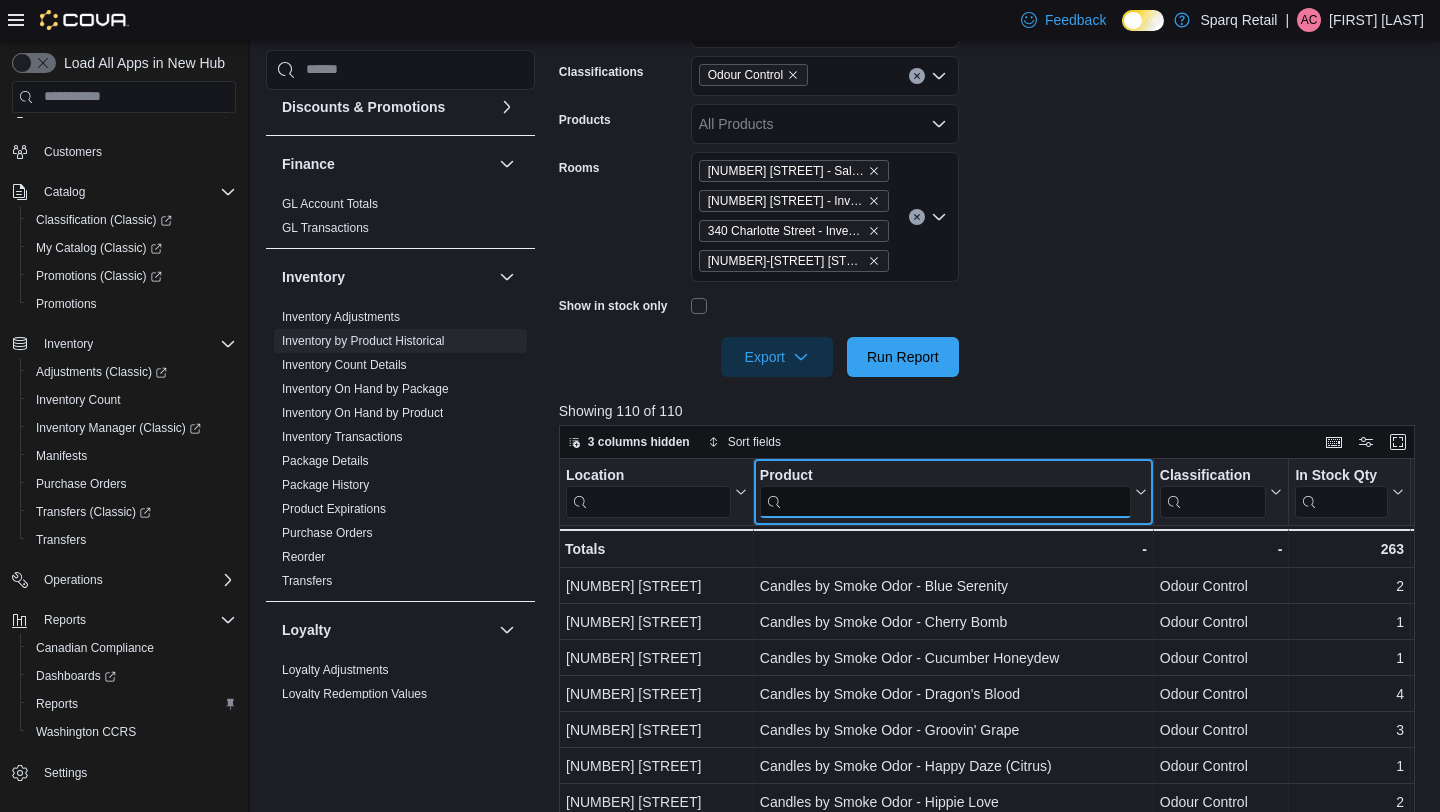 click at bounding box center (945, 501) 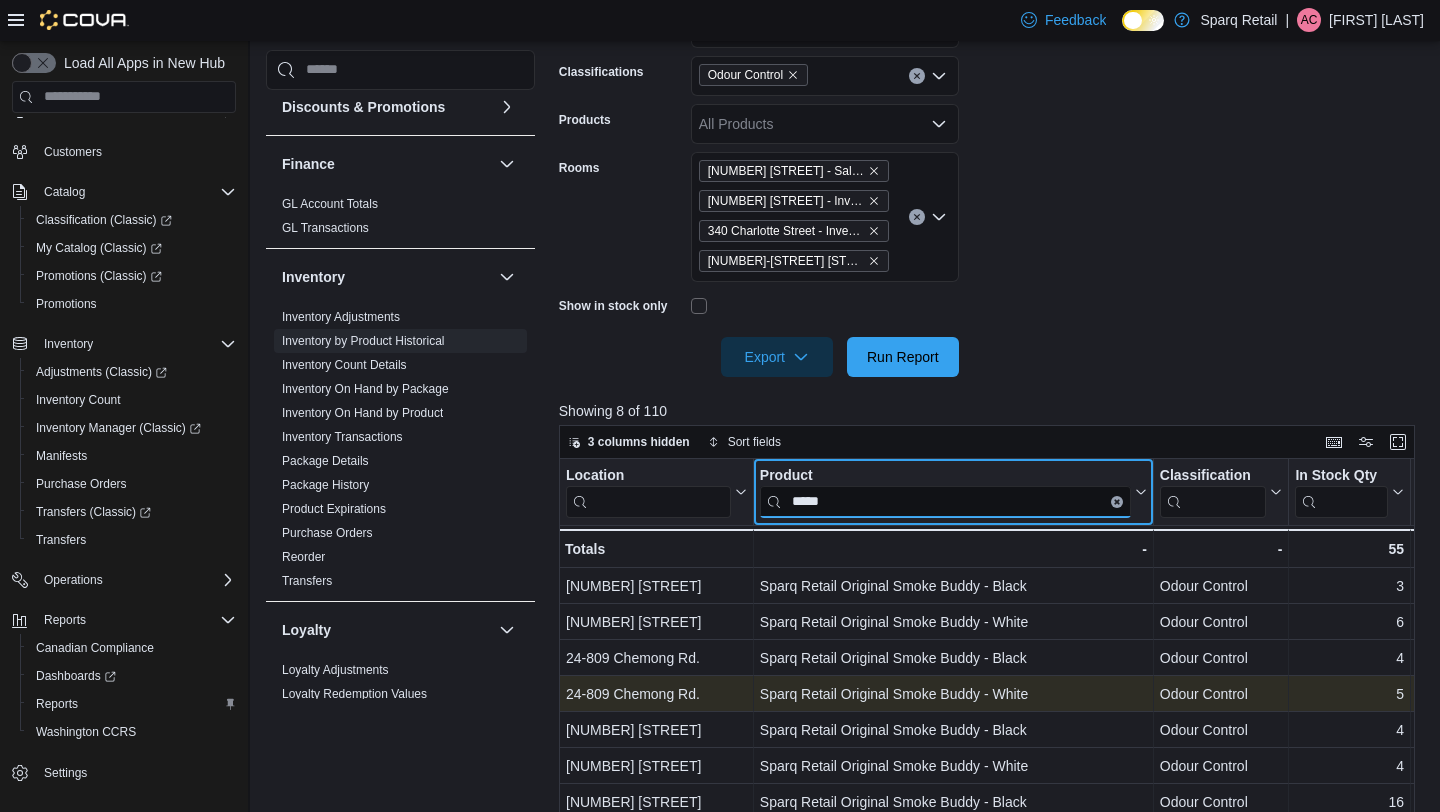 scroll, scrollTop: 0, scrollLeft: 90, axis: horizontal 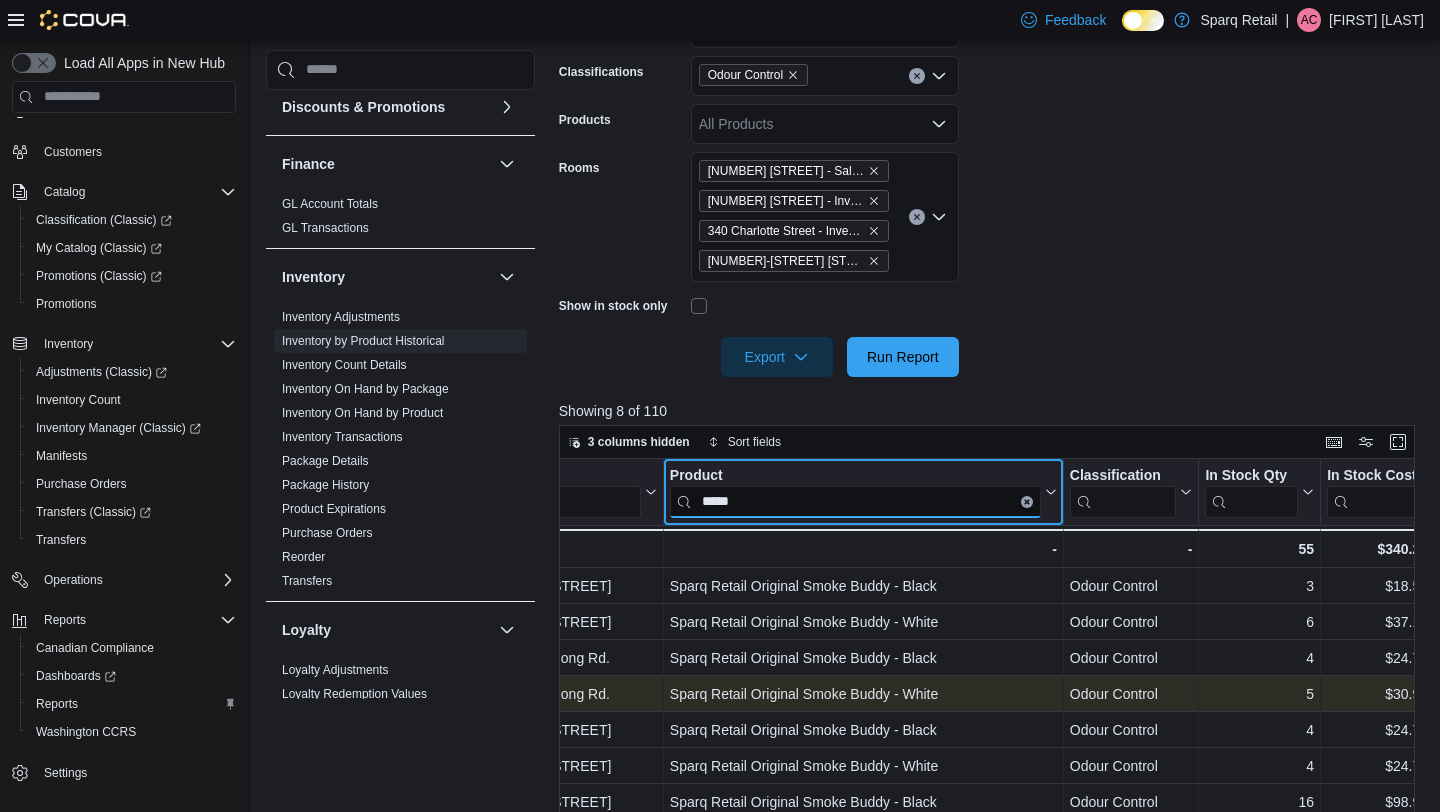 type on "*****" 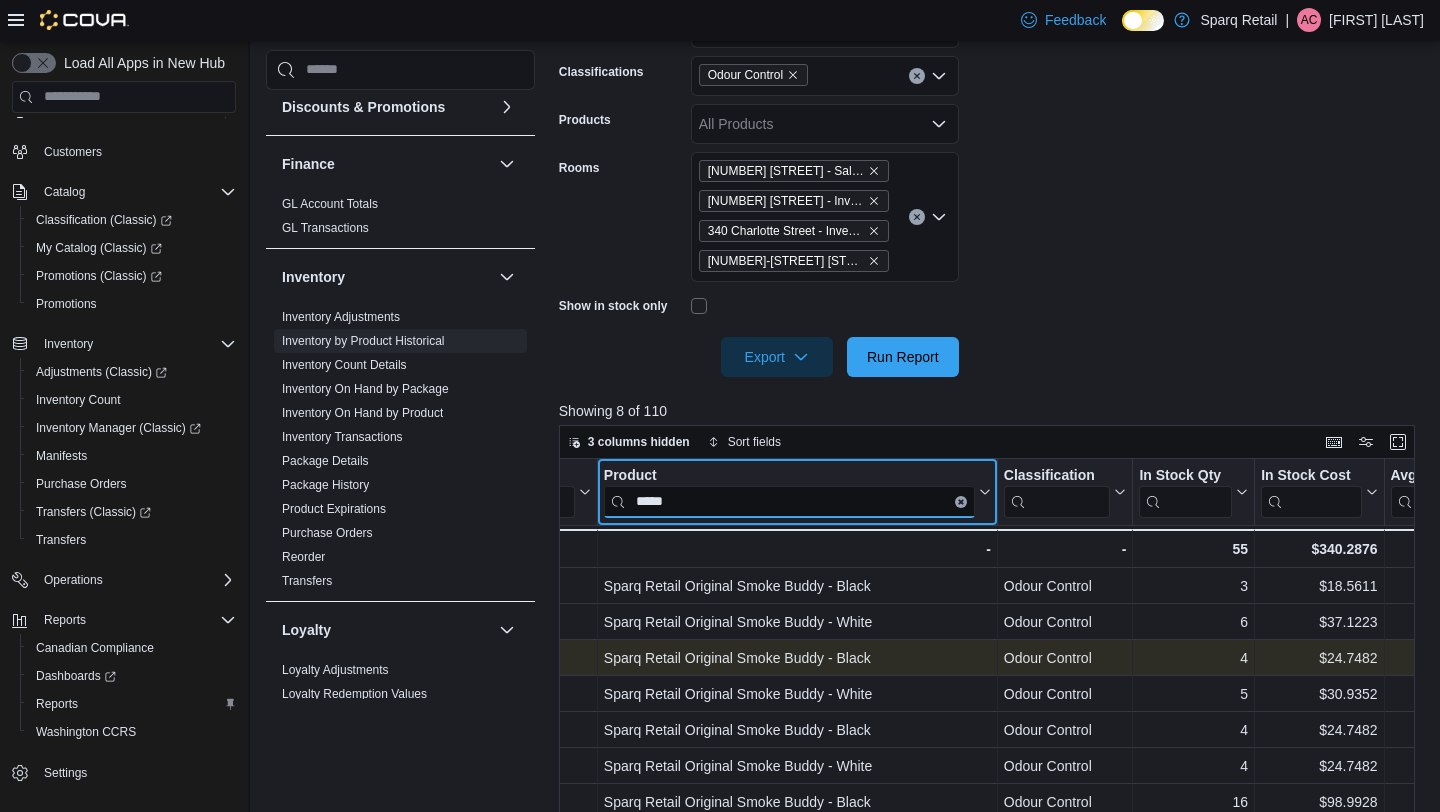 scroll, scrollTop: 0, scrollLeft: 160, axis: horizontal 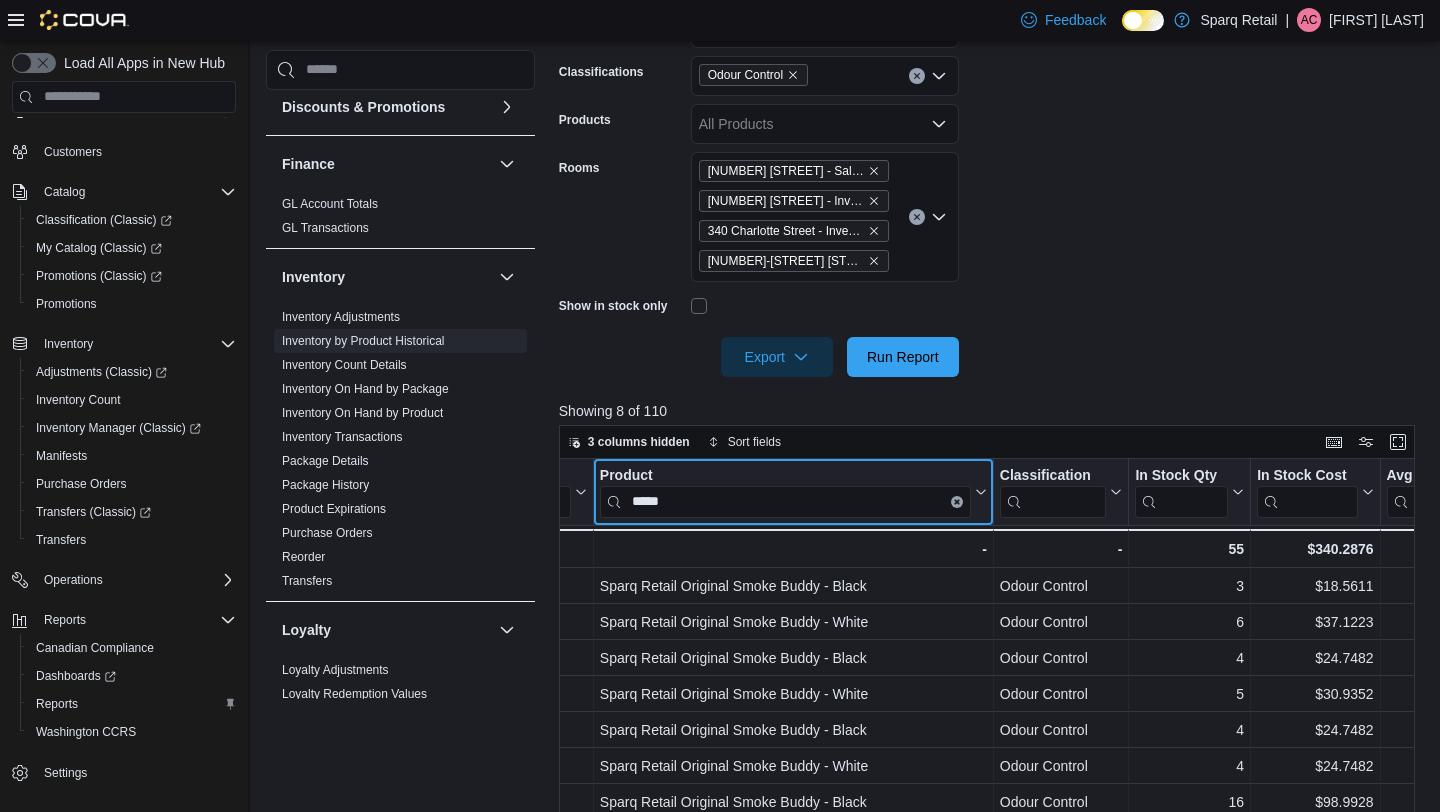 click at bounding box center (957, 501) 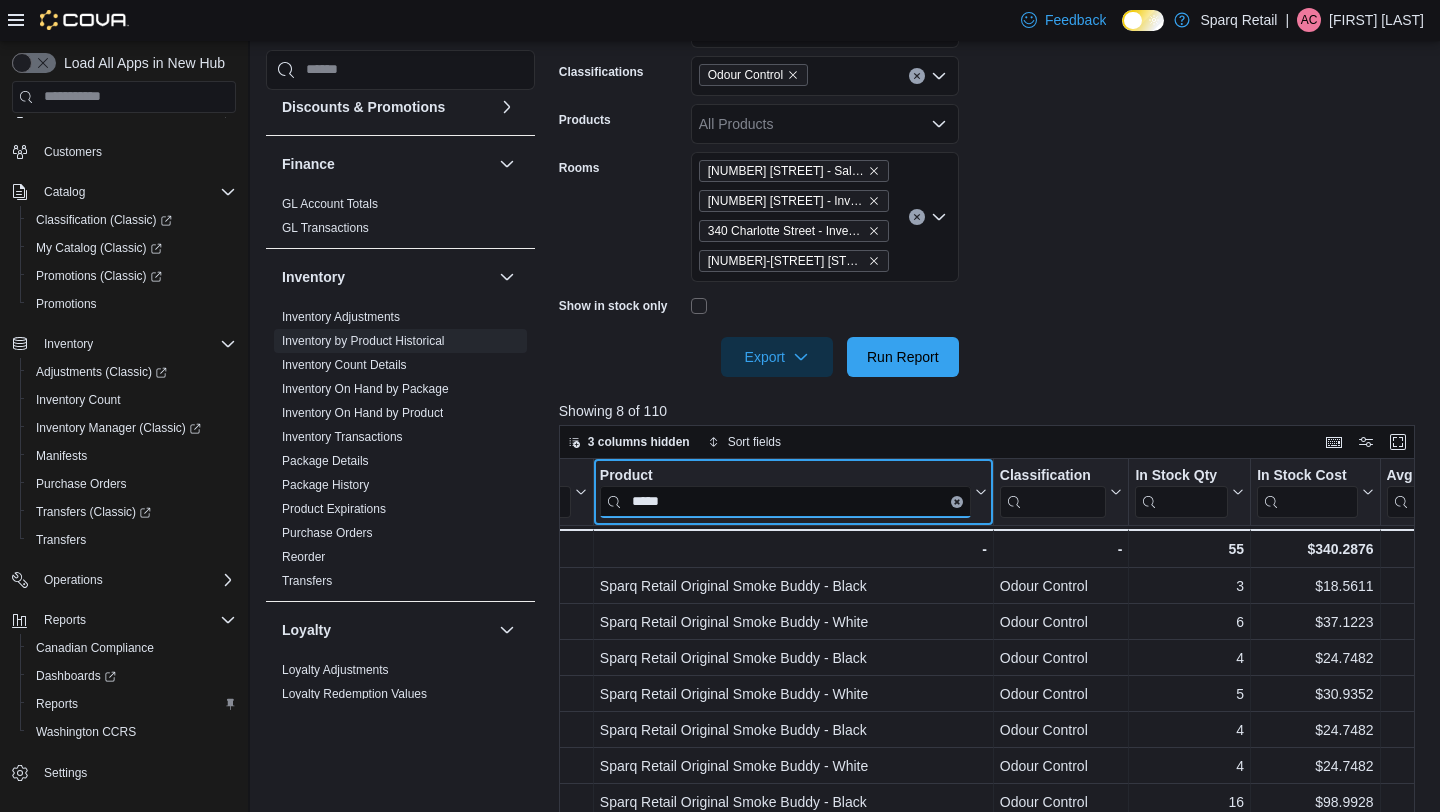 type 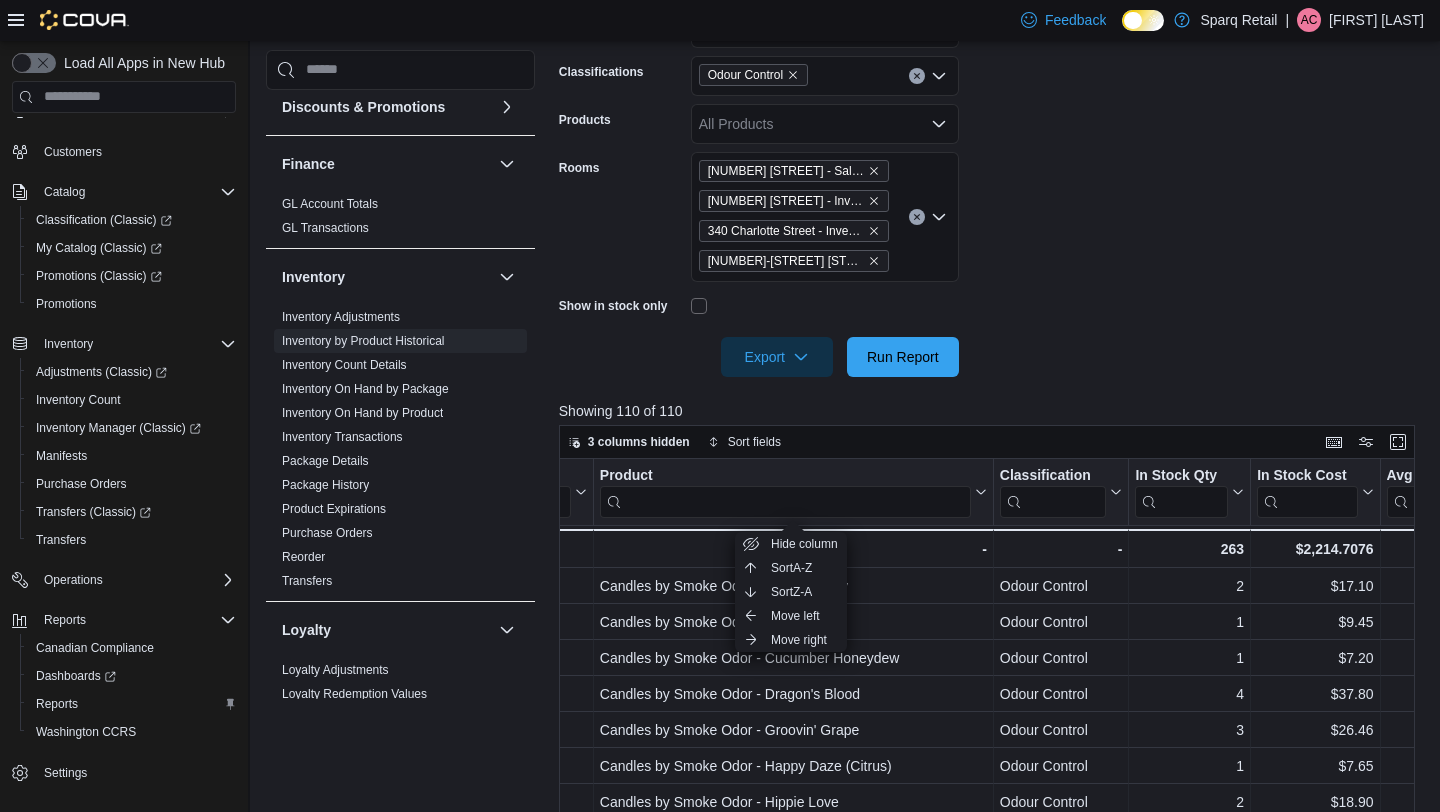 click on "**********" at bounding box center [991, 156] 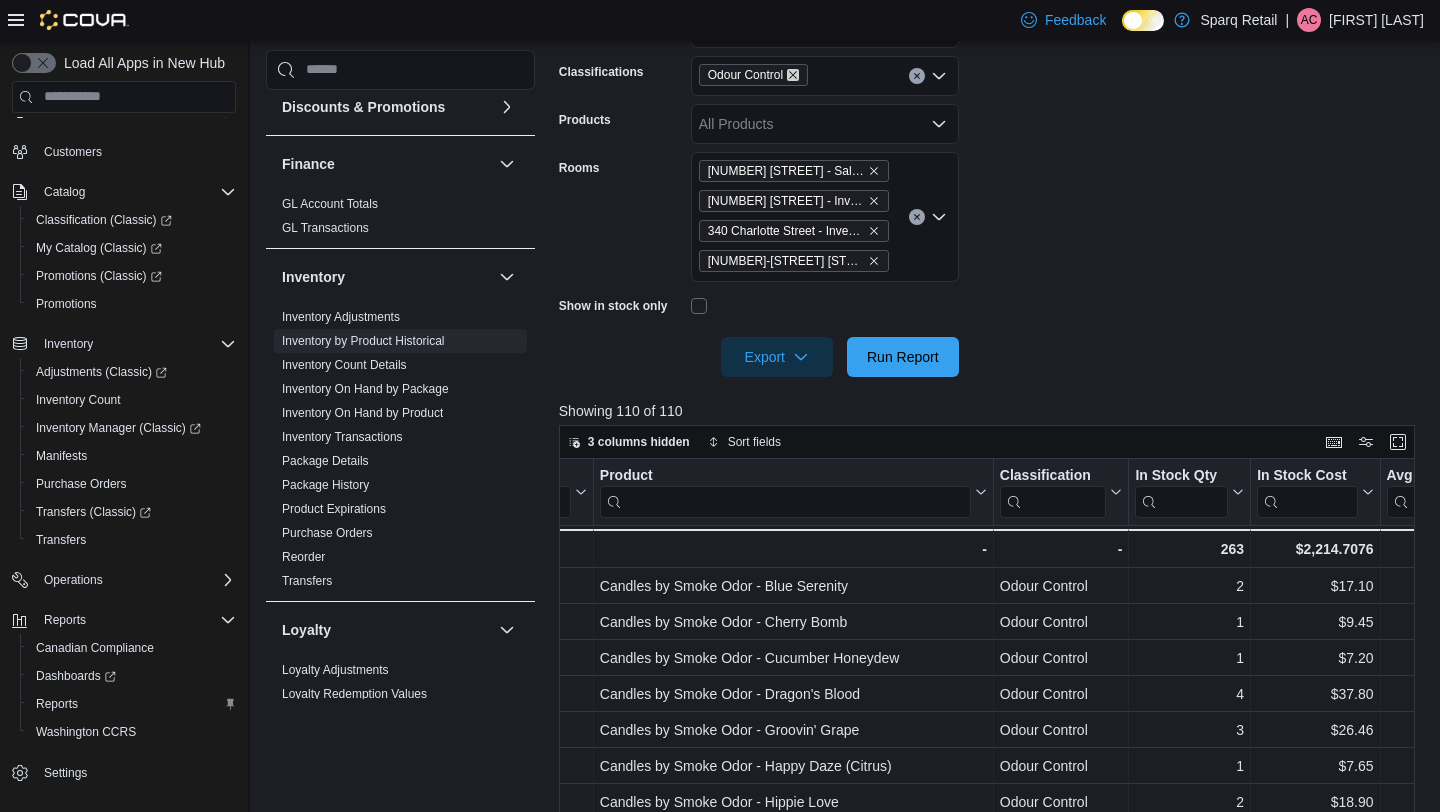 click 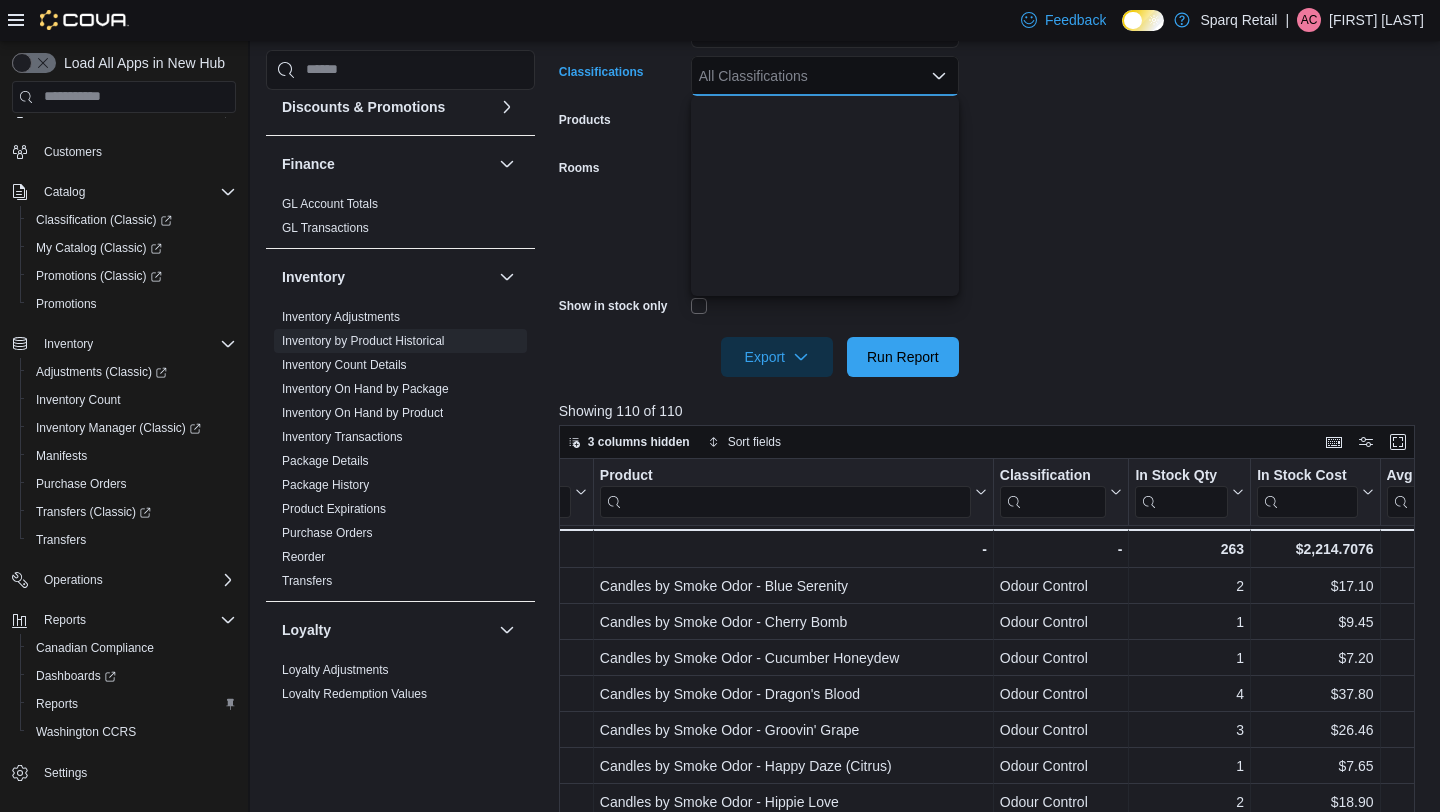 scroll, scrollTop: 844, scrollLeft: 0, axis: vertical 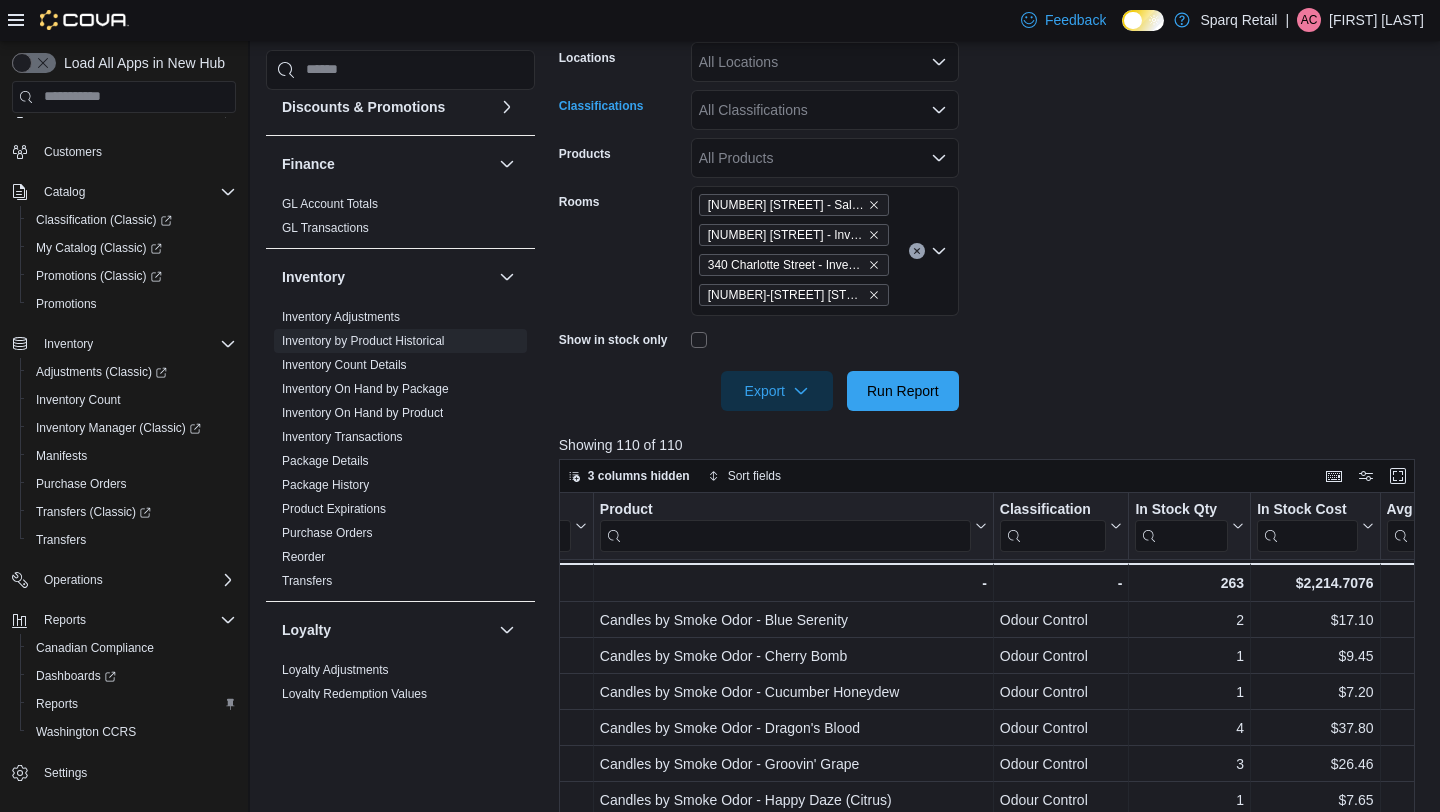 click on "All Classifications Combo box. Selected. Combo box input. All Classifications. Type some text or, to display a list of choices, press Down Arrow. To exit the list of choices, press Escape." at bounding box center [825, 110] 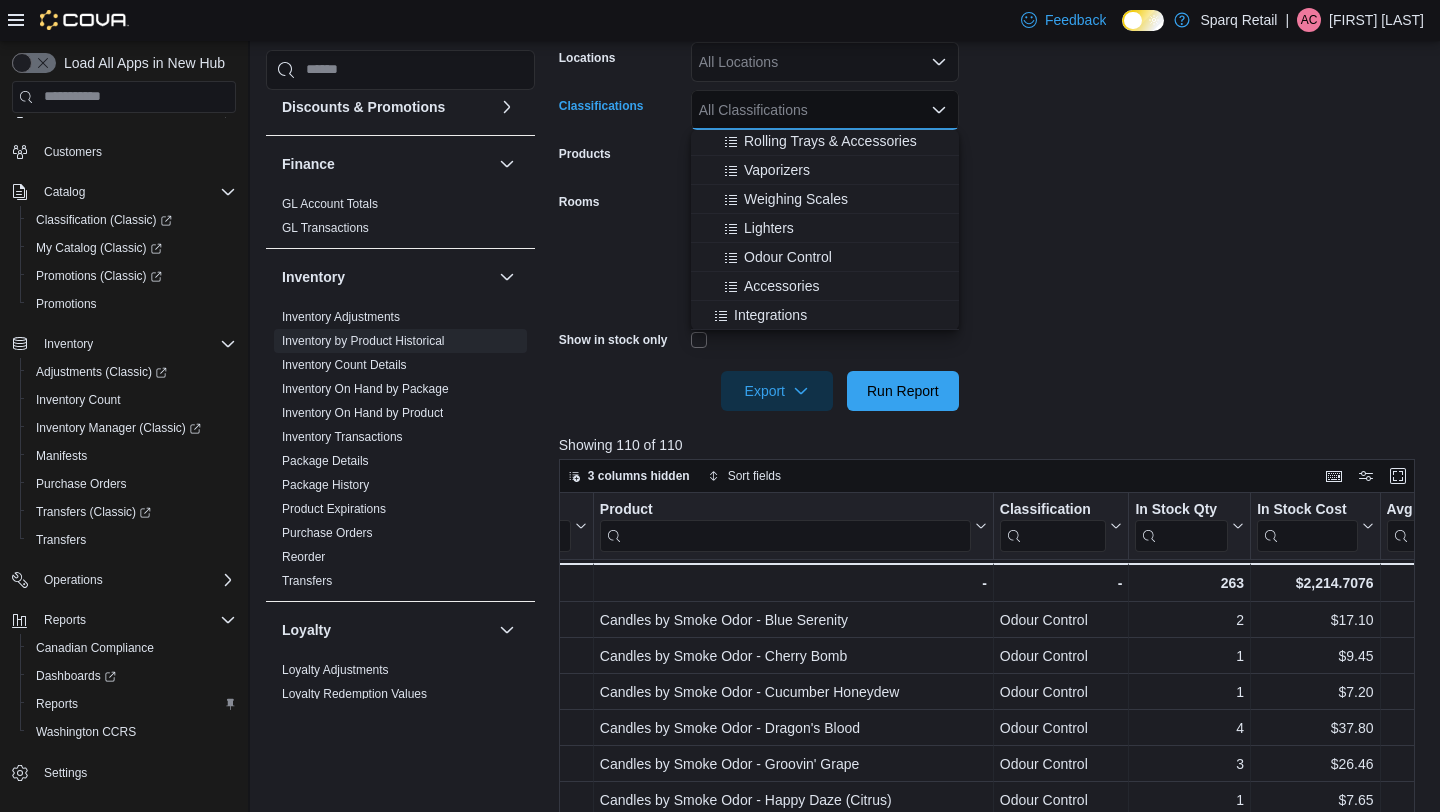 scroll, scrollTop: 714, scrollLeft: 0, axis: vertical 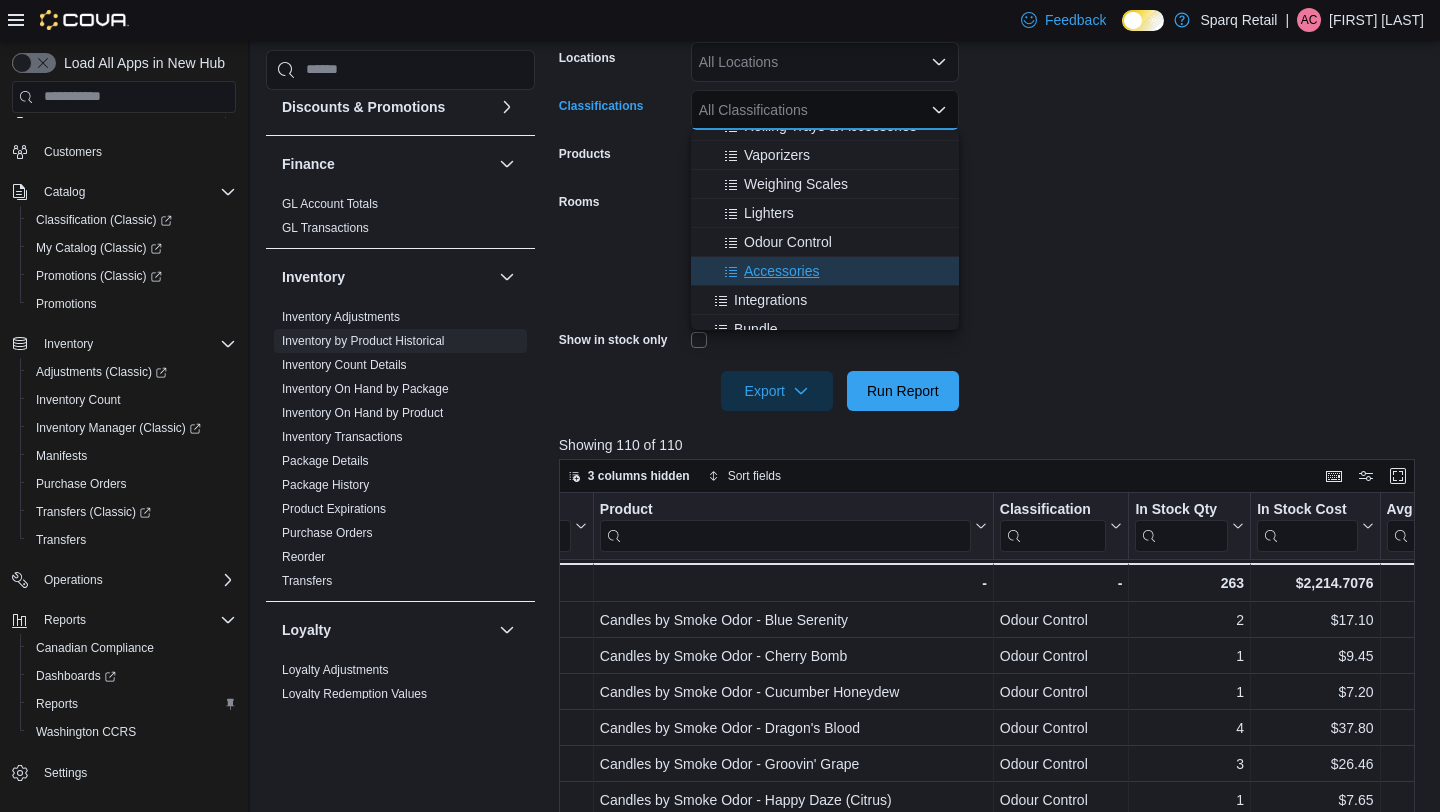 click on "Accessories" at bounding box center [781, 271] 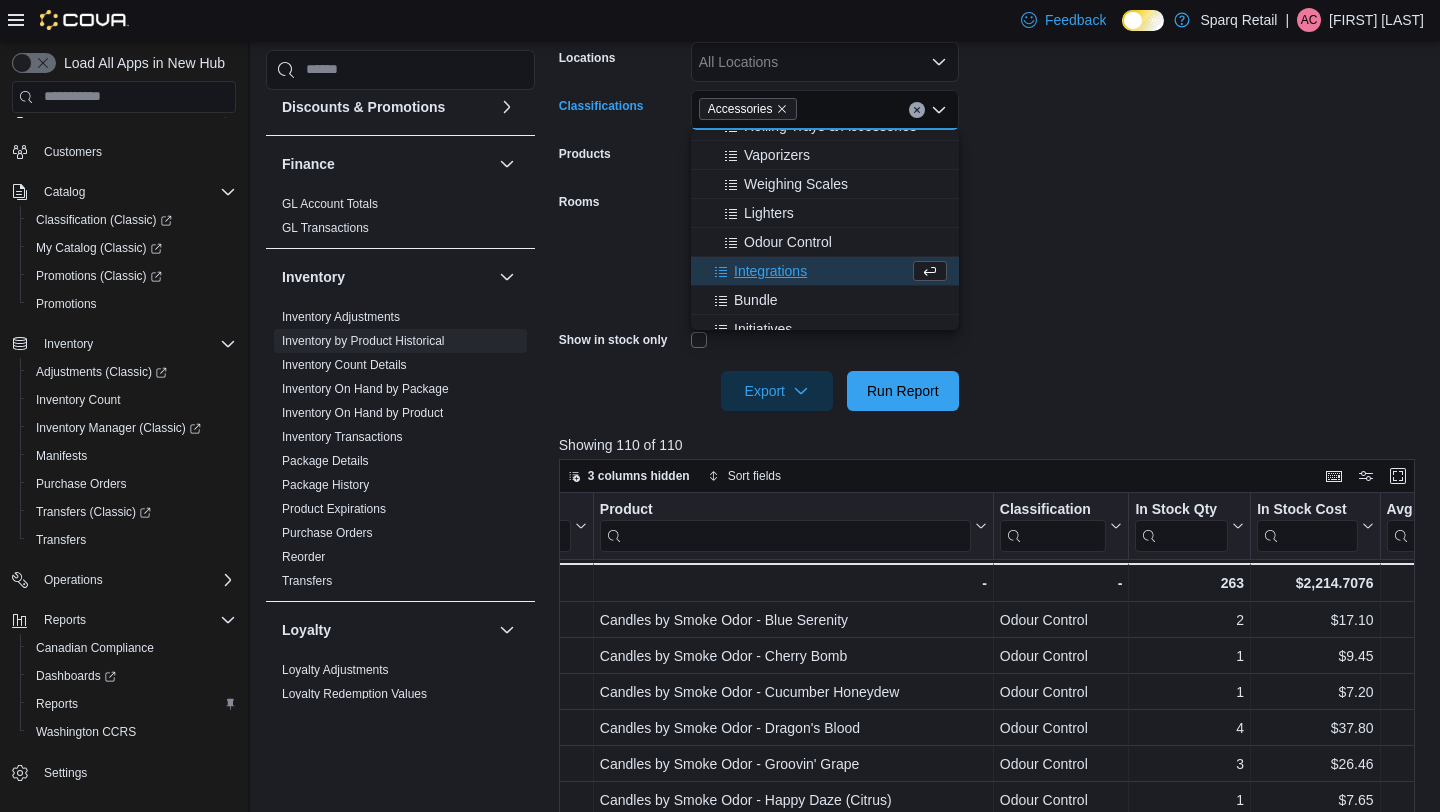 click on "**********" at bounding box center (991, 190) 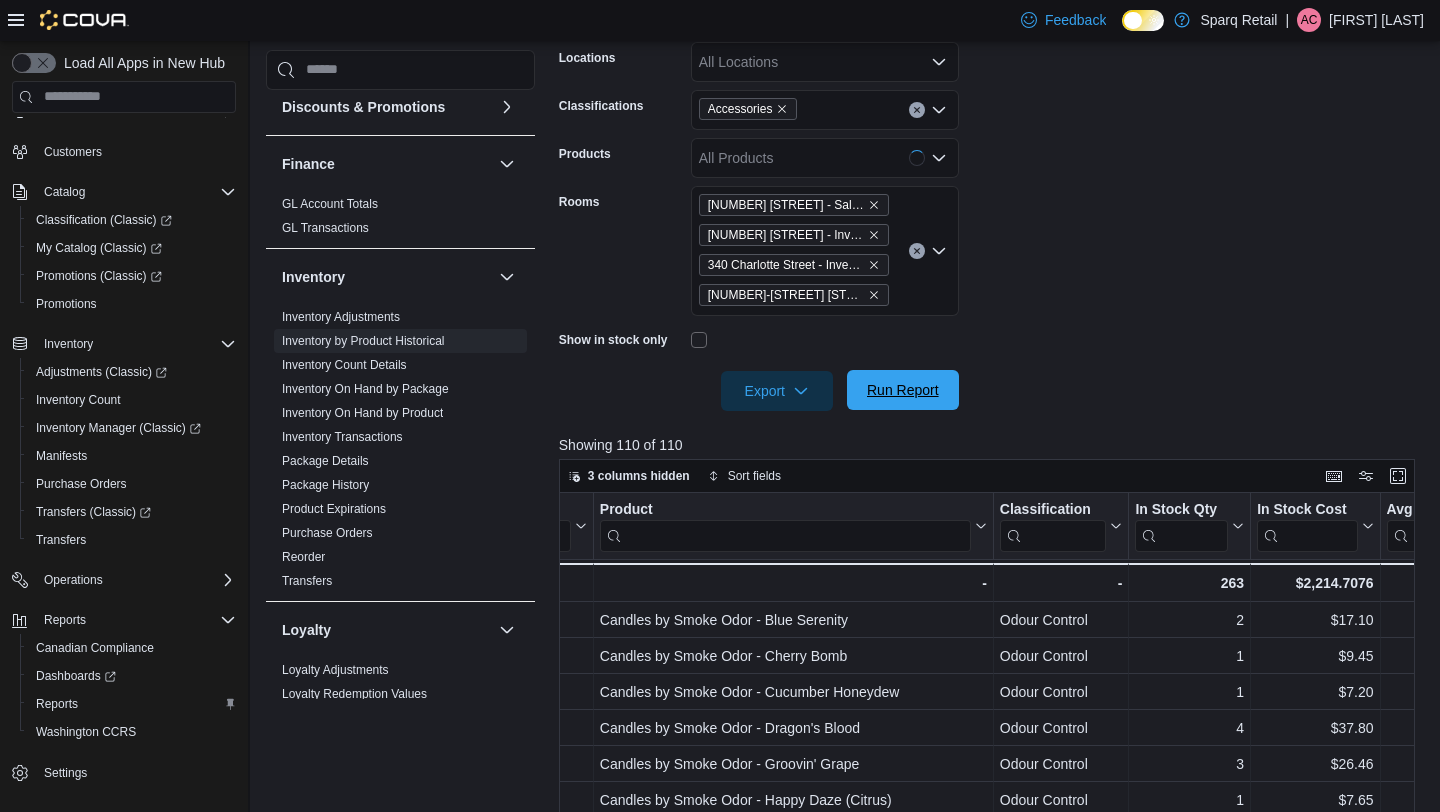 click on "Run Report" at bounding box center [903, 390] 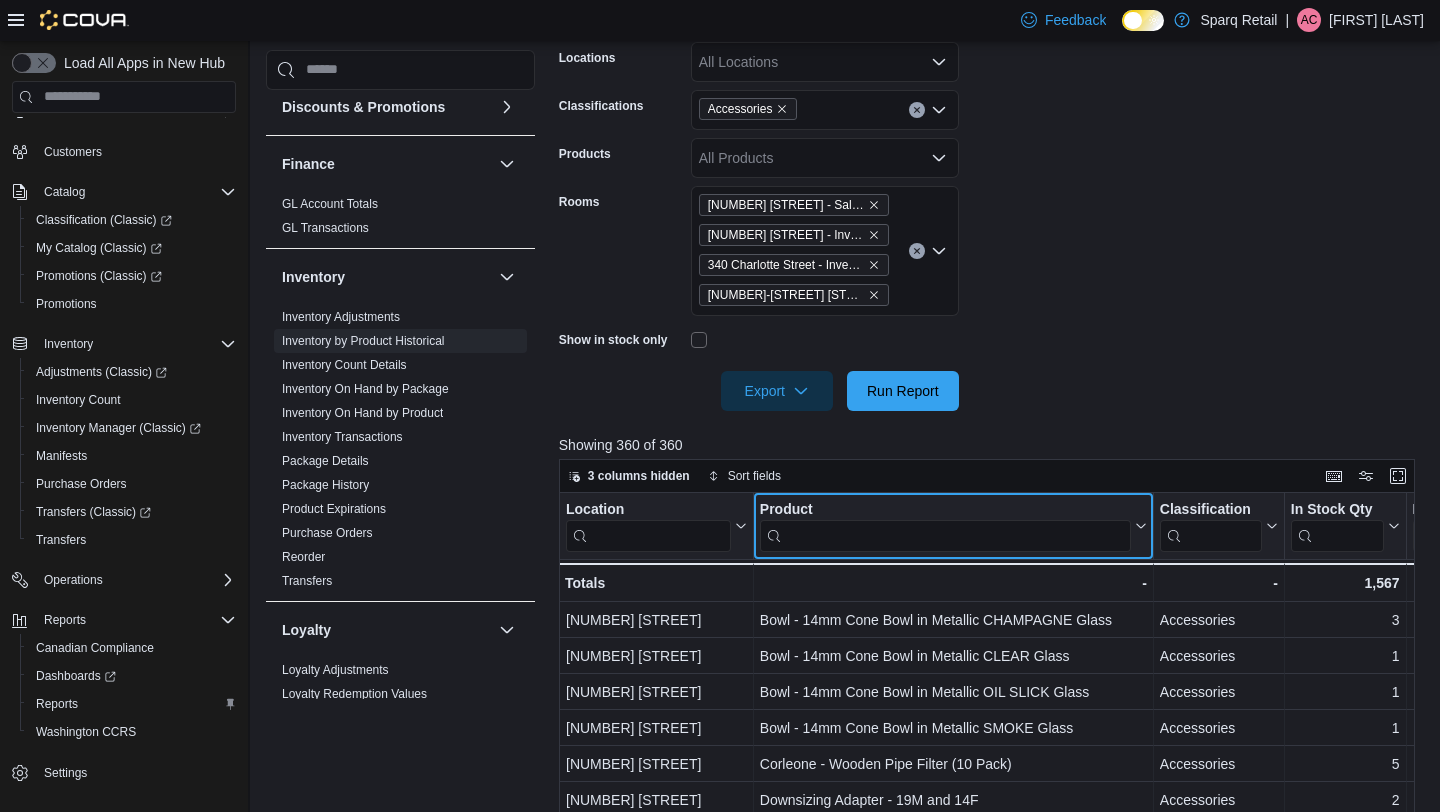 click at bounding box center (945, 535) 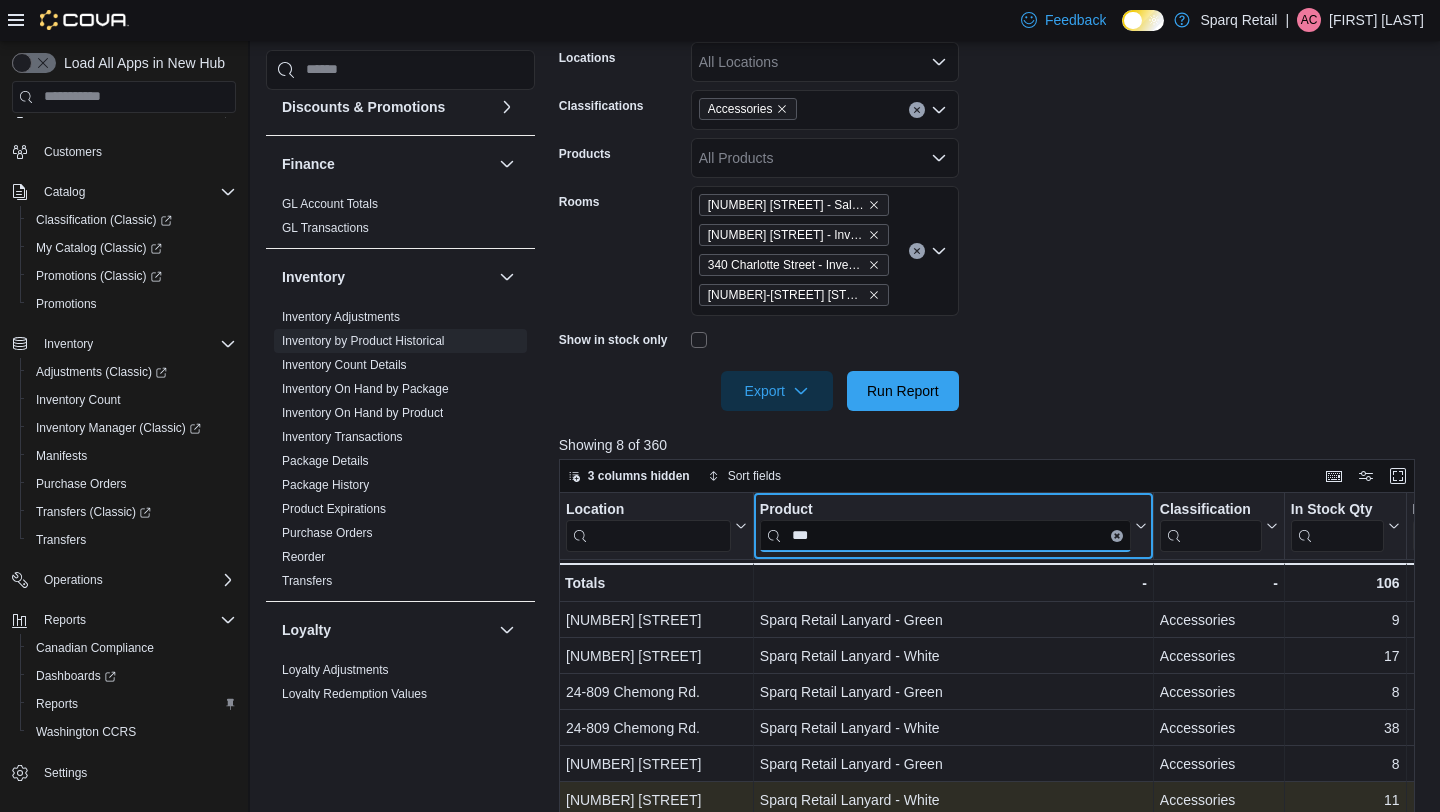 type on "***" 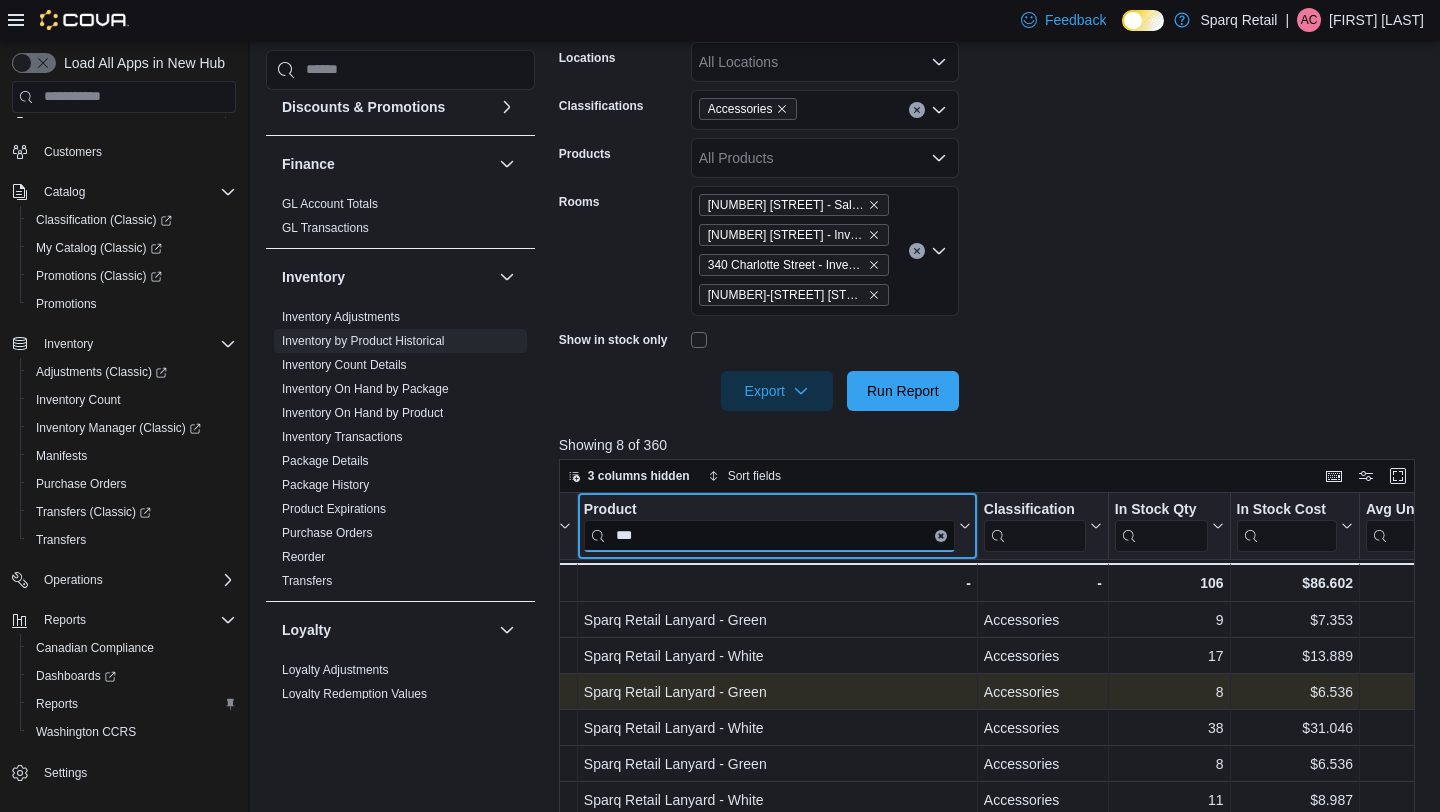 scroll, scrollTop: 0, scrollLeft: 180, axis: horizontal 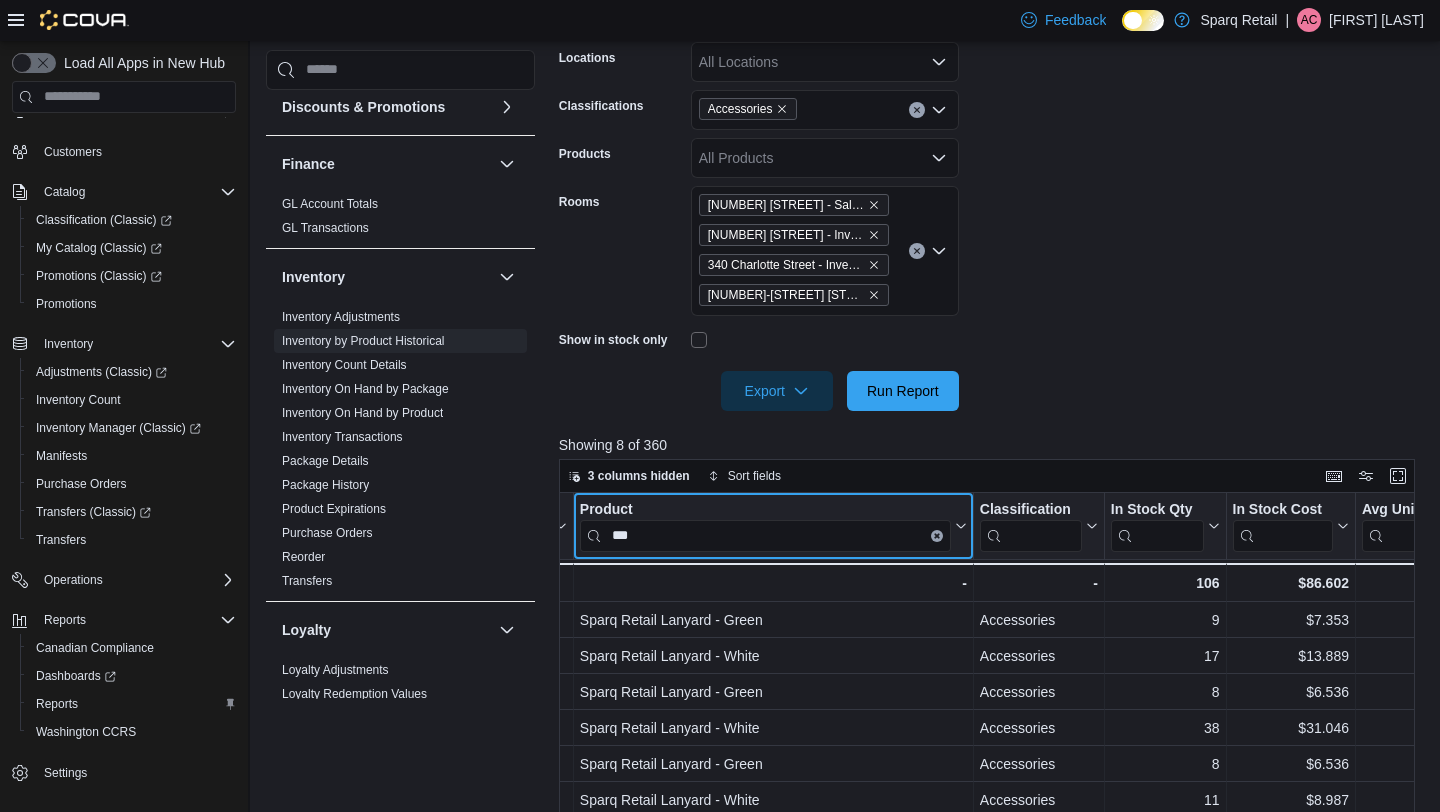 click 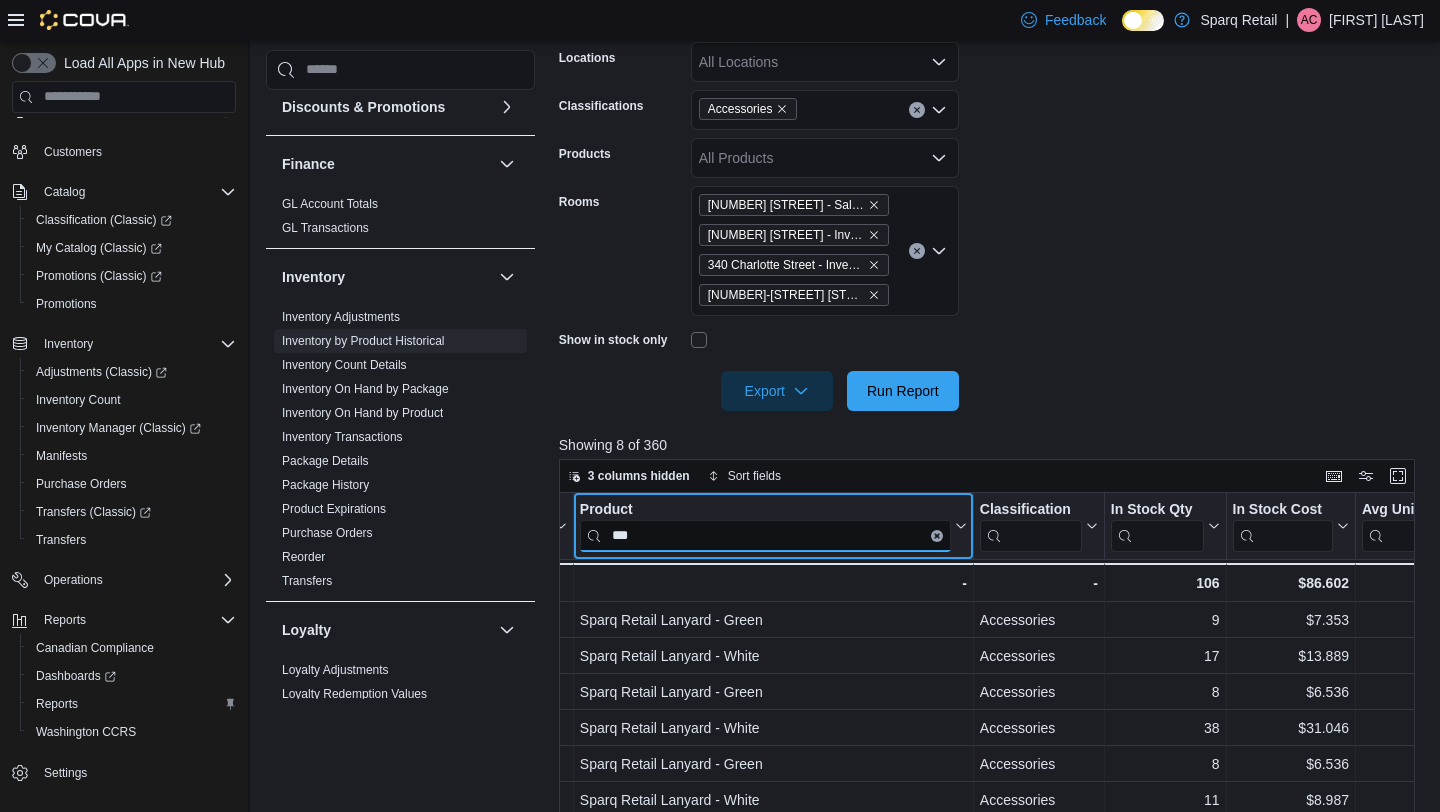 type 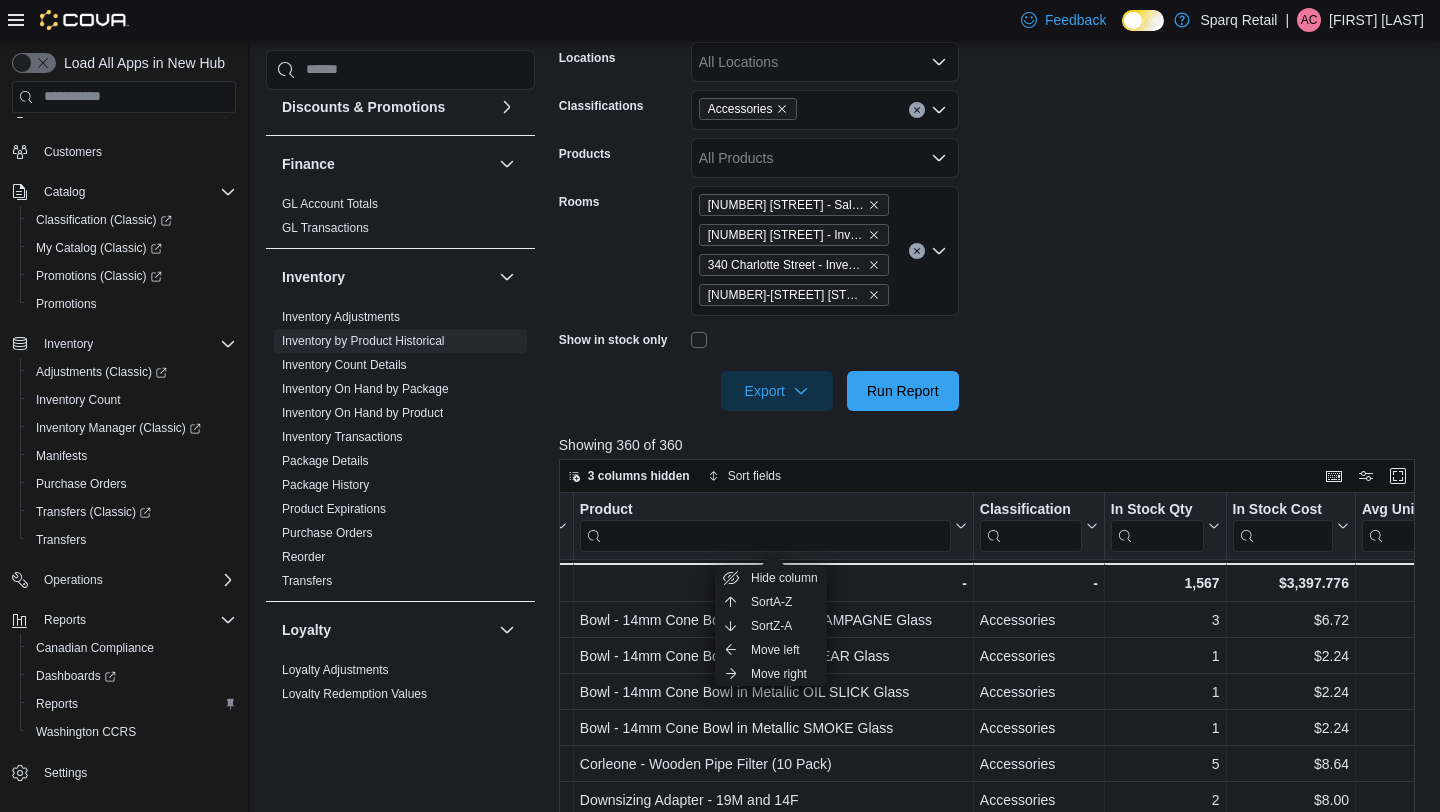 click on "**********" at bounding box center [991, 190] 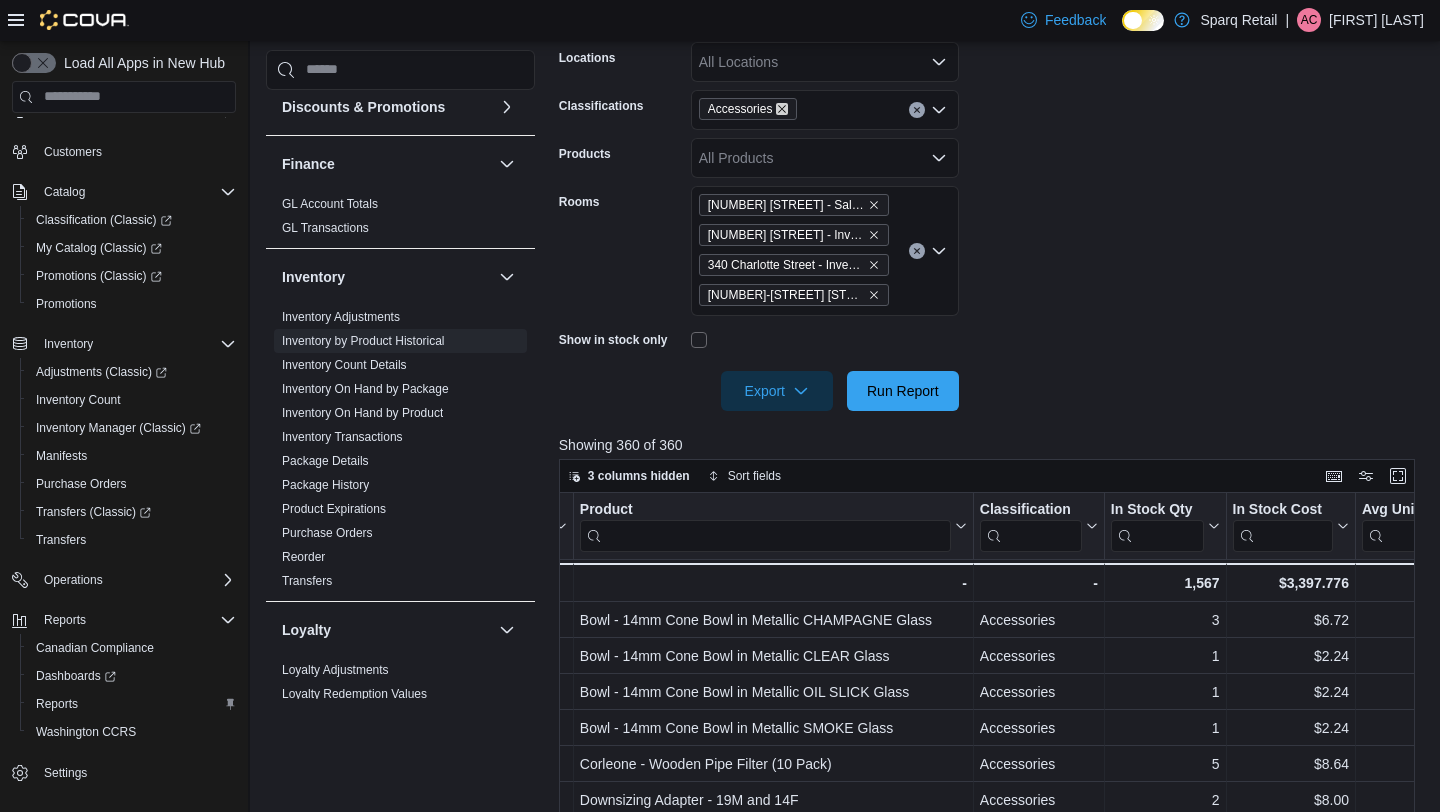 click 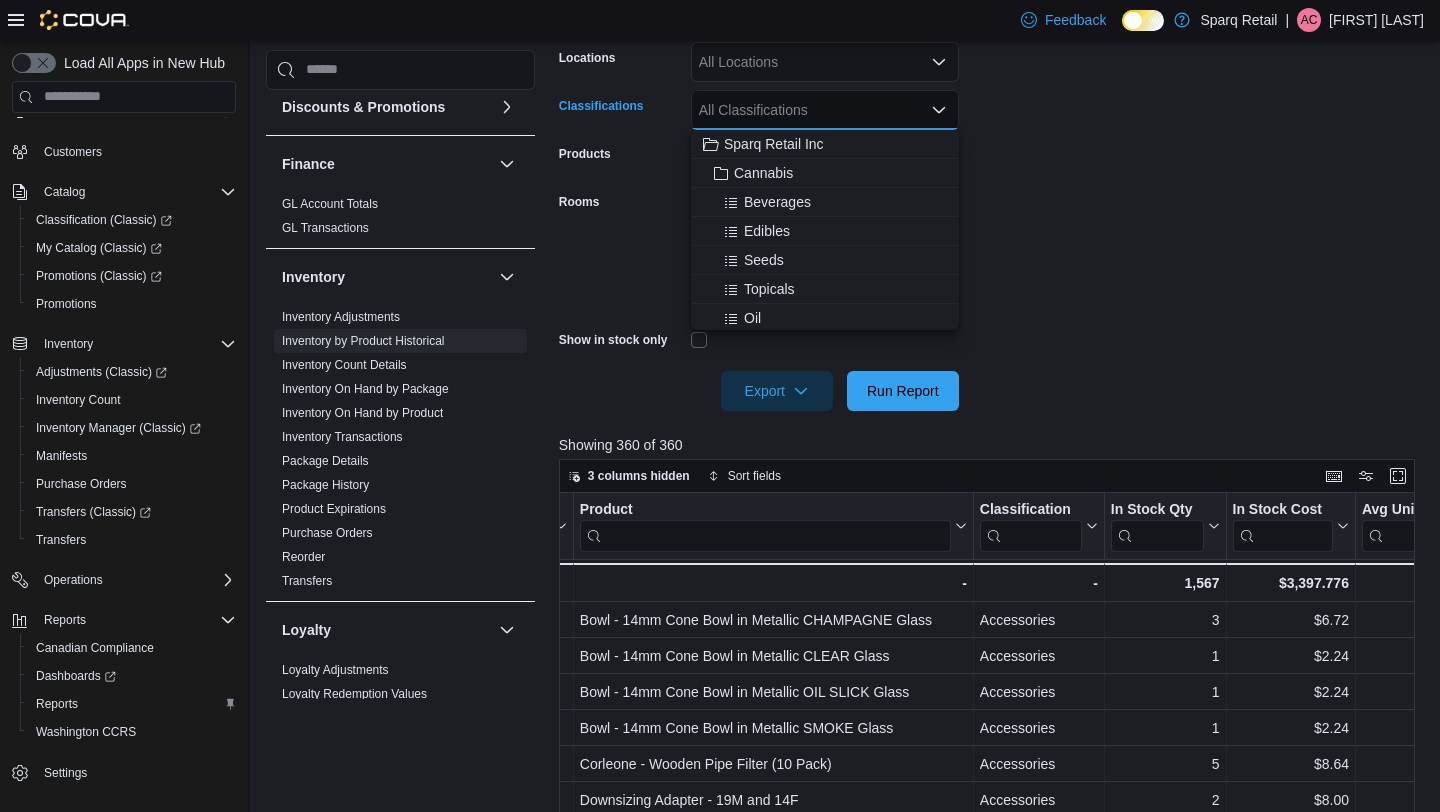 click on "**********" at bounding box center [991, 190] 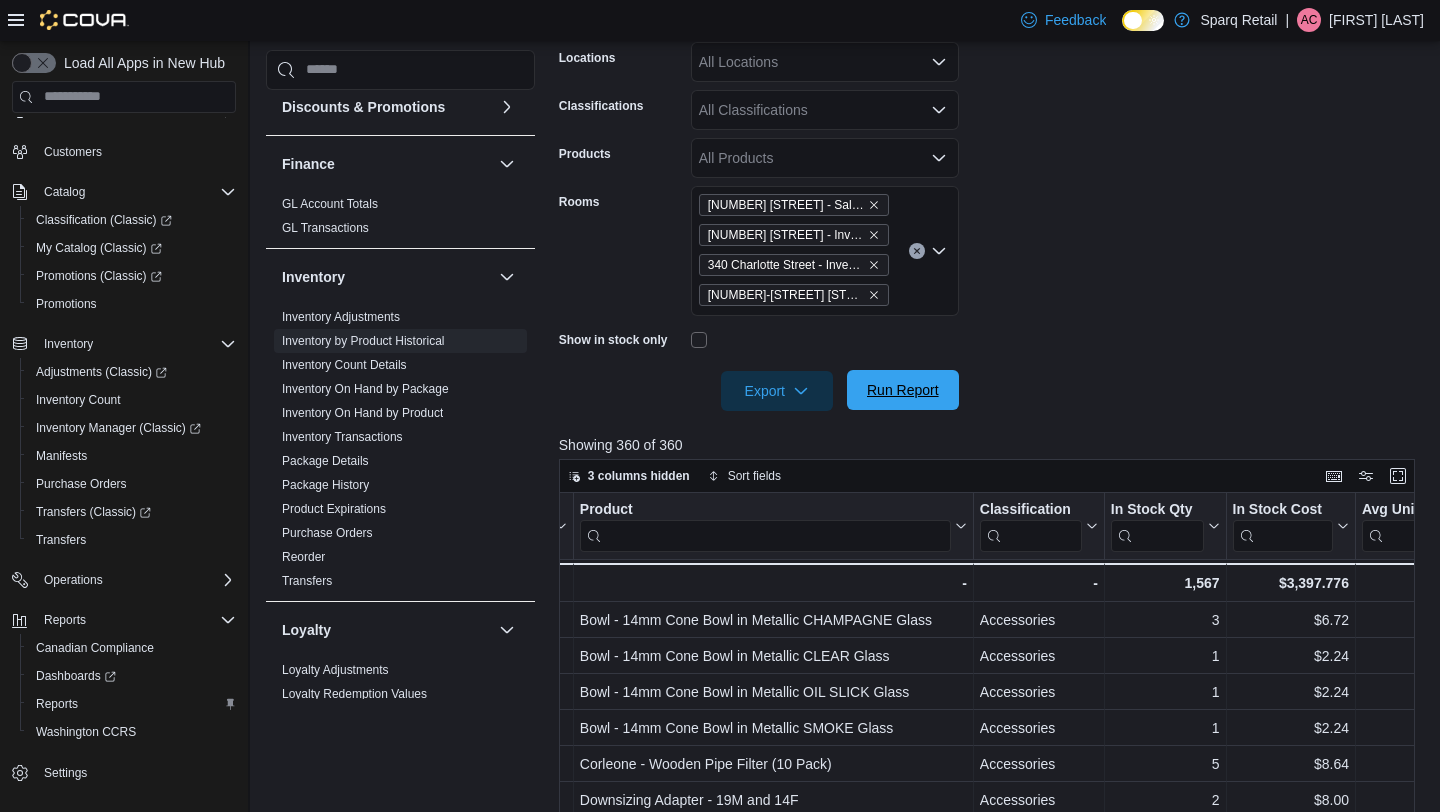 click on "Run Report" at bounding box center [903, 390] 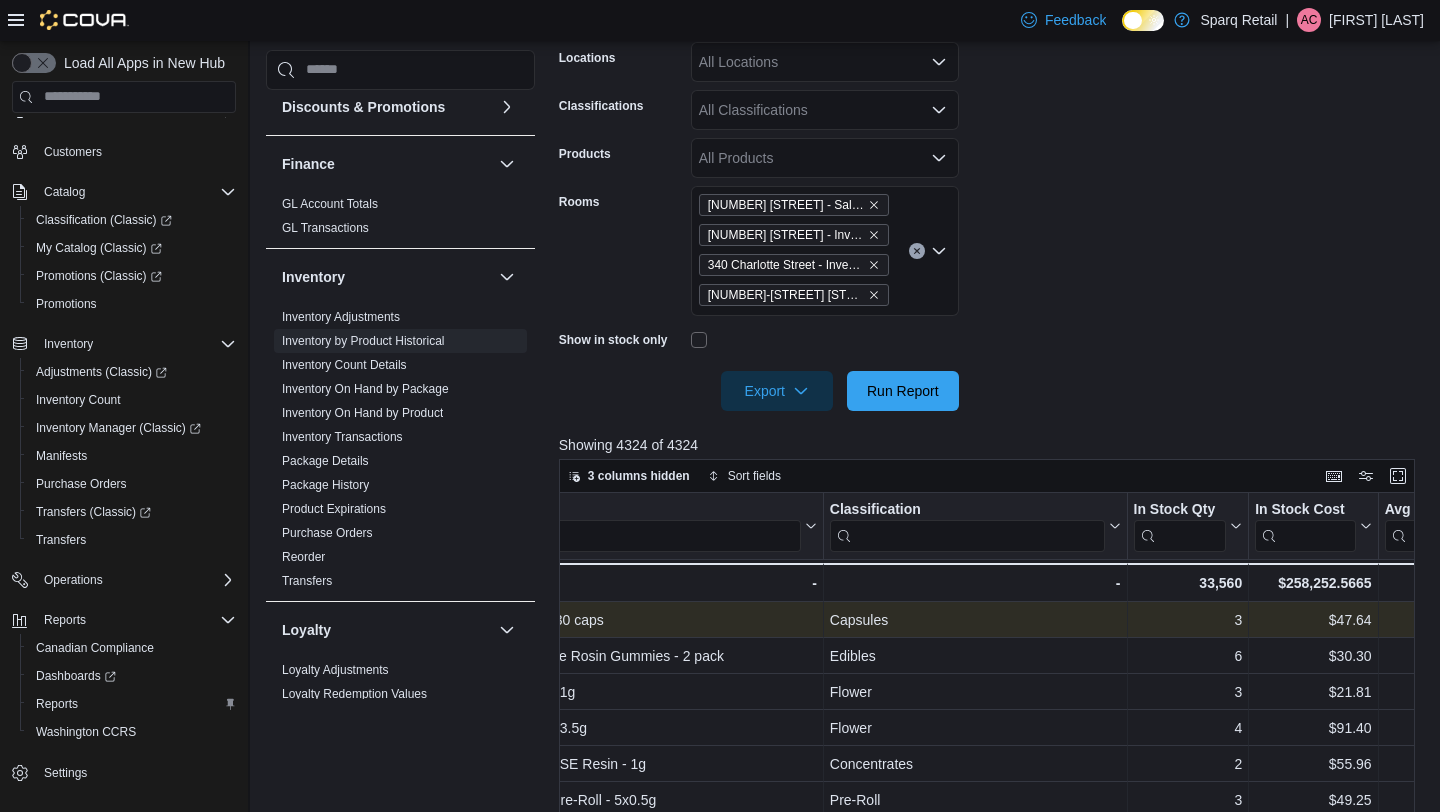 scroll, scrollTop: 0, scrollLeft: 340, axis: horizontal 